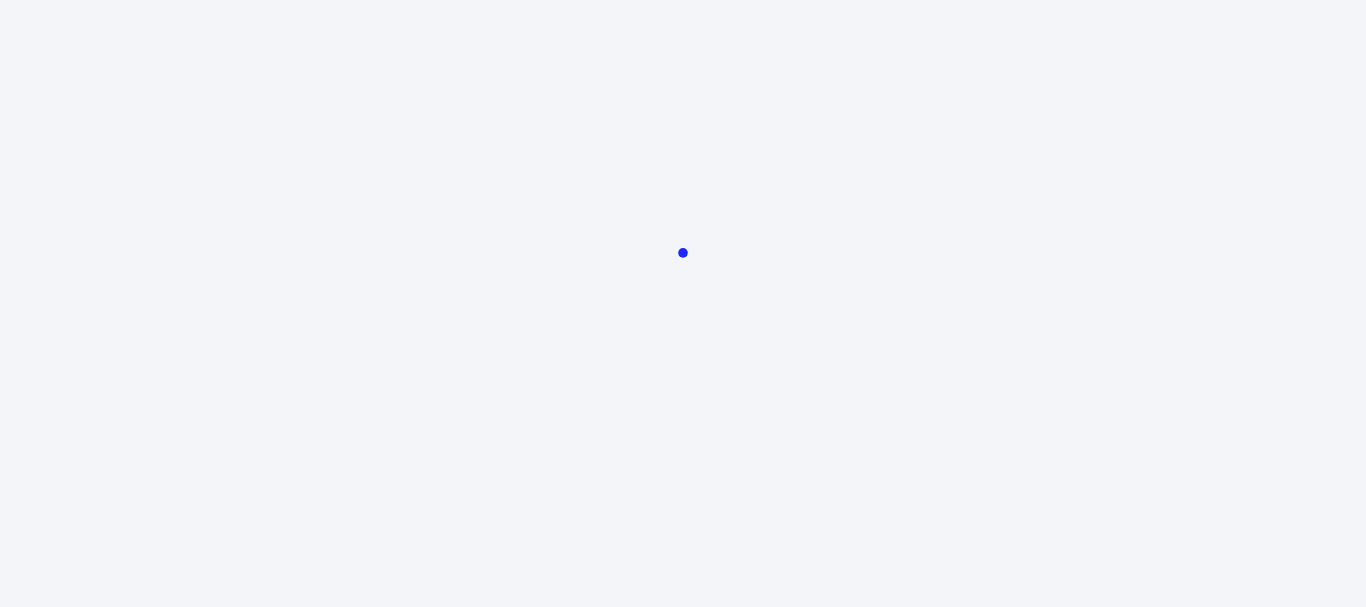 scroll, scrollTop: 0, scrollLeft: 0, axis: both 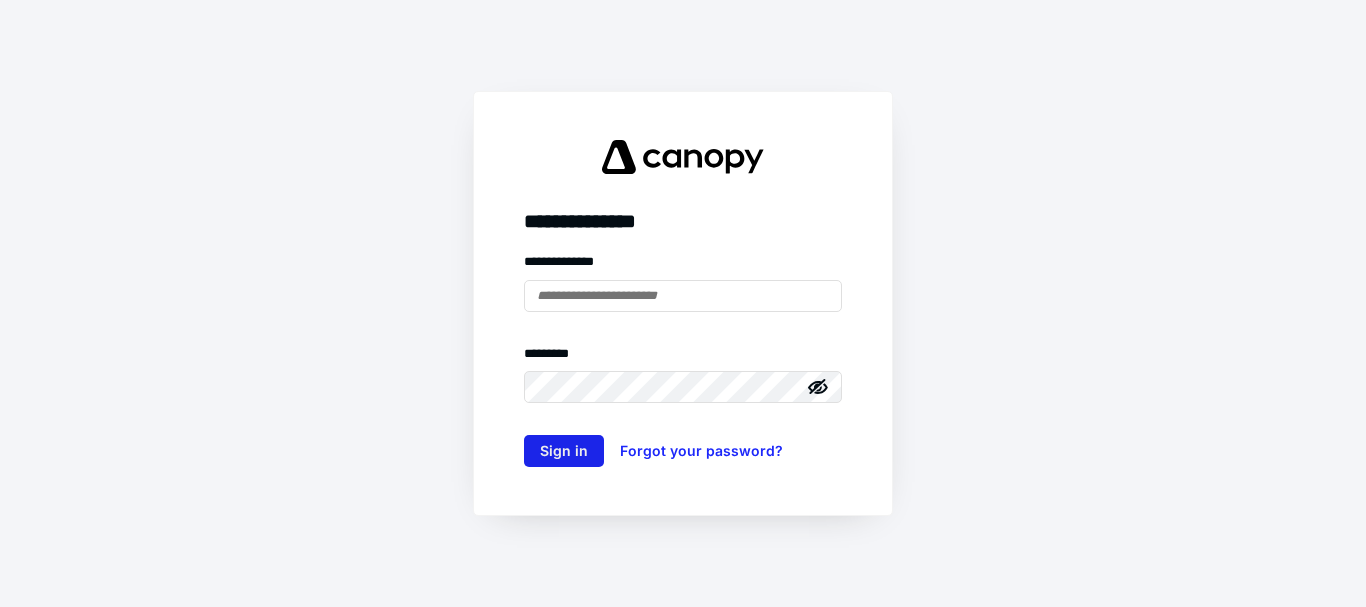 type on "**********" 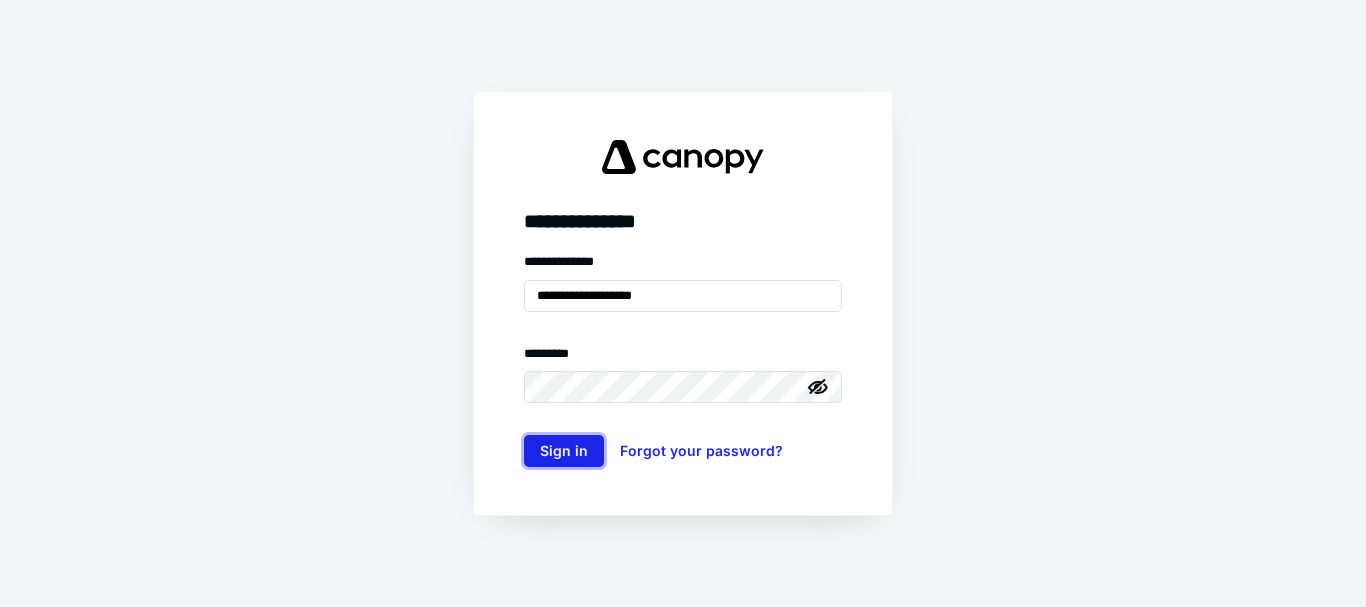 click on "Sign in" at bounding box center [564, 451] 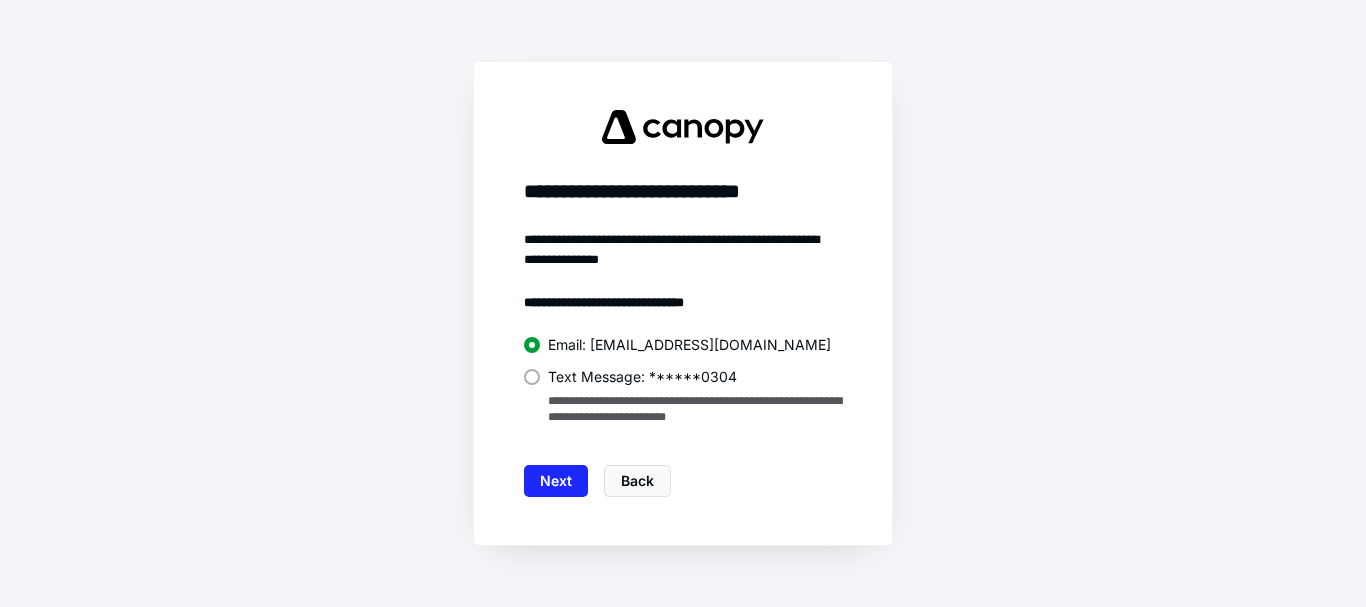 click at bounding box center (532, 377) 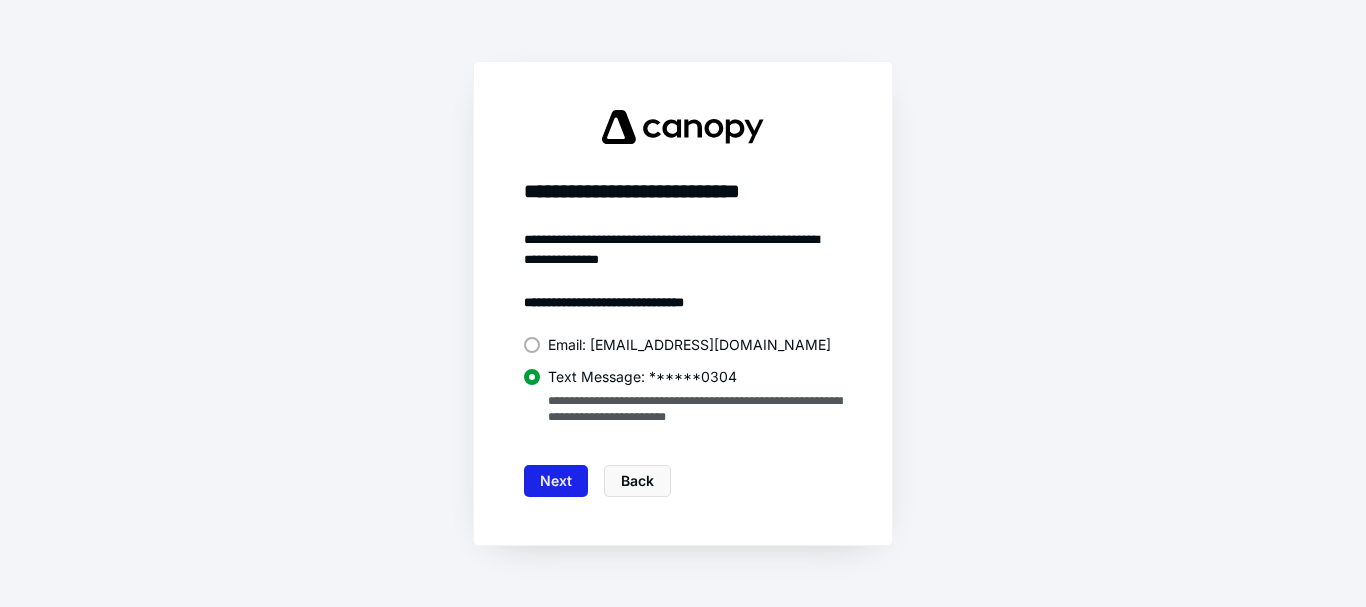 click on "Next" at bounding box center [556, 481] 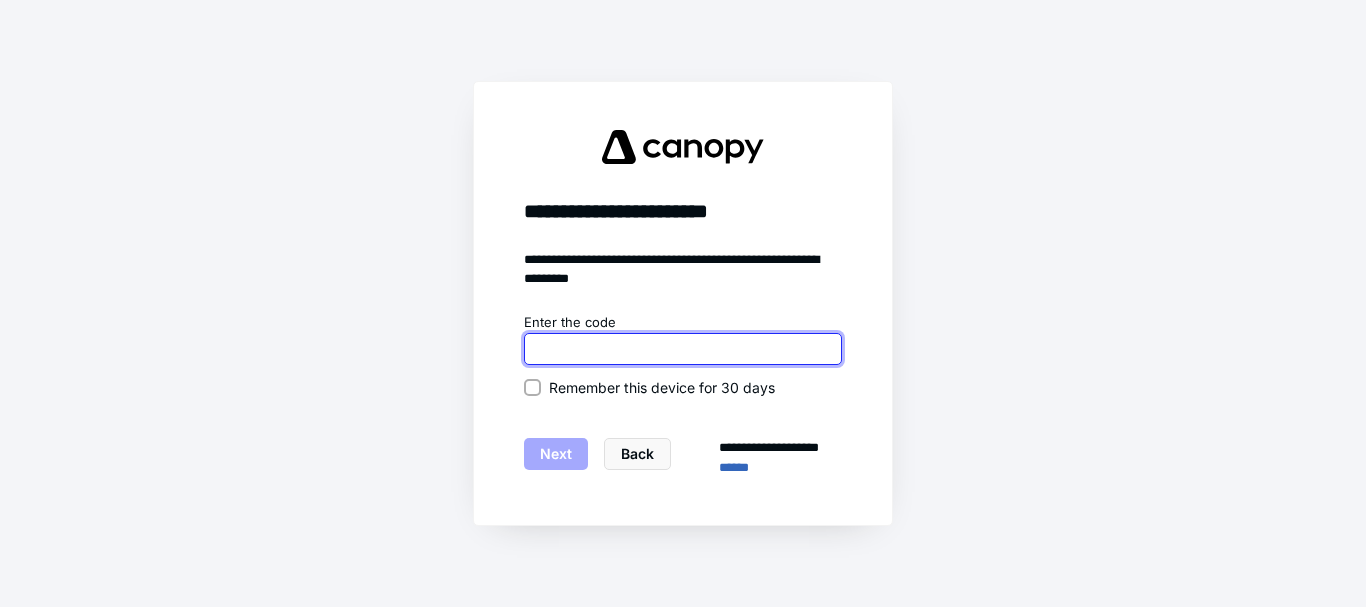 click at bounding box center (683, 349) 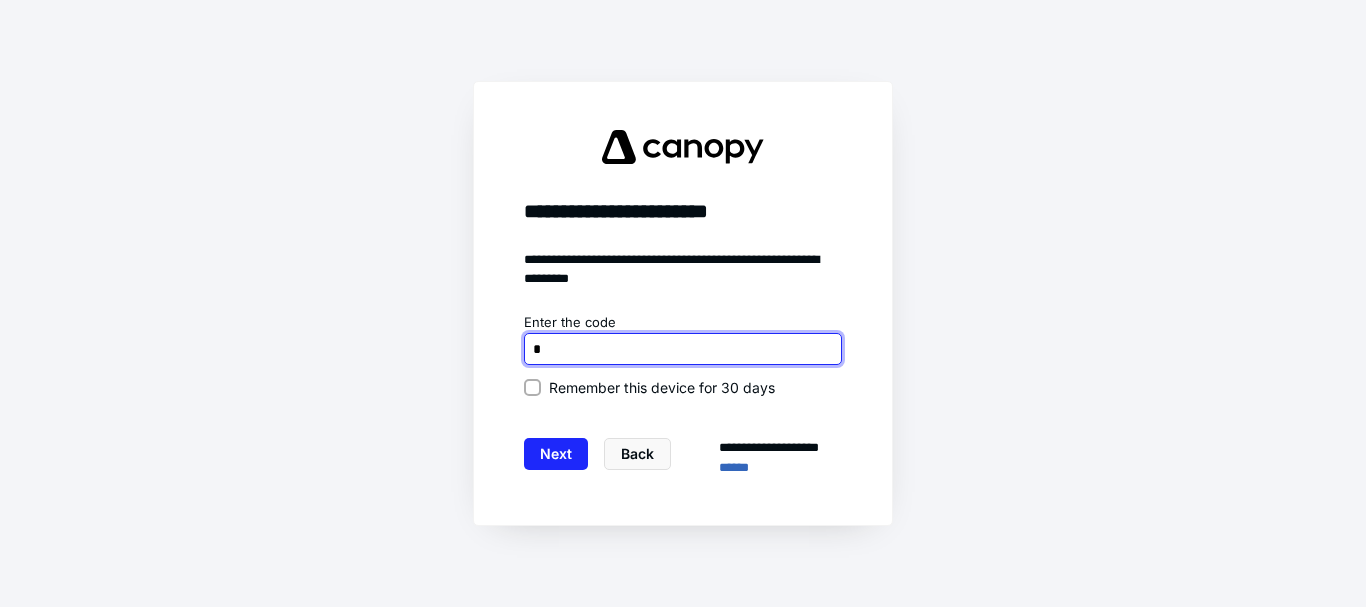 click on "Next" at bounding box center (556, 454) 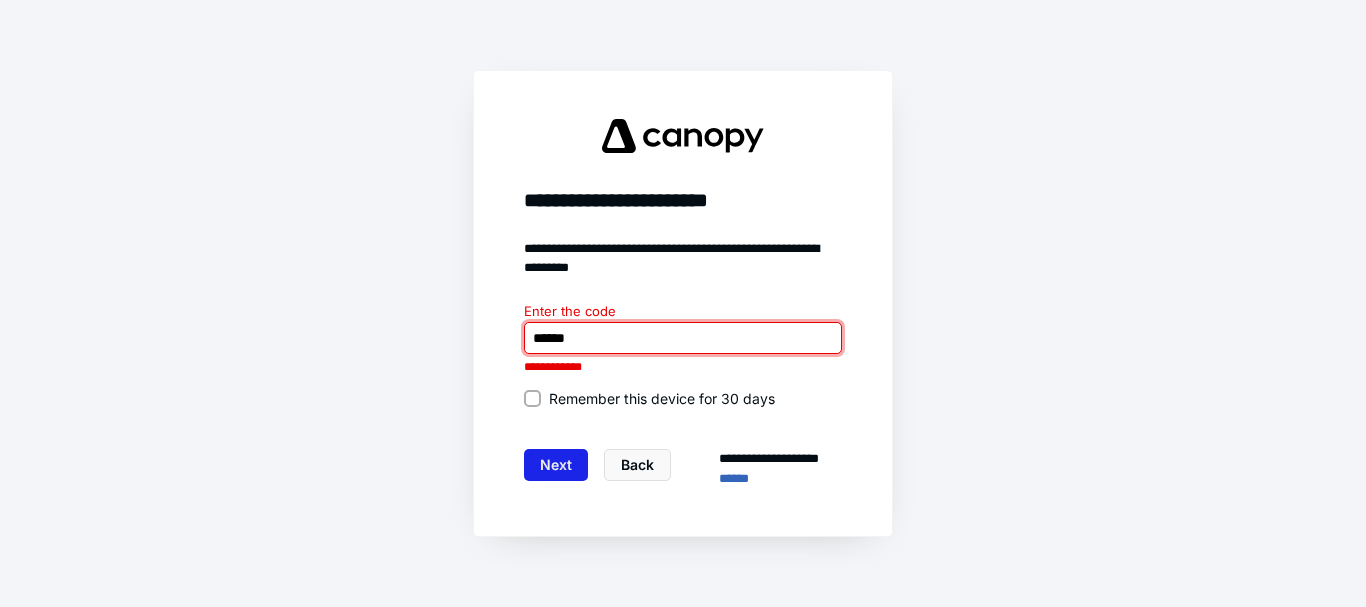 type on "******" 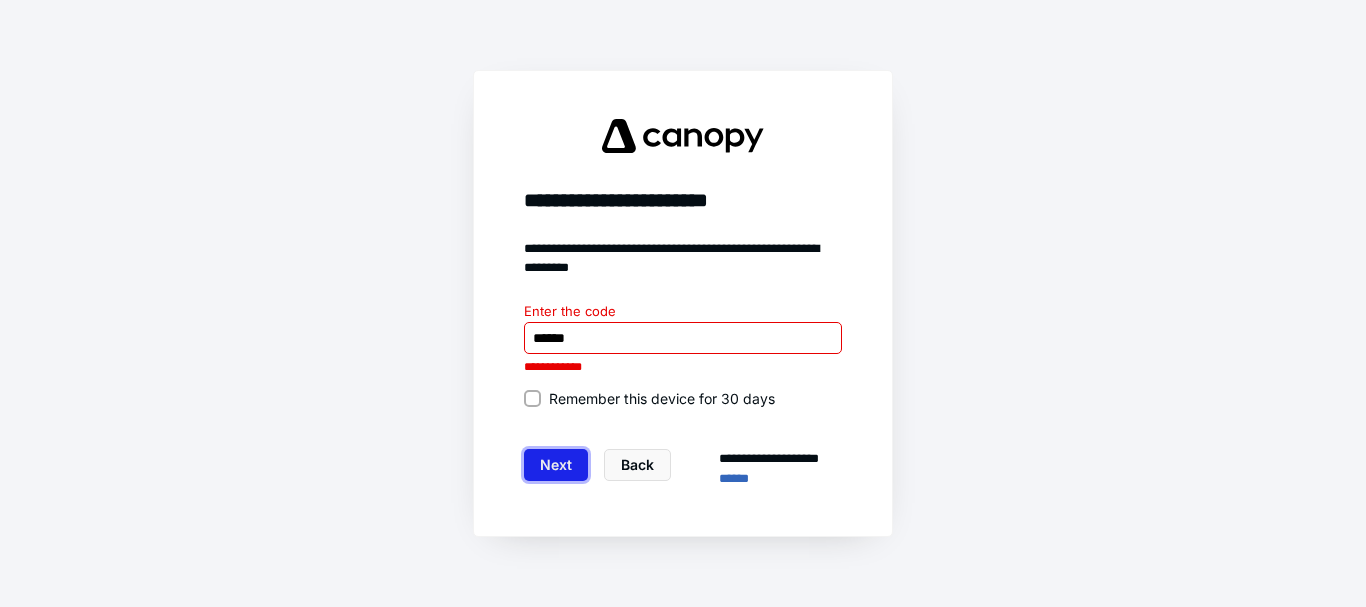 click on "Next" at bounding box center [556, 465] 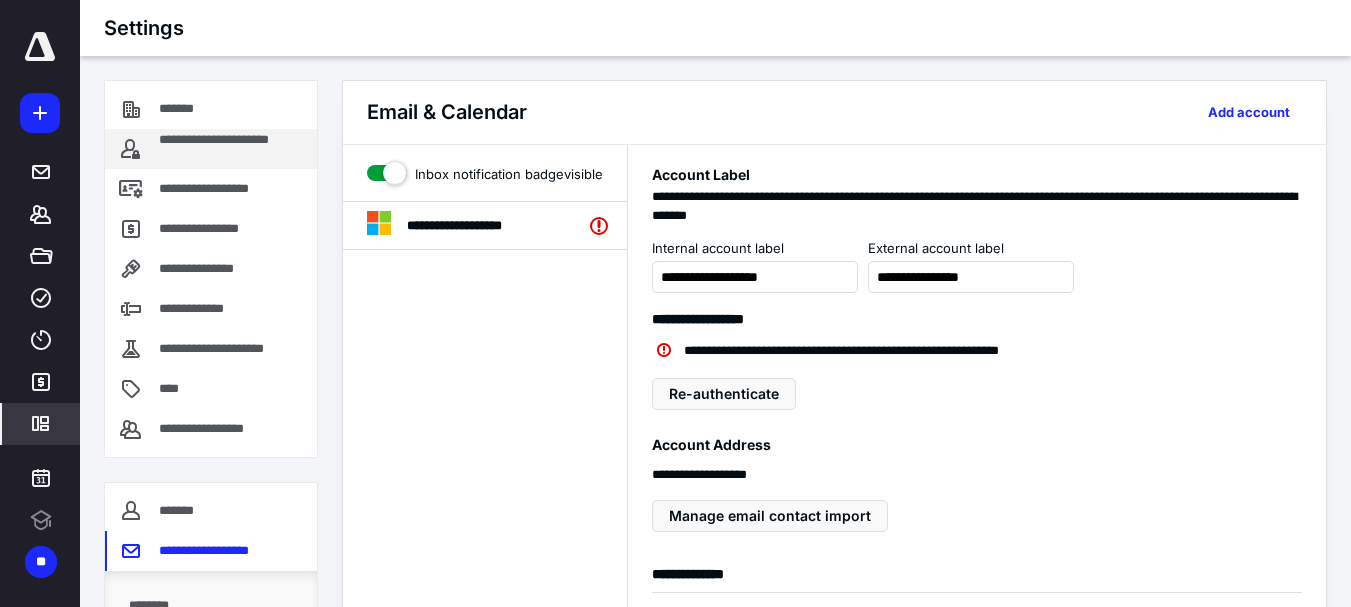 scroll, scrollTop: 0, scrollLeft: 0, axis: both 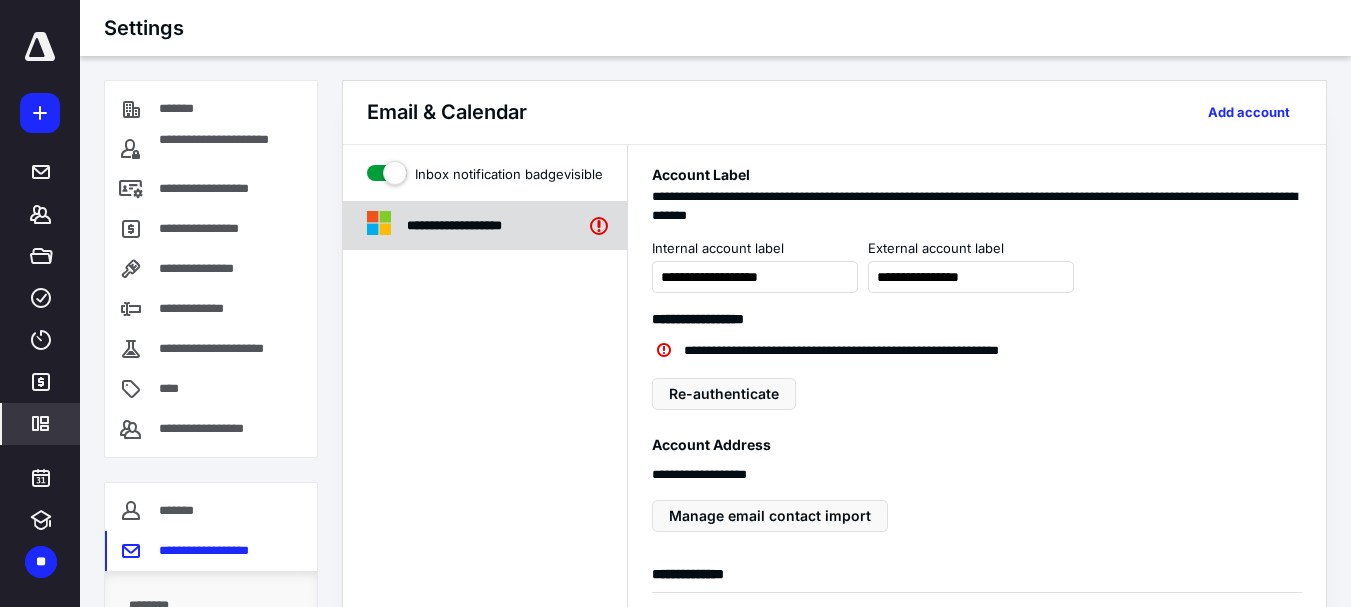 click on "**********" at bounding box center (477, 226) 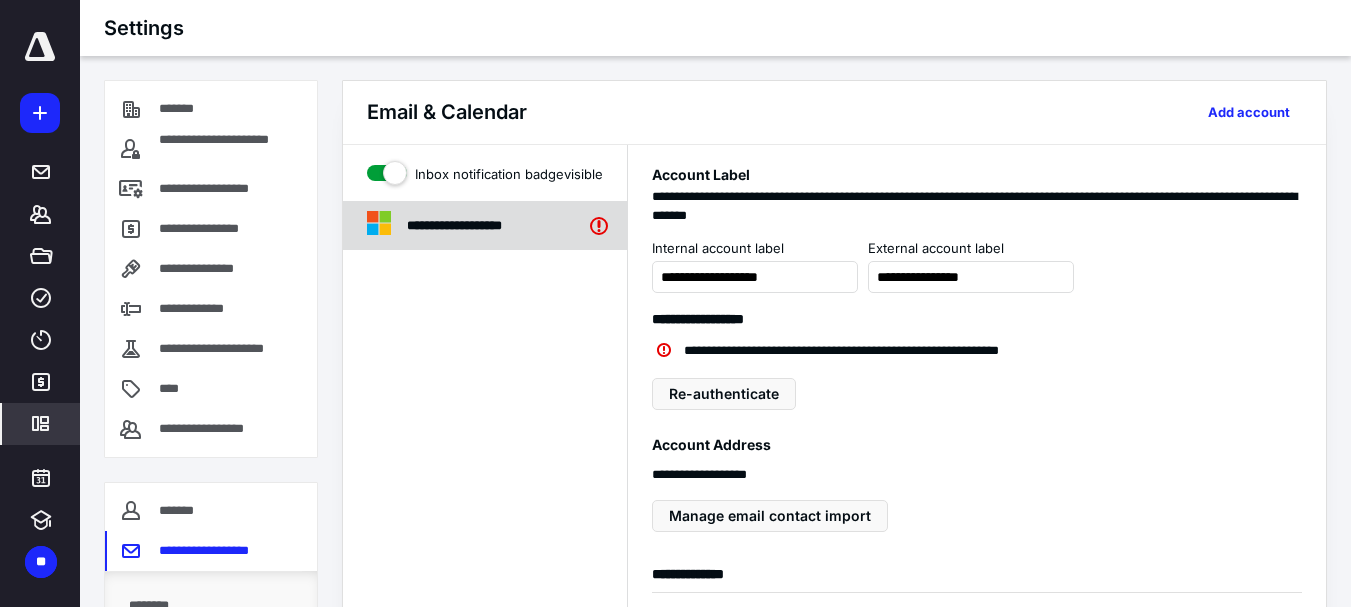 click on "**********" at bounding box center (477, 226) 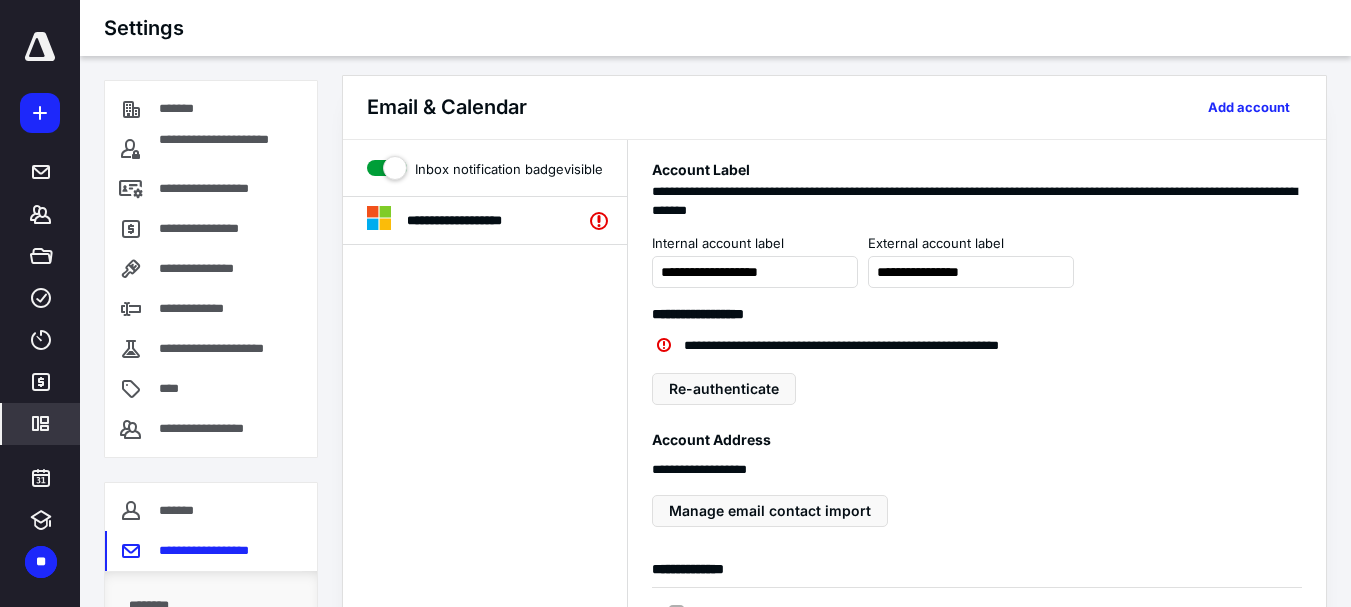 scroll, scrollTop: 0, scrollLeft: 0, axis: both 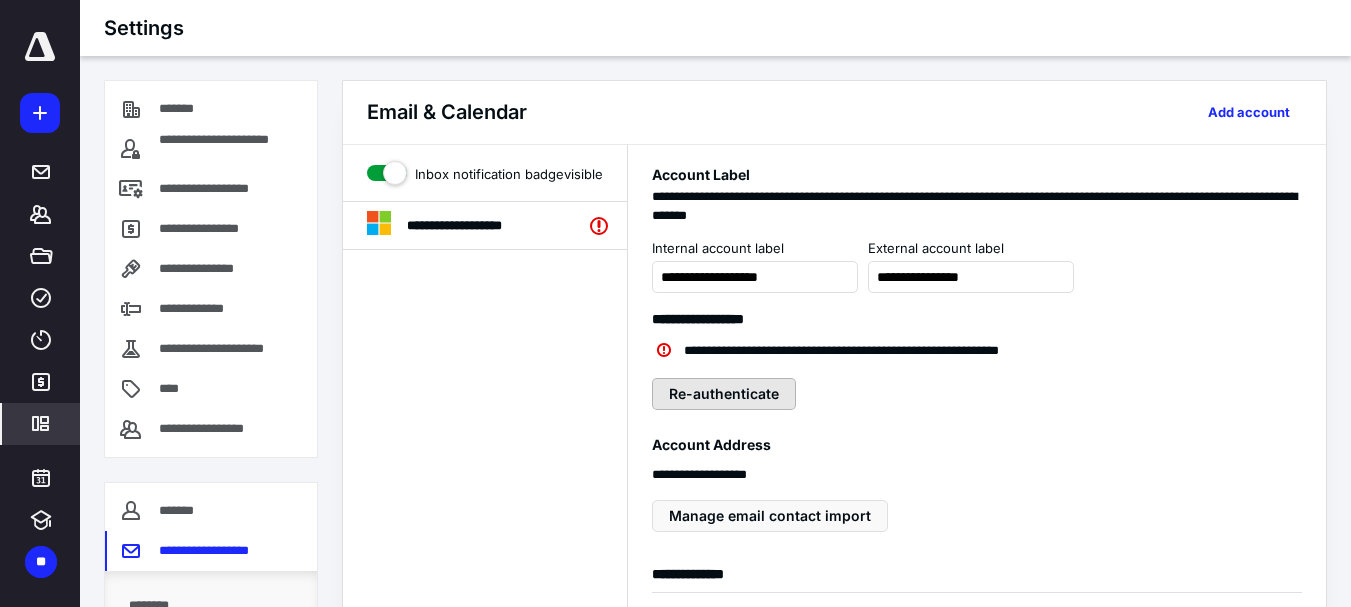 click on "Re-authenticate" at bounding box center (724, 394) 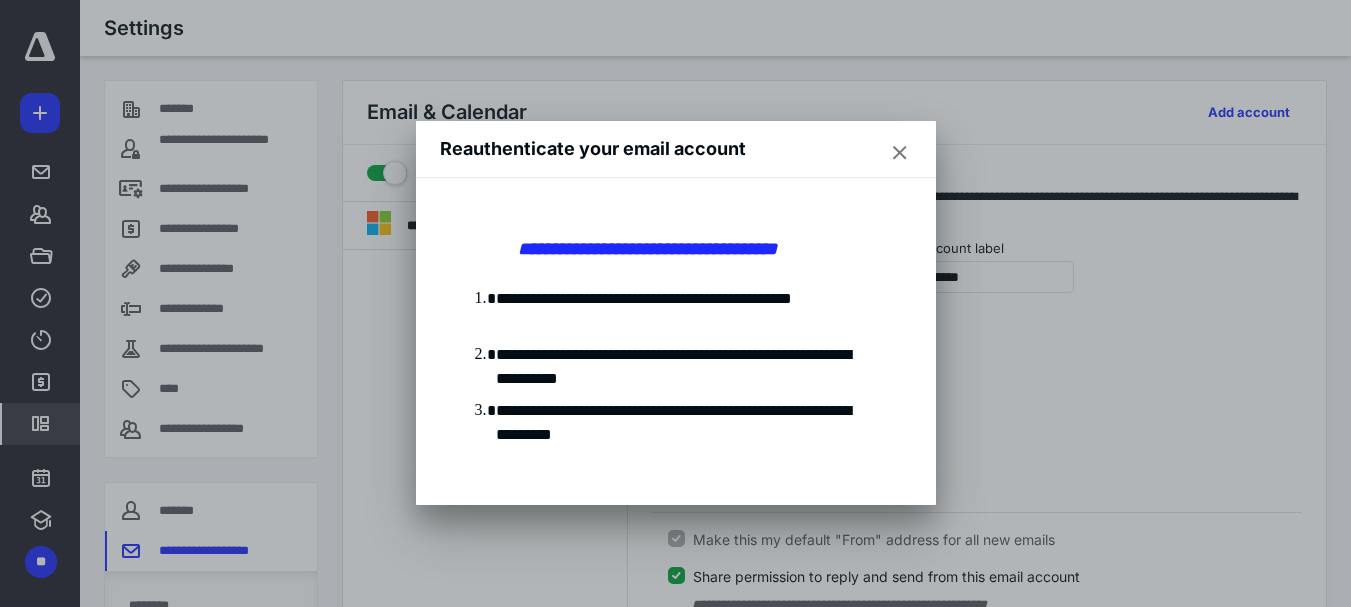 click at bounding box center [900, 153] 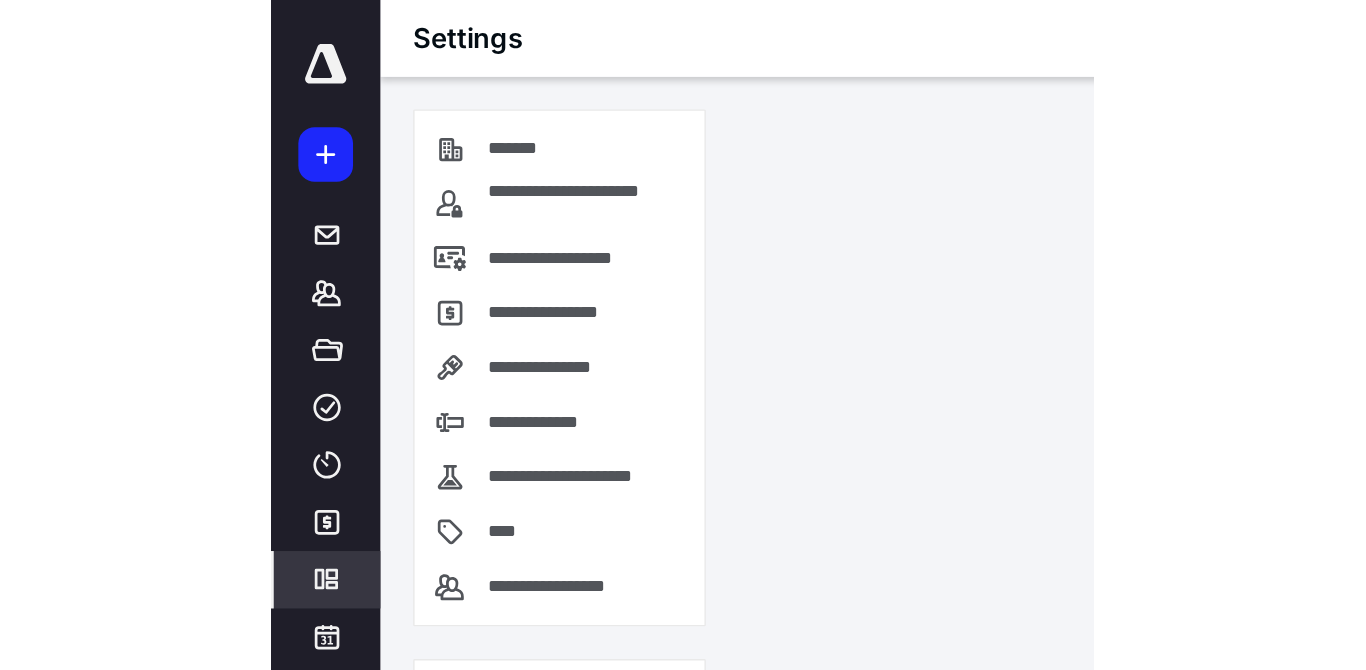 scroll, scrollTop: 0, scrollLeft: 0, axis: both 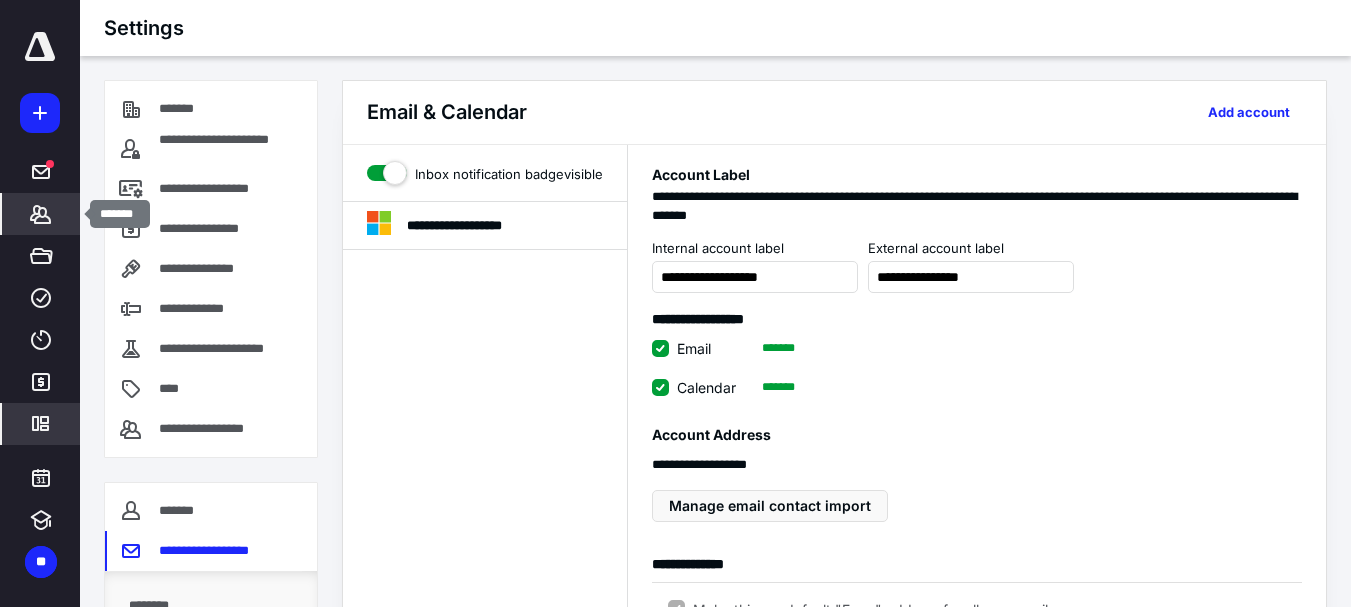 click 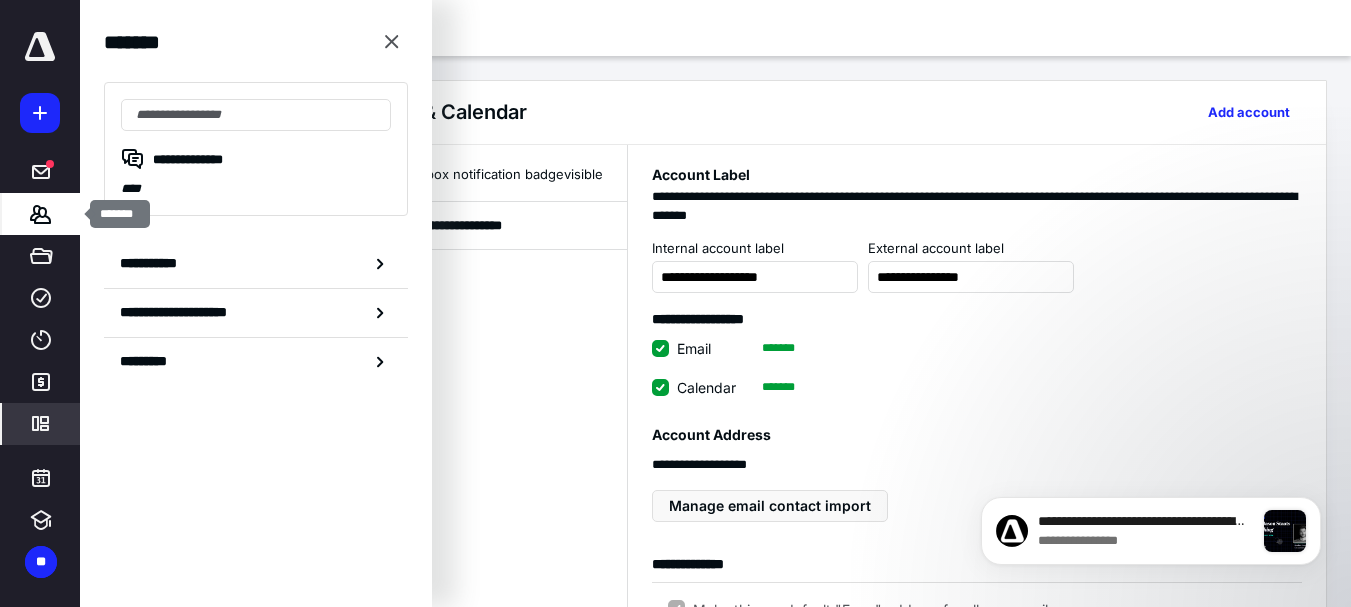scroll, scrollTop: 0, scrollLeft: 0, axis: both 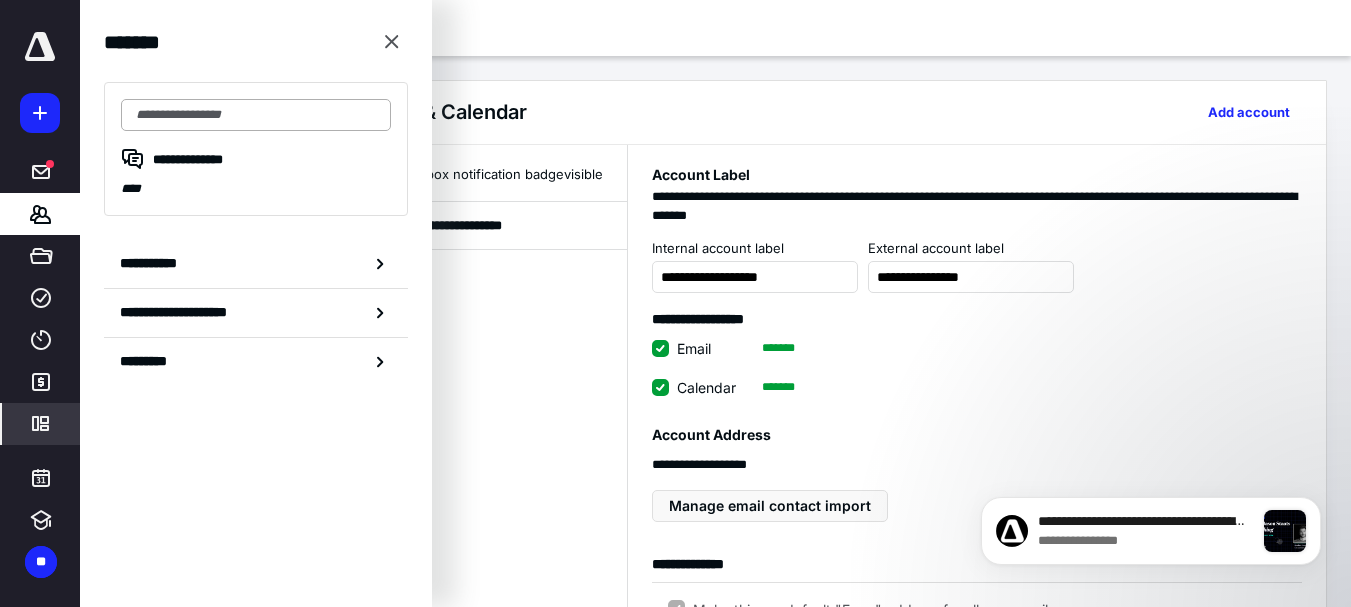 click at bounding box center (256, 115) 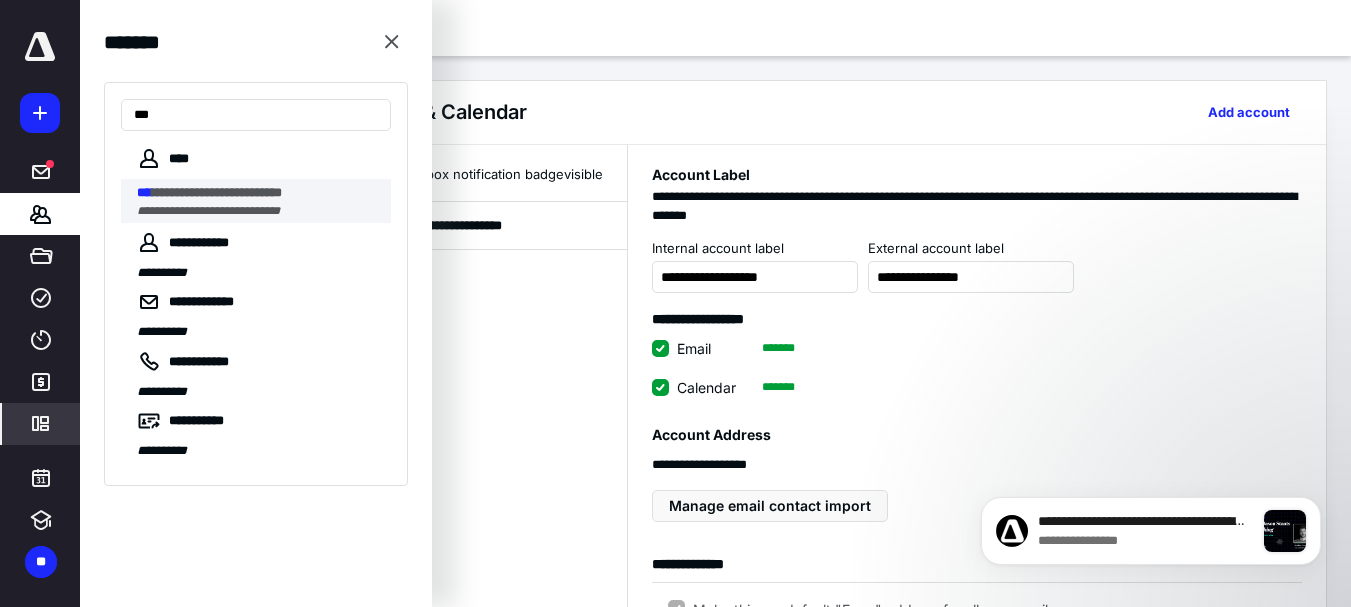 type on "***" 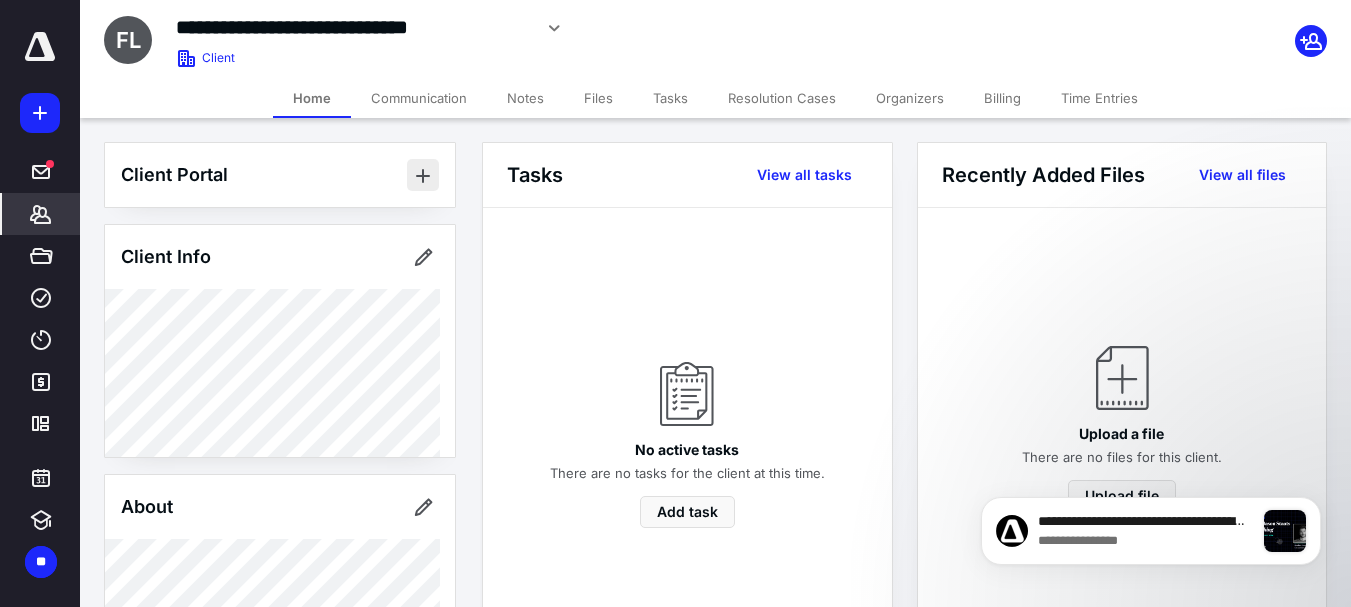 click at bounding box center (423, 175) 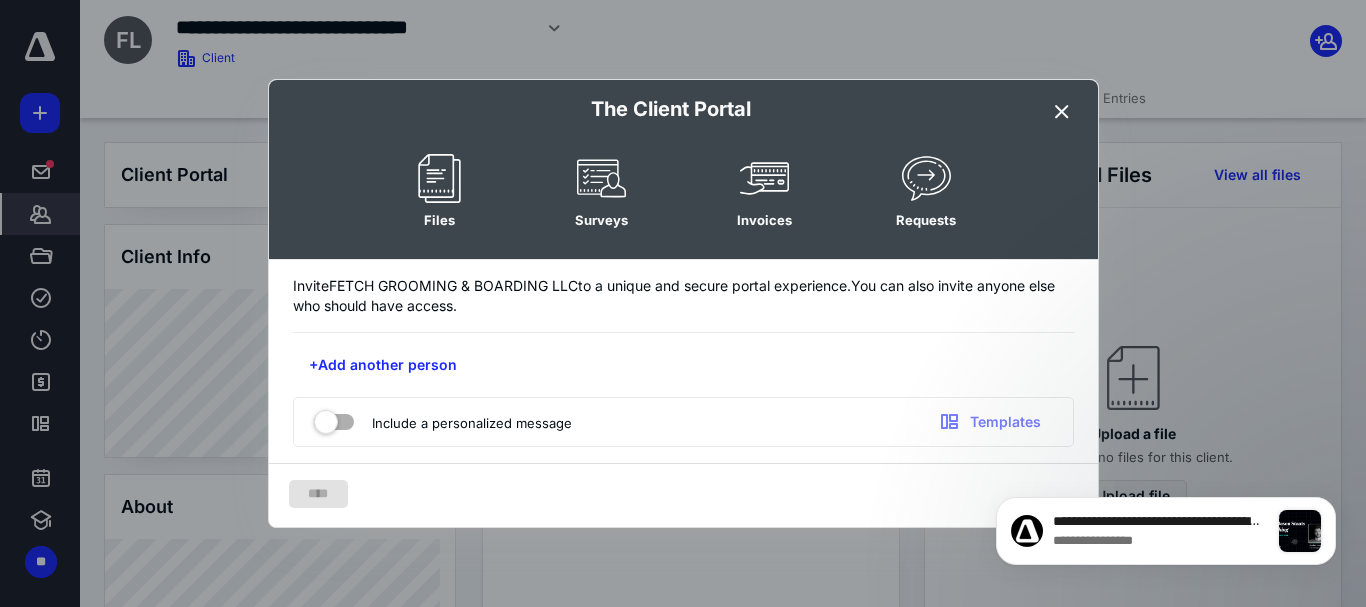 click on "Include a personalized message" at bounding box center (441, 422) 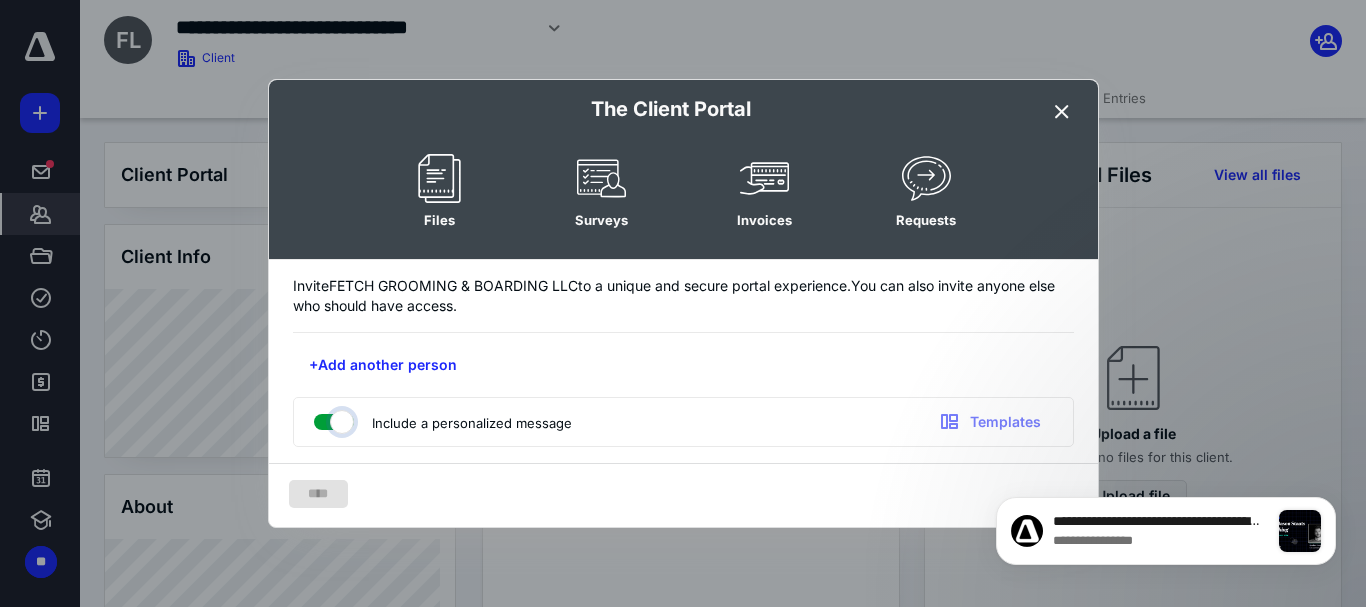 checkbox on "true" 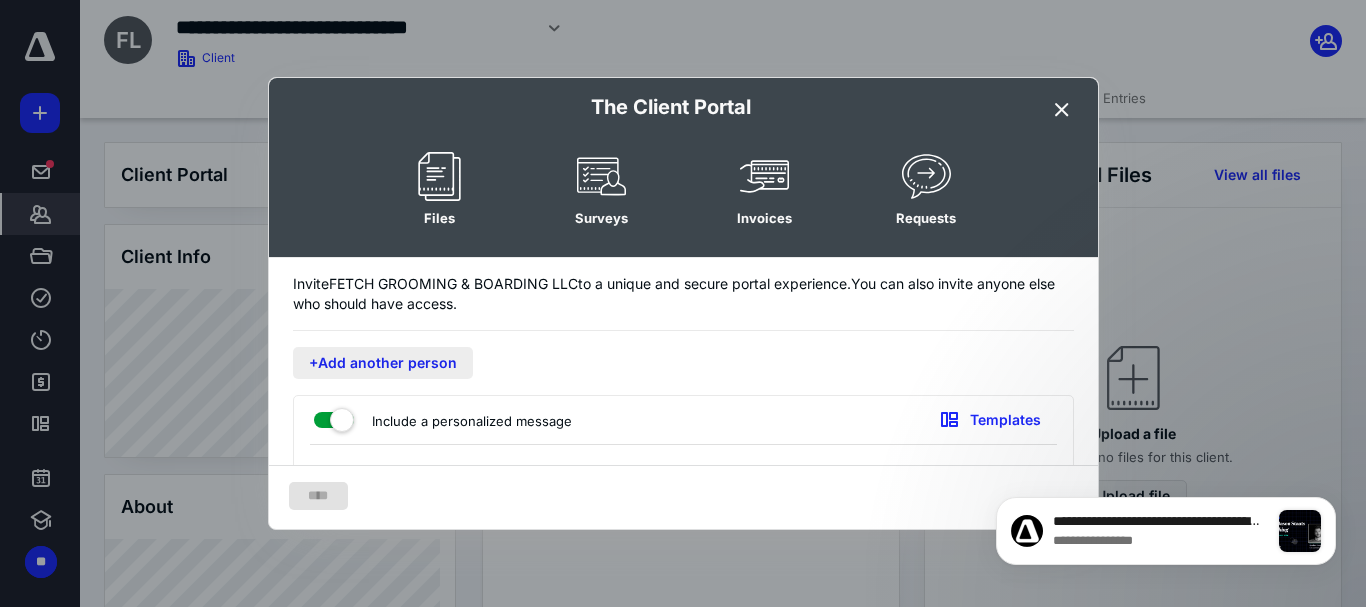 click on "+Add another person" at bounding box center [383, 363] 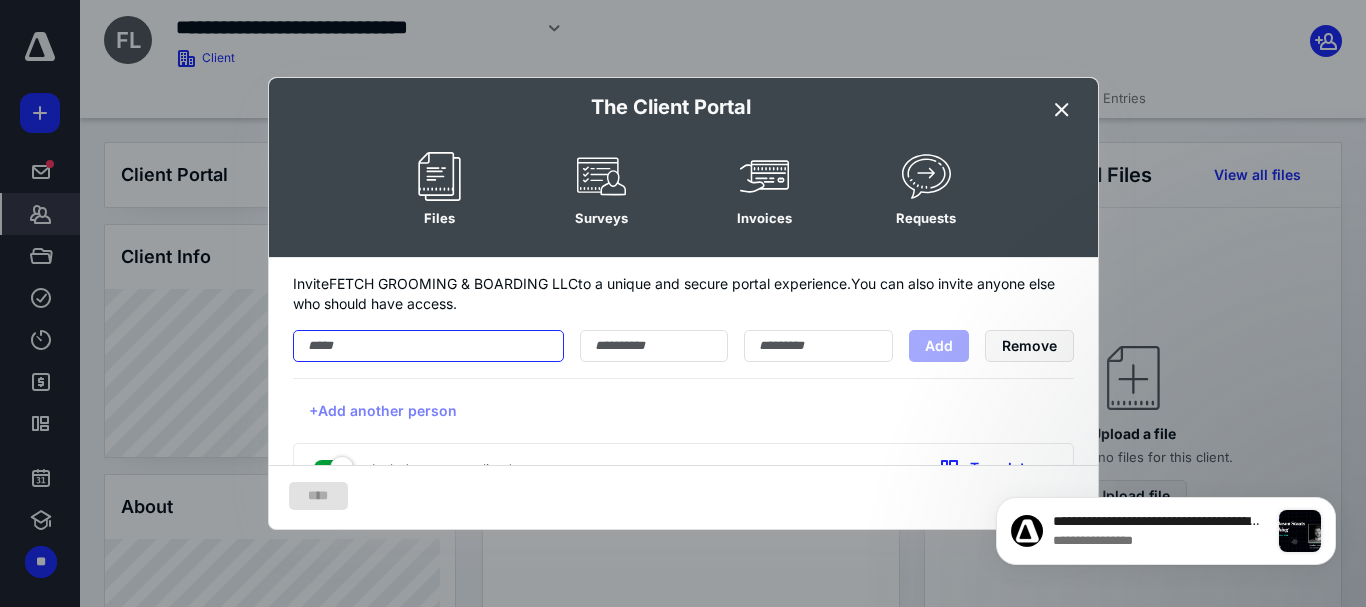 click at bounding box center (428, 346) 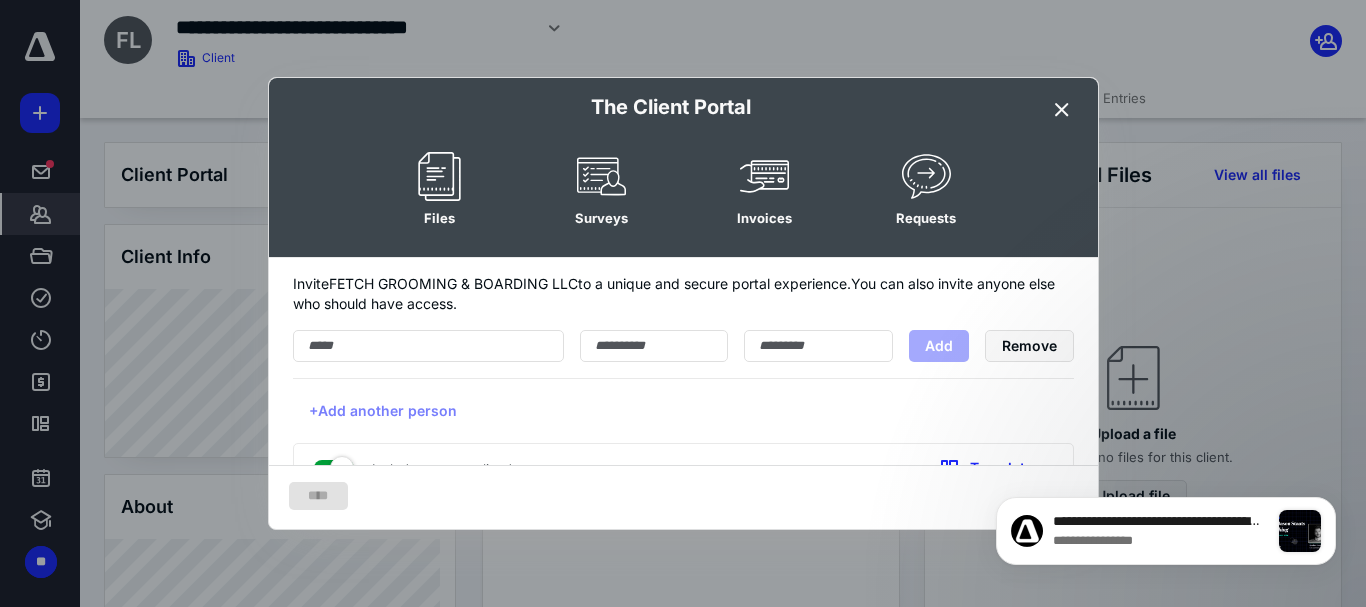 click at bounding box center [1062, 110] 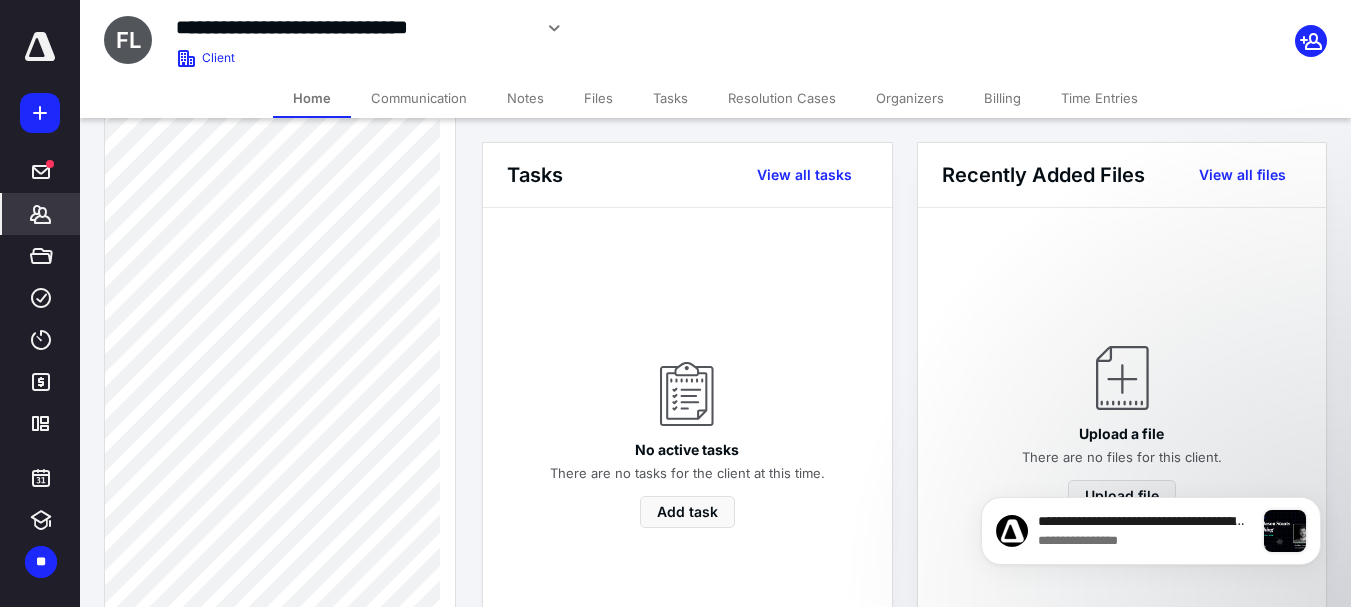 scroll, scrollTop: 600, scrollLeft: 0, axis: vertical 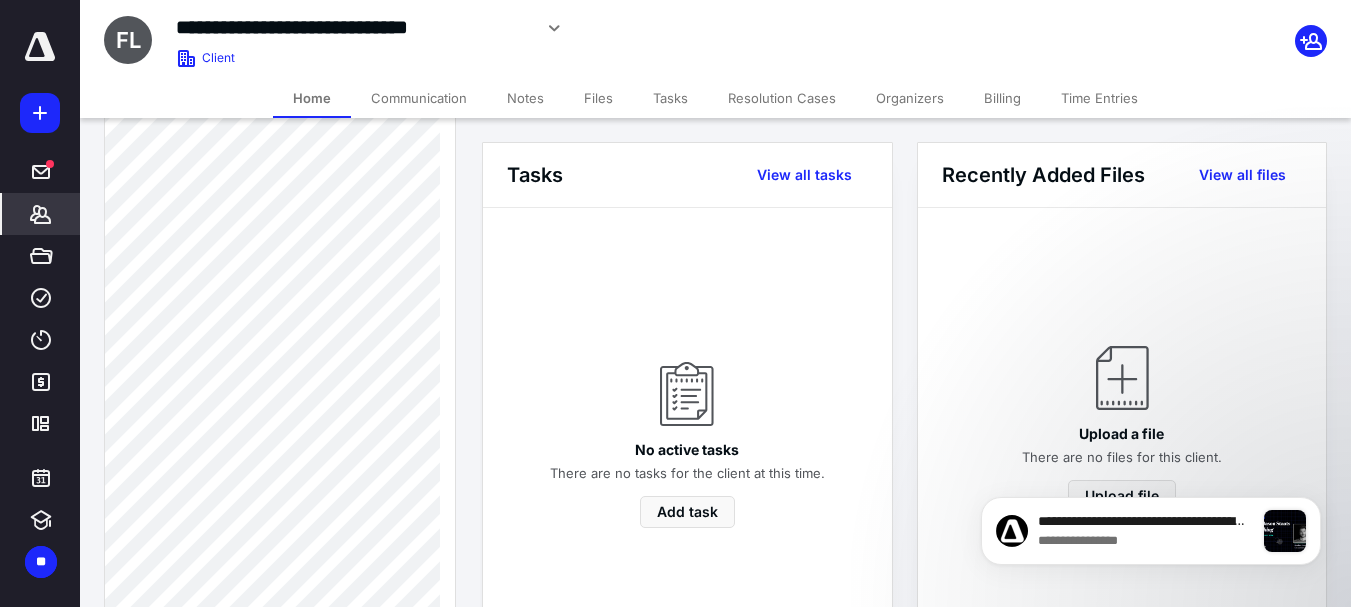 click on "Billing" at bounding box center [1002, 98] 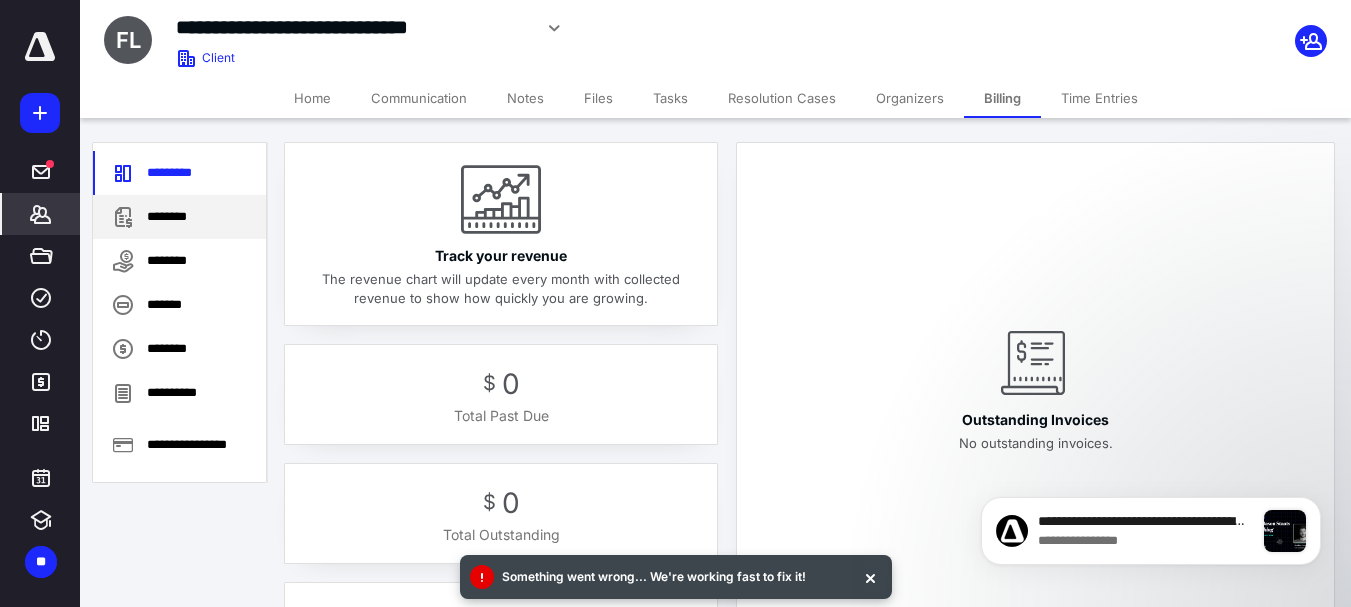 click on "********" at bounding box center [179, 217] 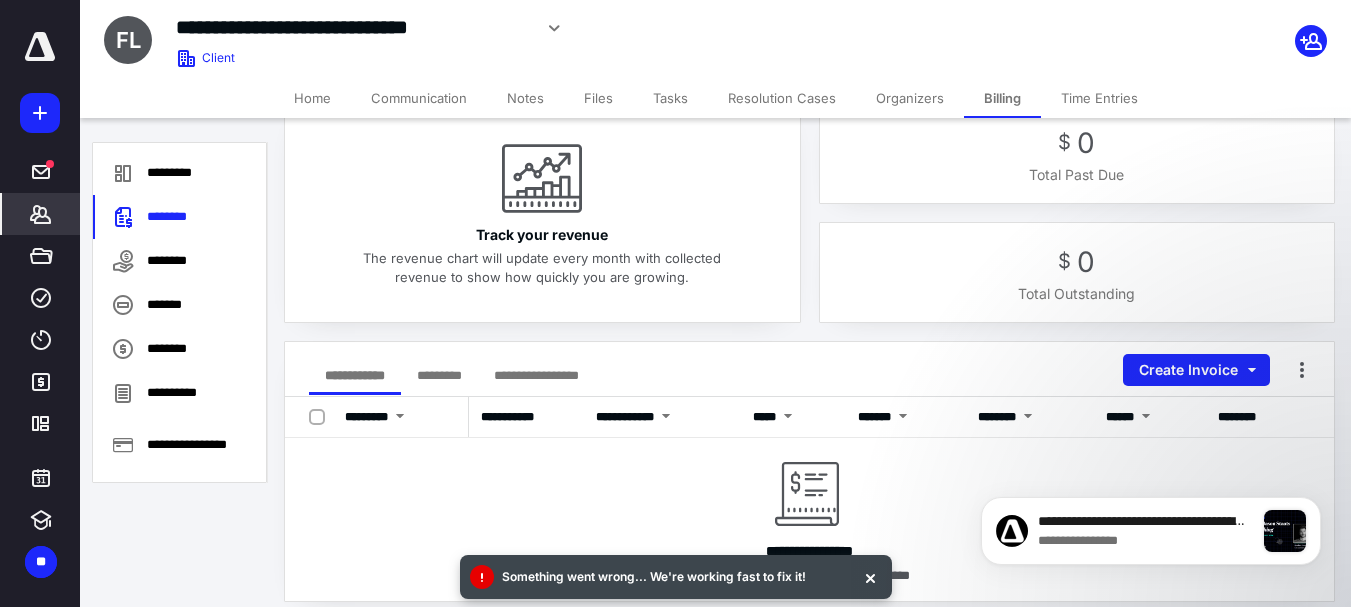 scroll, scrollTop: 57, scrollLeft: 0, axis: vertical 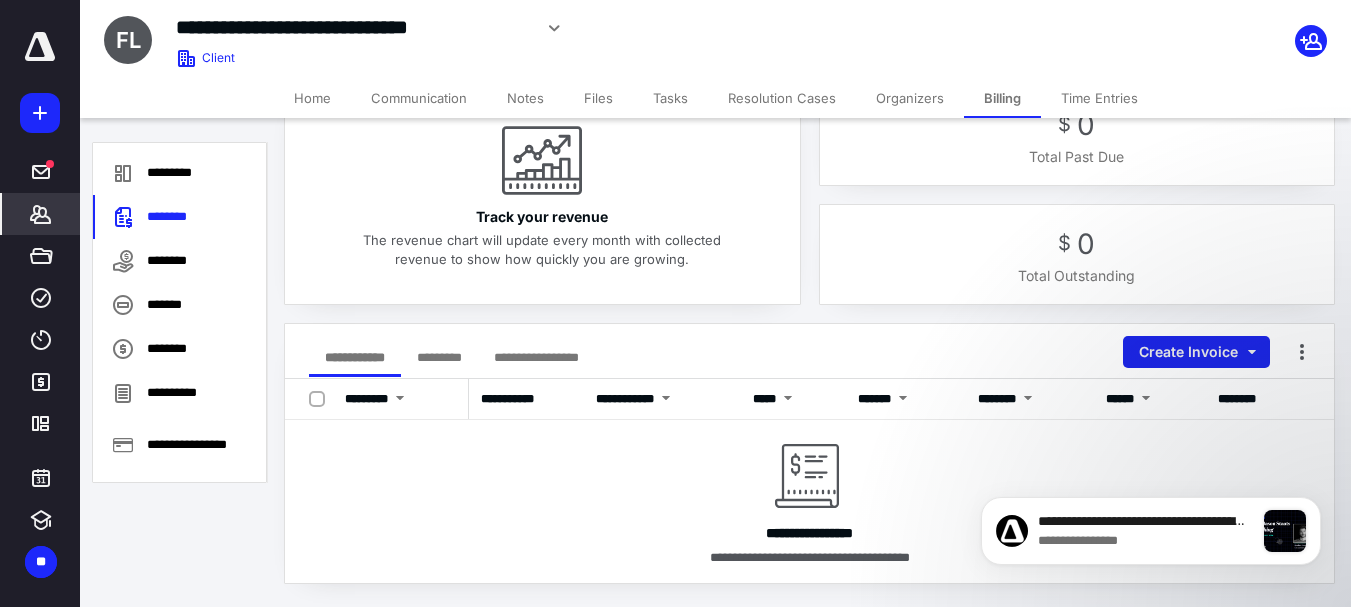 click on "Create Invoice" at bounding box center [1196, 352] 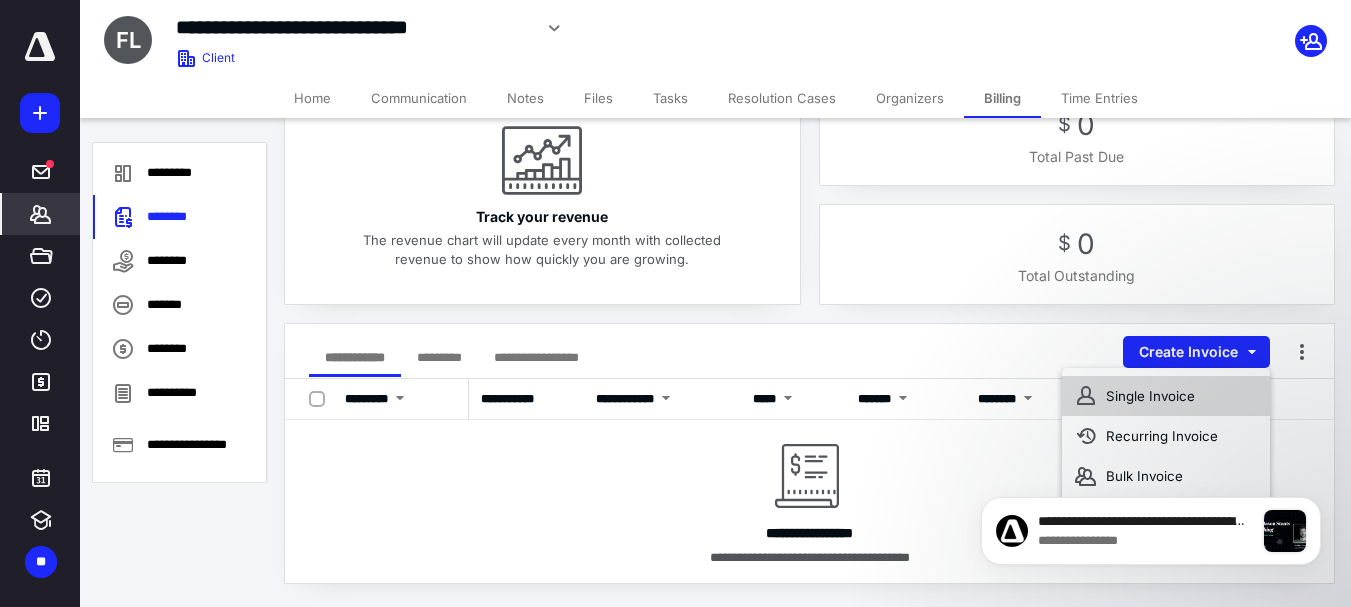 click on "Single Invoice" at bounding box center [1166, 396] 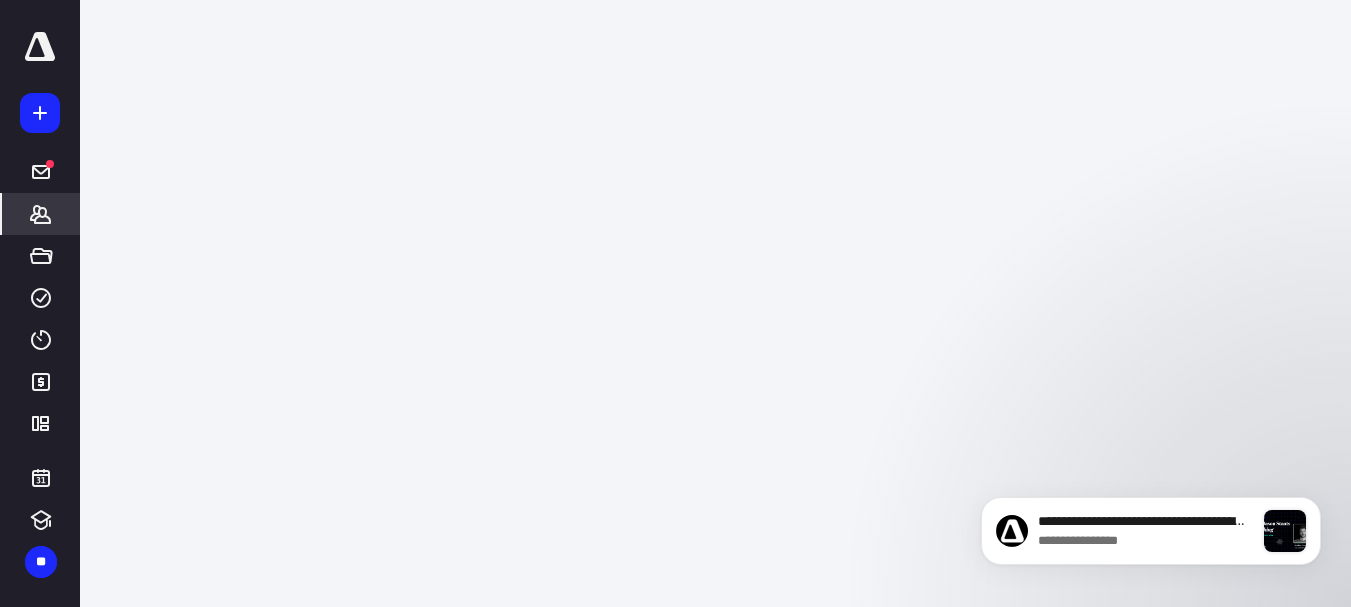 scroll, scrollTop: 0, scrollLeft: 0, axis: both 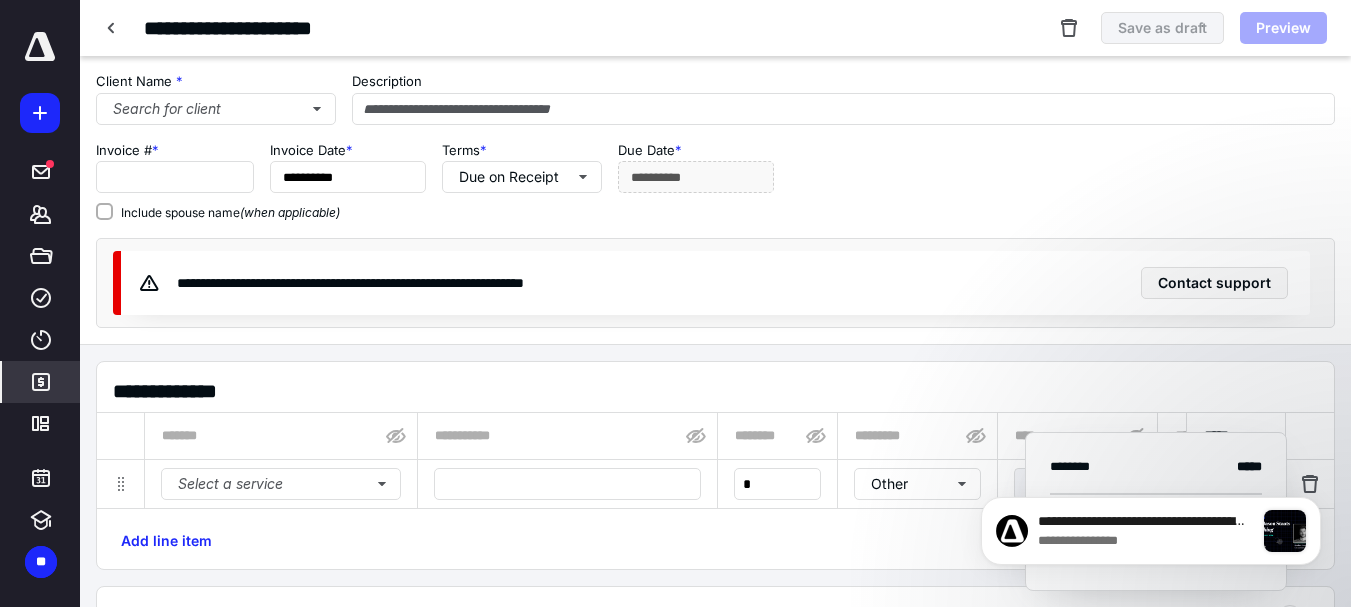 type on "****" 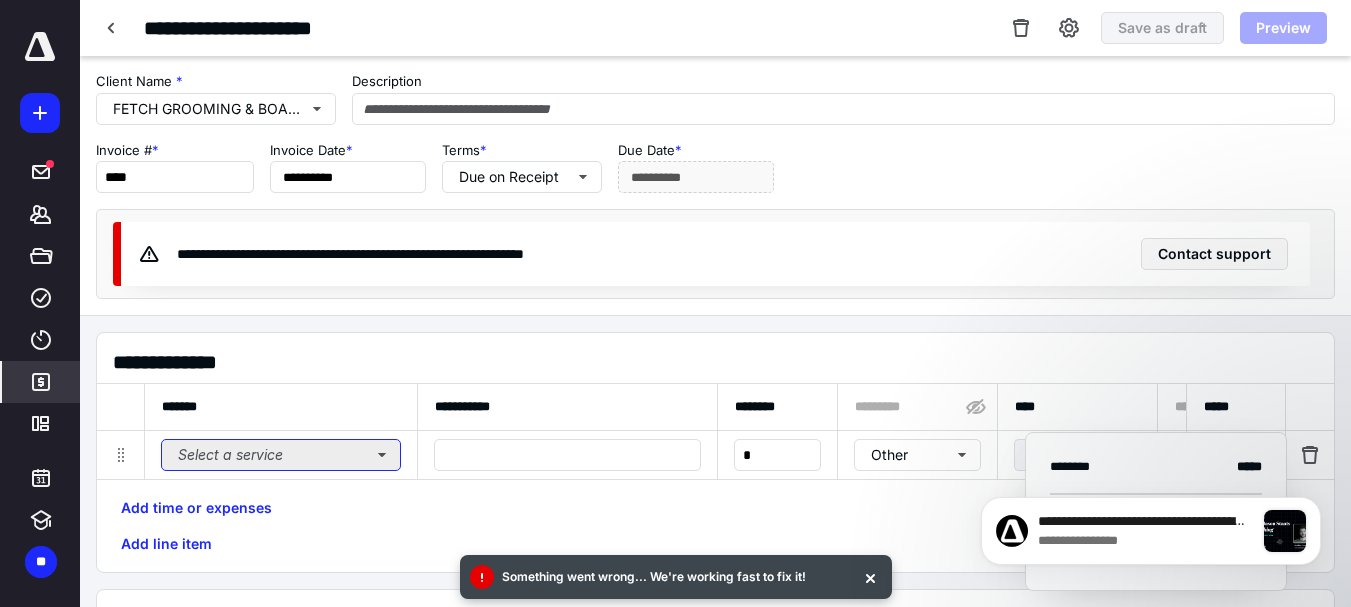 click on "Select a service" at bounding box center (281, 455) 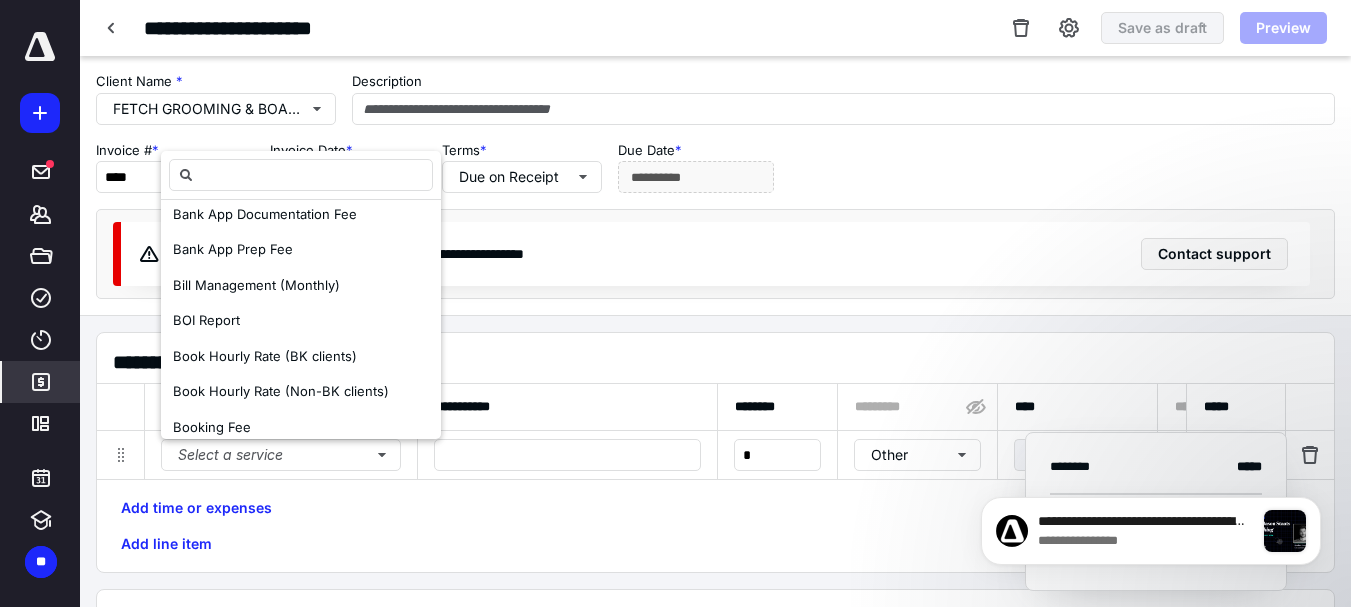 scroll, scrollTop: 400, scrollLeft: 0, axis: vertical 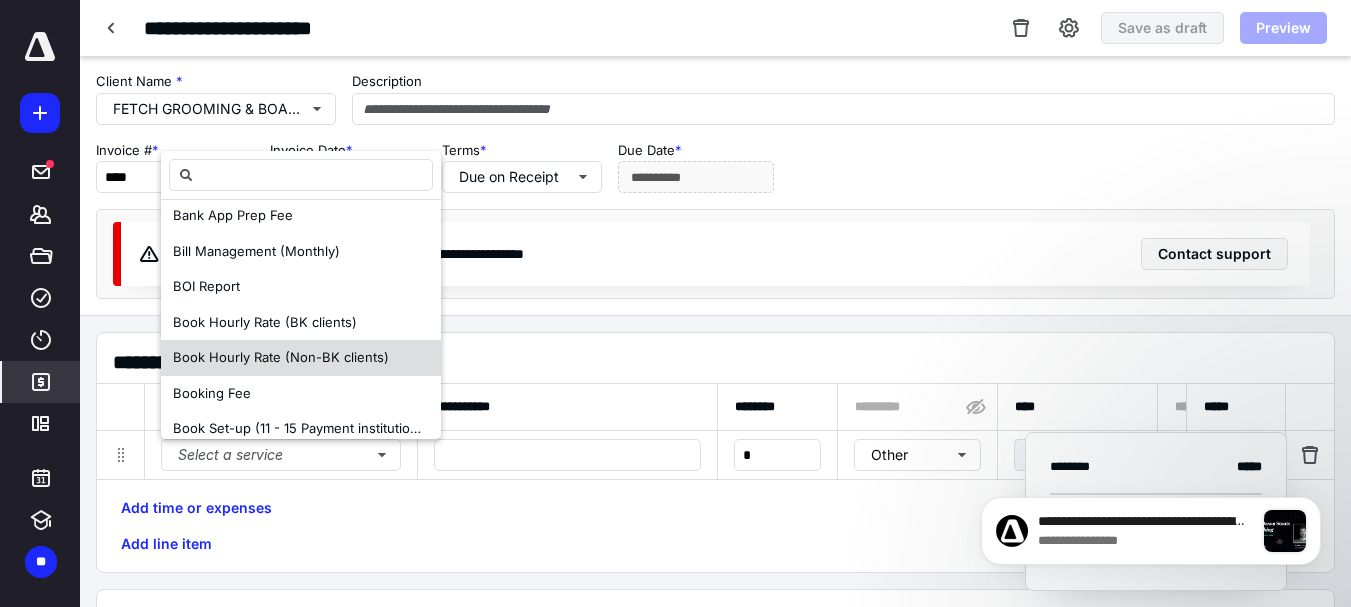 click on "Book Hourly Rate (Non-BK clients)" at bounding box center (281, 357) 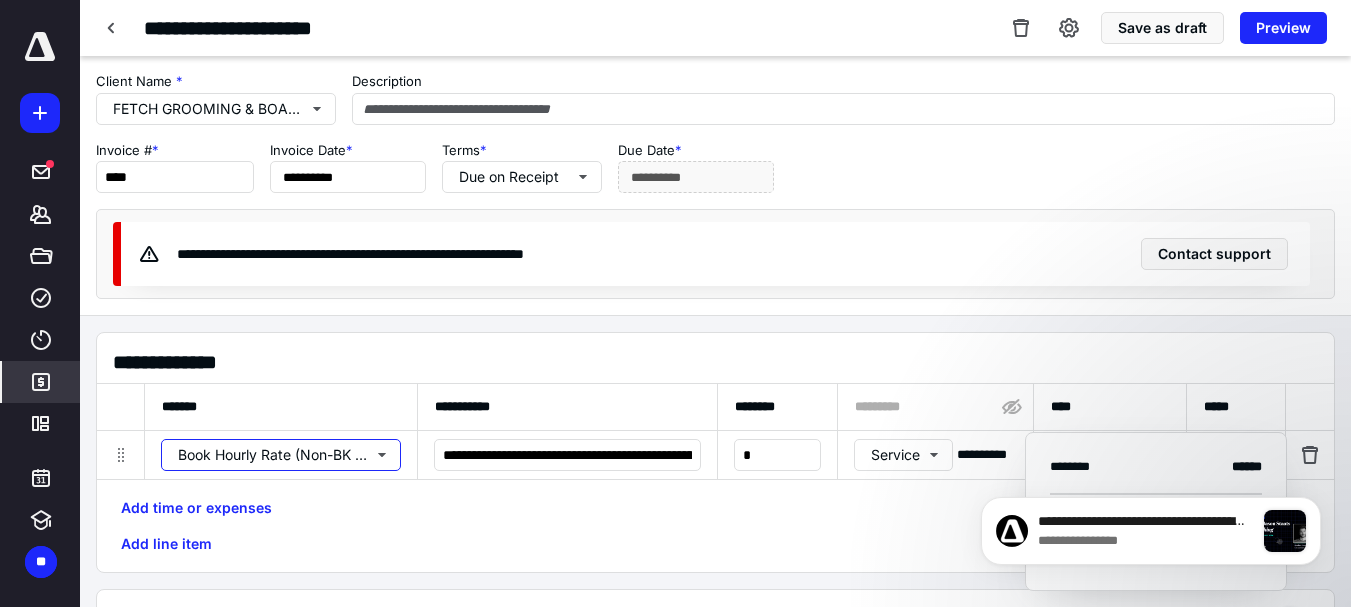 scroll, scrollTop: 0, scrollLeft: 0, axis: both 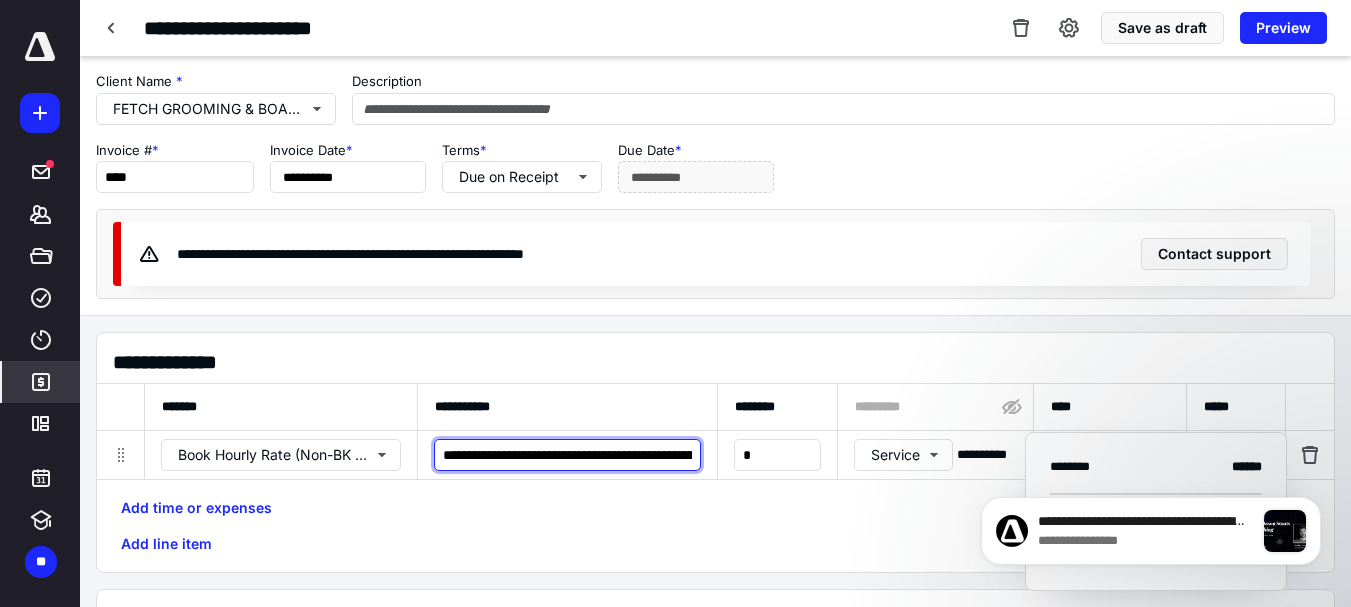 click on "**********" at bounding box center [567, 455] 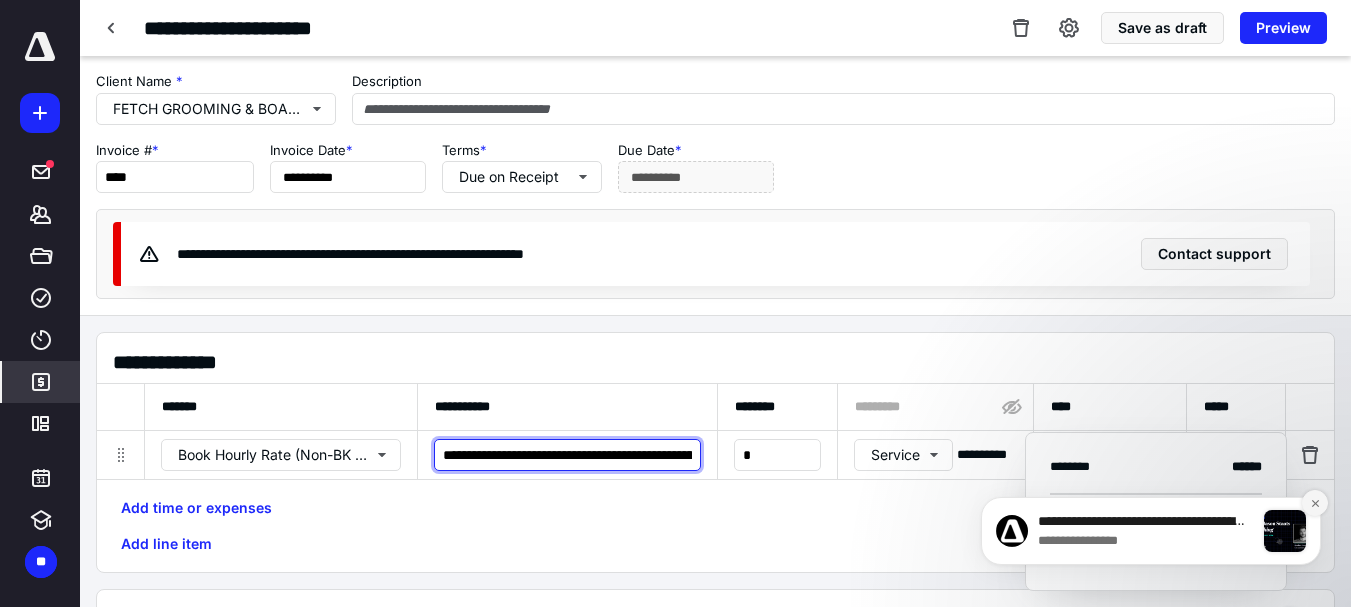 type on "**********" 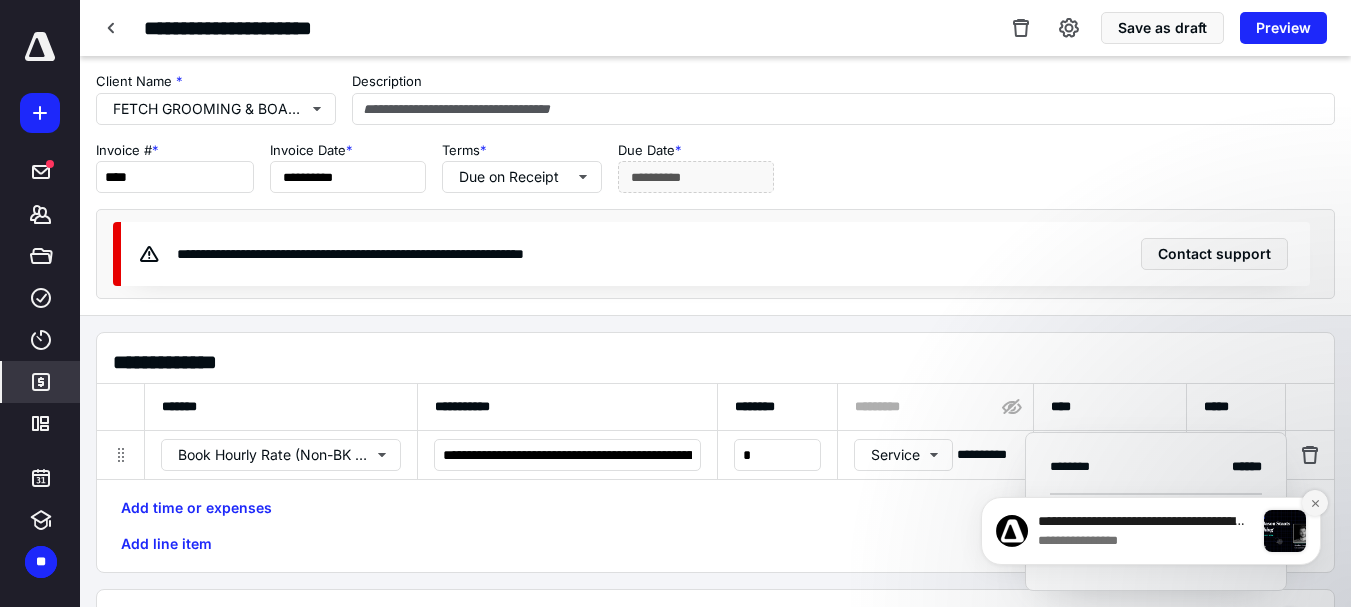 click 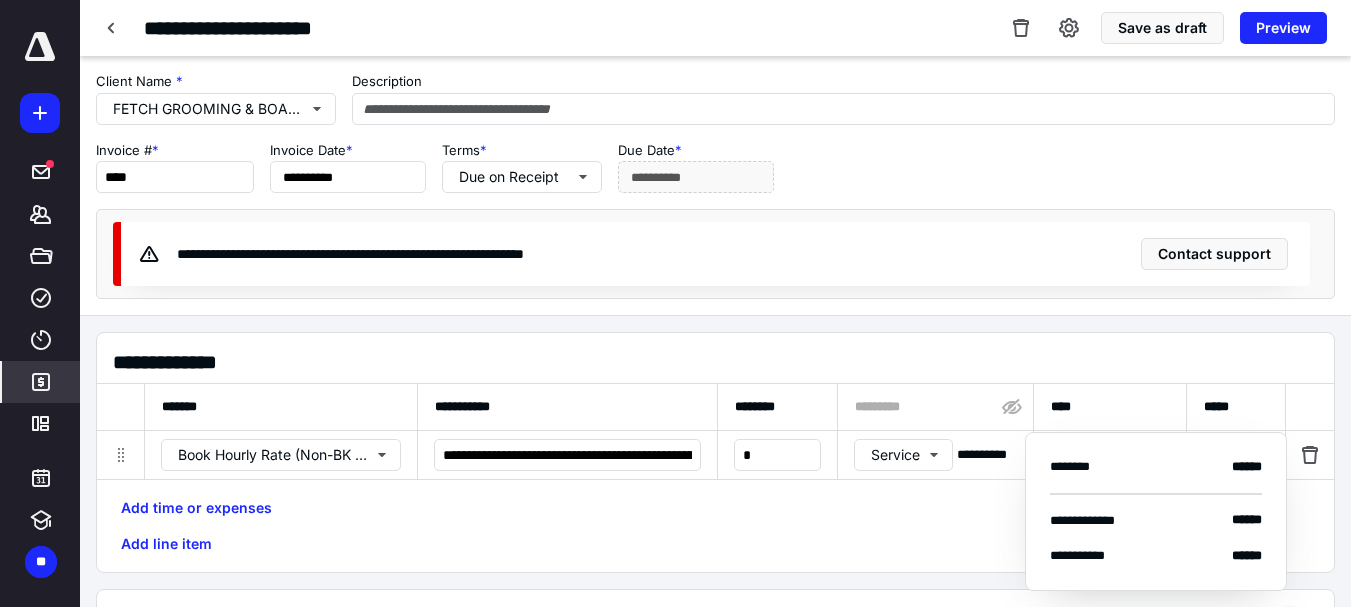 click on "Add time or expenses Add line item" at bounding box center [715, 526] 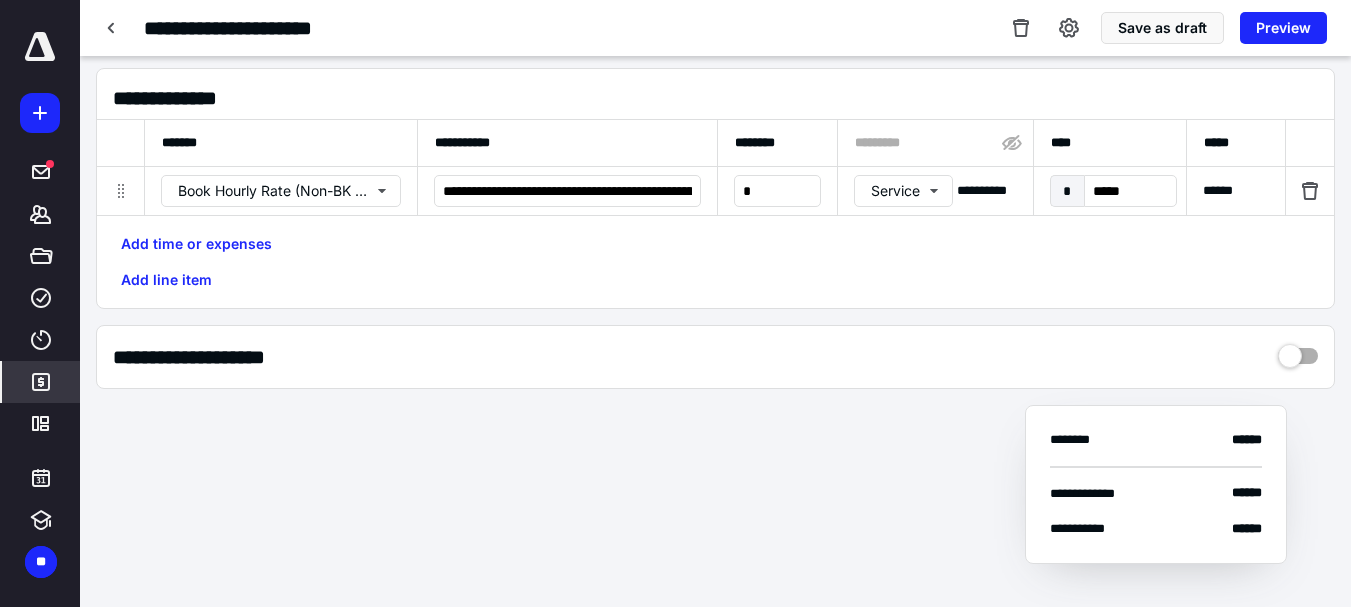scroll, scrollTop: 296, scrollLeft: 0, axis: vertical 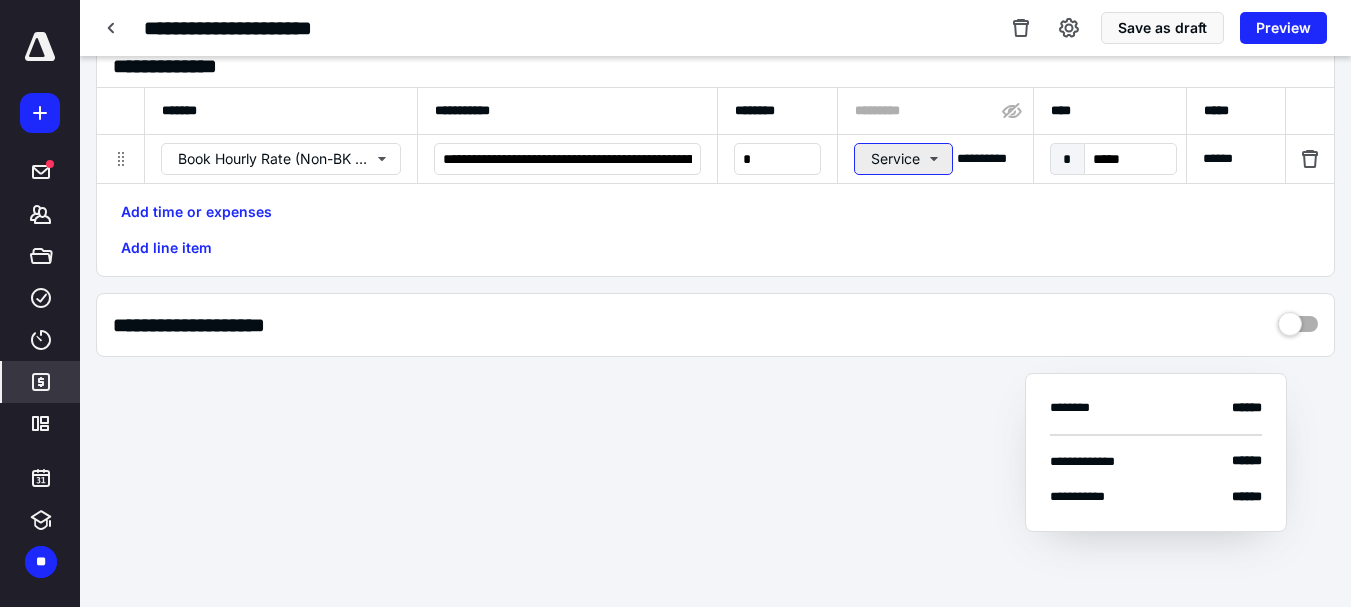click on "Service" at bounding box center (903, 159) 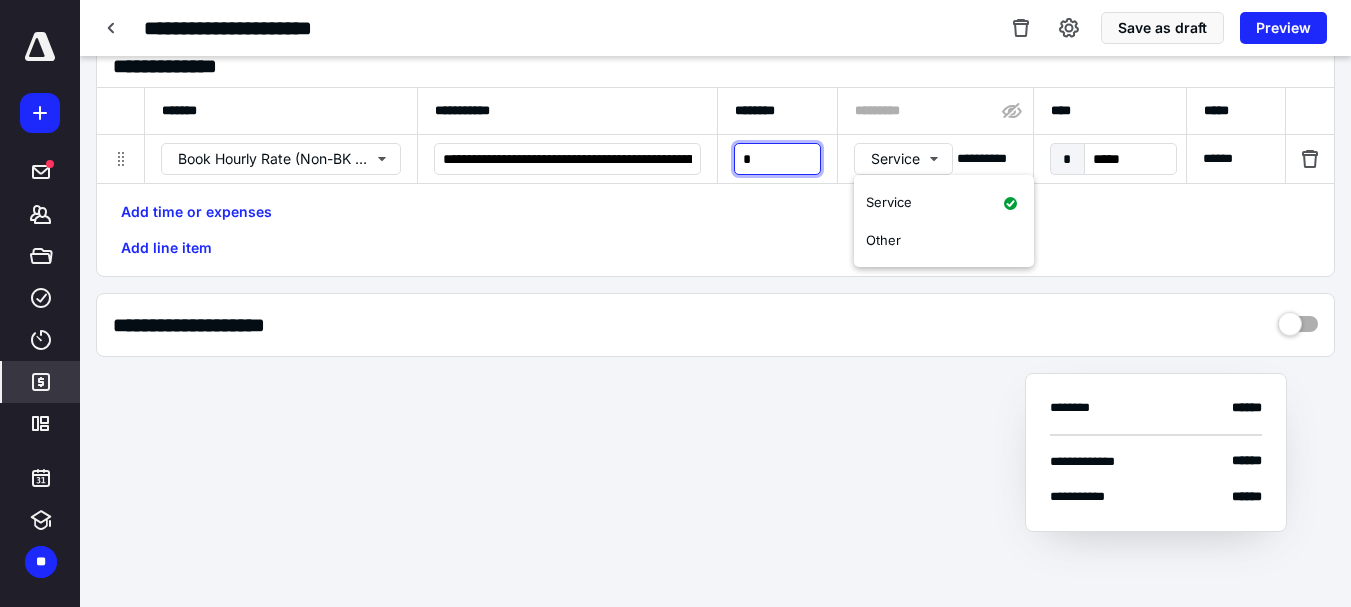 click on "*" at bounding box center (777, 159) 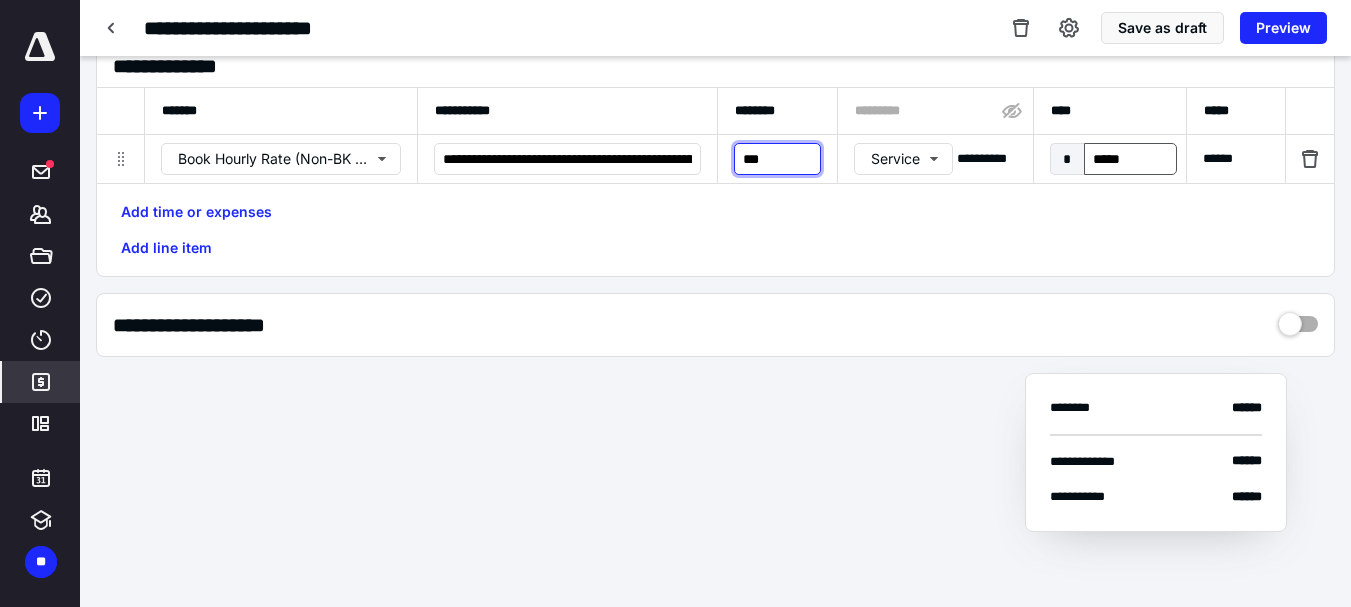 type on "***" 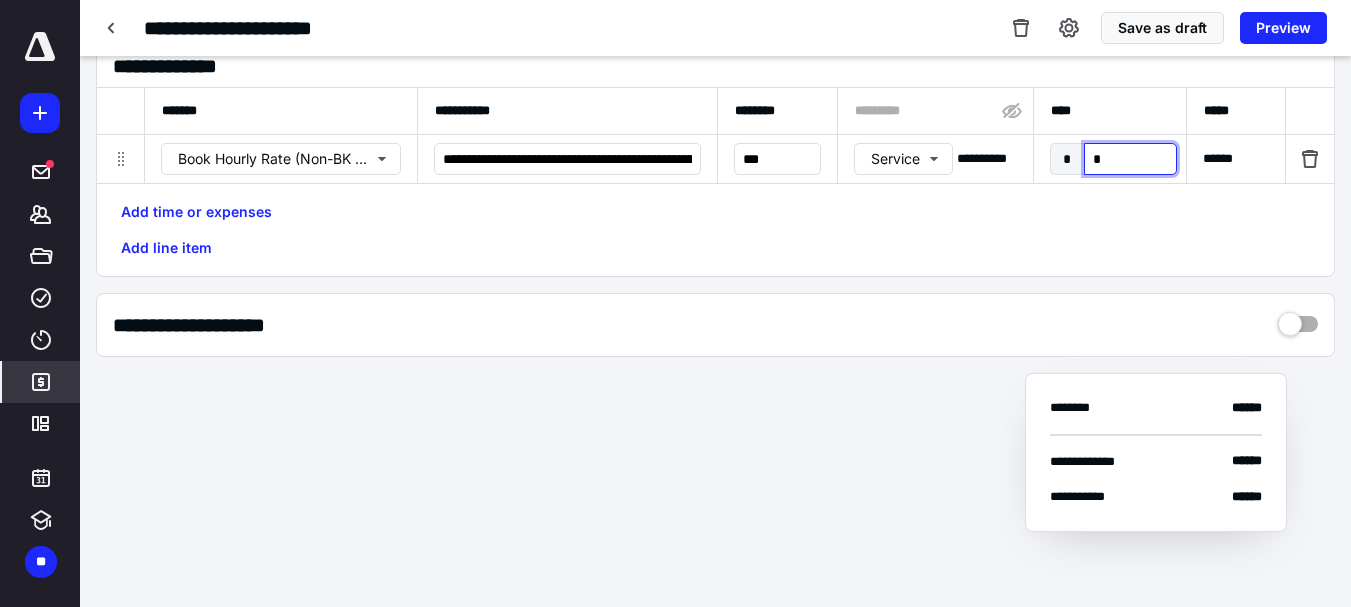 type on "**" 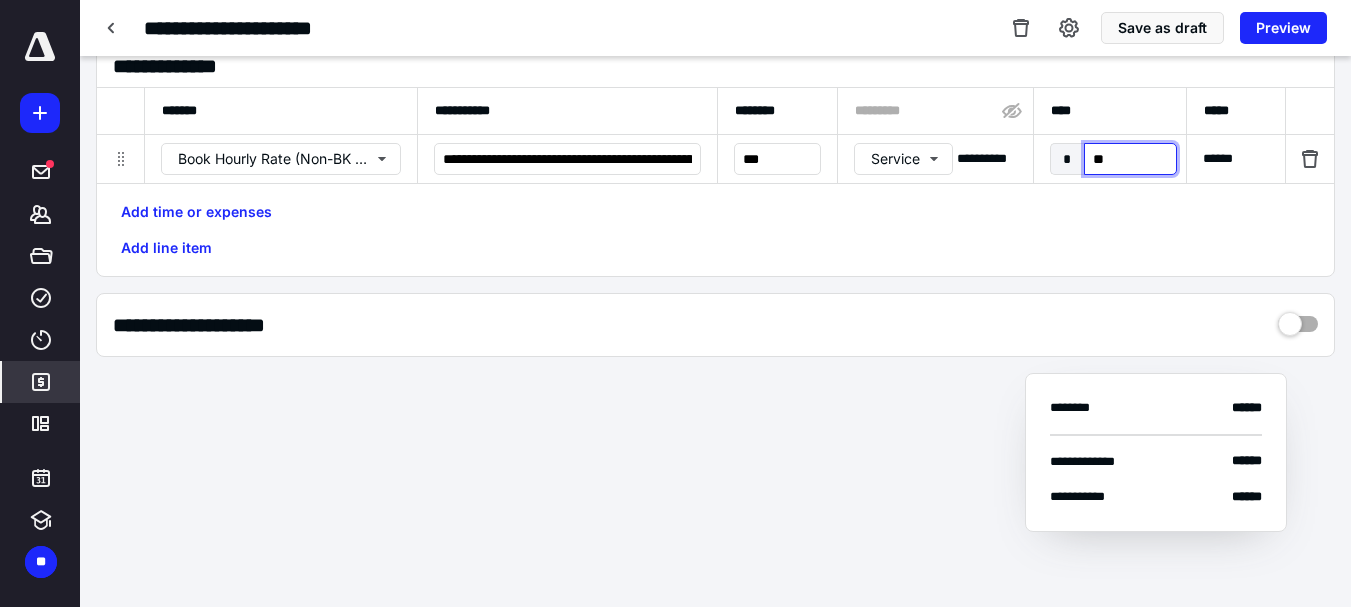 scroll, scrollTop: 0, scrollLeft: 1082, axis: horizontal 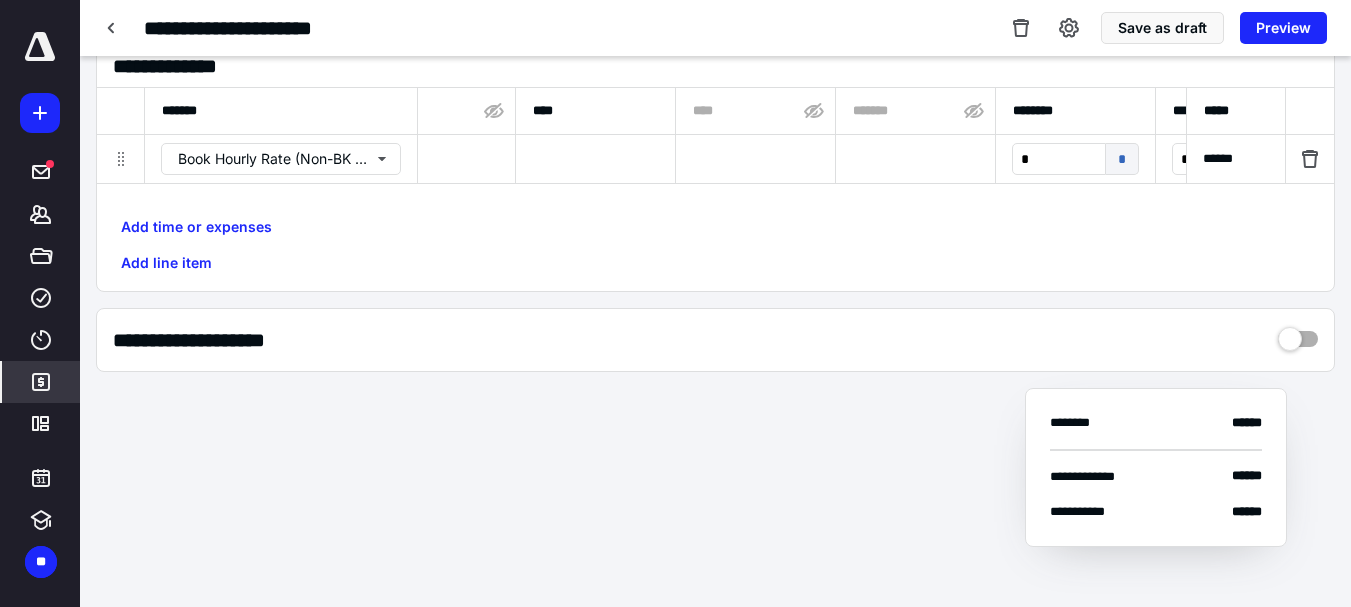 click on "Add time or expenses Add line item" at bounding box center [715, 245] 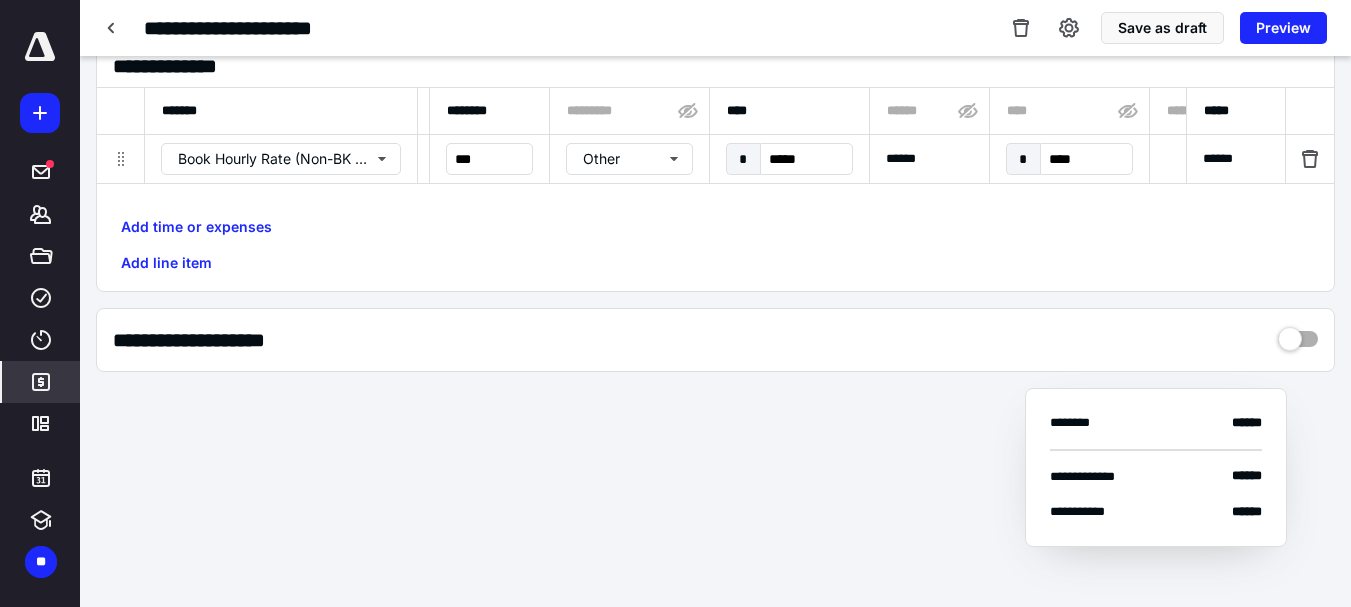 scroll, scrollTop: 0, scrollLeft: 243, axis: horizontal 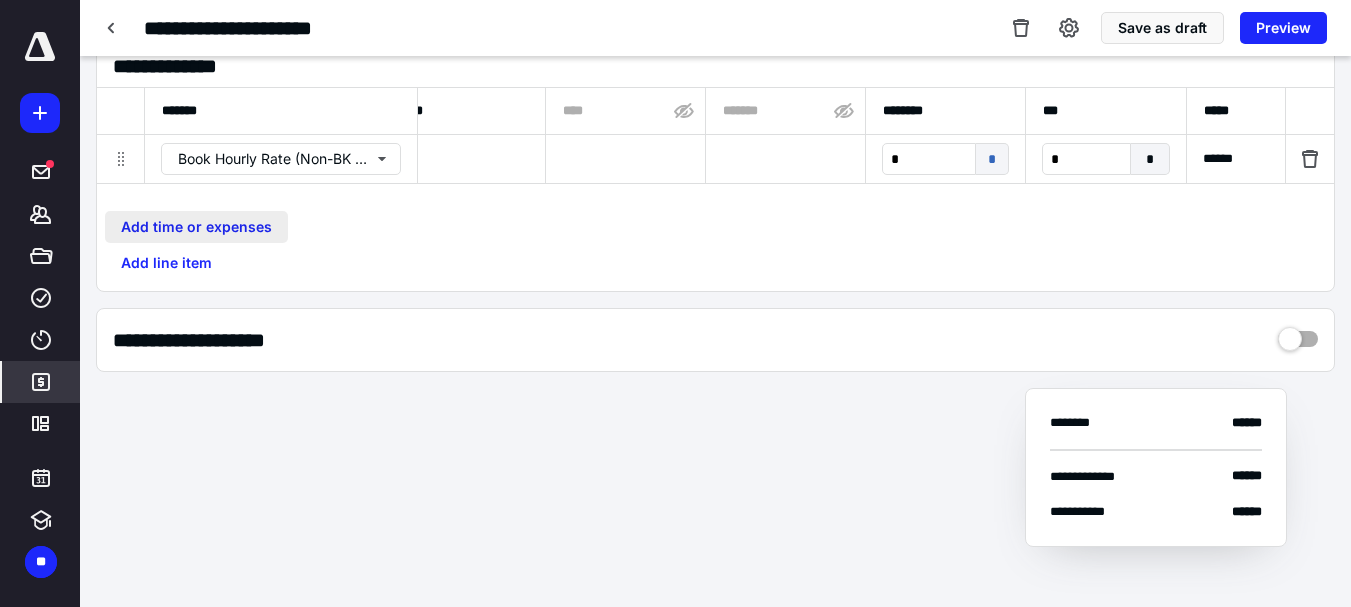 click on "Add time or expenses" at bounding box center (196, 227) 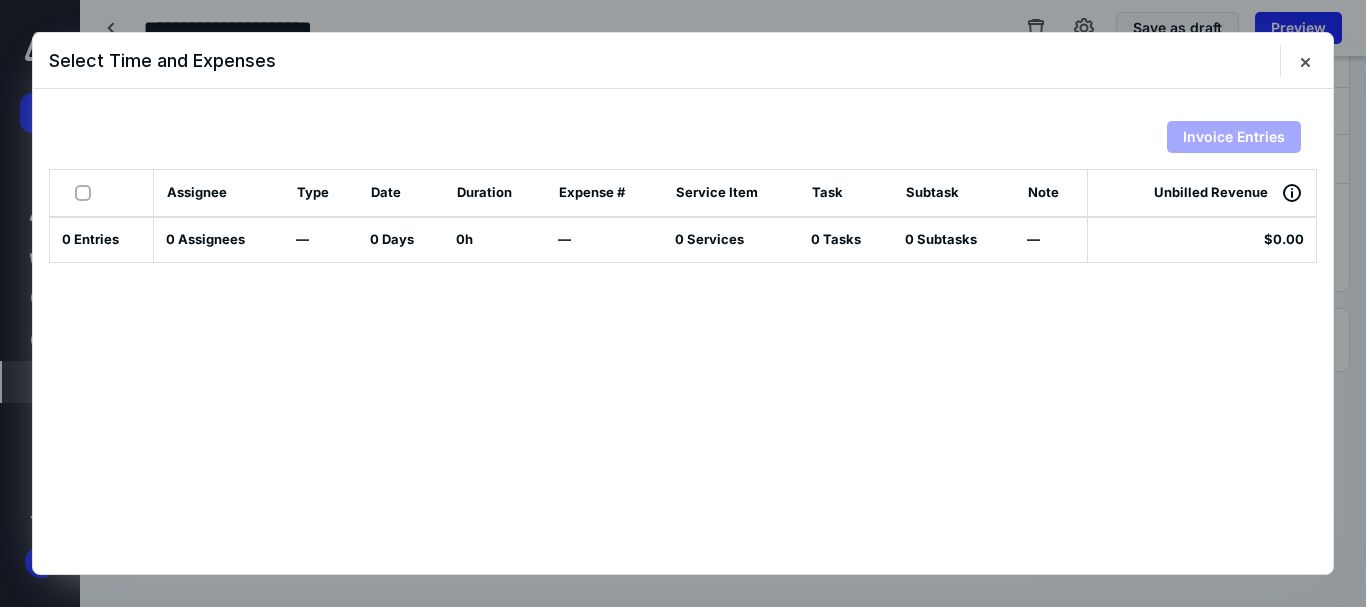 click at bounding box center (87, 192) 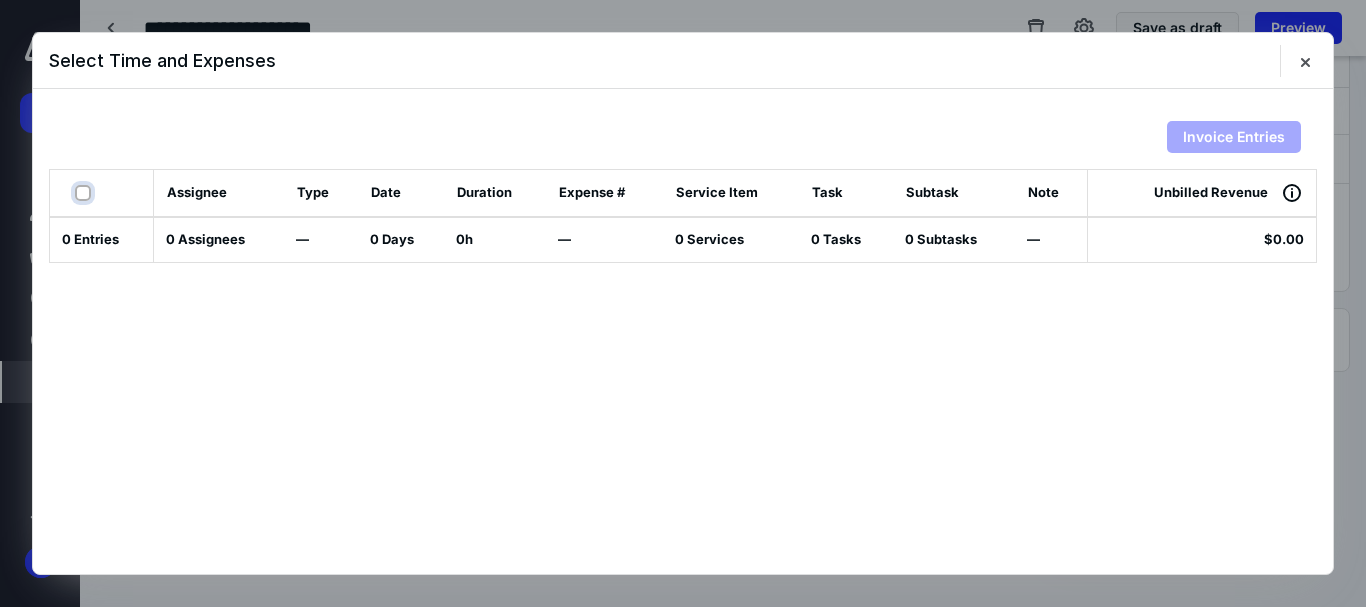 click at bounding box center (85, 193) 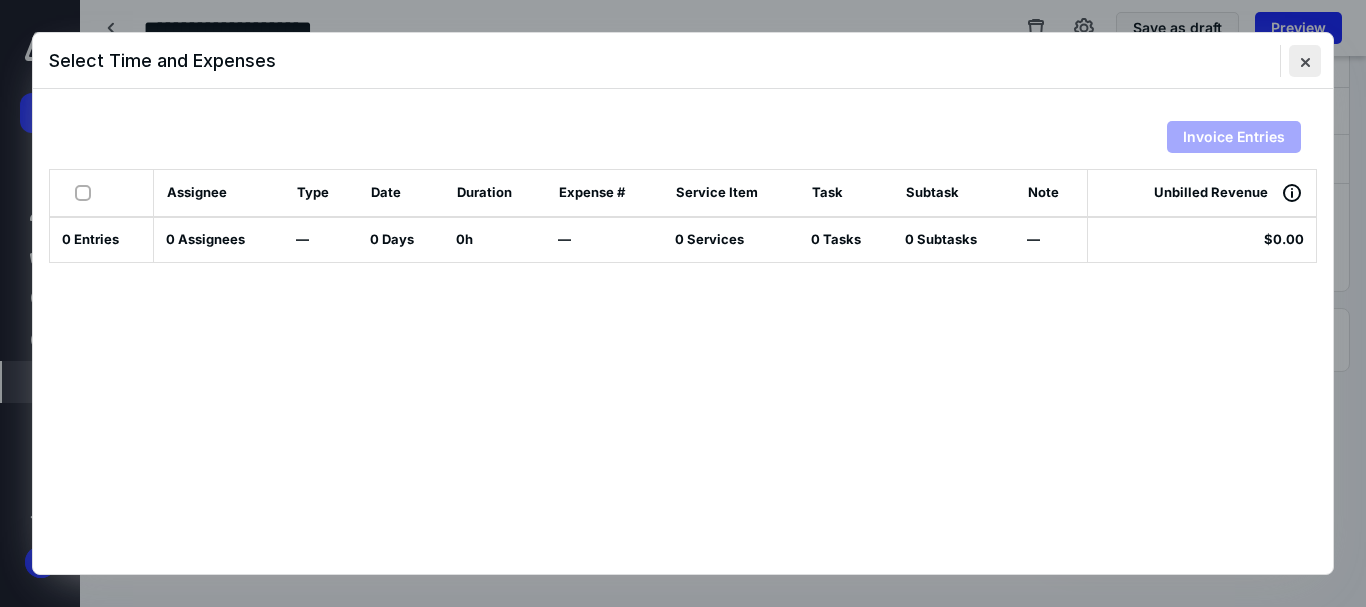 click at bounding box center [1305, 61] 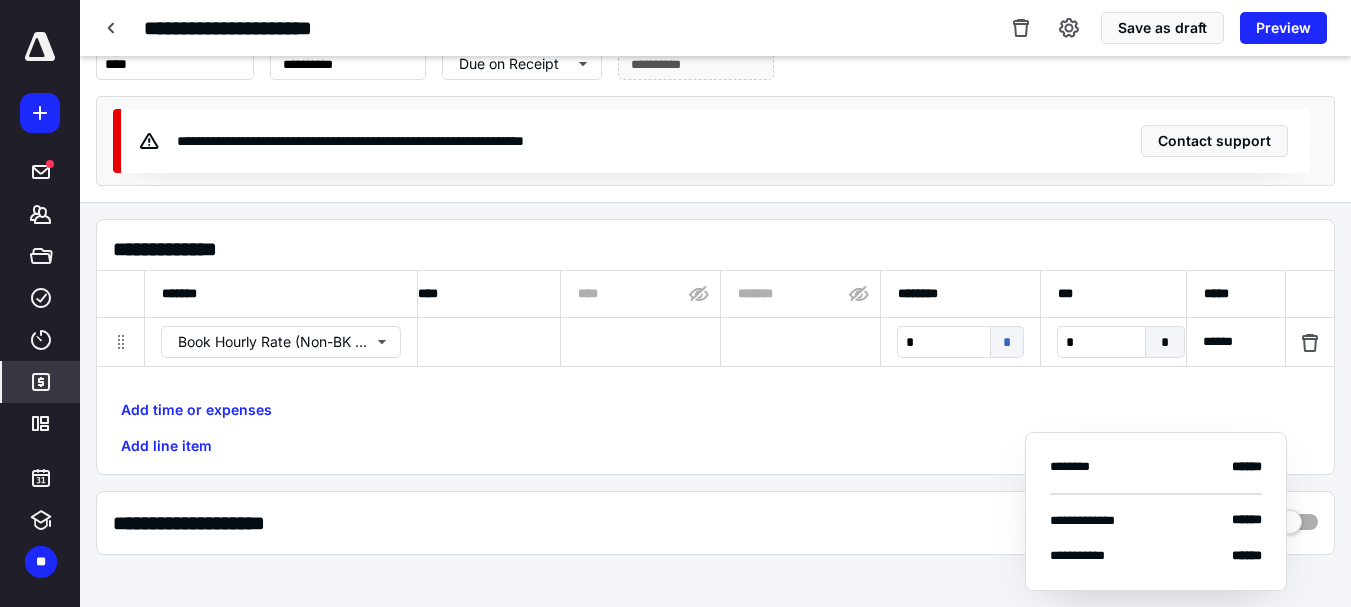 scroll, scrollTop: 0, scrollLeft: 0, axis: both 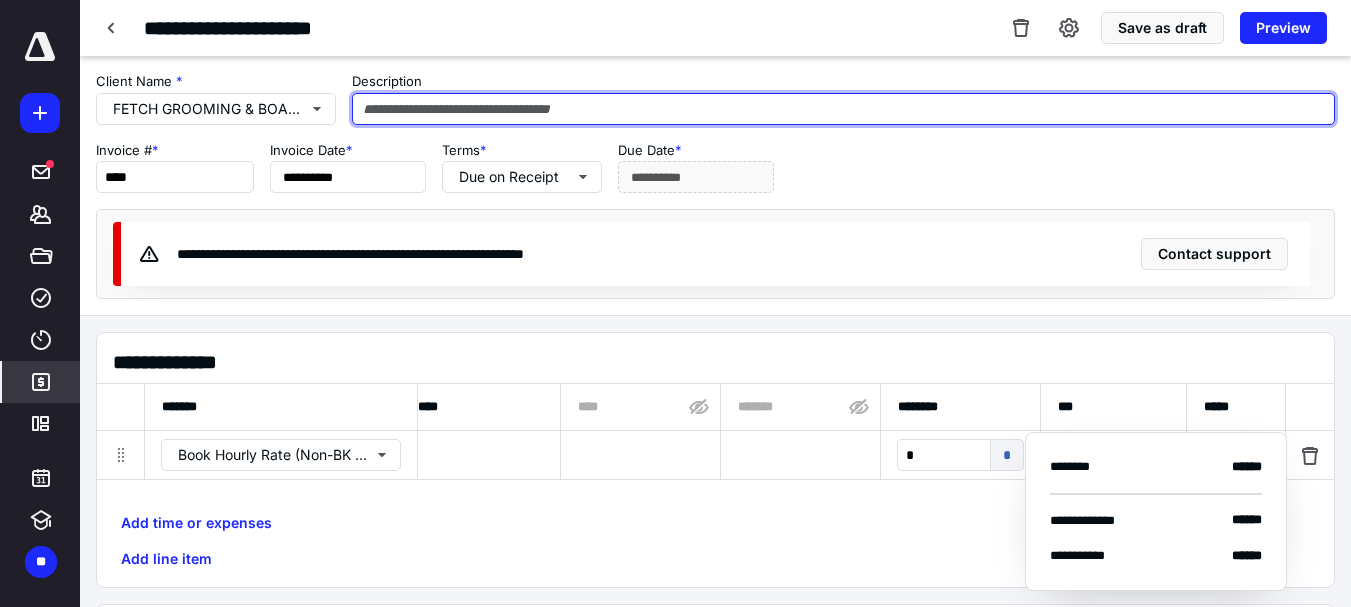 click at bounding box center (843, 109) 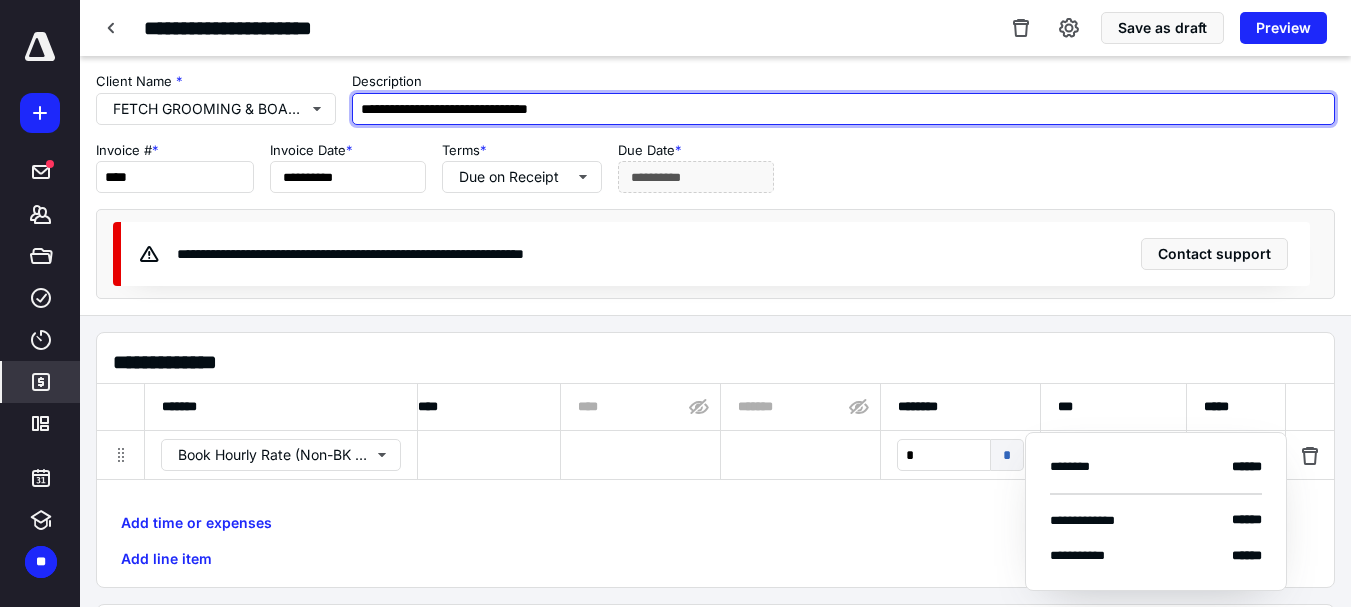 click on "**********" at bounding box center [843, 109] 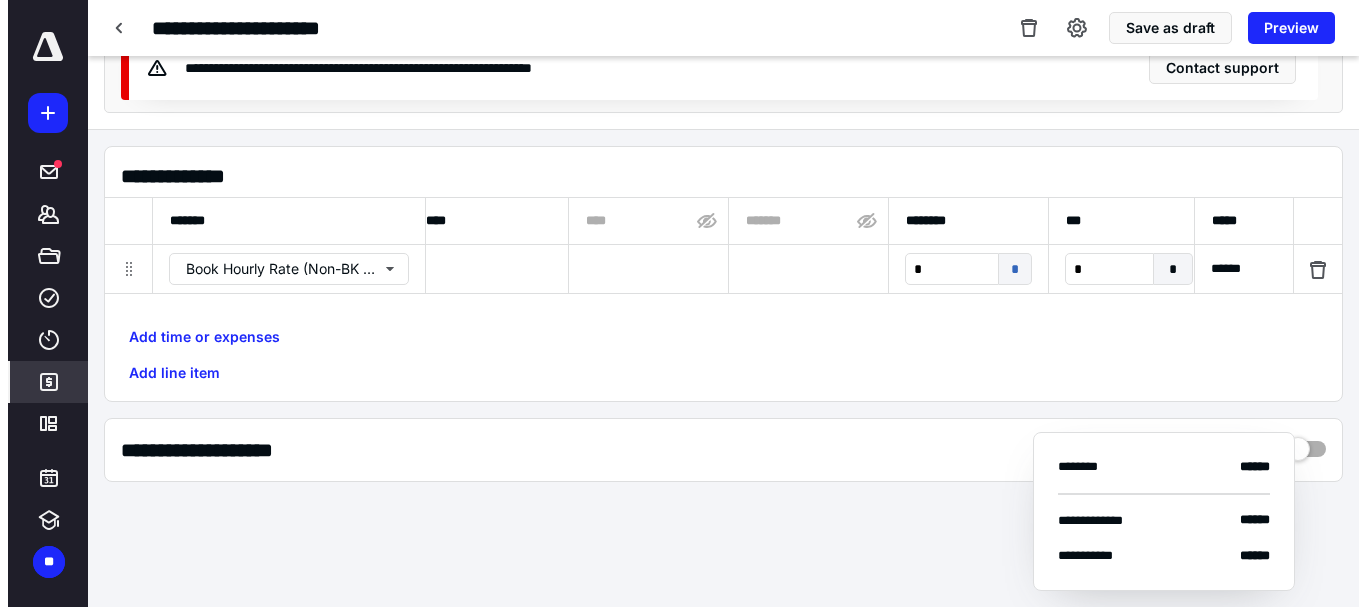 scroll, scrollTop: 0, scrollLeft: 0, axis: both 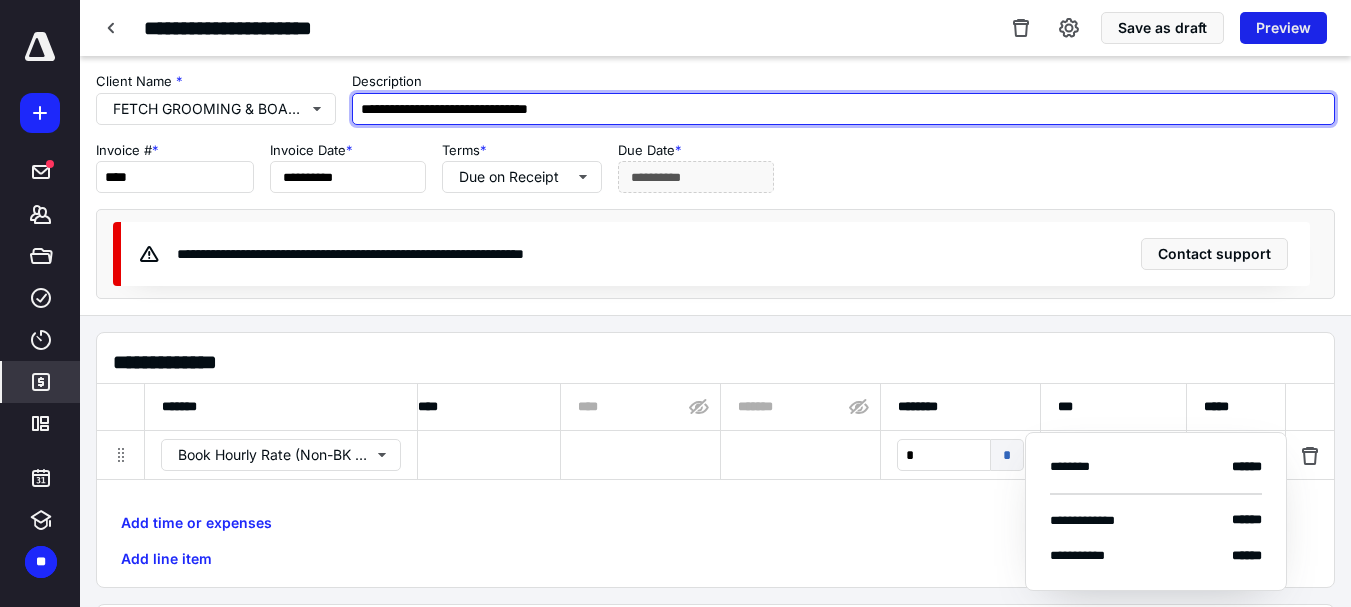 type on "**********" 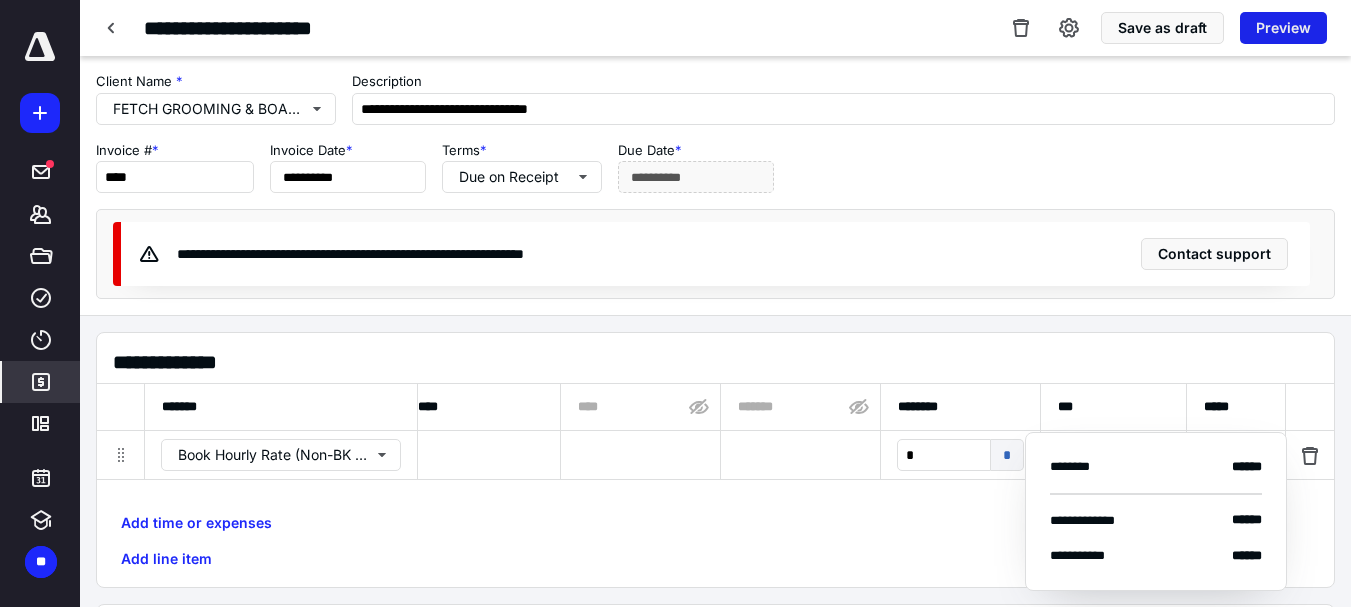 click on "Preview" at bounding box center (1283, 28) 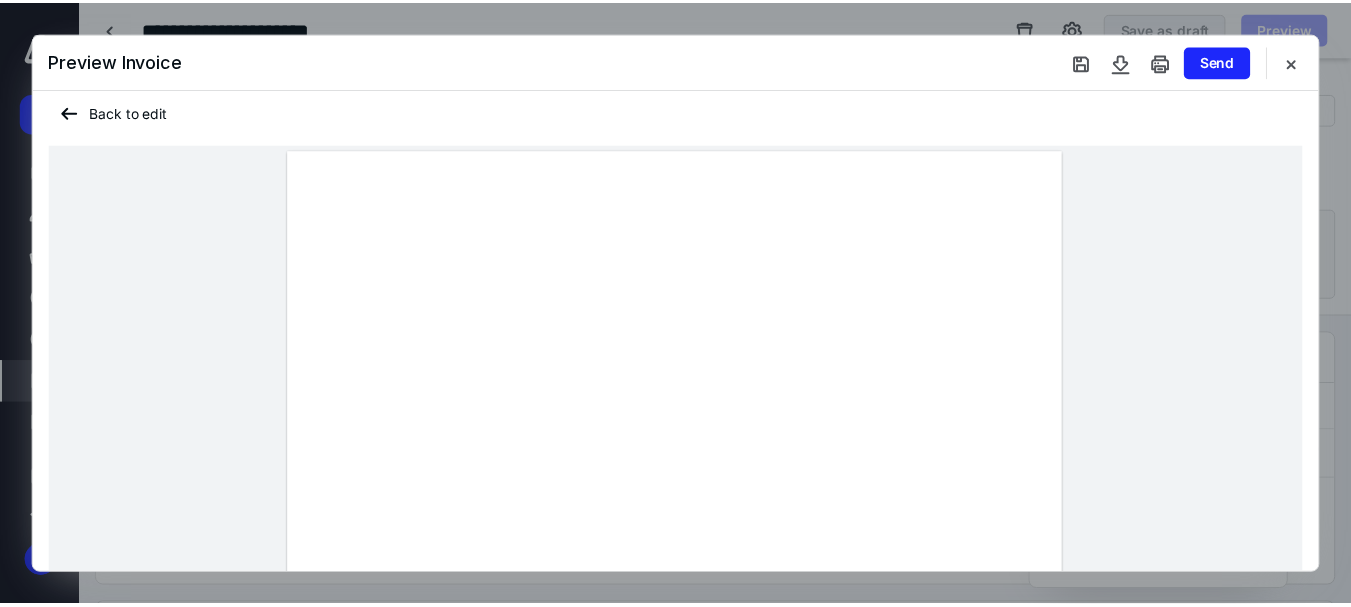 scroll, scrollTop: 0, scrollLeft: 0, axis: both 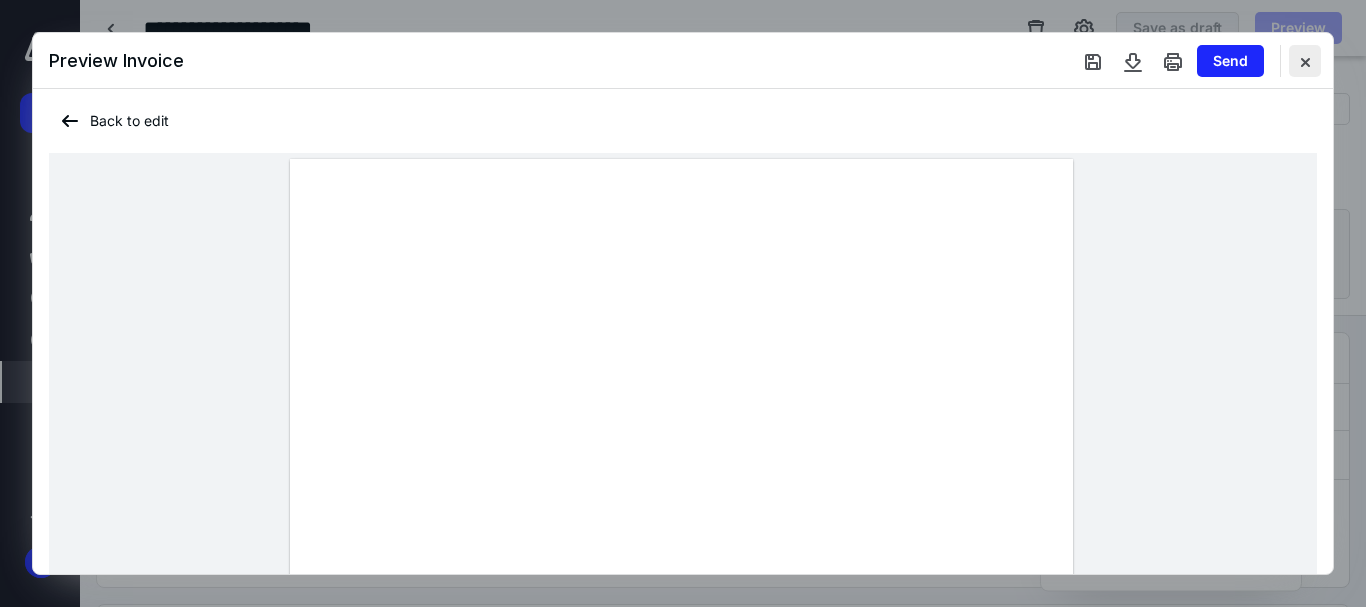 click at bounding box center (1305, 61) 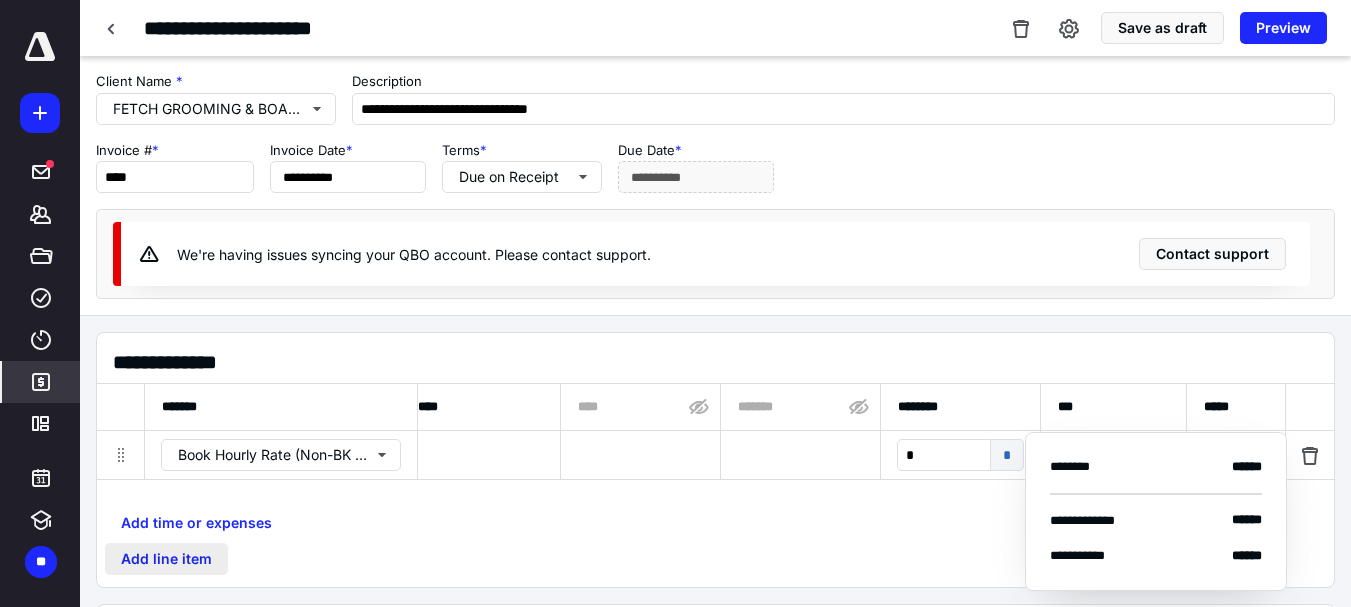 click on "Add line item" at bounding box center (166, 559) 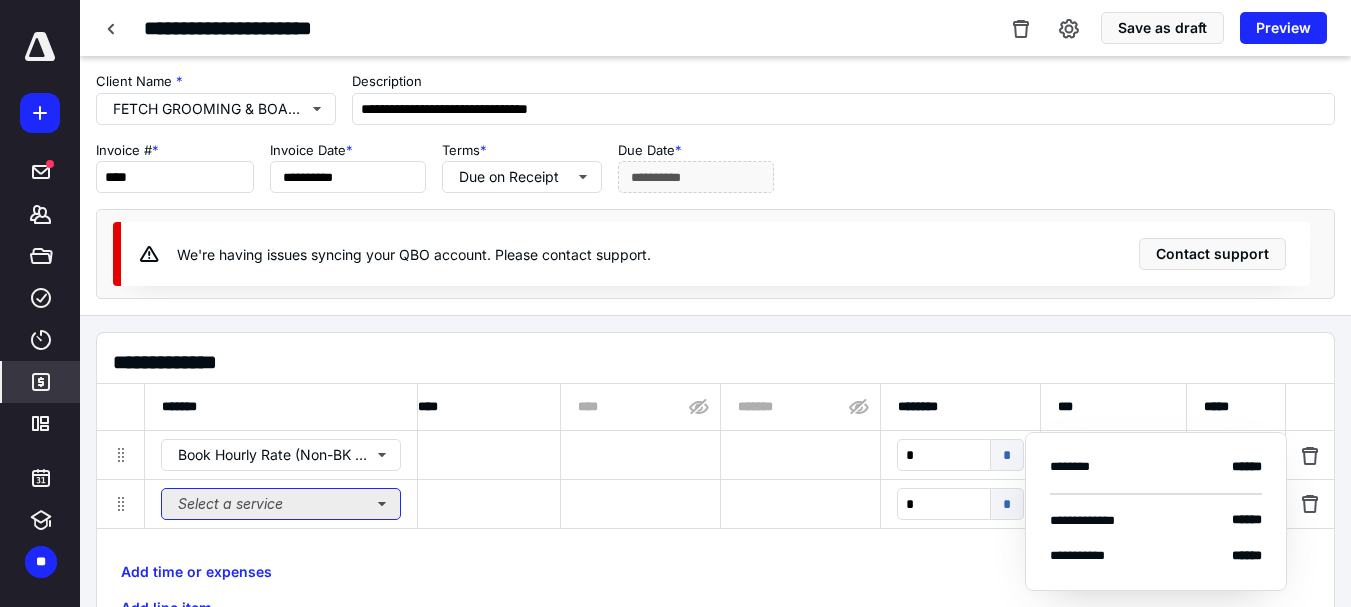 click on "Select a service" at bounding box center [281, 504] 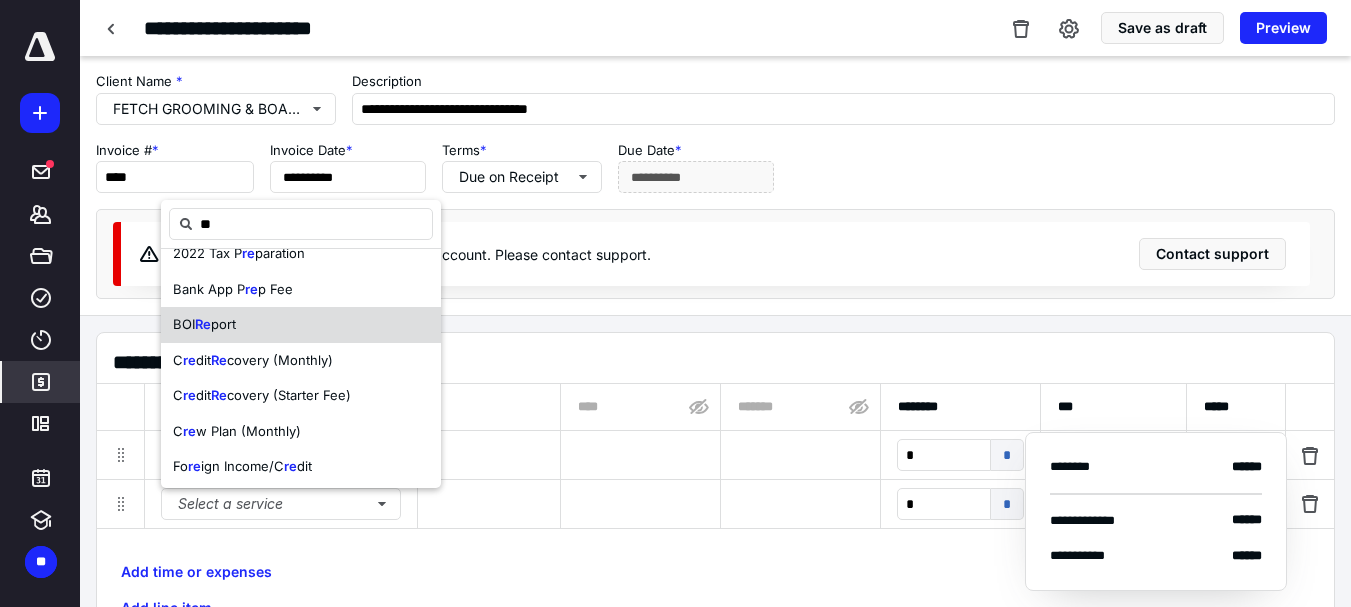 scroll, scrollTop: 26, scrollLeft: 0, axis: vertical 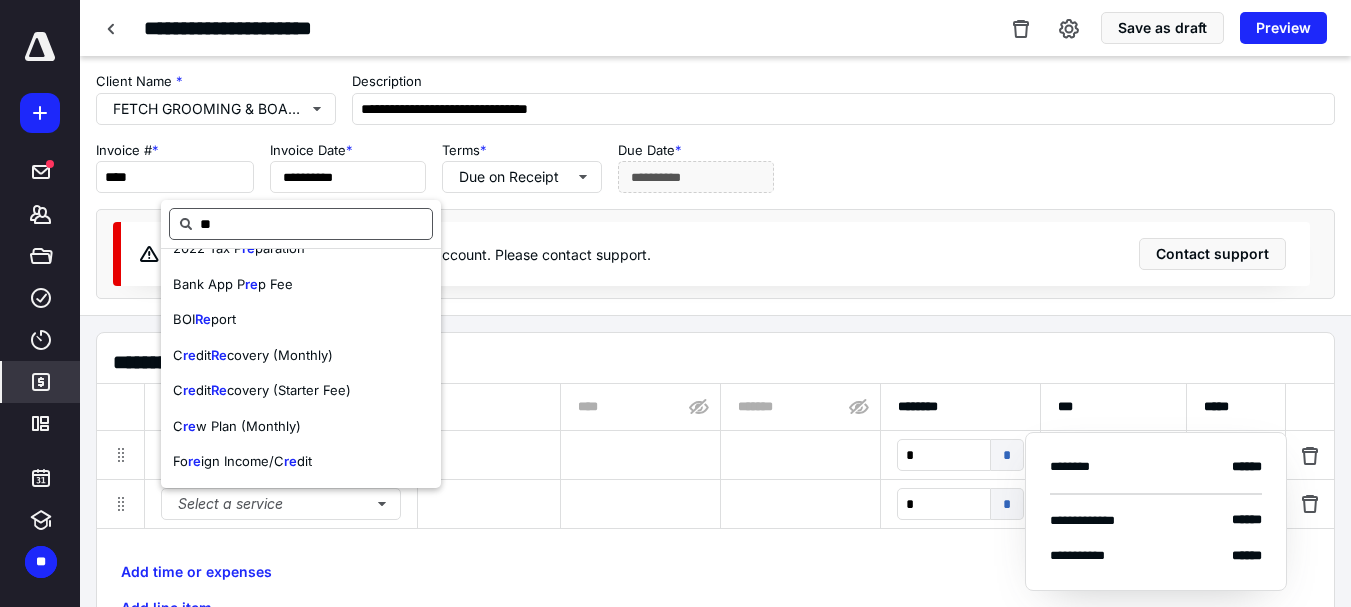 drag, startPoint x: 237, startPoint y: 233, endPoint x: 190, endPoint y: 235, distance: 47.042534 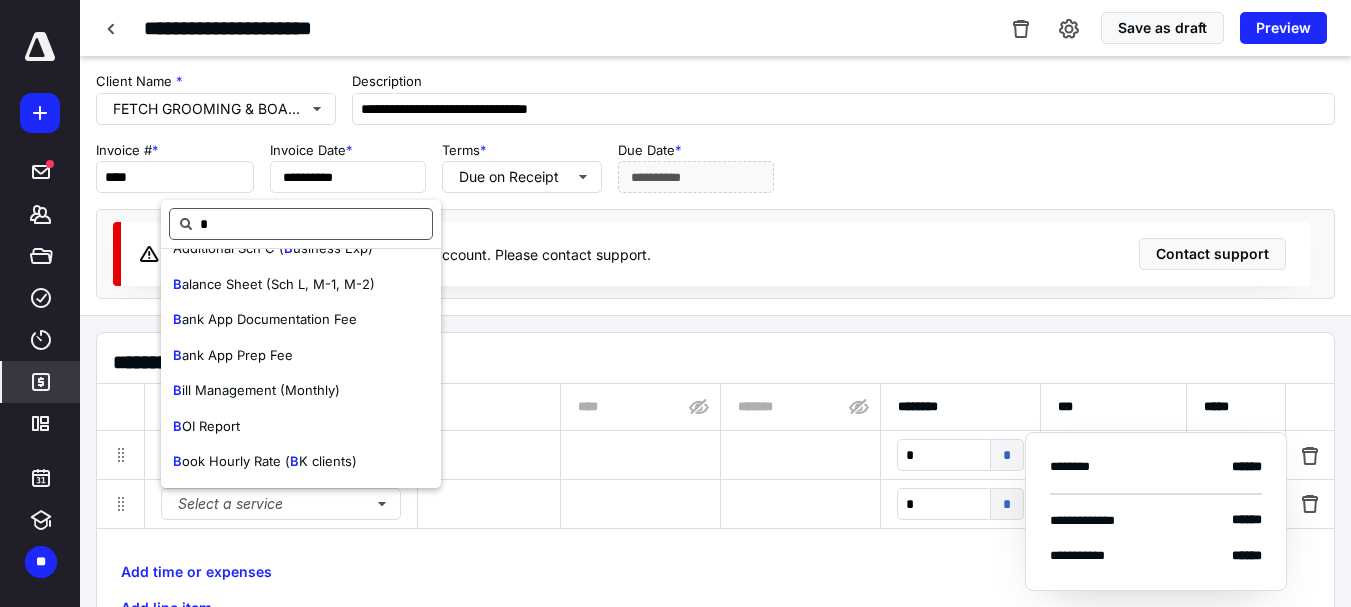 scroll, scrollTop: 0, scrollLeft: 0, axis: both 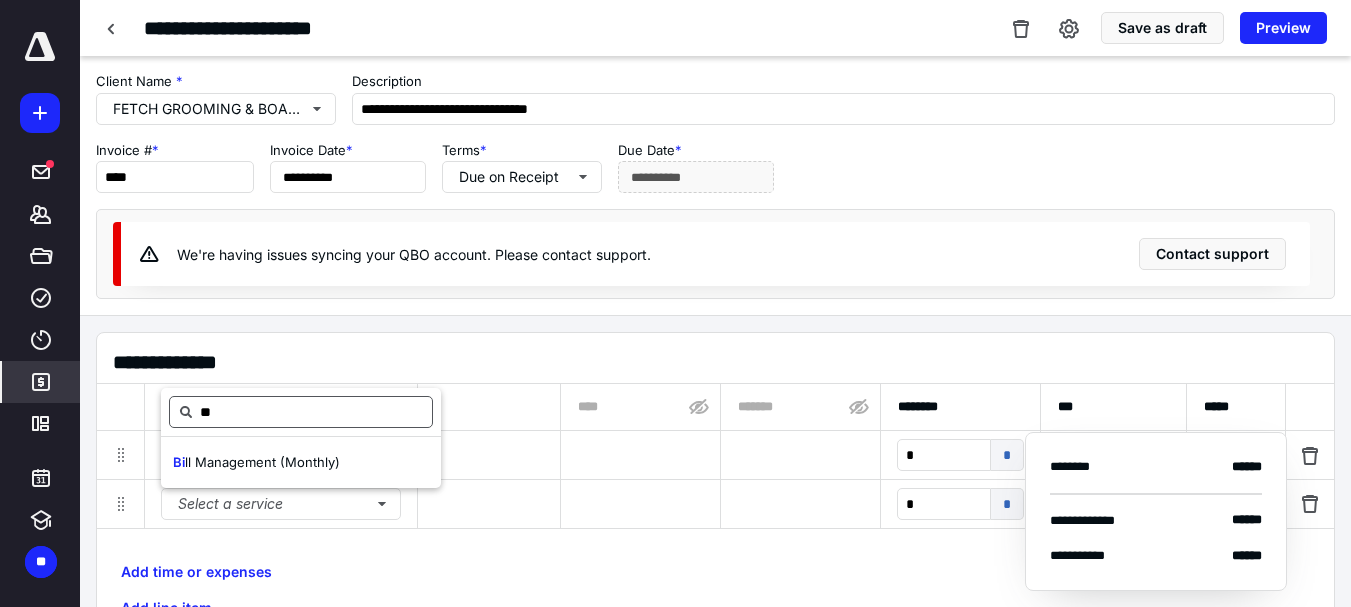type on "*" 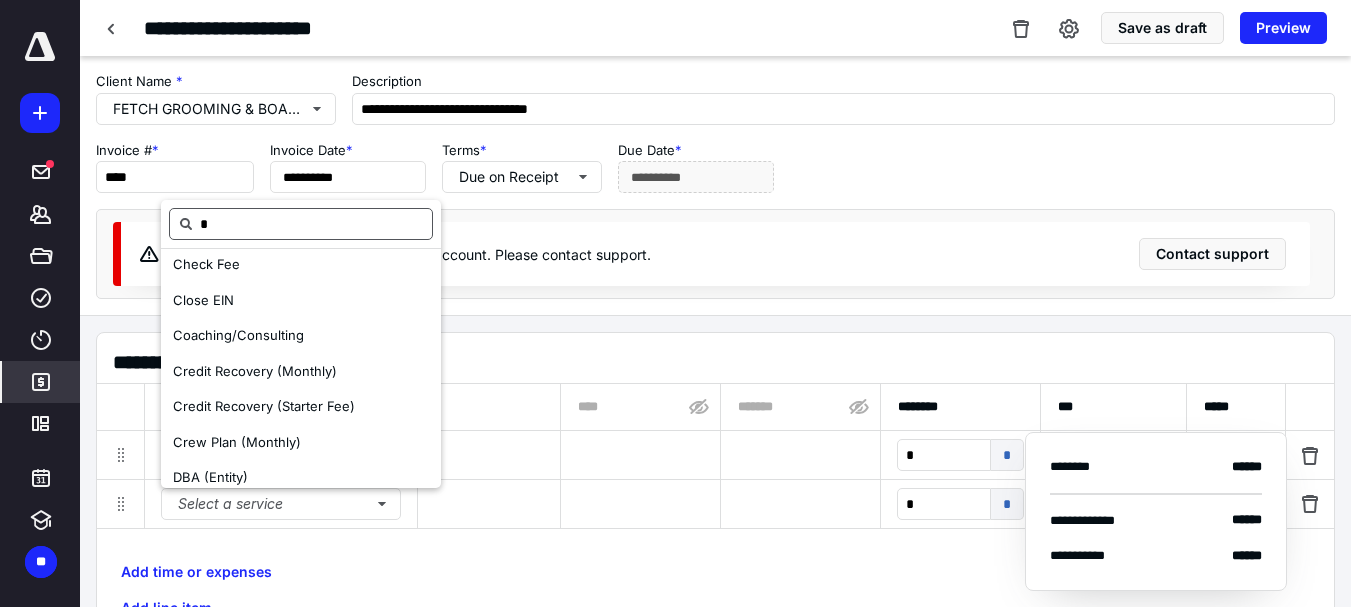 scroll, scrollTop: 0, scrollLeft: 0, axis: both 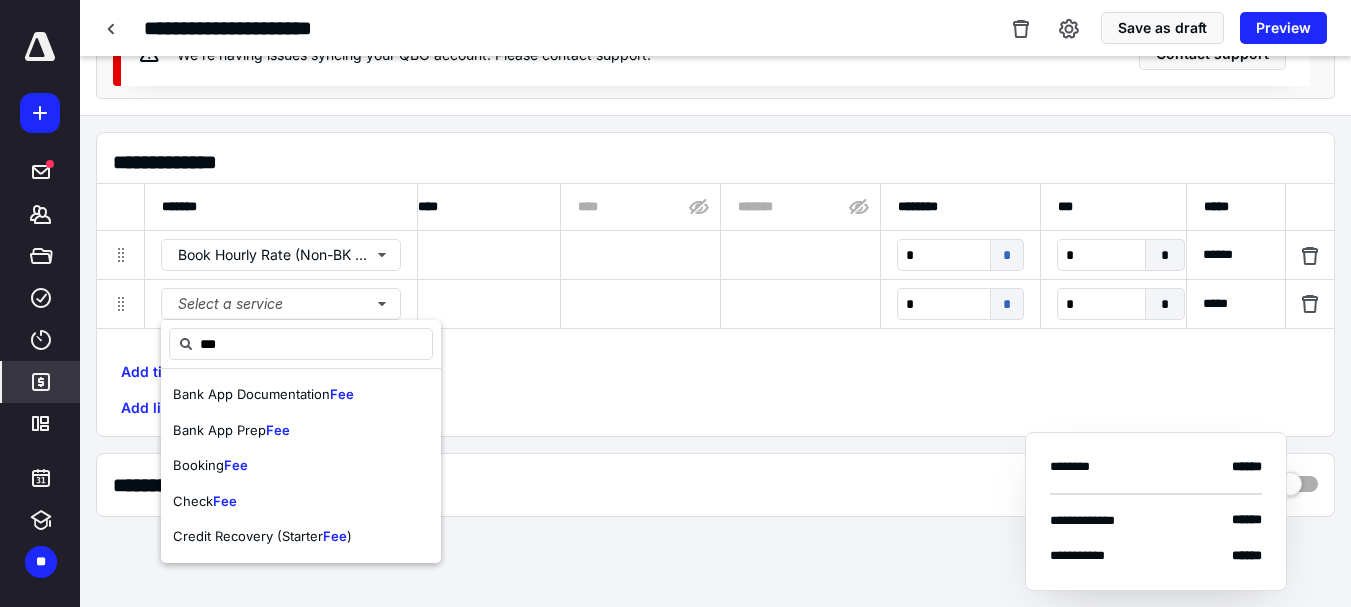 type on "***" 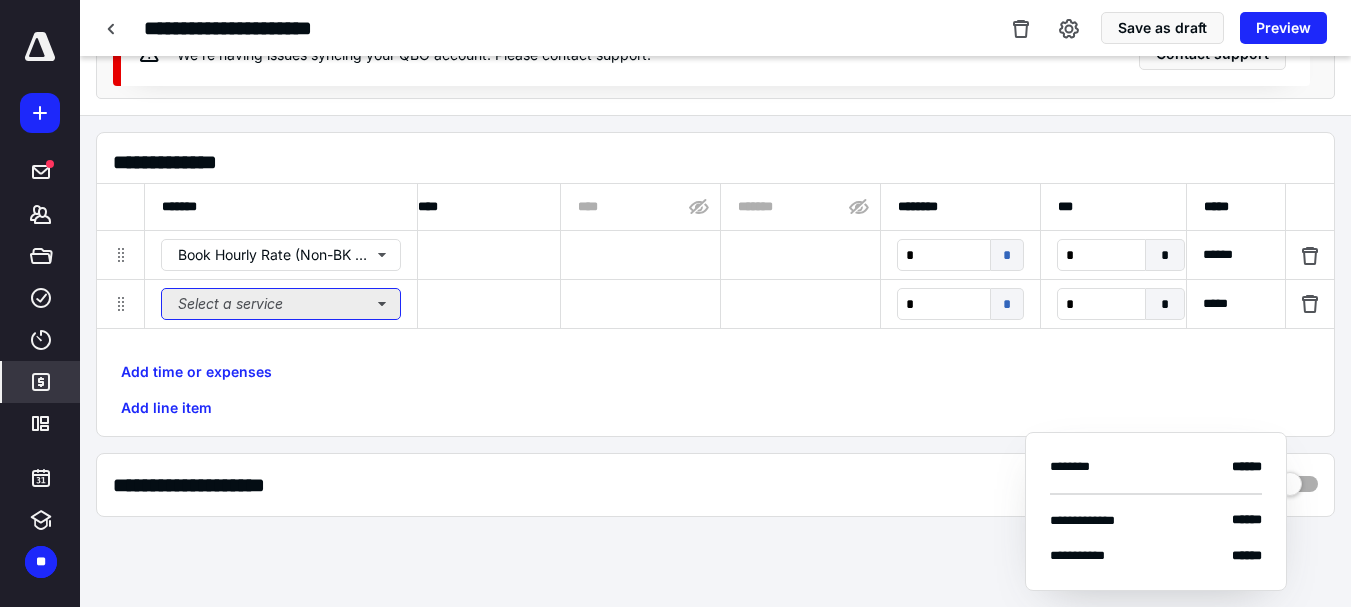 click on "Select a service" at bounding box center (281, 304) 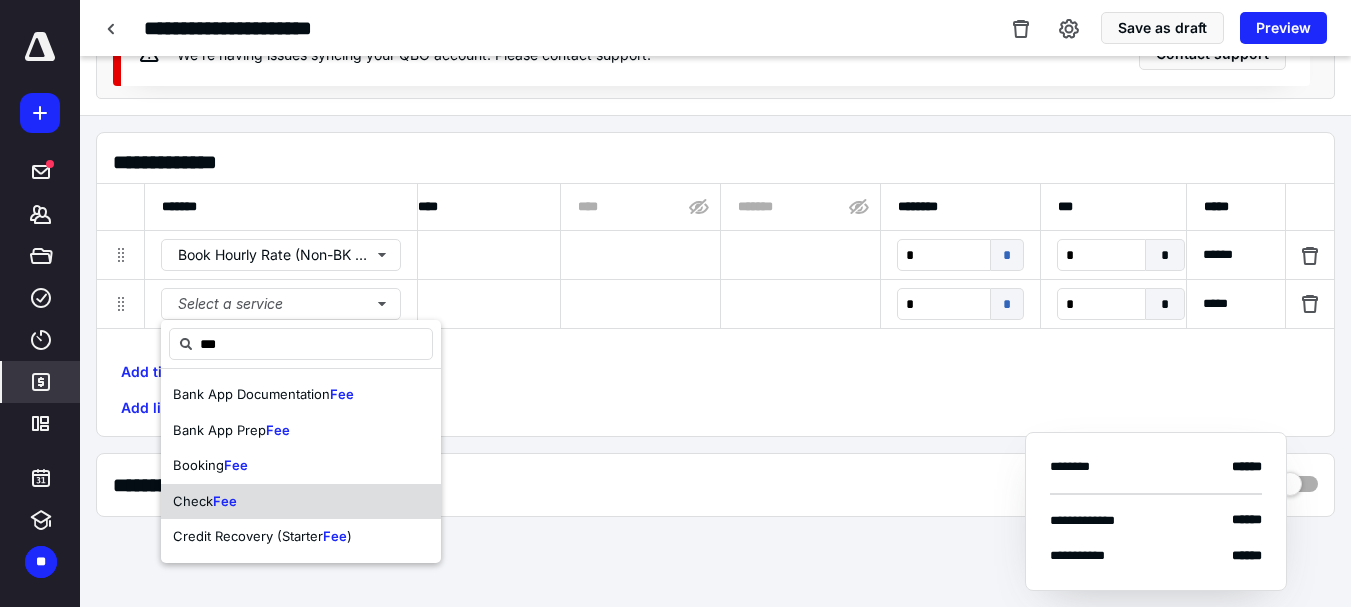 click on "Fee" at bounding box center [225, 501] 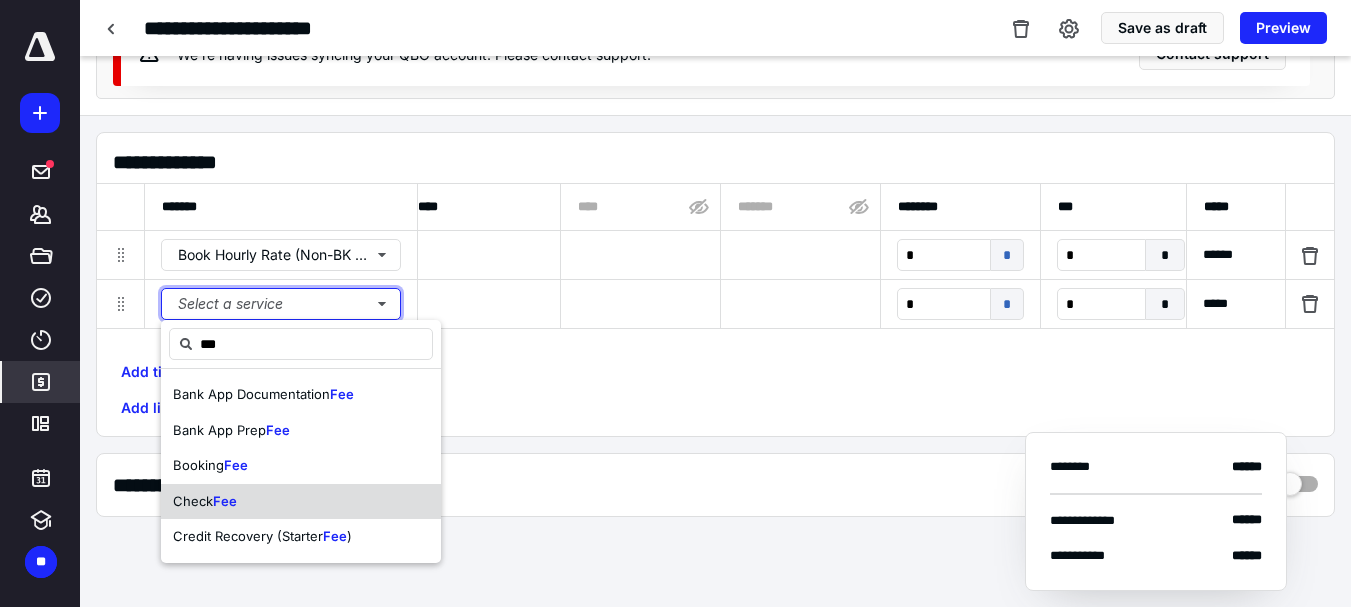 type 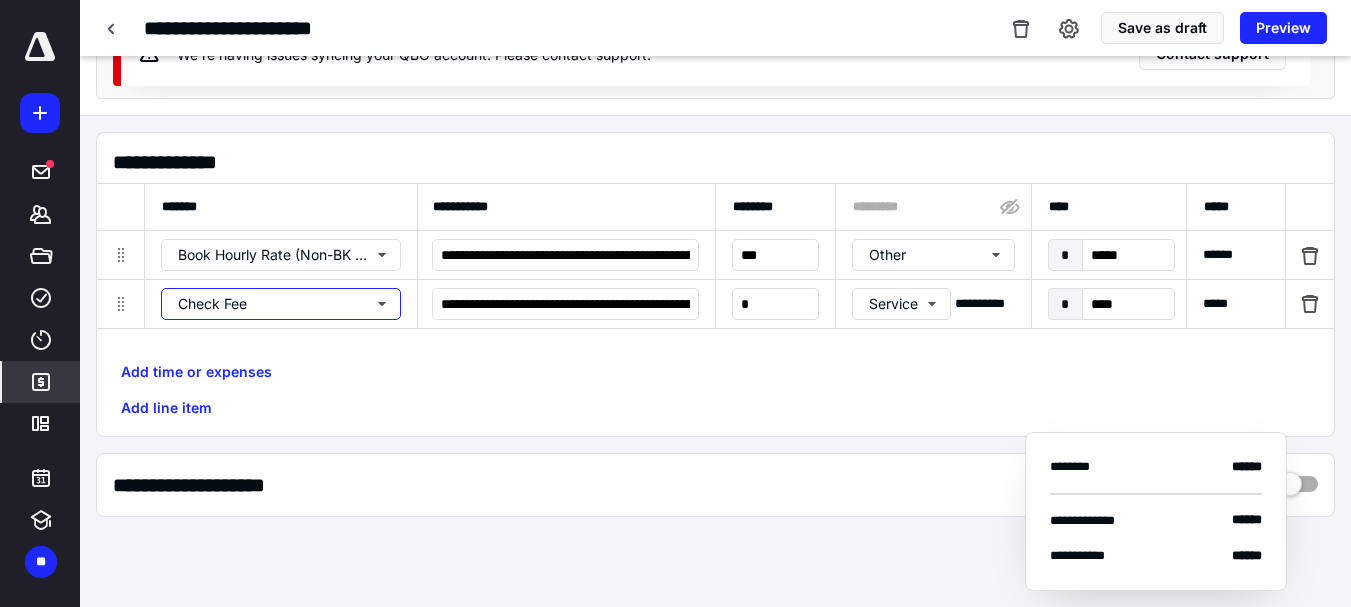 scroll, scrollTop: 0, scrollLeft: 0, axis: both 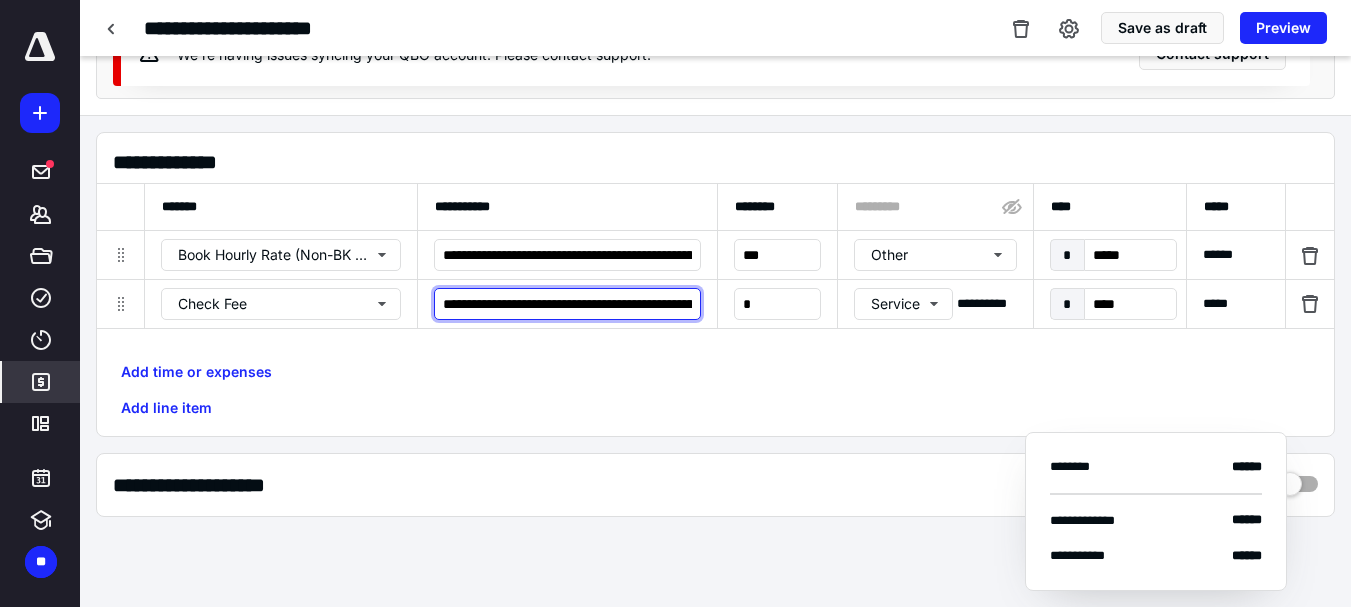 click on "**********" at bounding box center [567, 304] 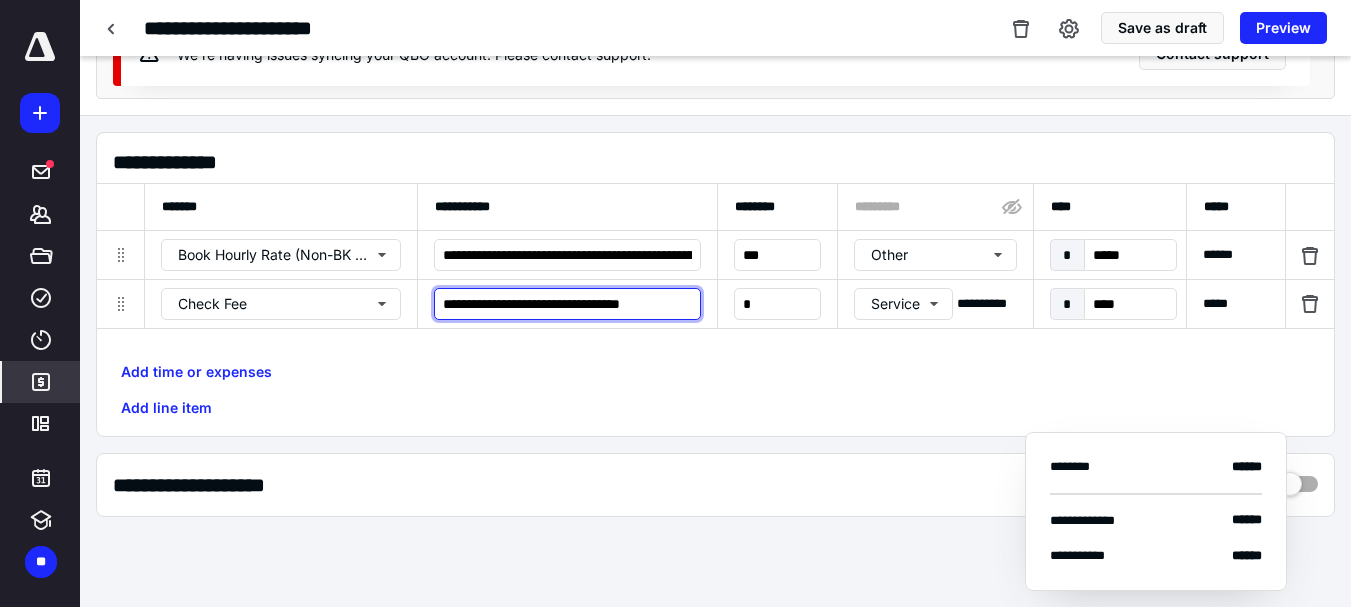 scroll, scrollTop: 0, scrollLeft: 0, axis: both 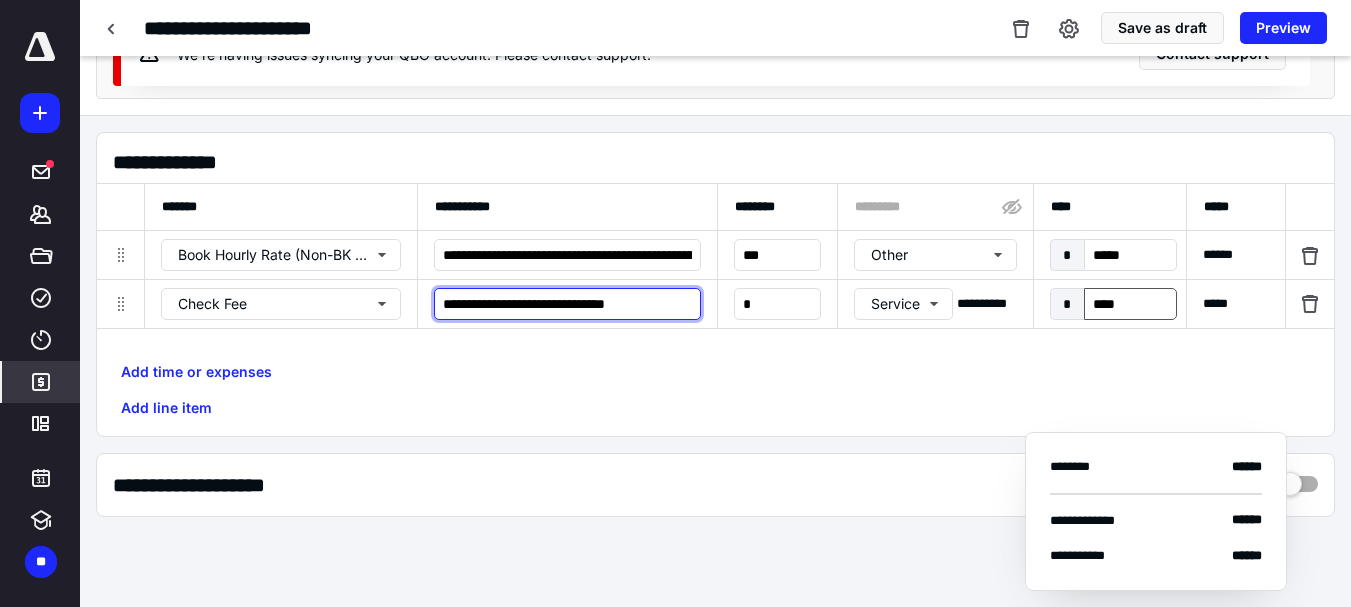 type on "**********" 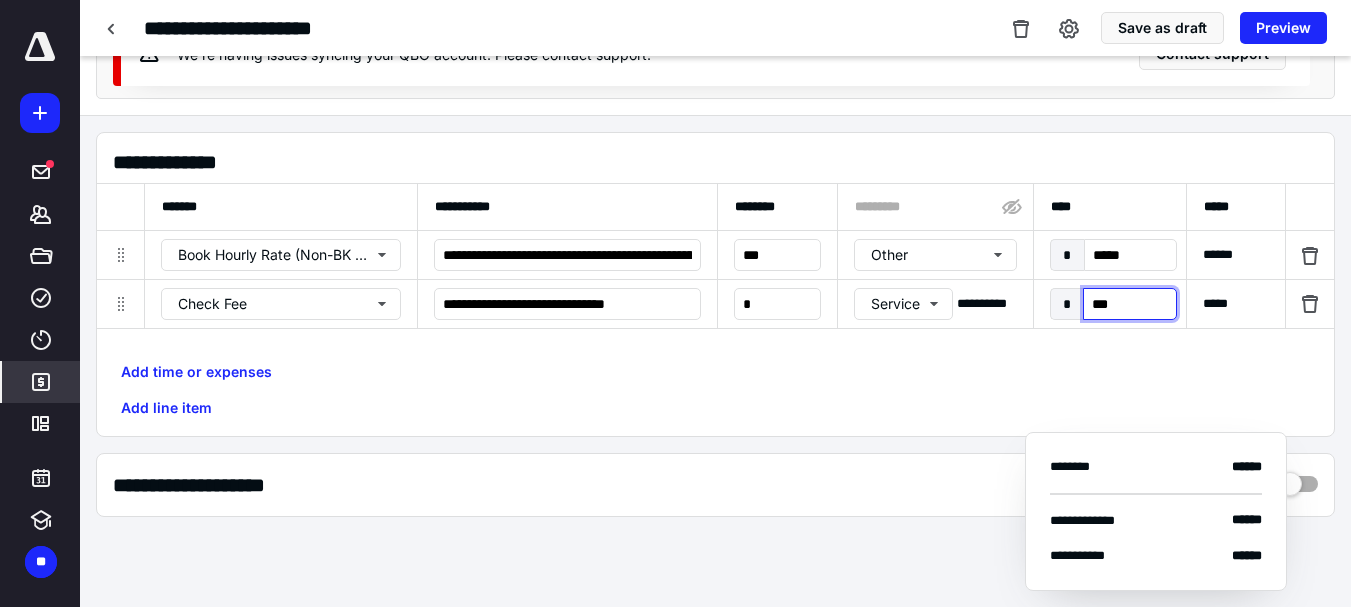type on "****" 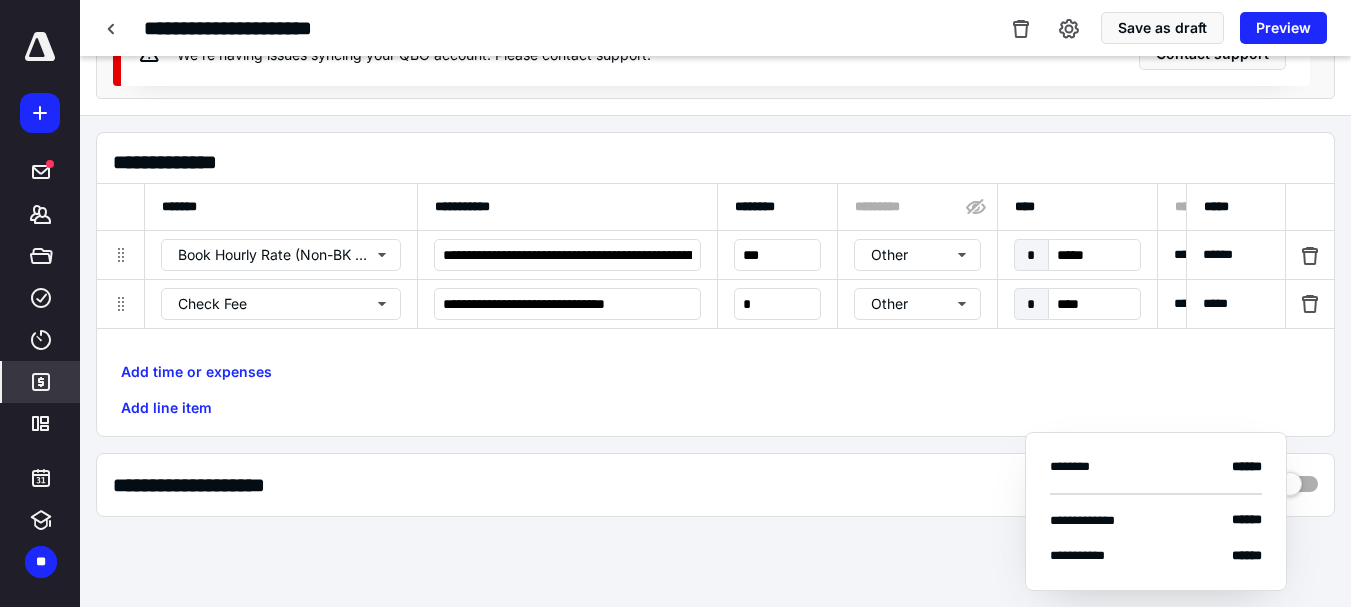 click on "Add time or expenses Add line item" at bounding box center [715, 390] 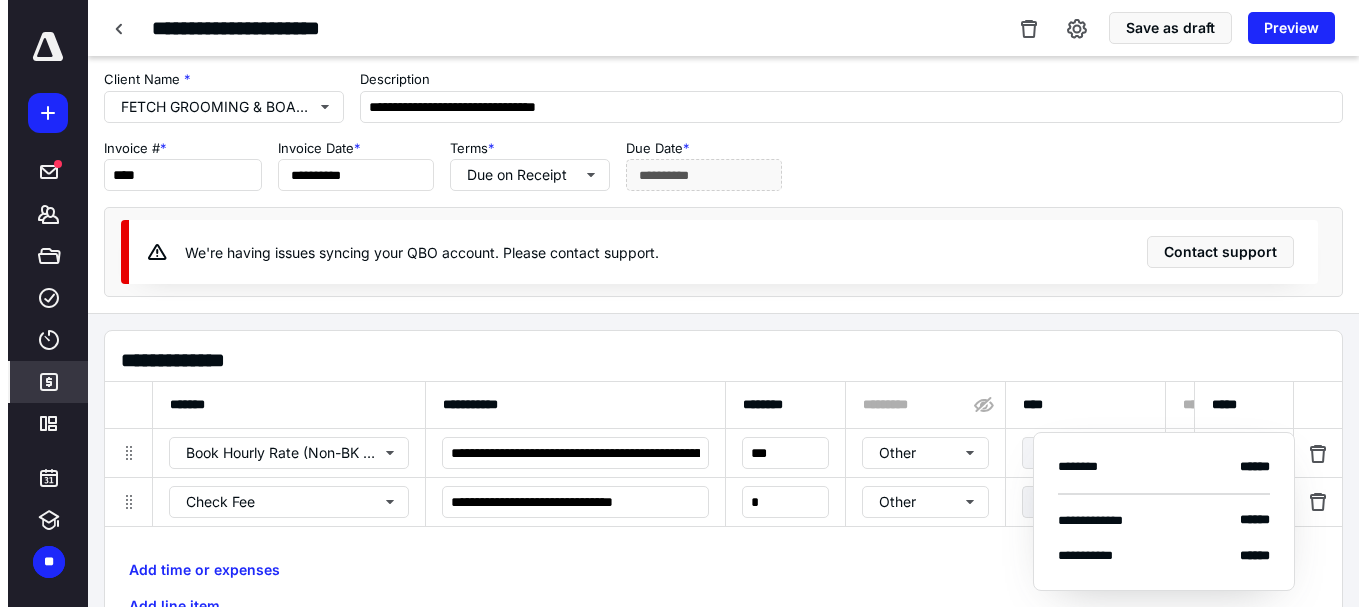scroll, scrollTop: 0, scrollLeft: 0, axis: both 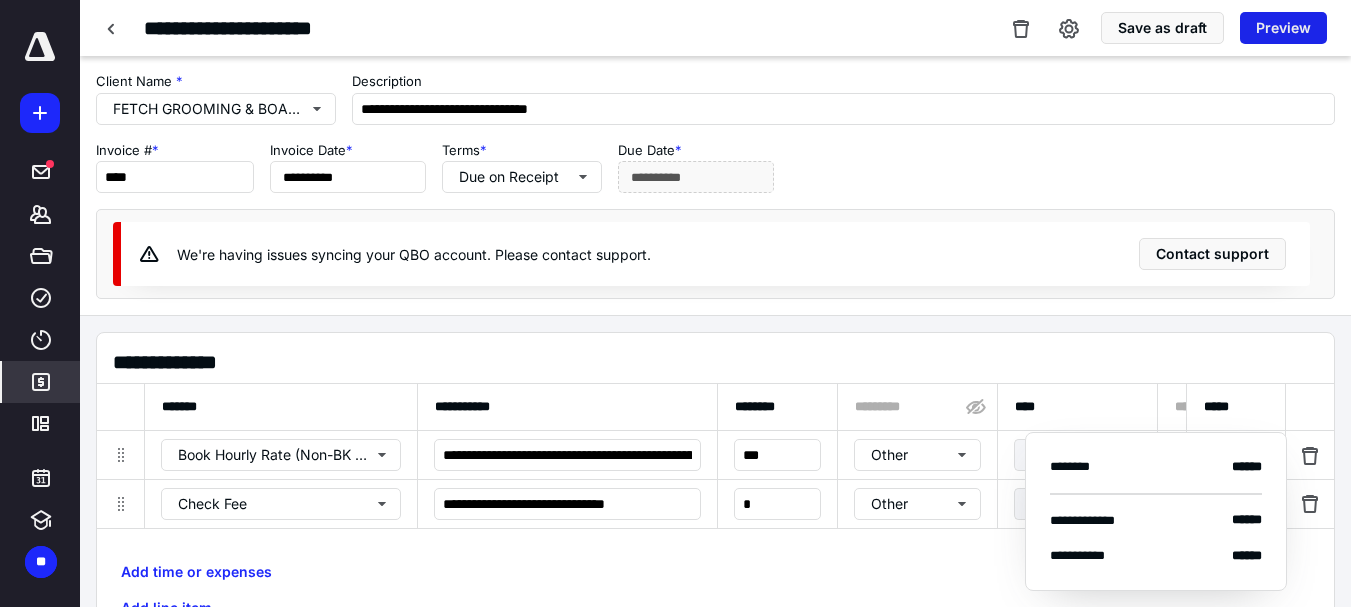 click on "Preview" at bounding box center [1283, 28] 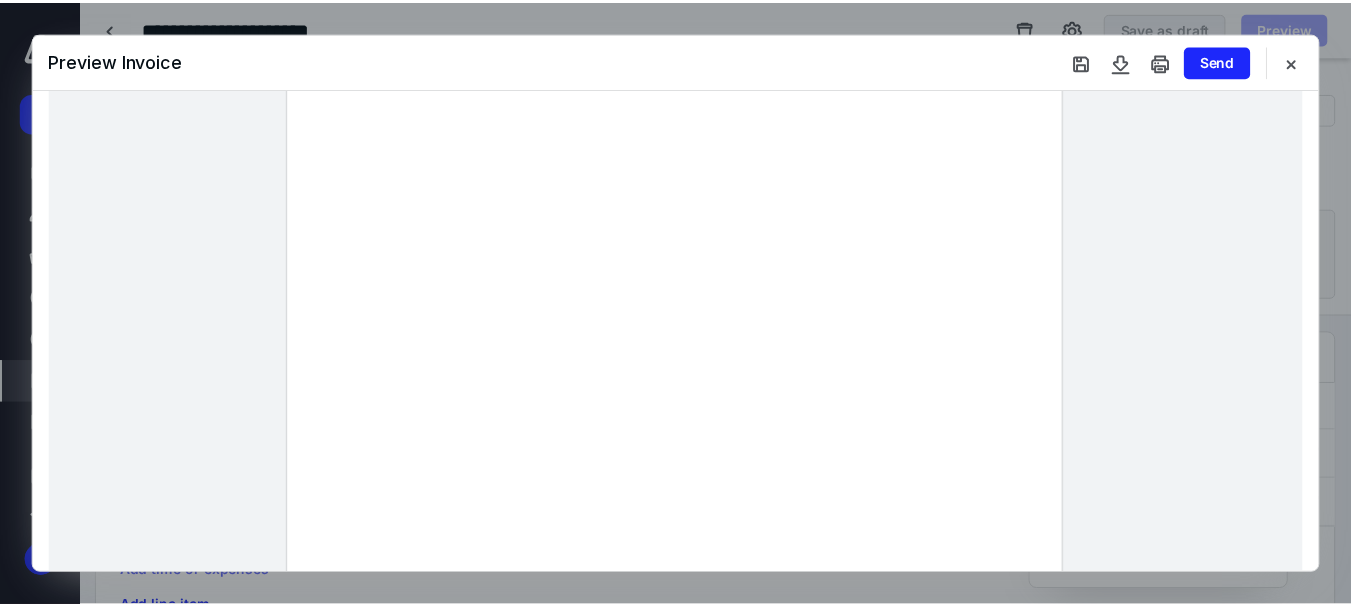 scroll, scrollTop: 300, scrollLeft: 0, axis: vertical 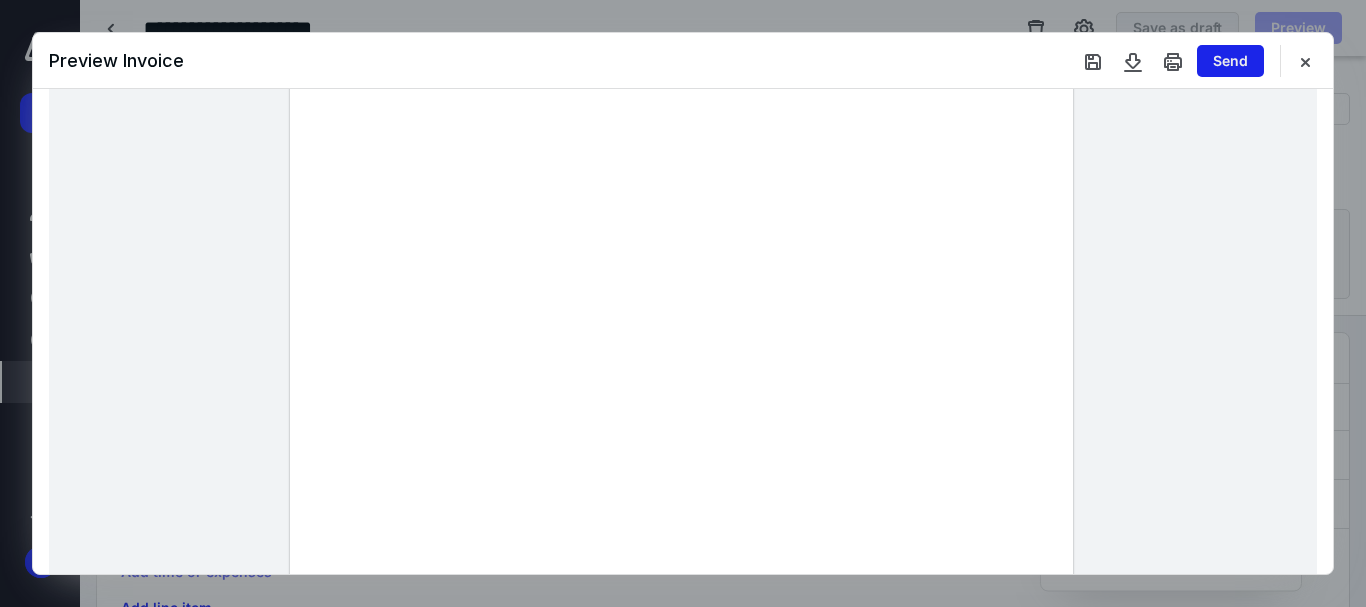 click on "Send" at bounding box center [1230, 61] 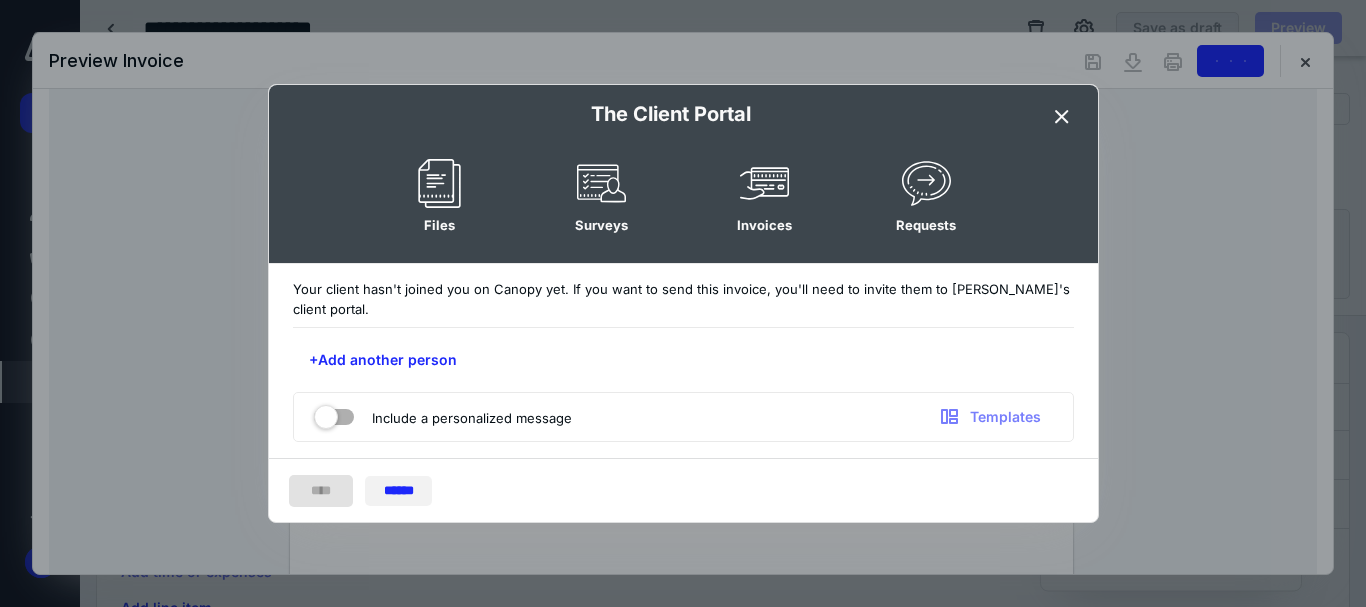 click on "******" at bounding box center (399, 491) 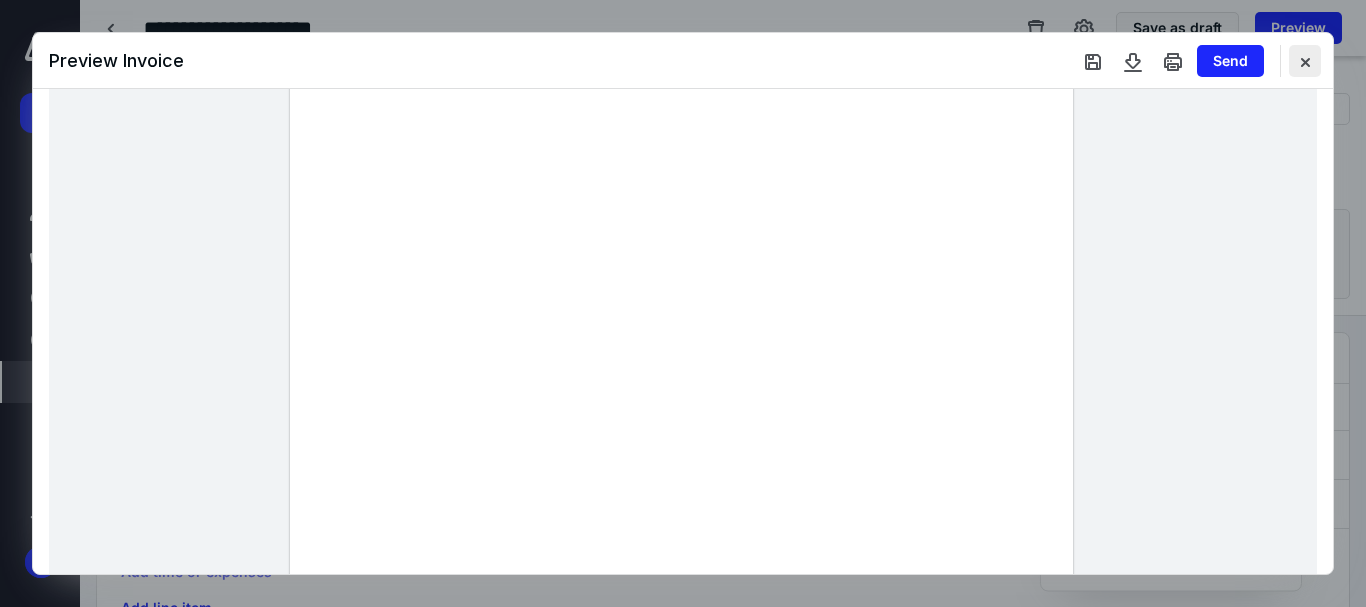 click at bounding box center (1305, 61) 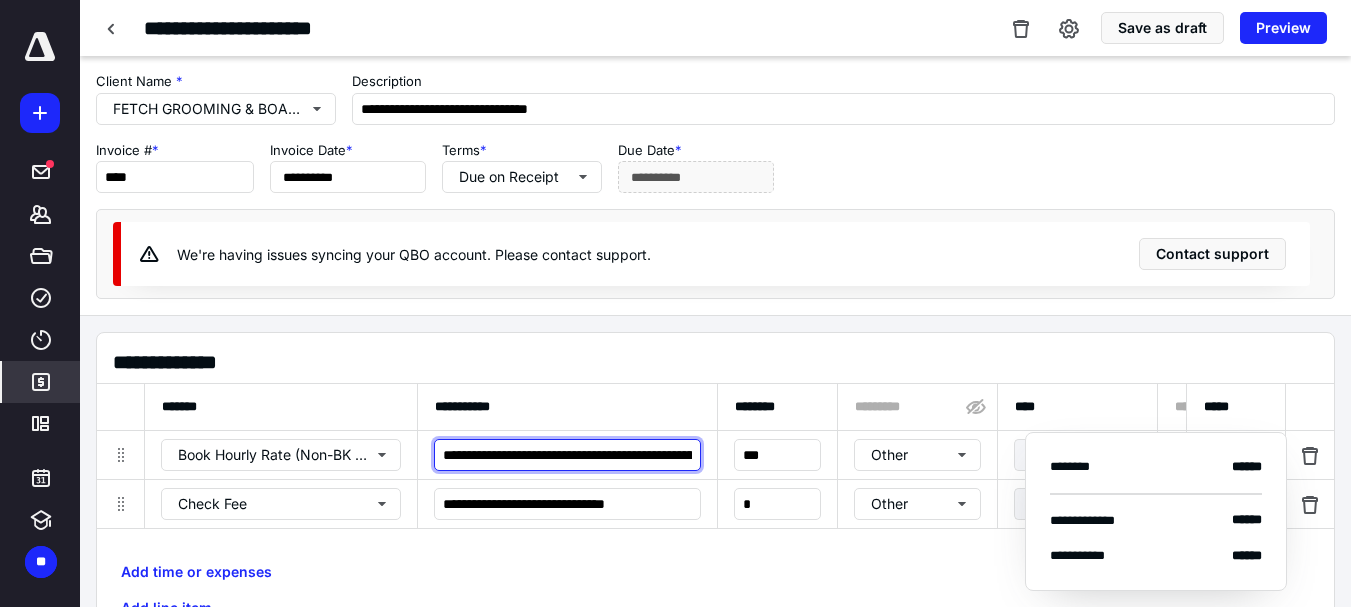 click on "**********" at bounding box center [567, 455] 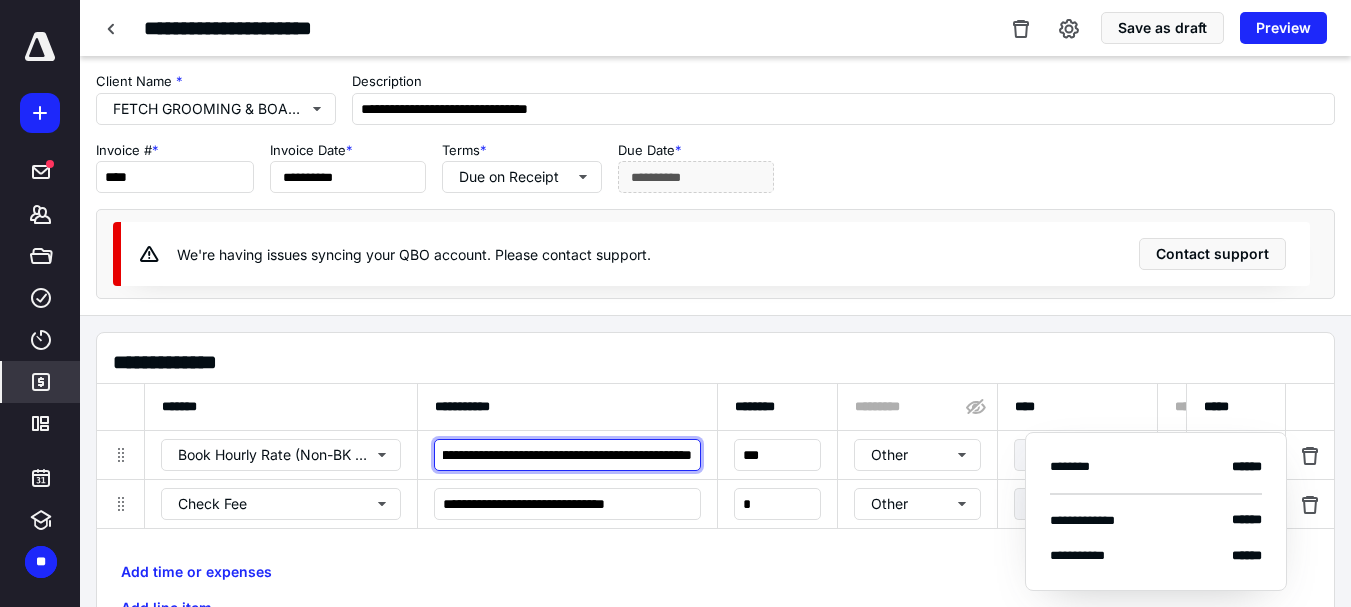 scroll, scrollTop: 0, scrollLeft: 229, axis: horizontal 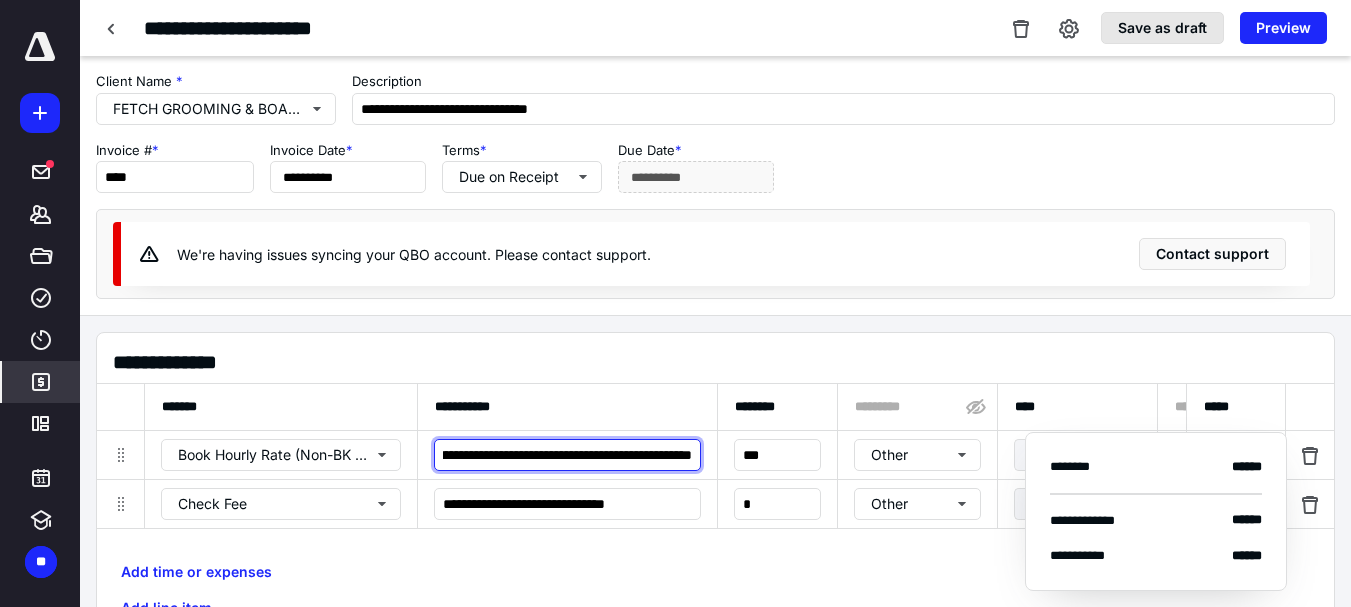 type on "**********" 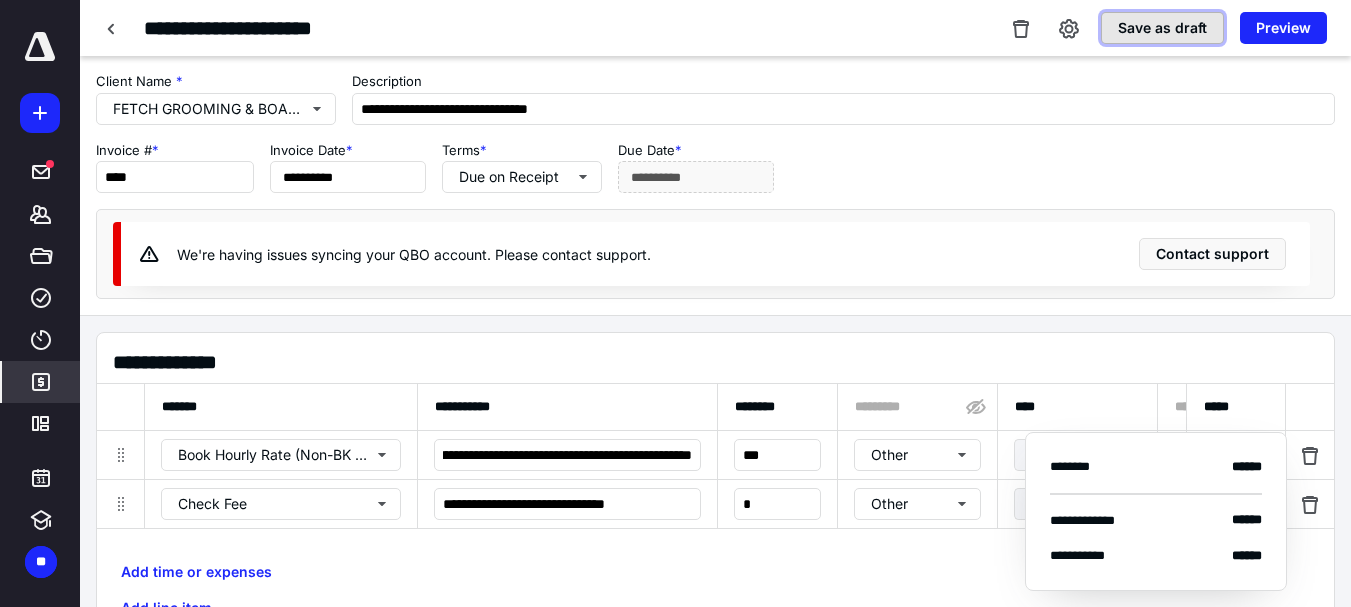 scroll, scrollTop: 0, scrollLeft: 0, axis: both 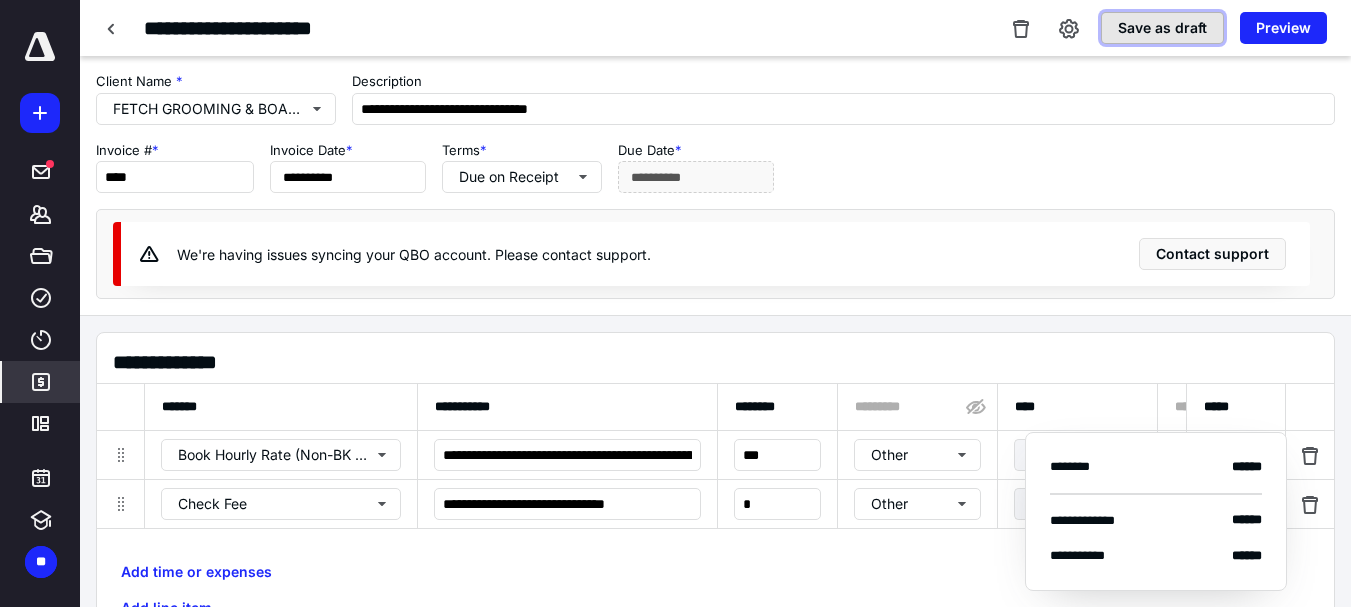 click on "Save as draft" at bounding box center [1162, 28] 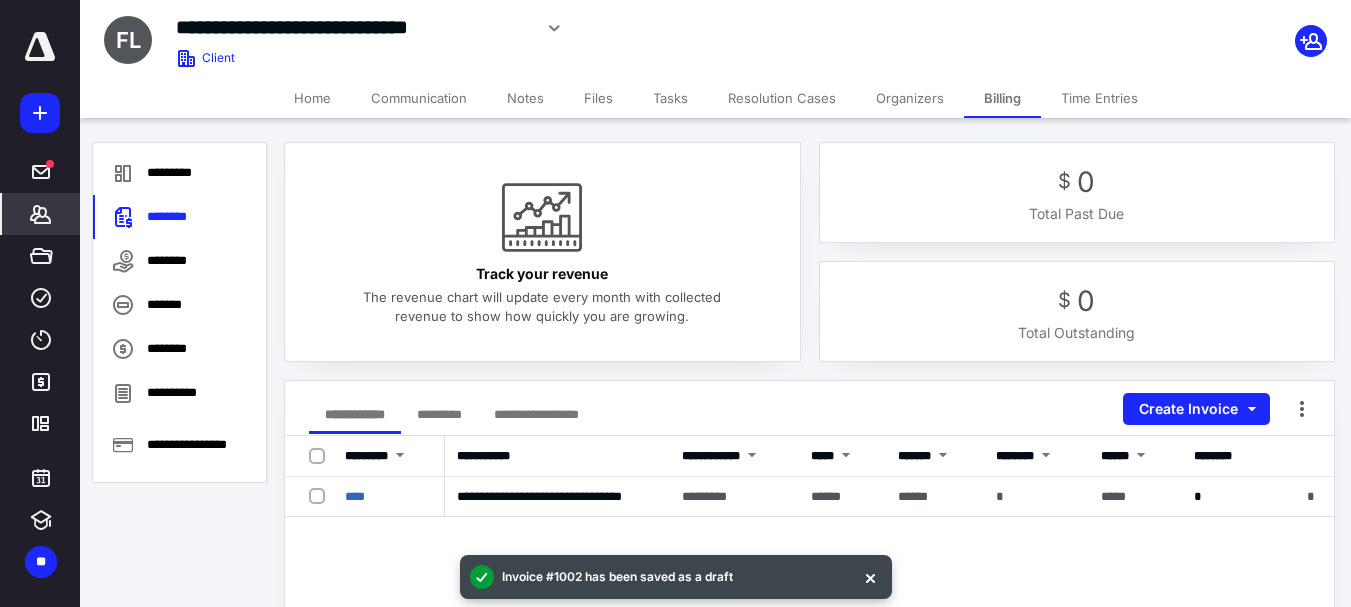 click on "Home" at bounding box center [312, 98] 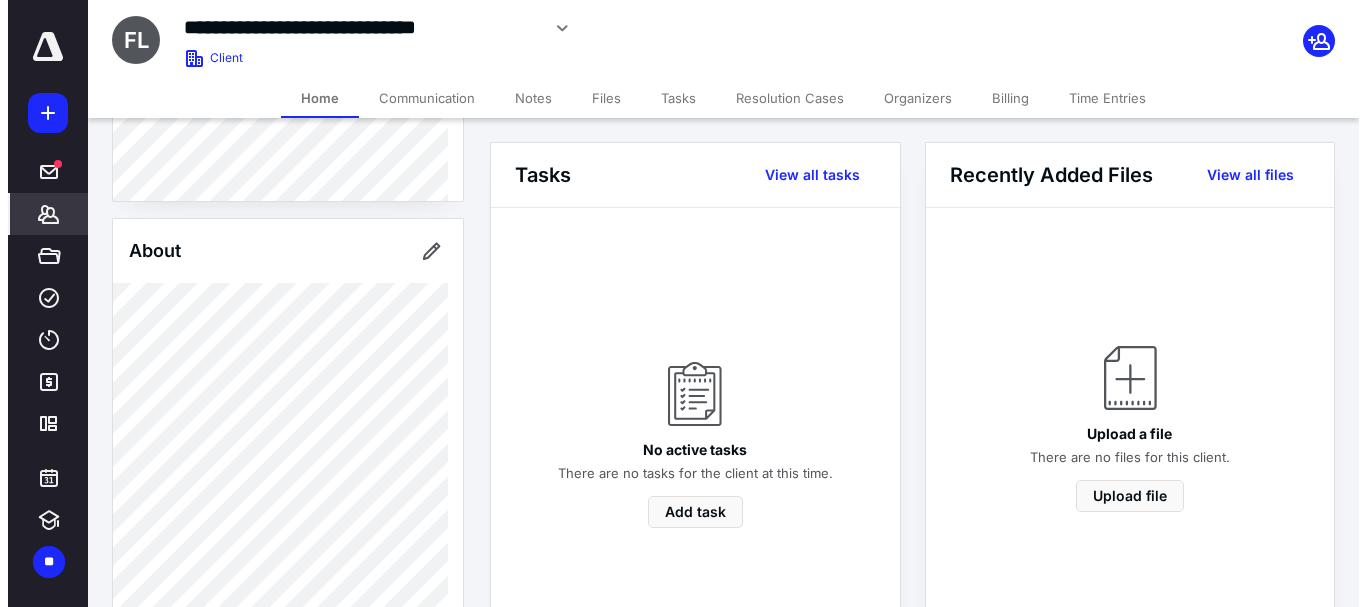 scroll, scrollTop: 0, scrollLeft: 0, axis: both 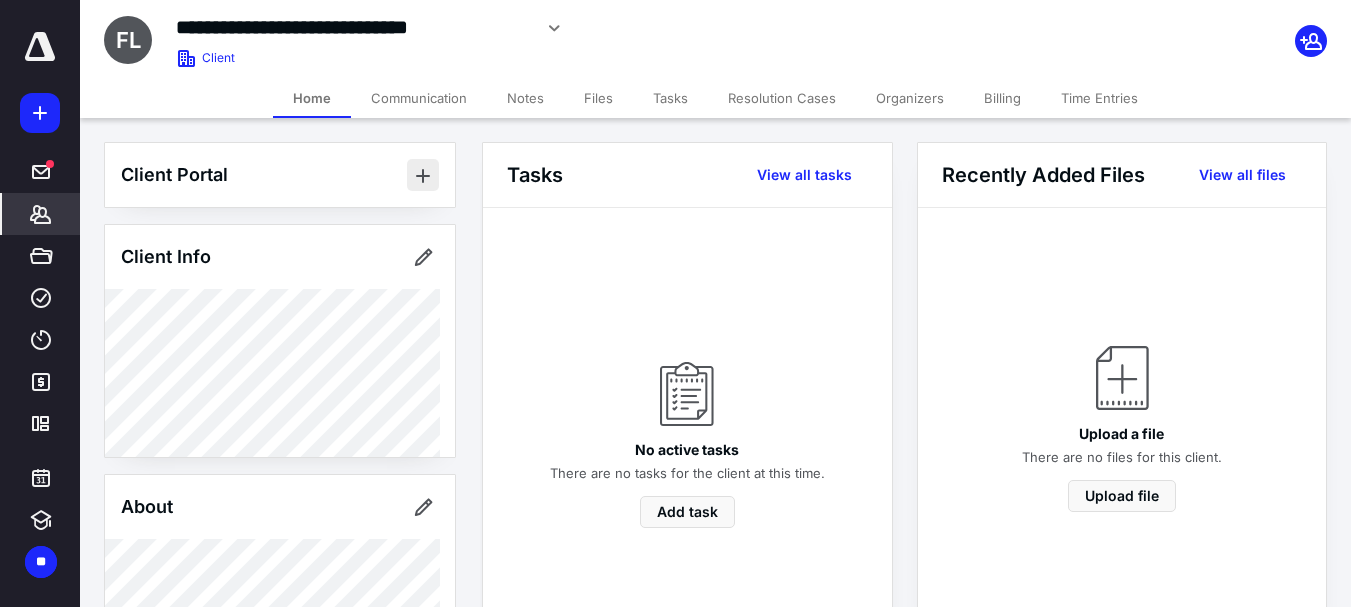 click at bounding box center (423, 175) 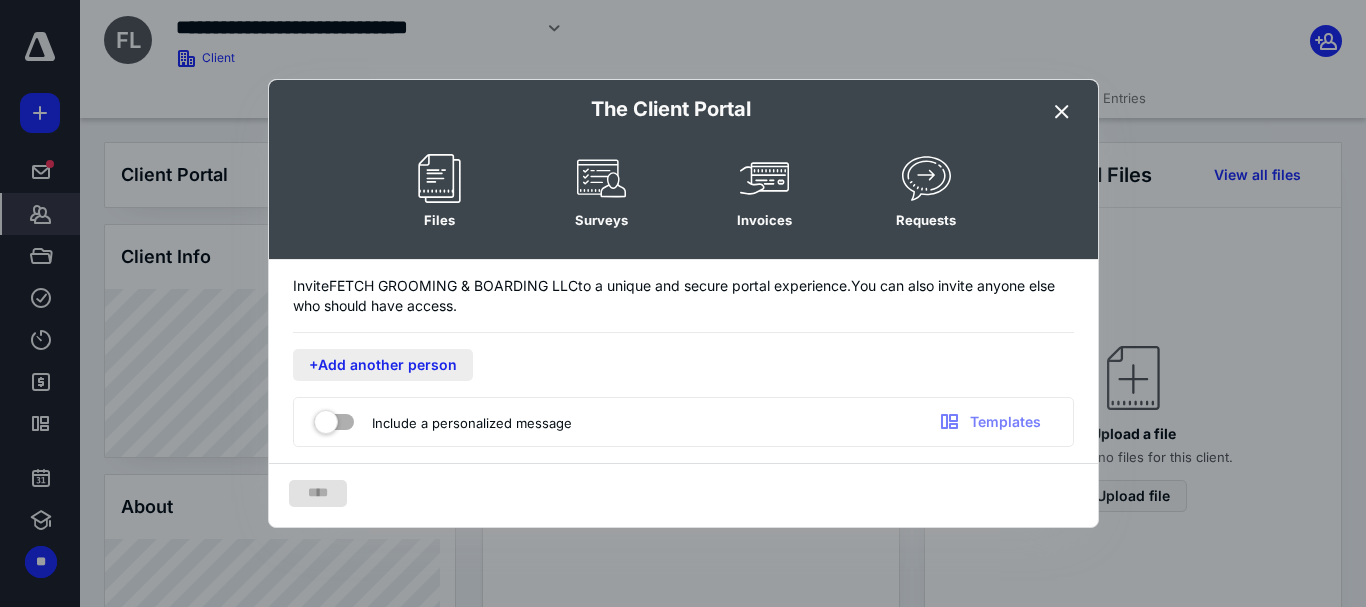 click on "+Add another person" at bounding box center (383, 365) 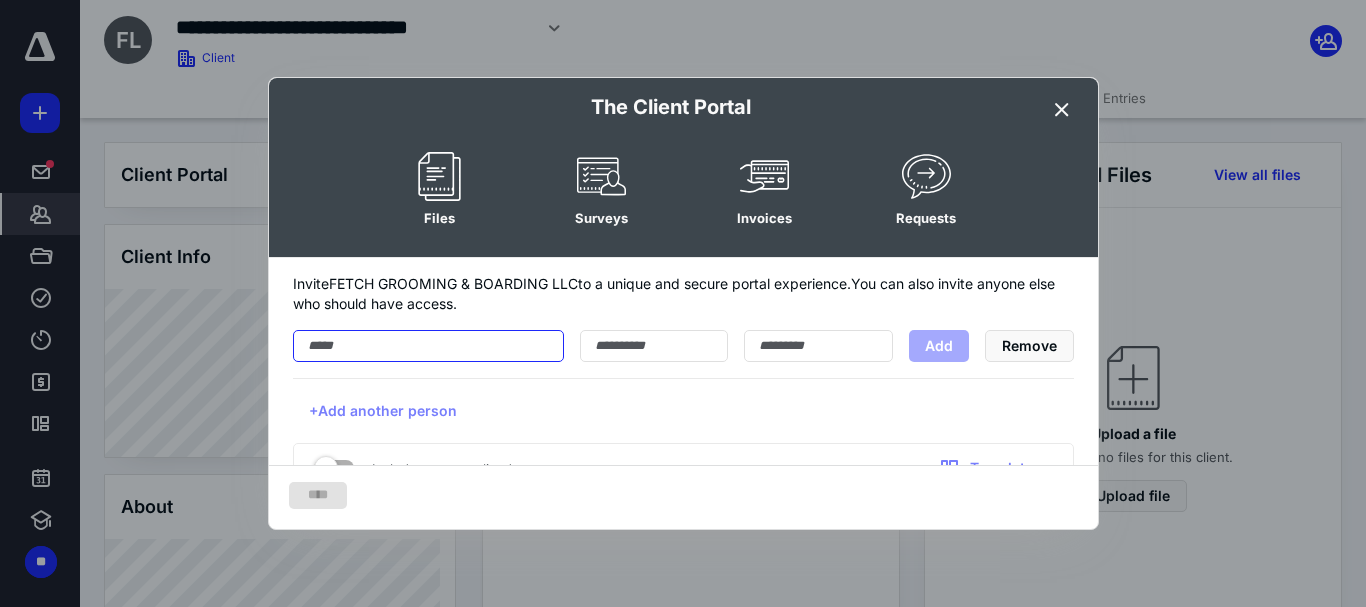 click at bounding box center [428, 346] 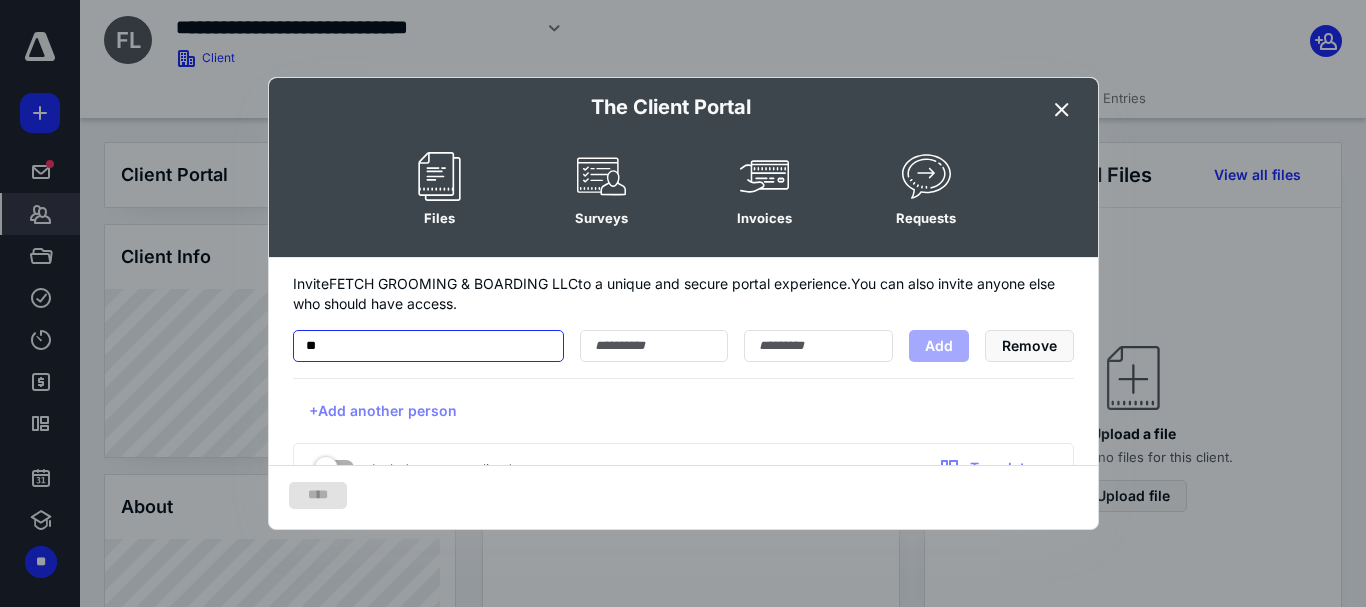 drag, startPoint x: 391, startPoint y: 350, endPoint x: 289, endPoint y: 355, distance: 102.122475 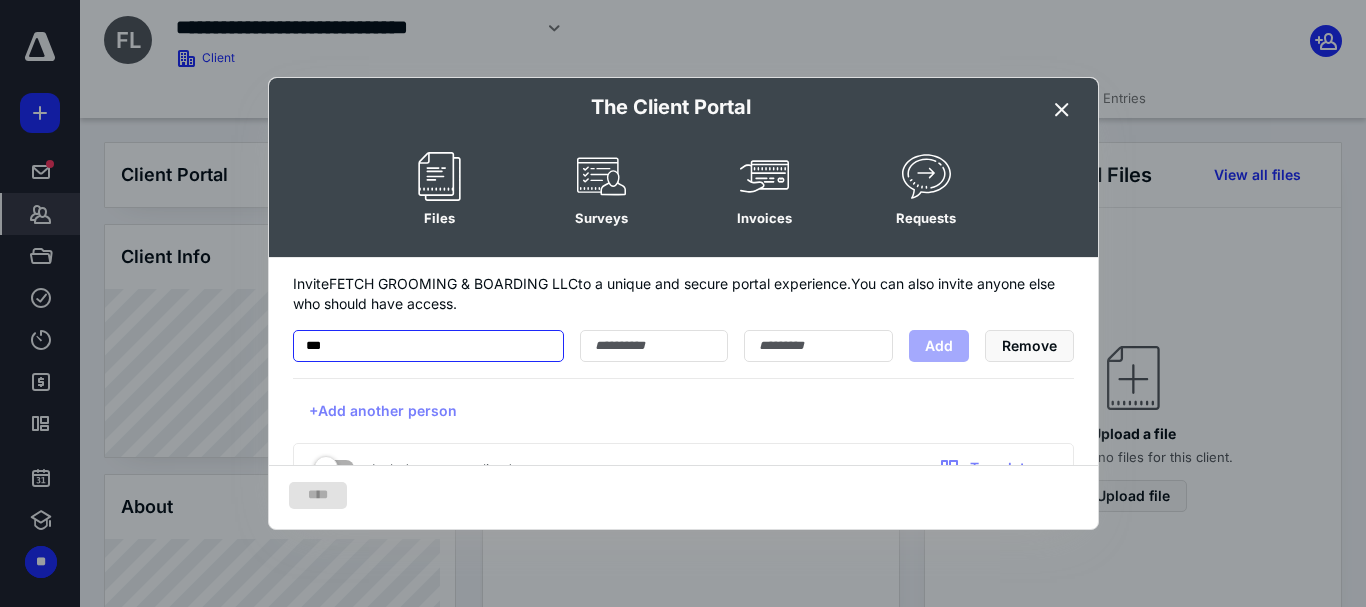 drag, startPoint x: 347, startPoint y: 343, endPoint x: 286, endPoint y: 348, distance: 61.204575 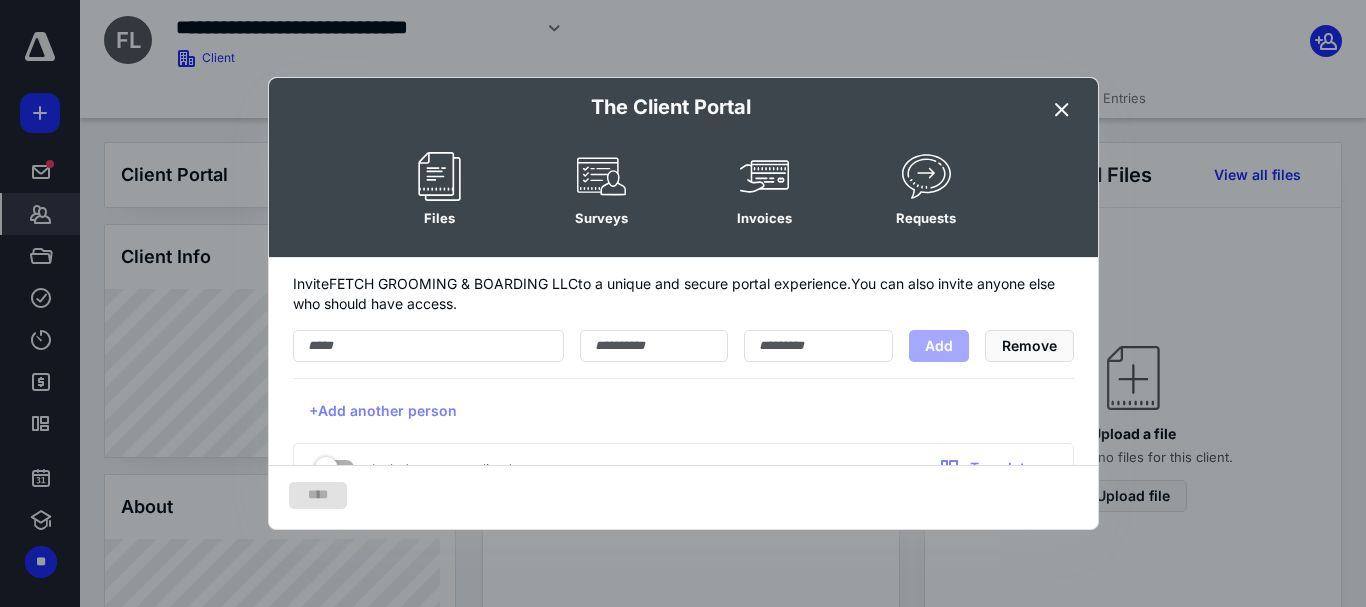 click at bounding box center [764, 176] 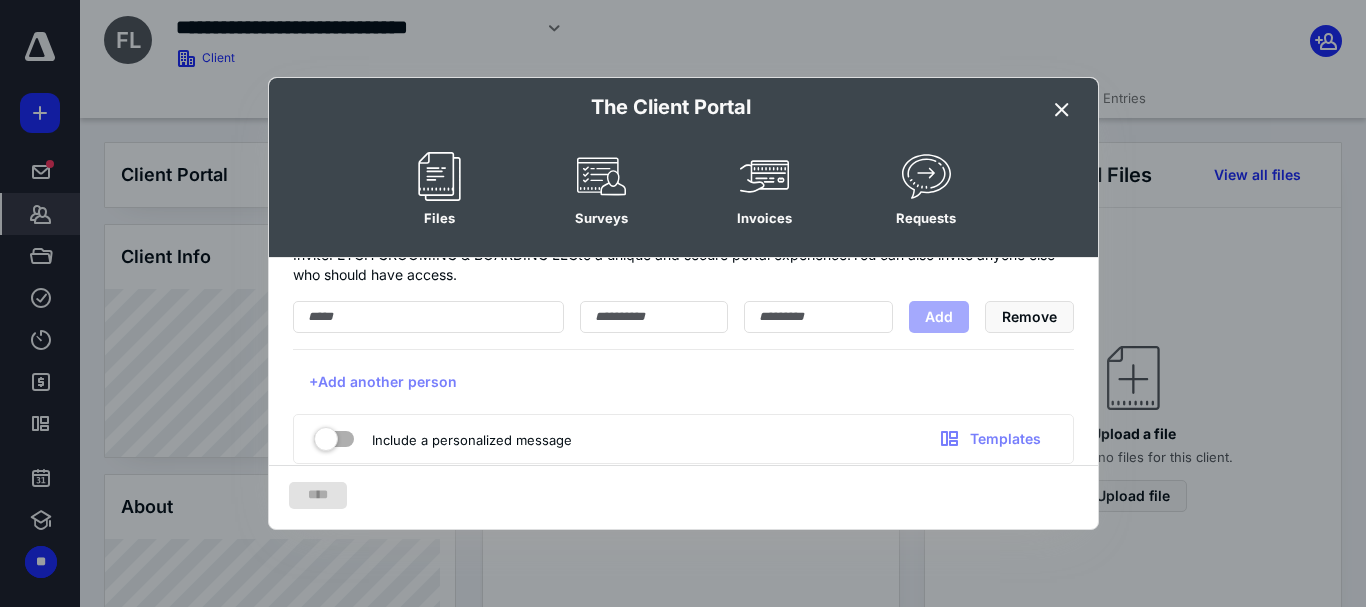 scroll, scrollTop: 44, scrollLeft: 0, axis: vertical 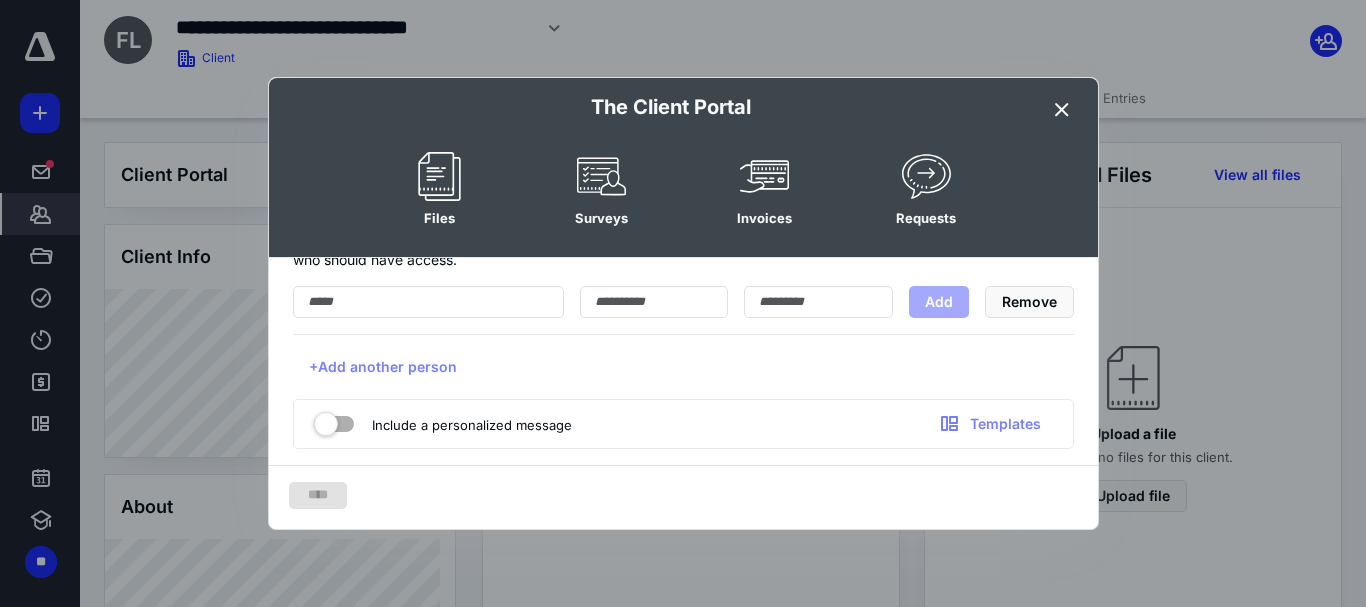 click at bounding box center [334, 420] 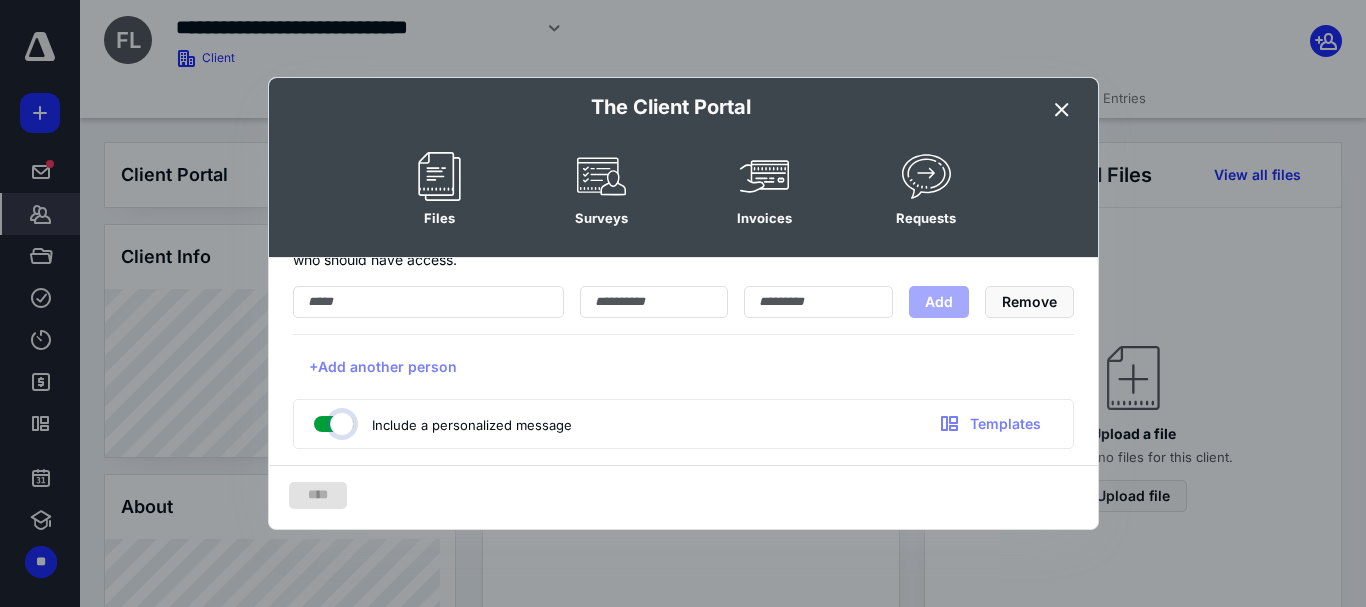checkbox on "true" 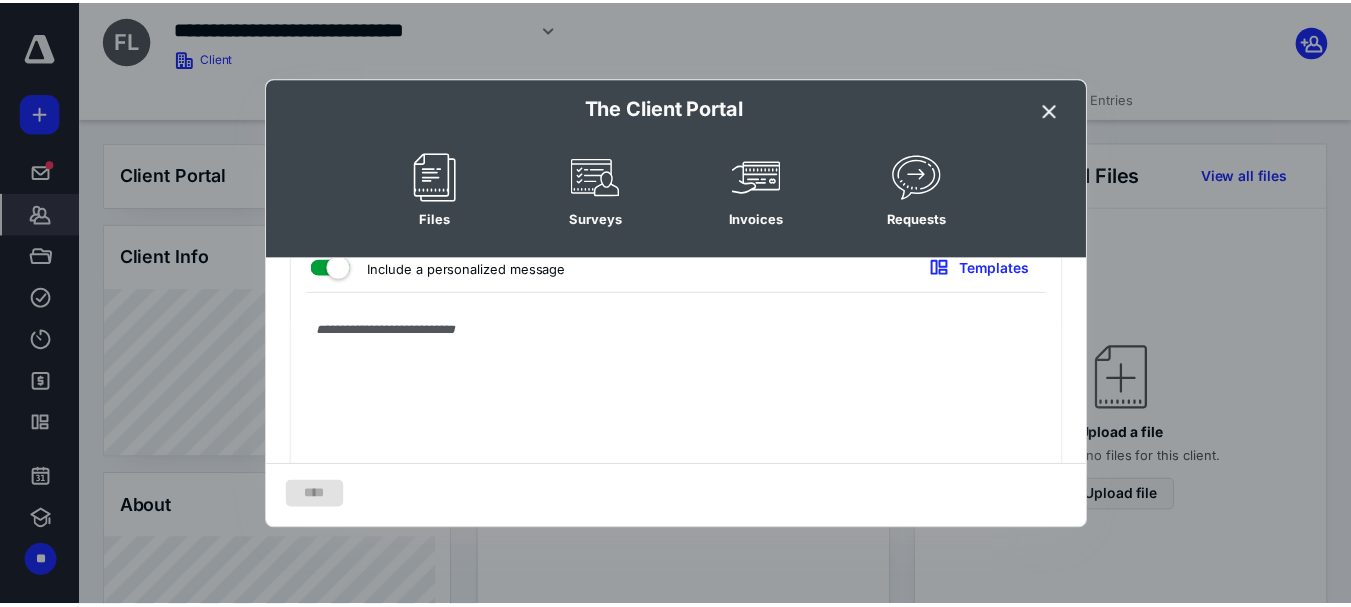 scroll, scrollTop: 0, scrollLeft: 0, axis: both 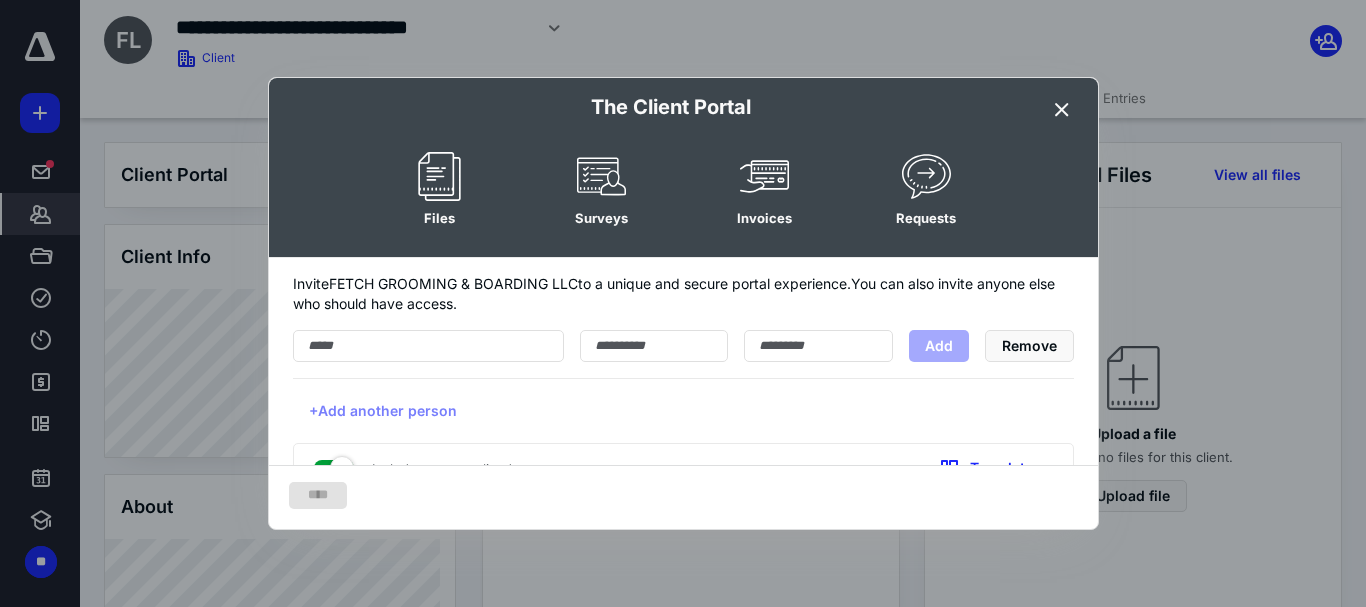 click at bounding box center [1062, 110] 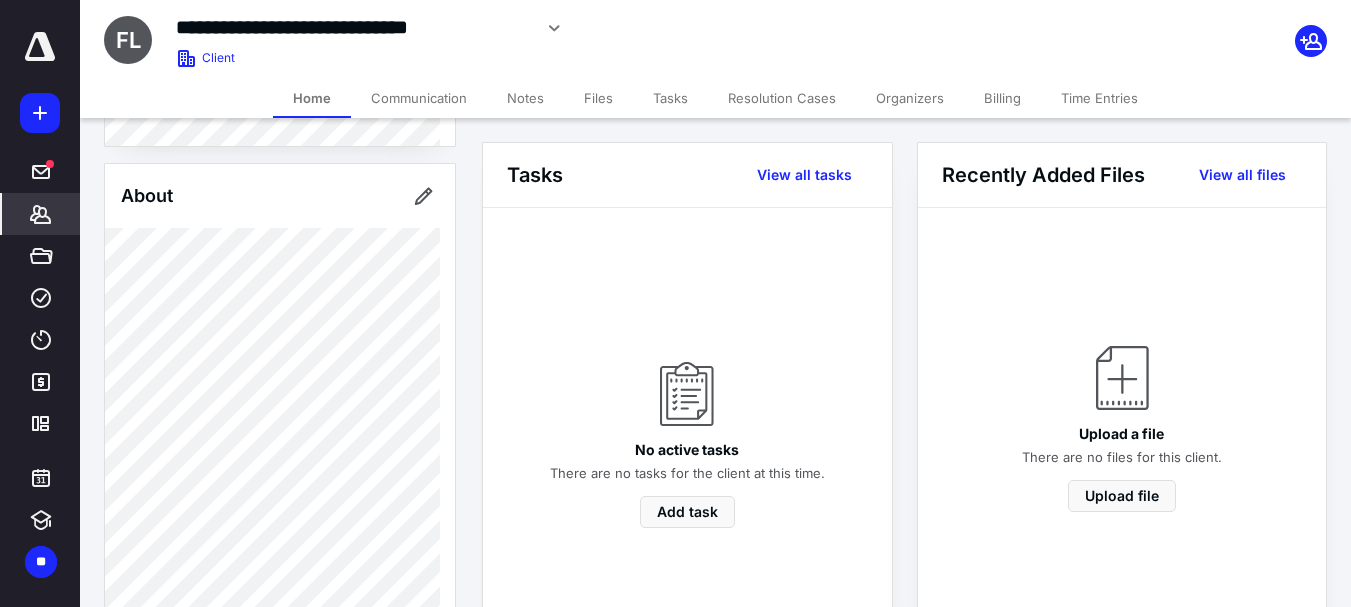 scroll, scrollTop: 300, scrollLeft: 0, axis: vertical 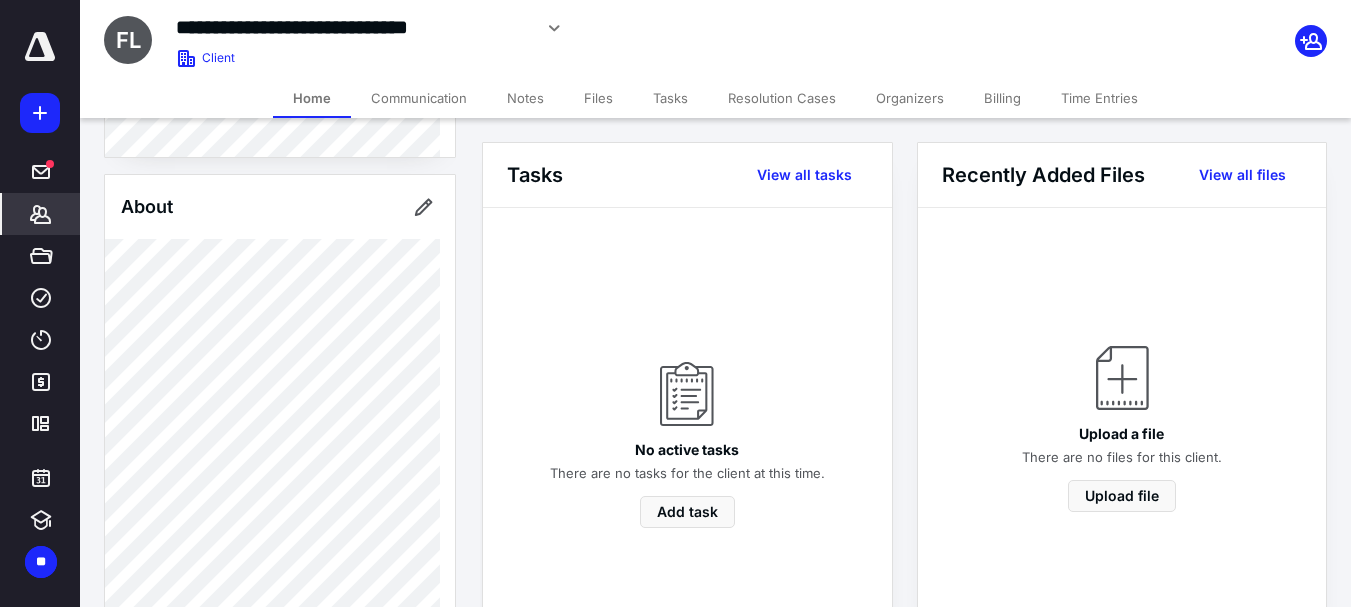 click on "Billing" at bounding box center [1002, 98] 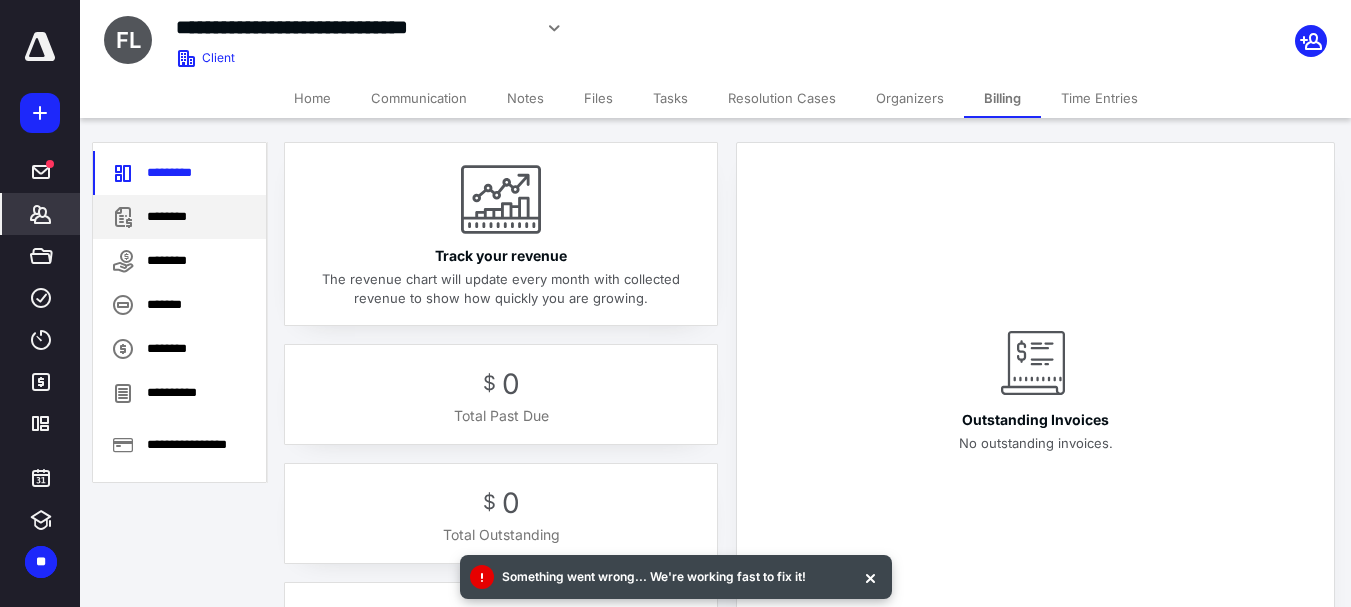click on "********" at bounding box center [179, 217] 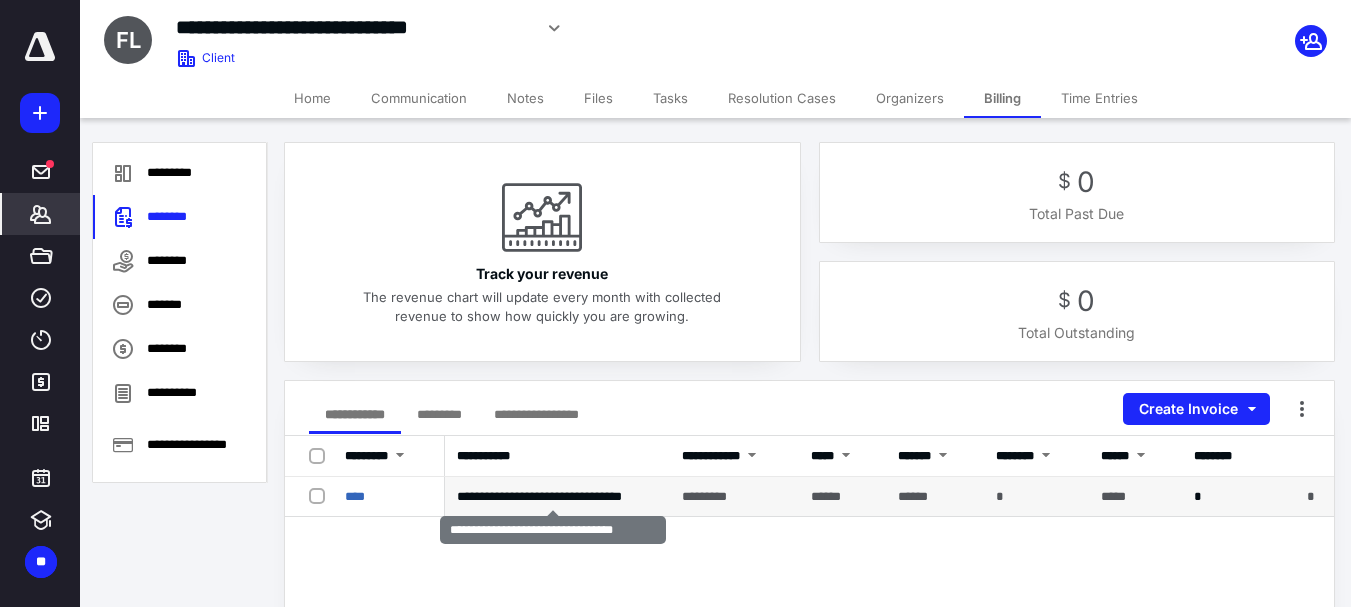 click on "**********" at bounding box center (549, 497) 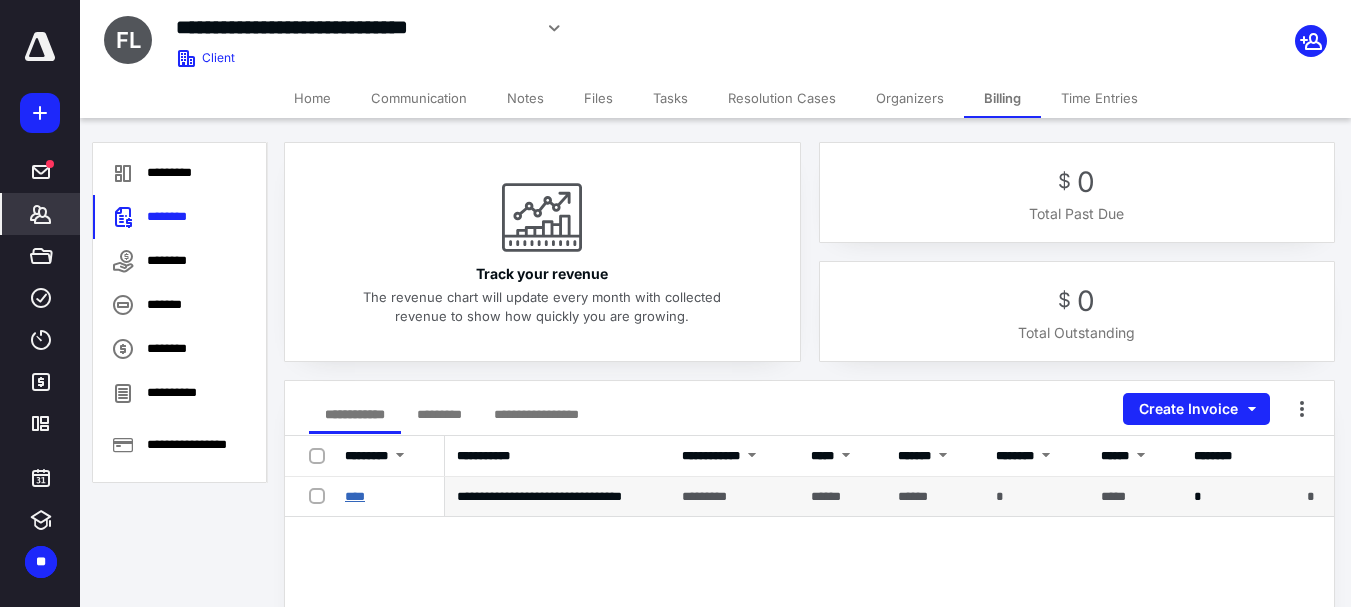 click on "****" at bounding box center [355, 496] 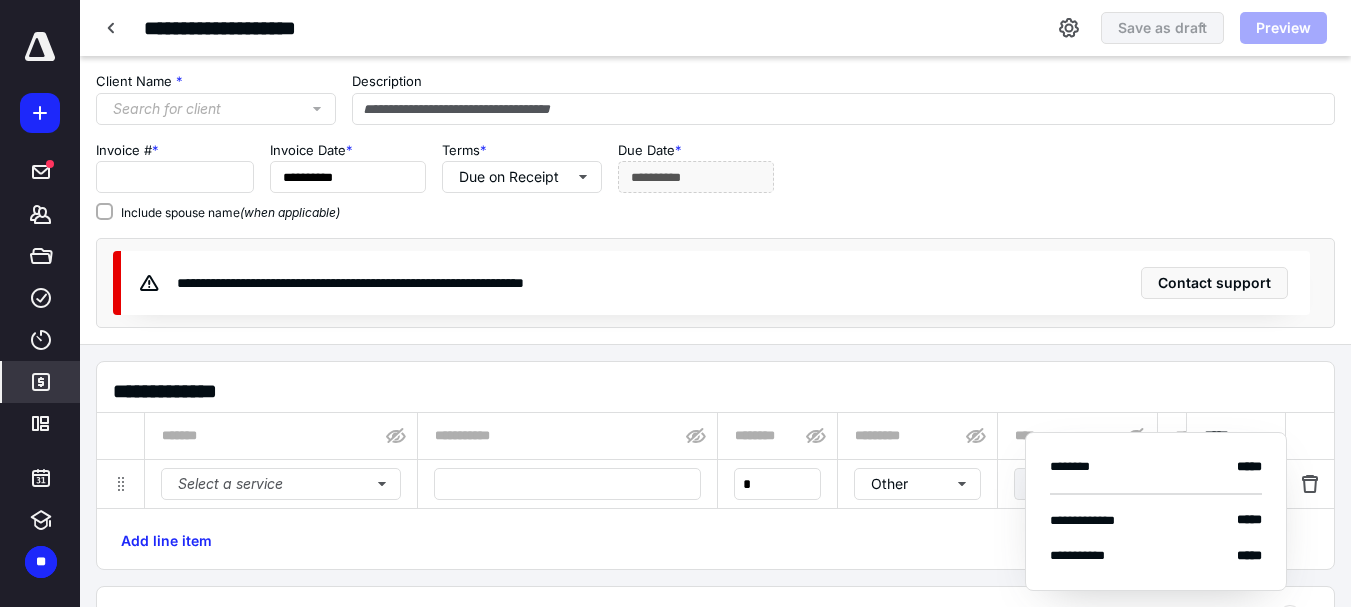 type on "**********" 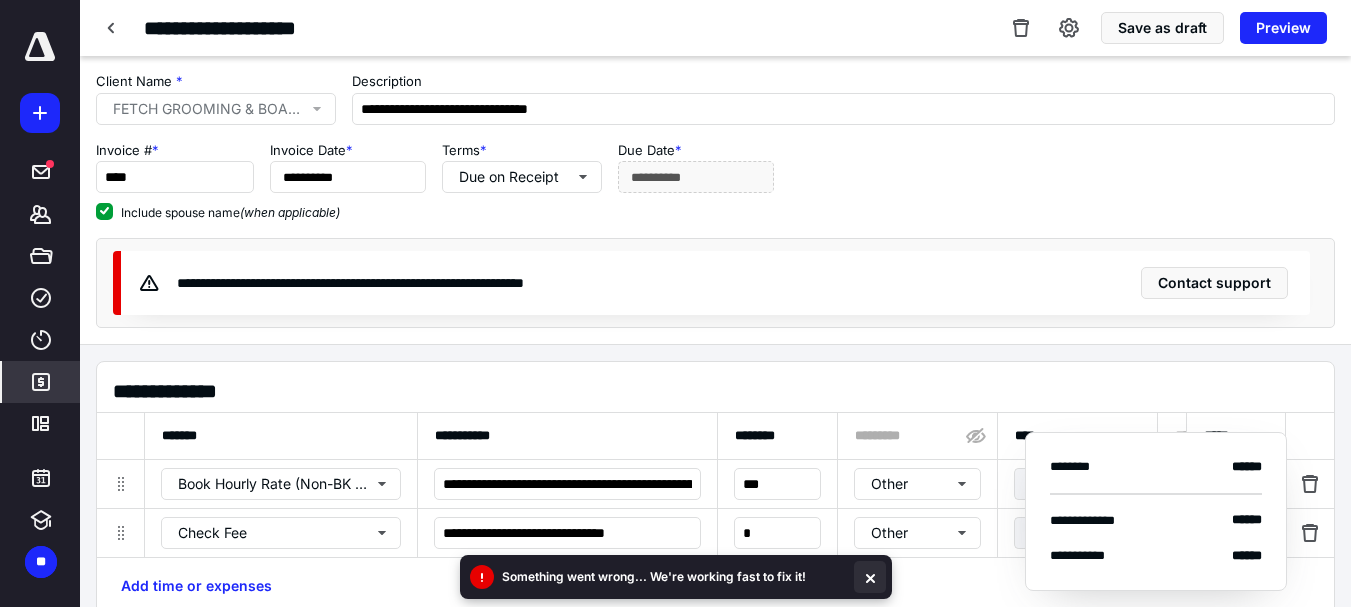 click at bounding box center [870, 577] 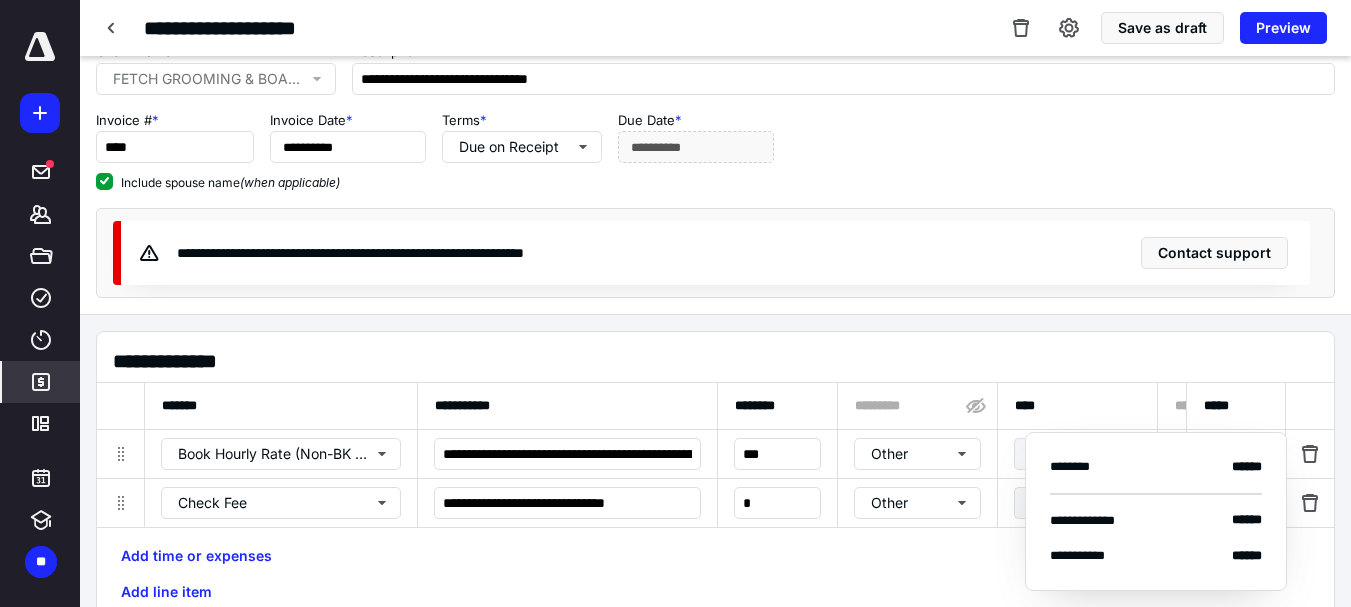 scroll, scrollTop: 0, scrollLeft: 0, axis: both 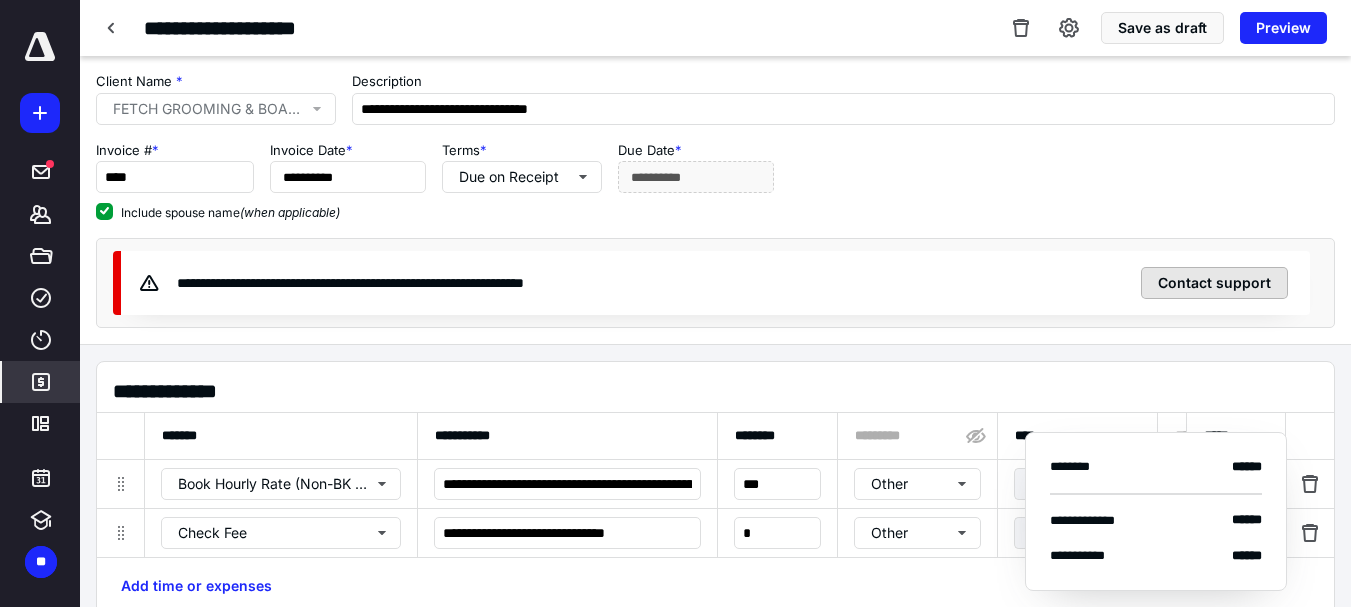 click on "Contact support" at bounding box center [1214, 283] 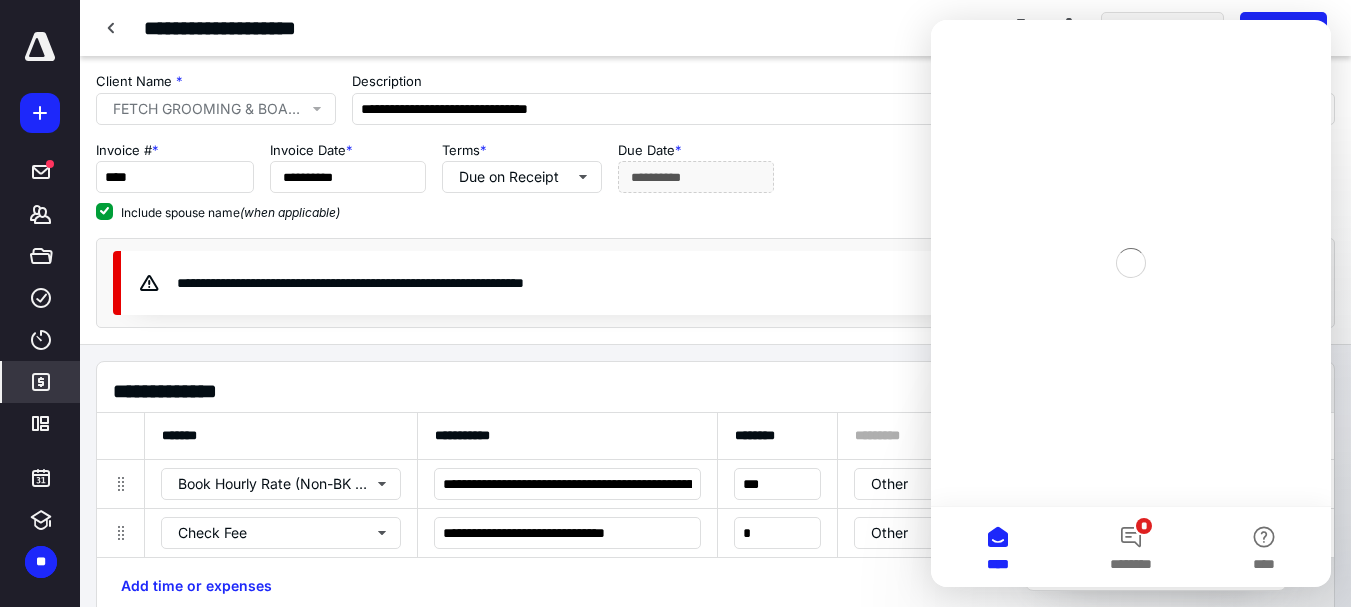 scroll, scrollTop: 0, scrollLeft: 0, axis: both 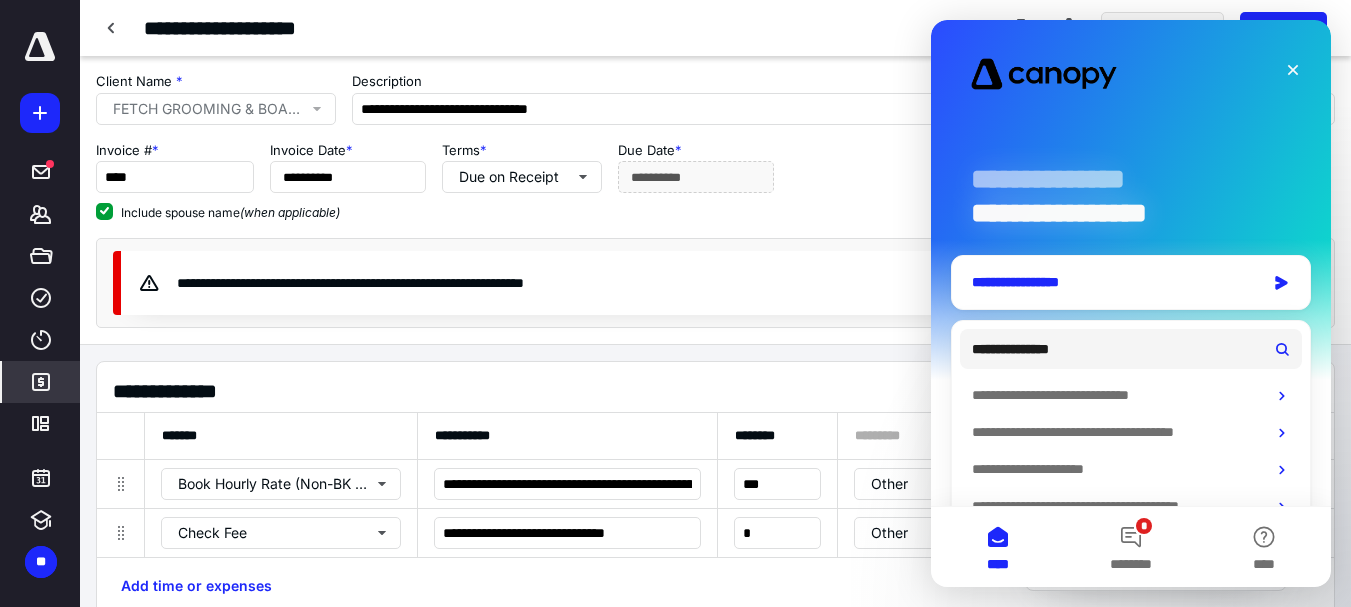 click on "**********" at bounding box center [1113, 282] 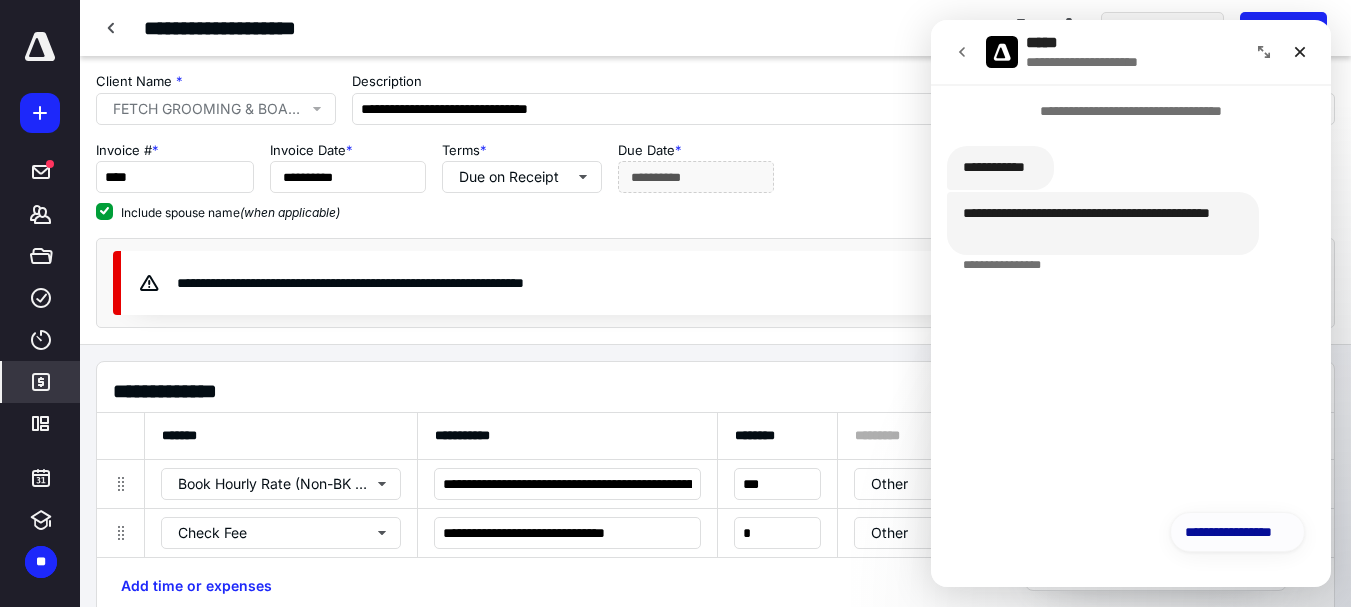 click on "**********" at bounding box center (1237, 532) 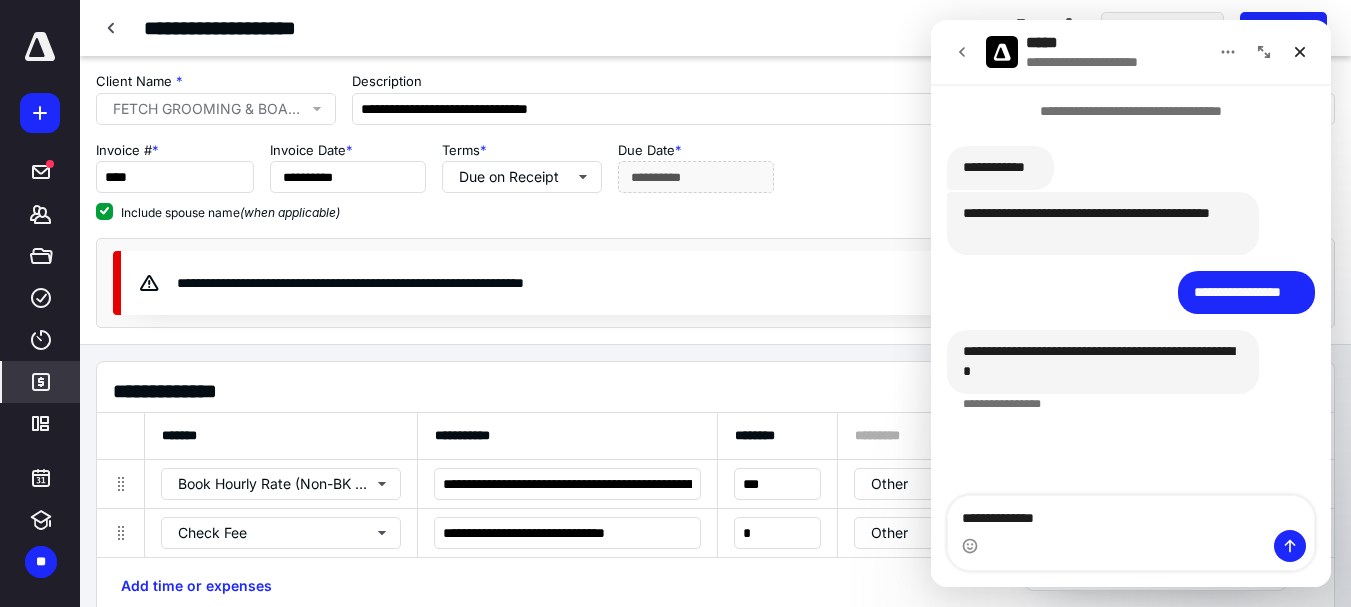 type on "**********" 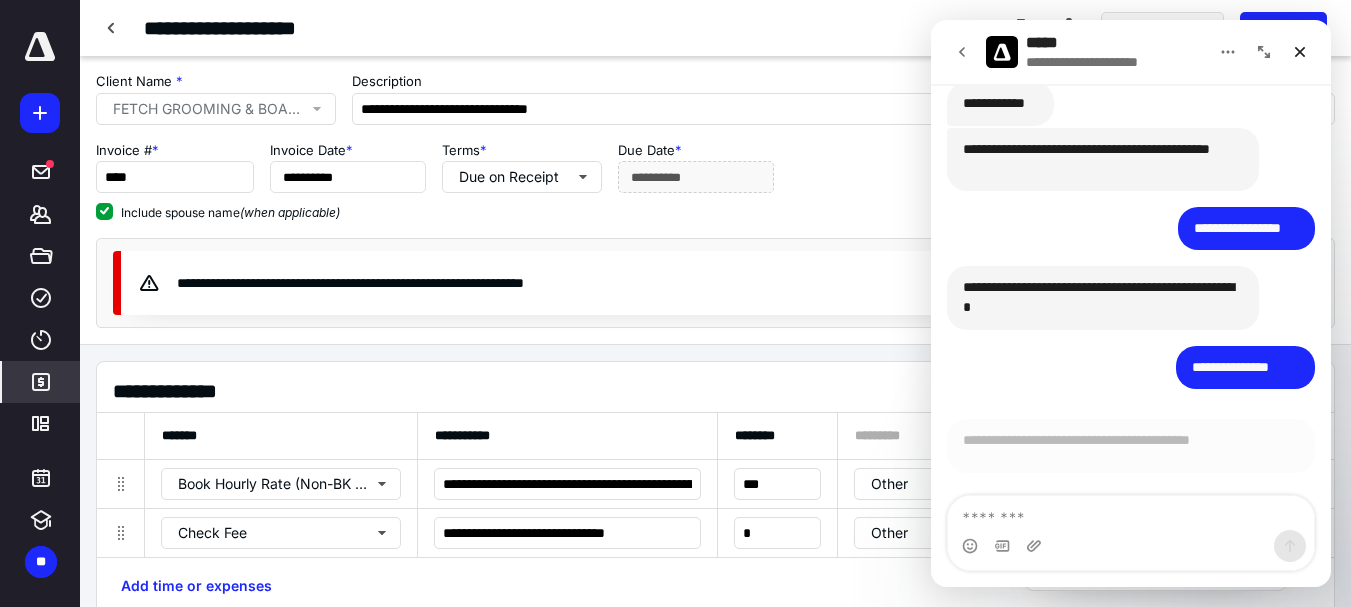 scroll, scrollTop: 39, scrollLeft: 0, axis: vertical 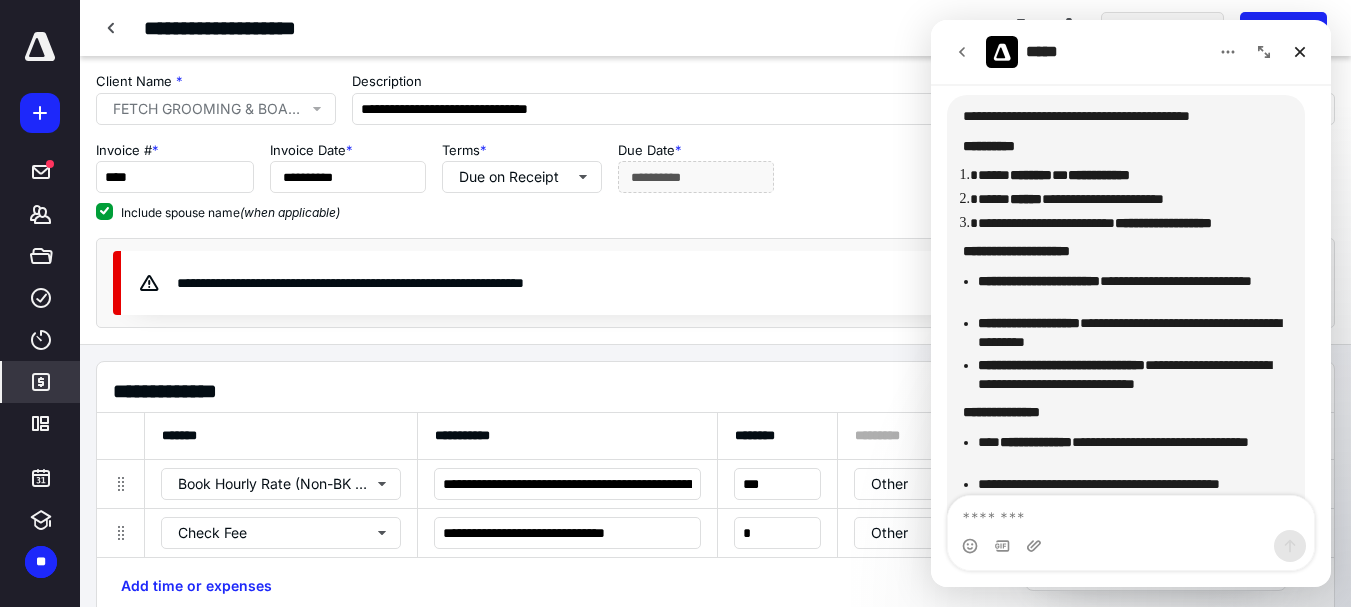 click at bounding box center (1131, 513) 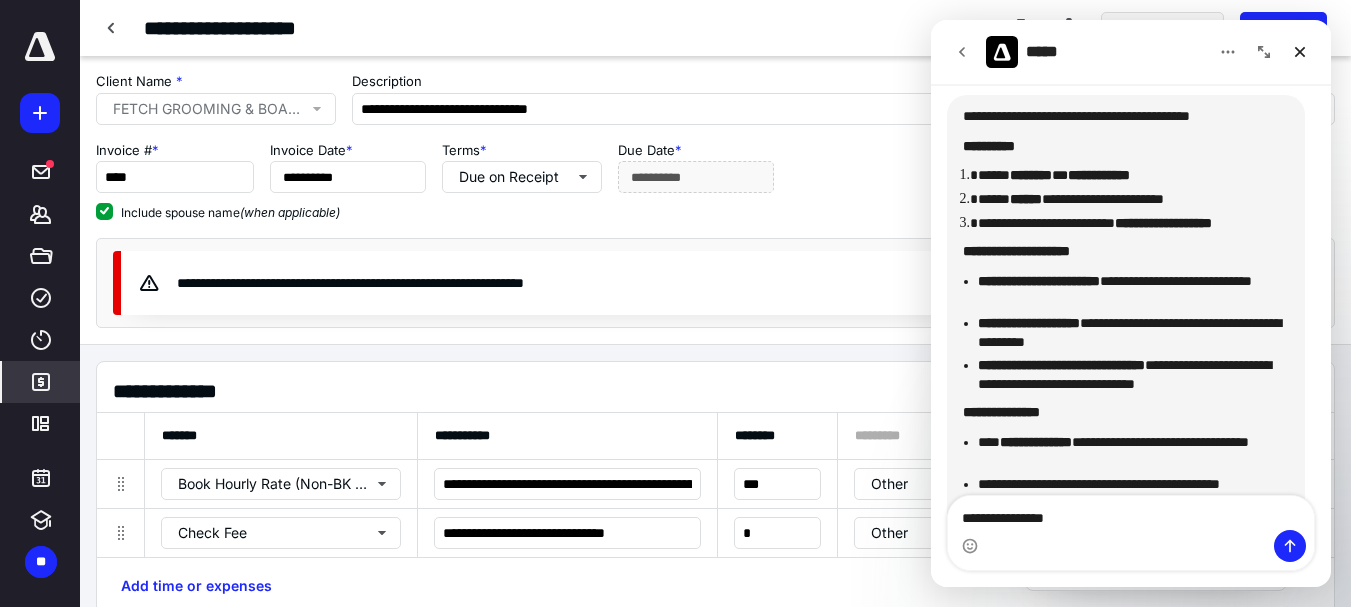 type on "**********" 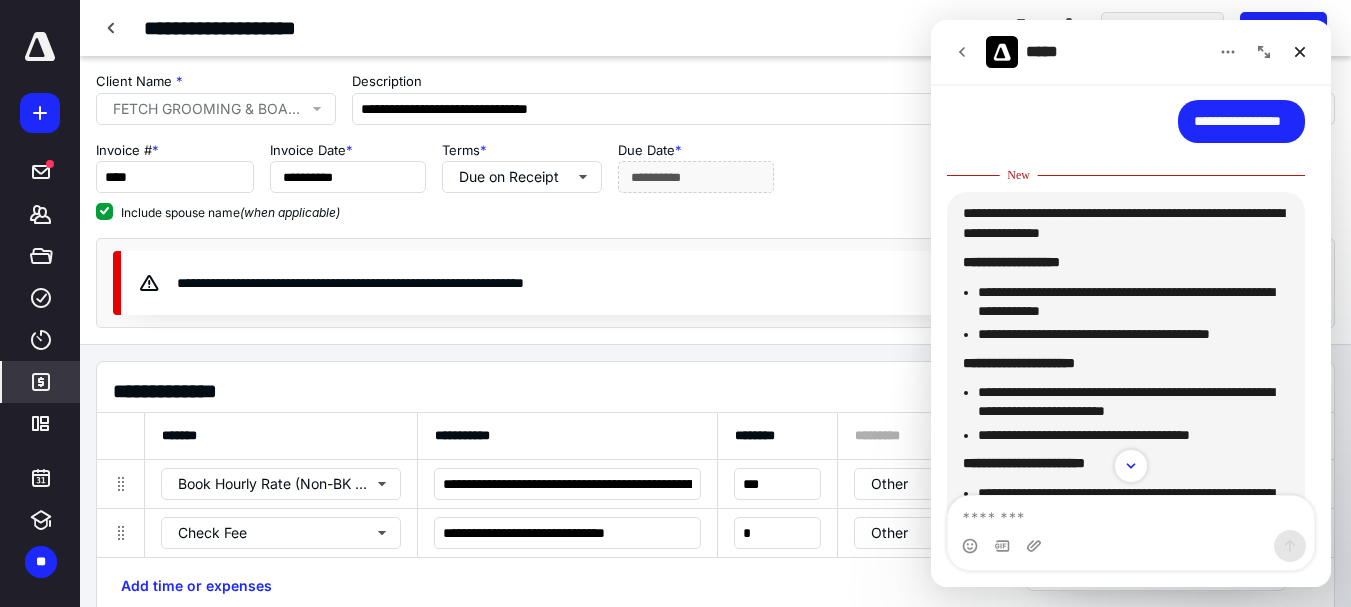 scroll, scrollTop: 704, scrollLeft: 0, axis: vertical 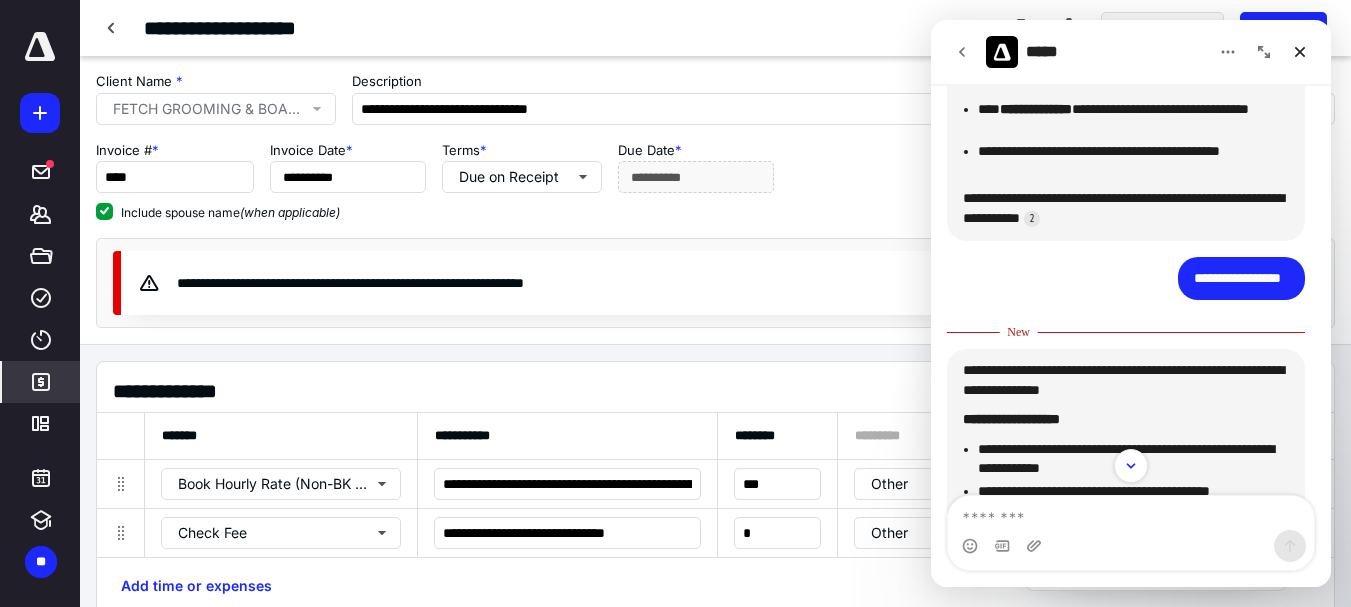 click at bounding box center [1131, 513] 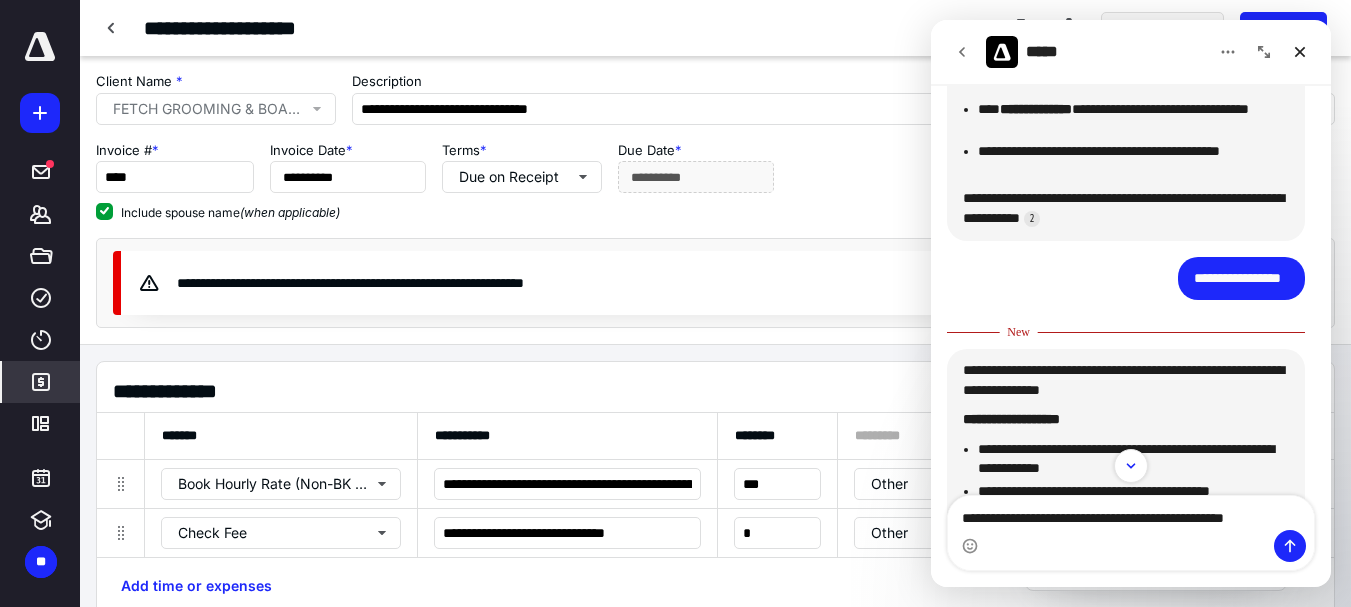 type on "**********" 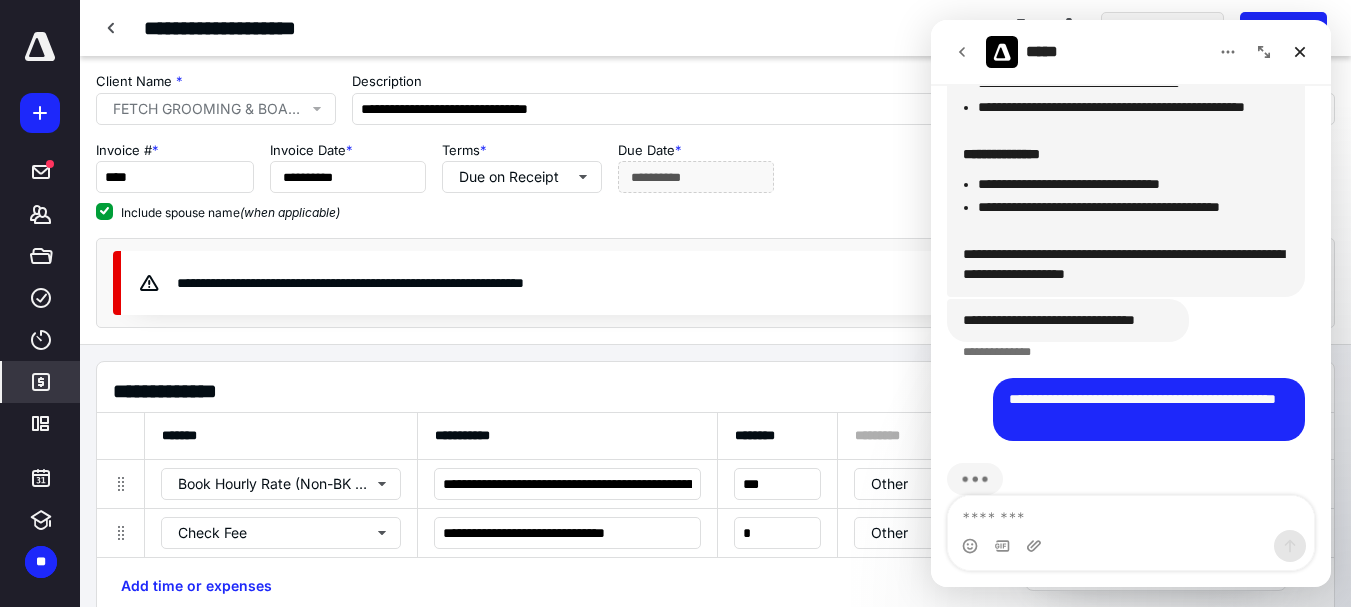 scroll, scrollTop: 1315, scrollLeft: 0, axis: vertical 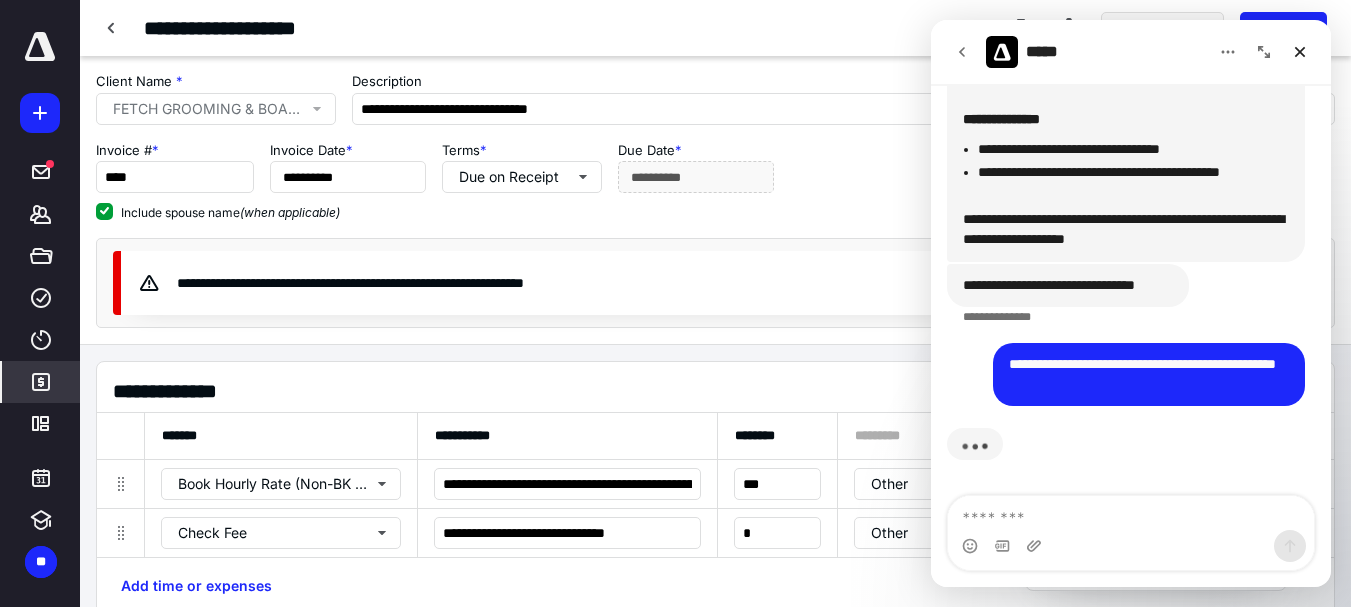click on "*****" at bounding box center (1097, 52) 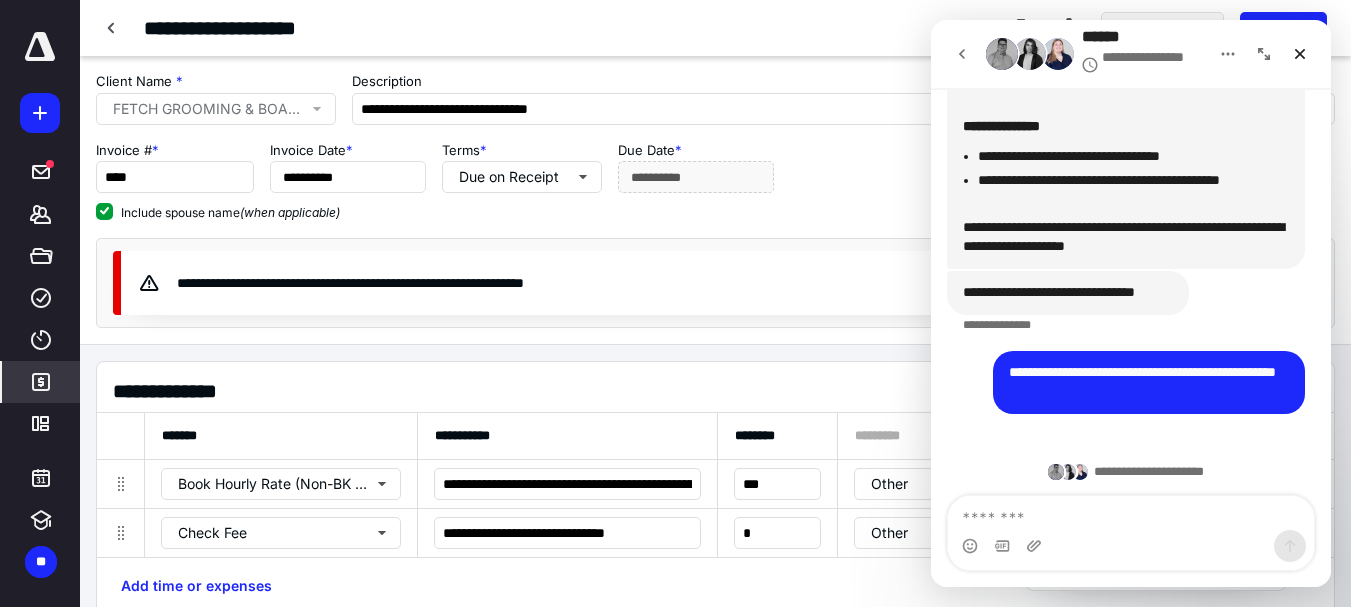 scroll, scrollTop: 0, scrollLeft: 0, axis: both 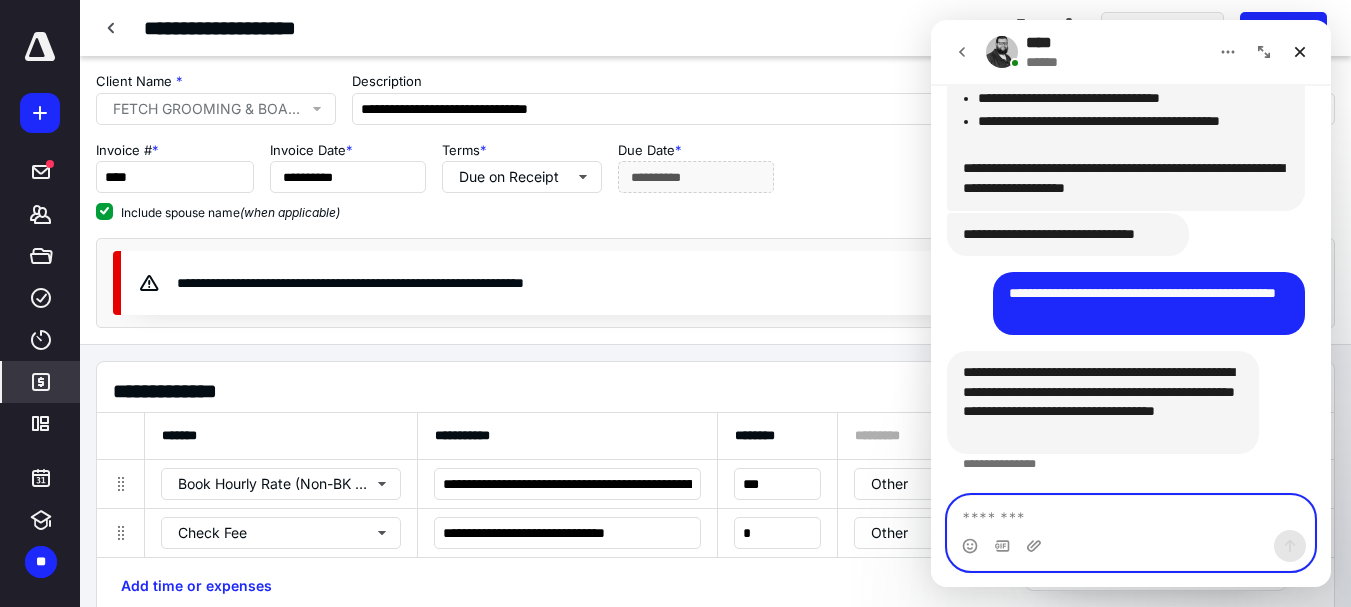 click at bounding box center (1131, 513) 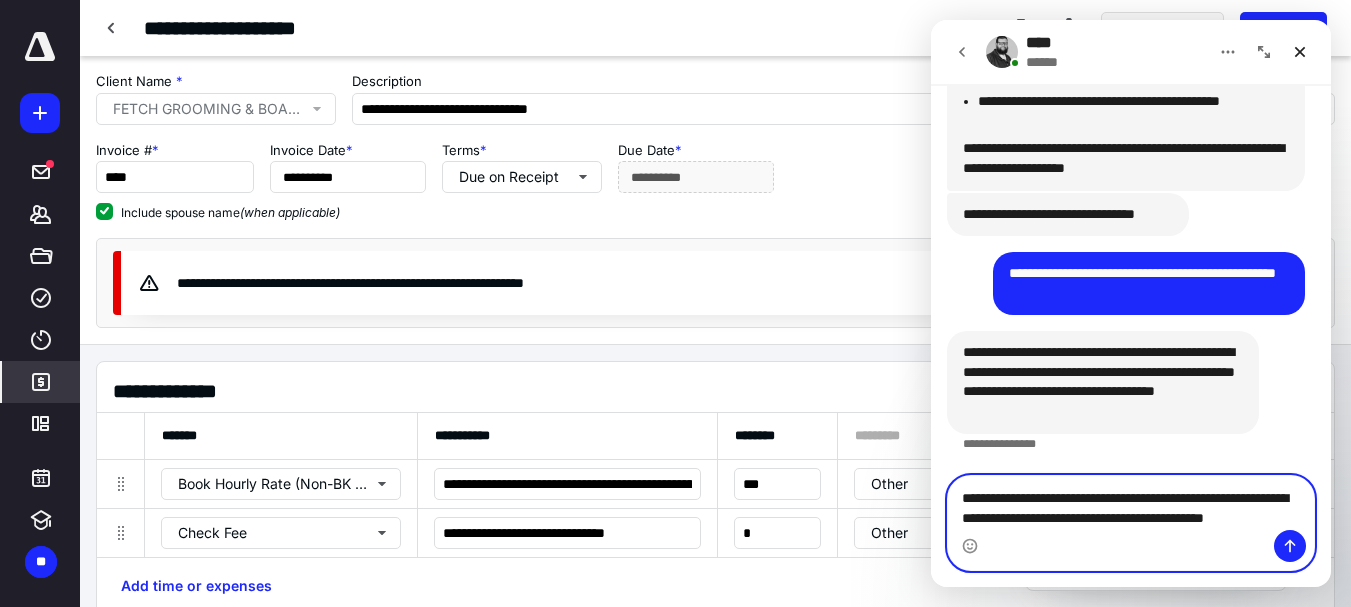 scroll, scrollTop: 1409, scrollLeft: 0, axis: vertical 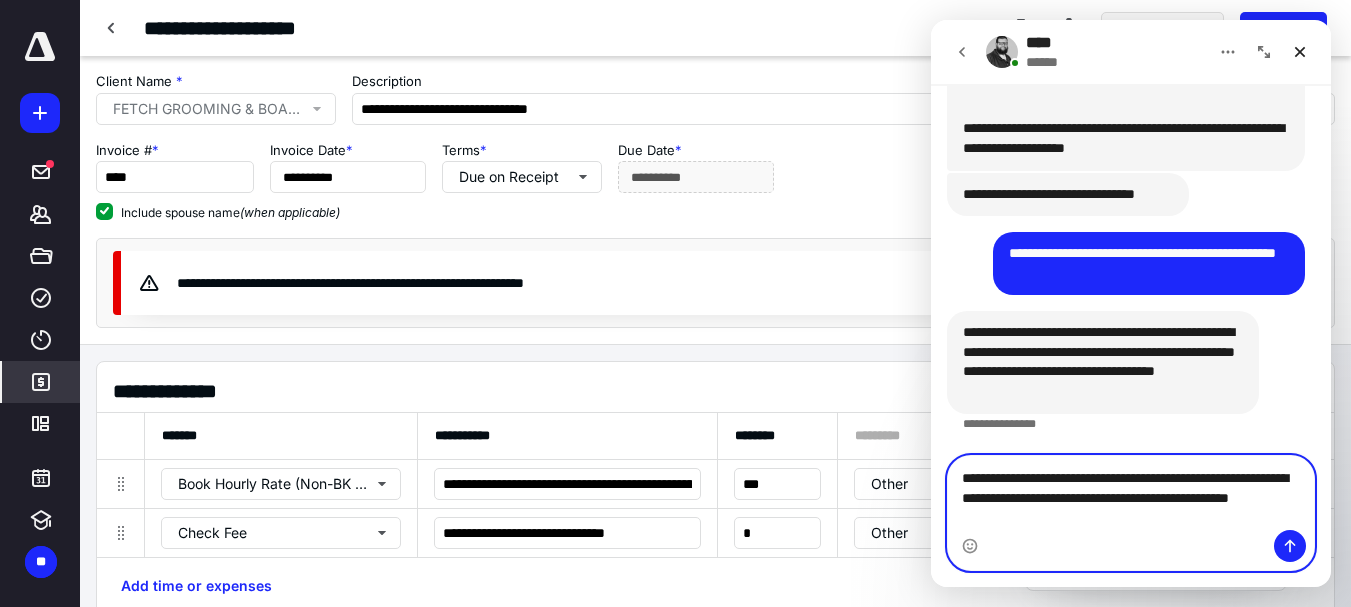 type on "**********" 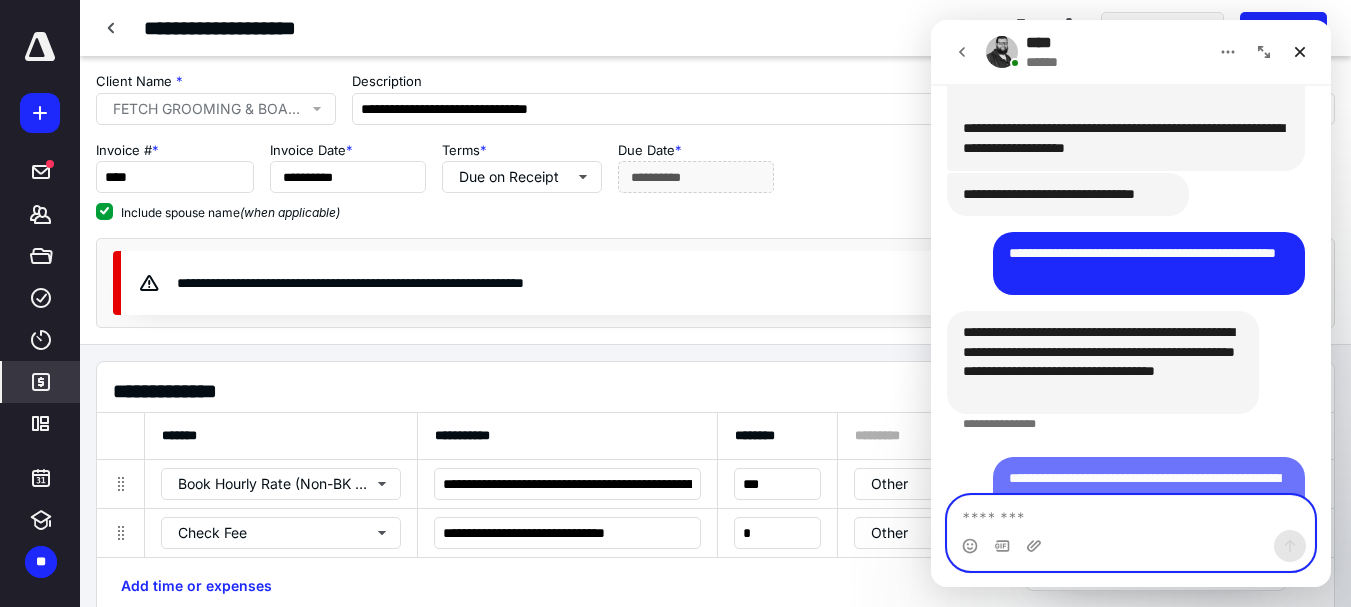 scroll, scrollTop: 1467, scrollLeft: 0, axis: vertical 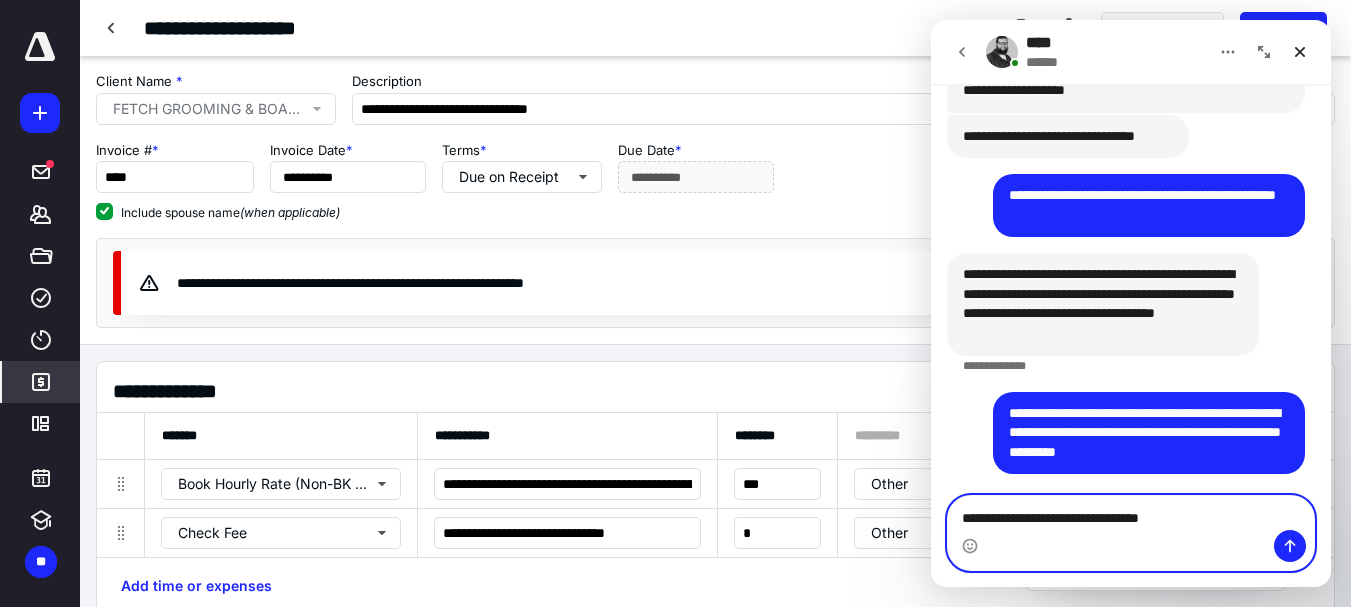 type on "**********" 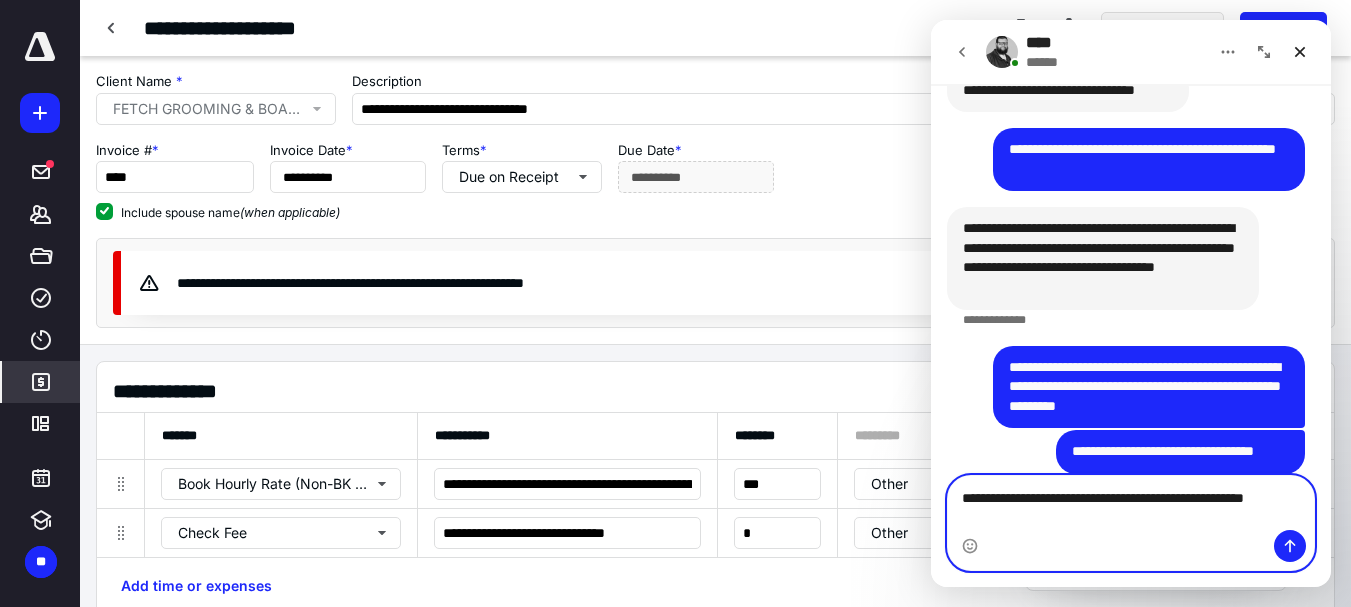 scroll, scrollTop: 1533, scrollLeft: 0, axis: vertical 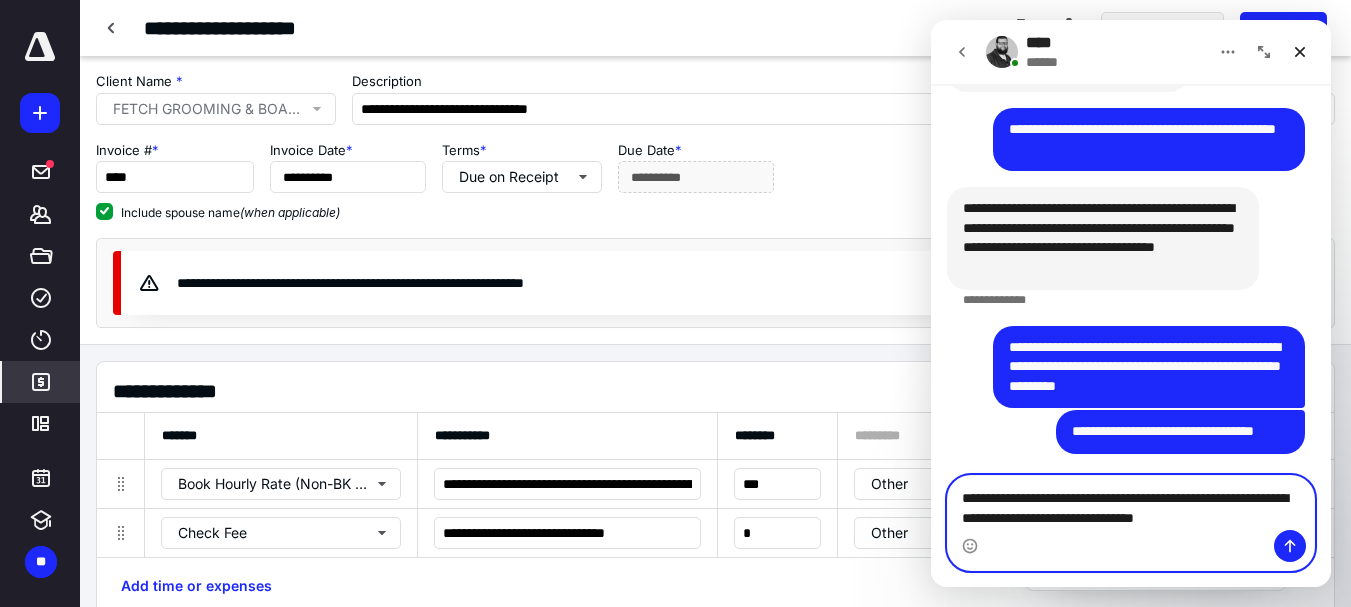 type on "**********" 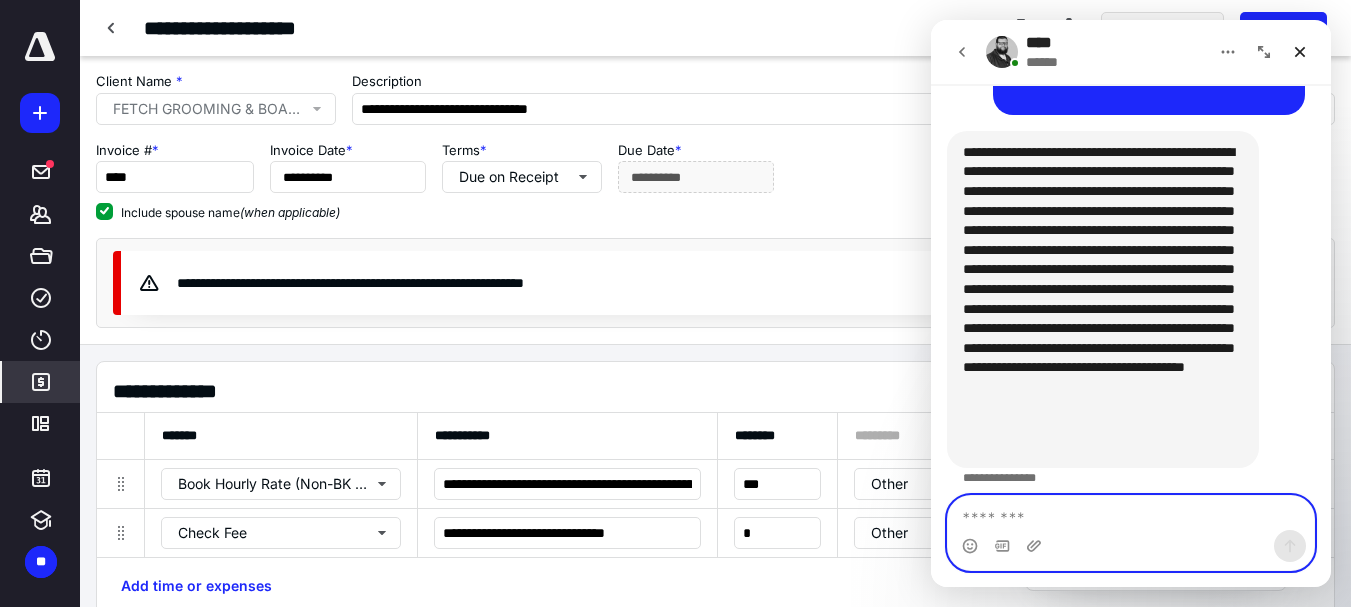 scroll, scrollTop: 1951, scrollLeft: 0, axis: vertical 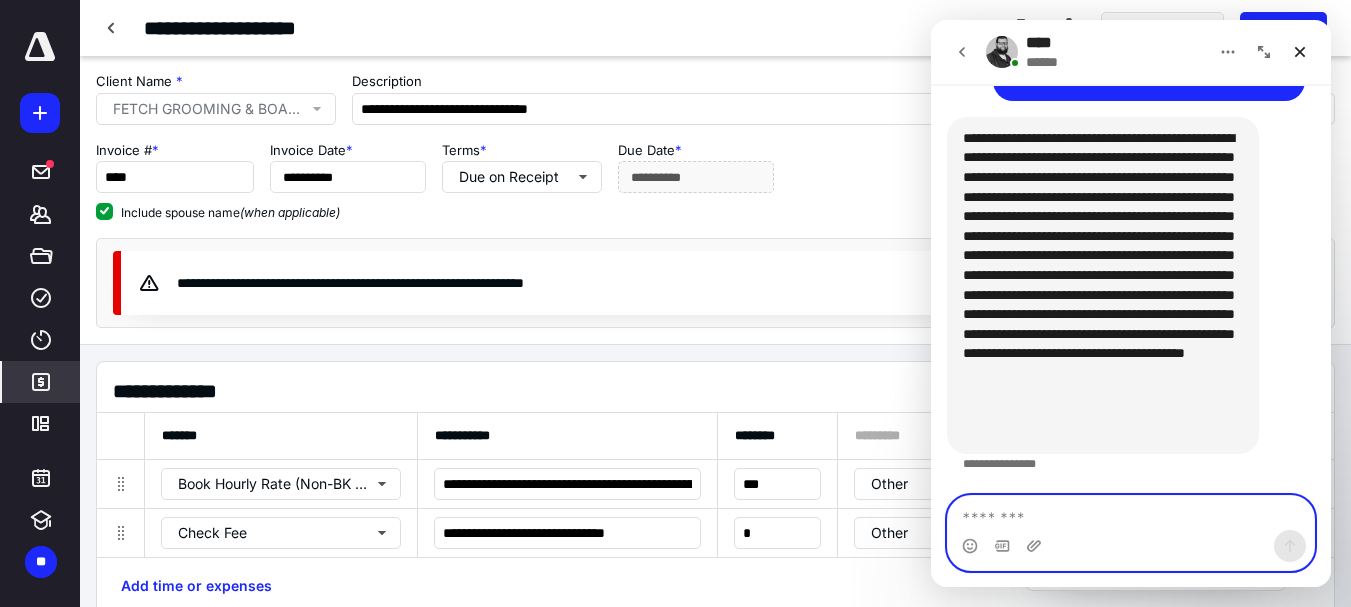 click at bounding box center (1131, 513) 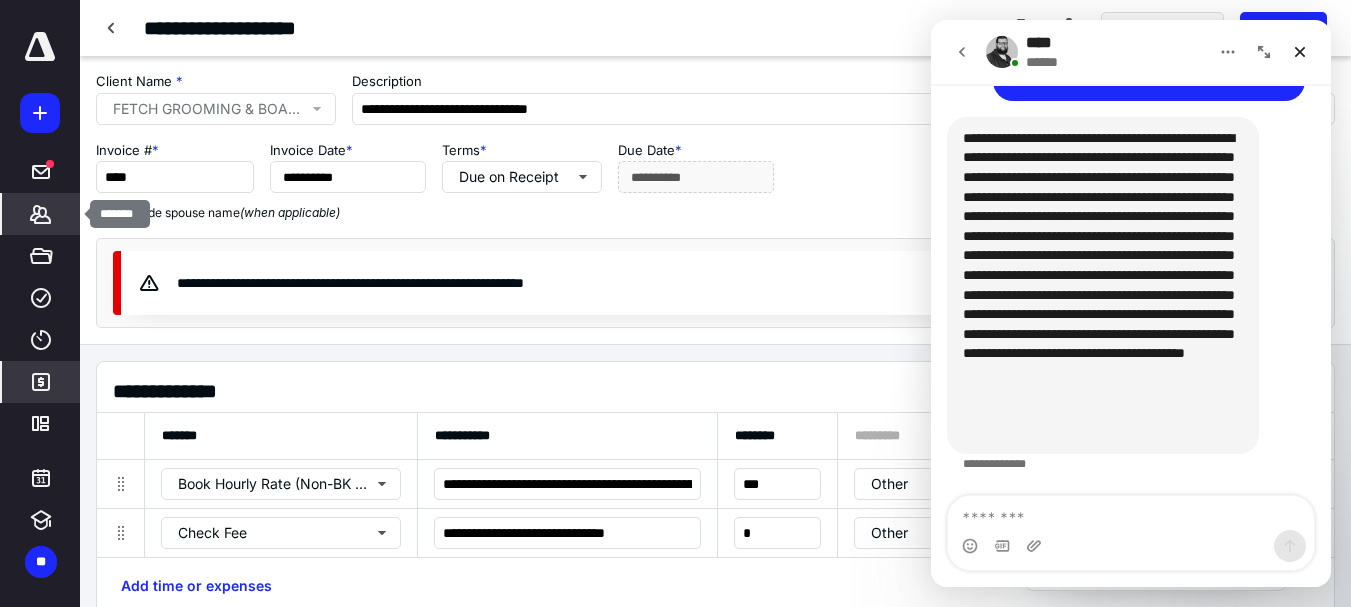 click 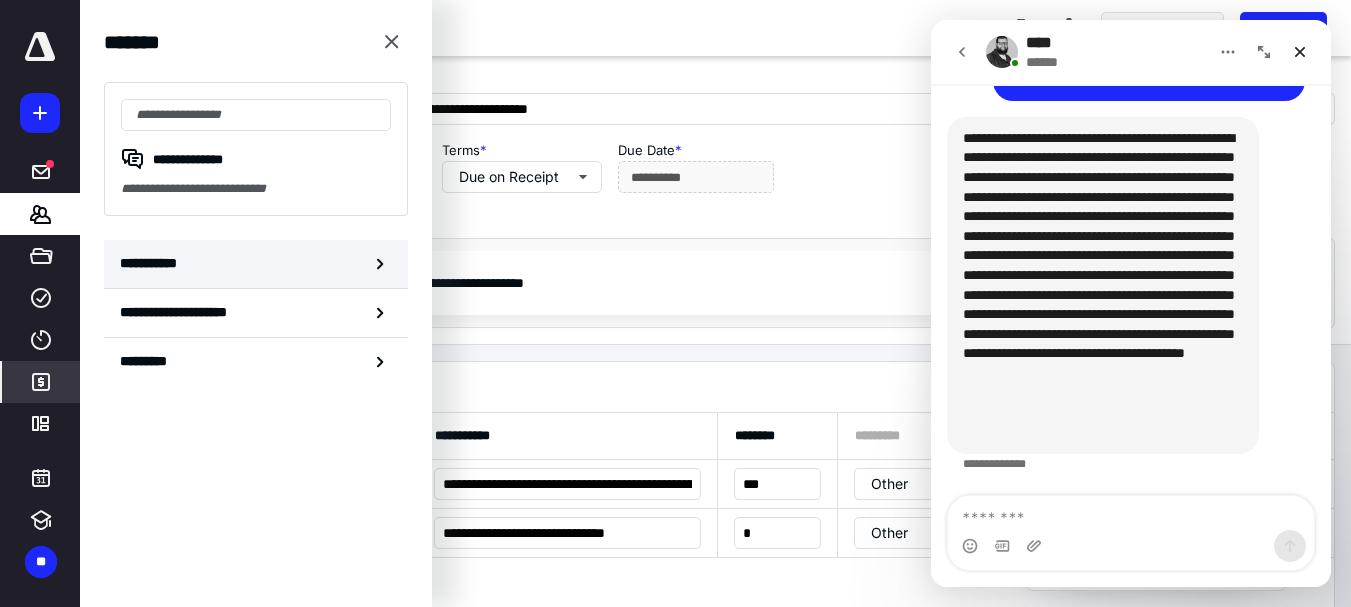 click on "**********" at bounding box center [153, 263] 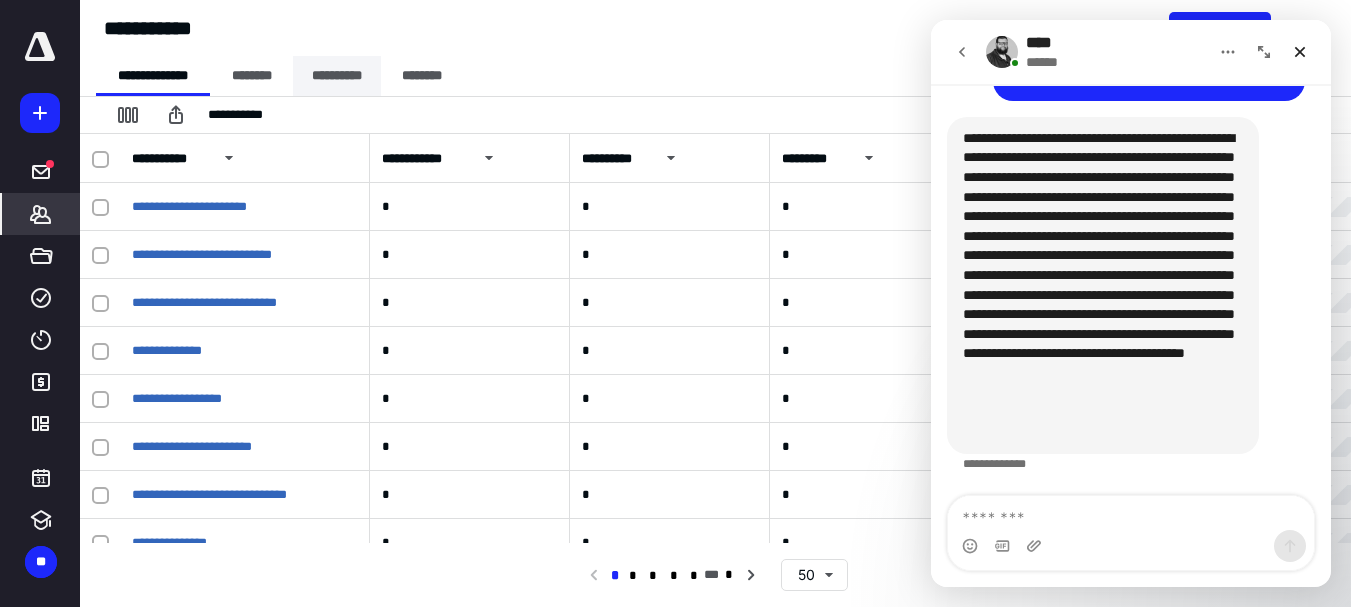click on "**********" at bounding box center [337, 76] 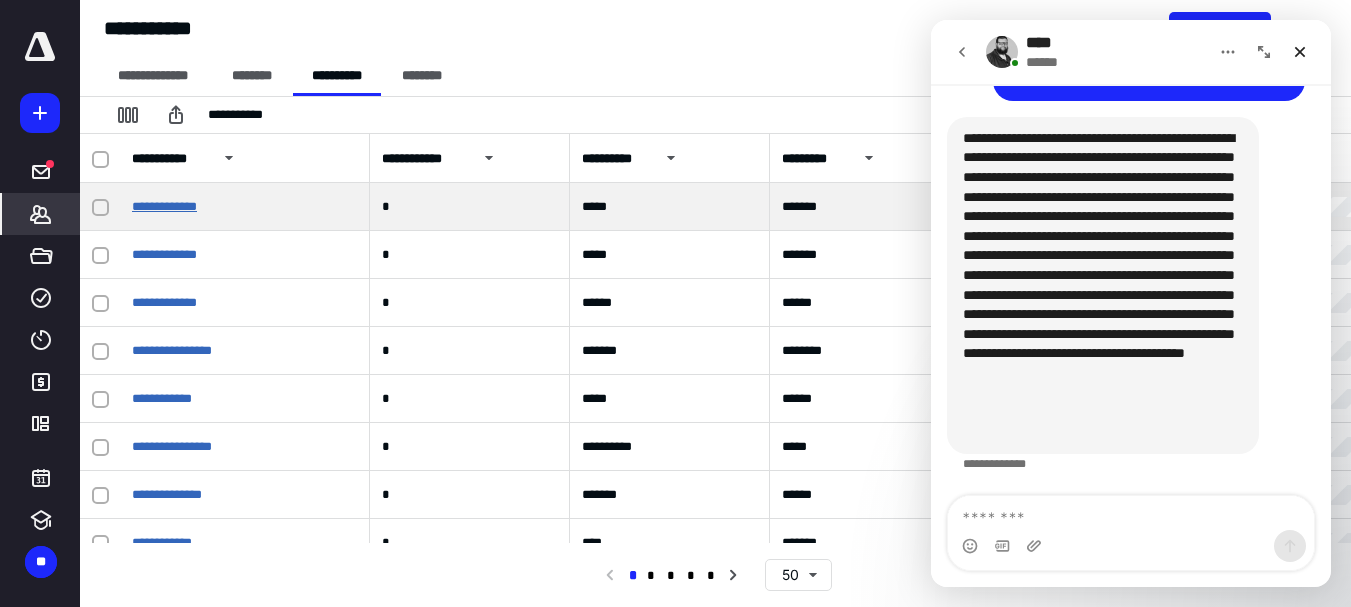 click on "**********" at bounding box center [164, 206] 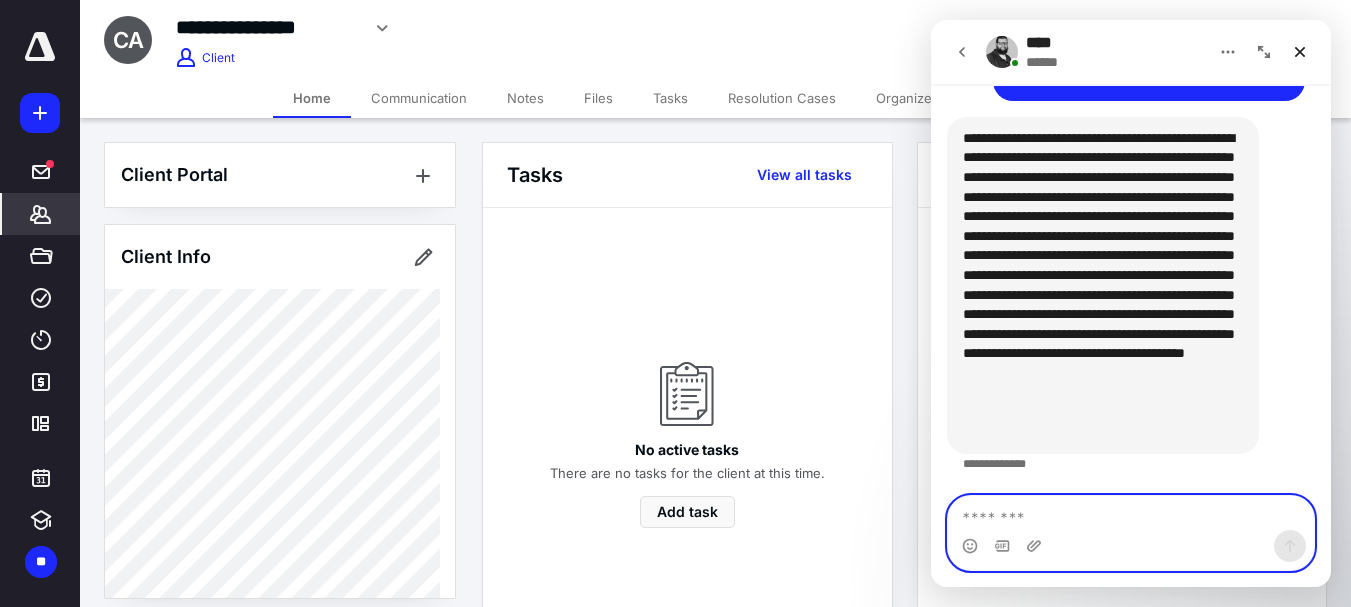 click at bounding box center (1131, 513) 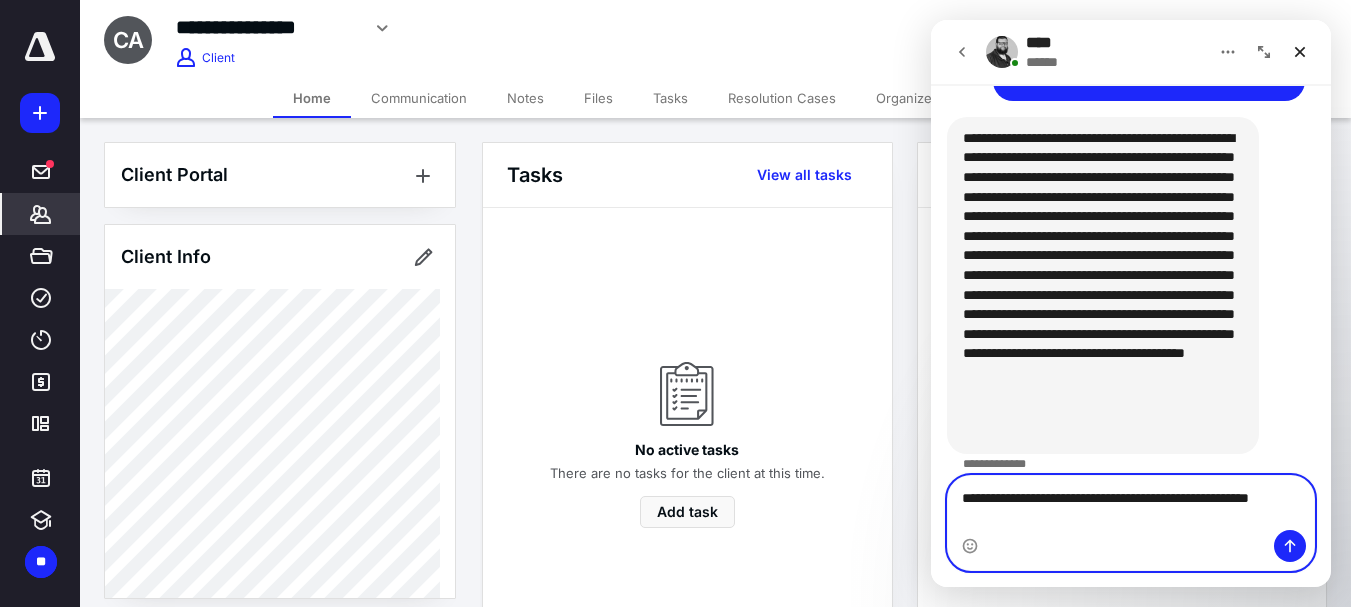 scroll, scrollTop: 1971, scrollLeft: 0, axis: vertical 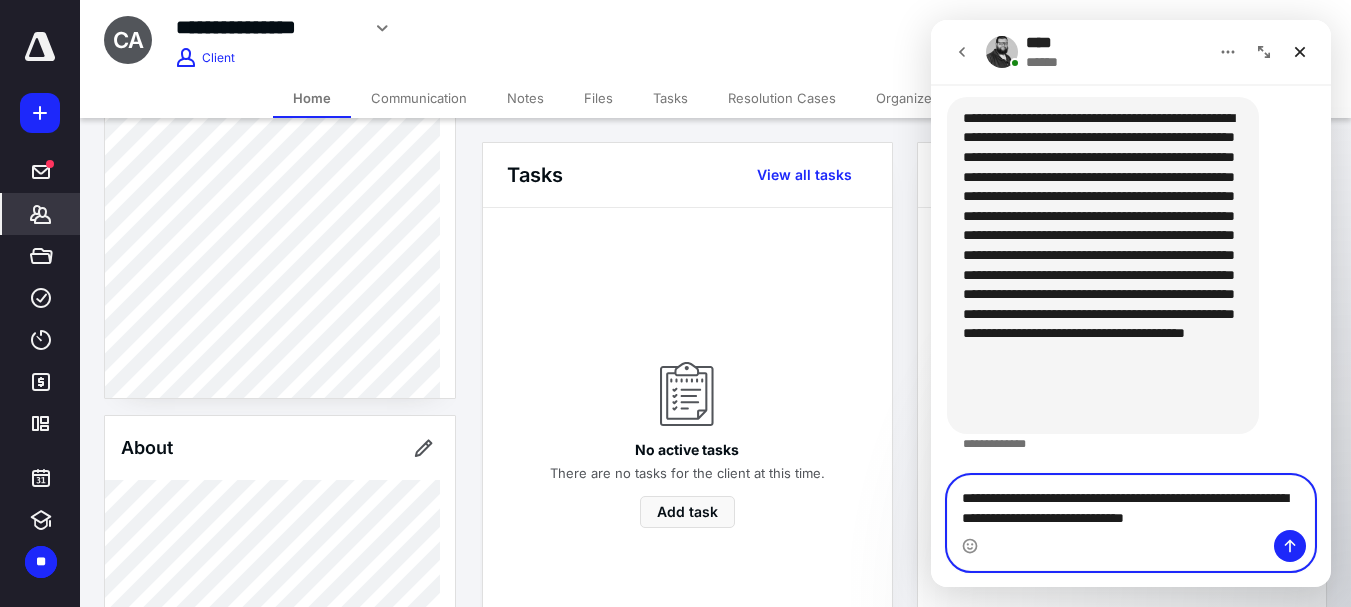 type on "**********" 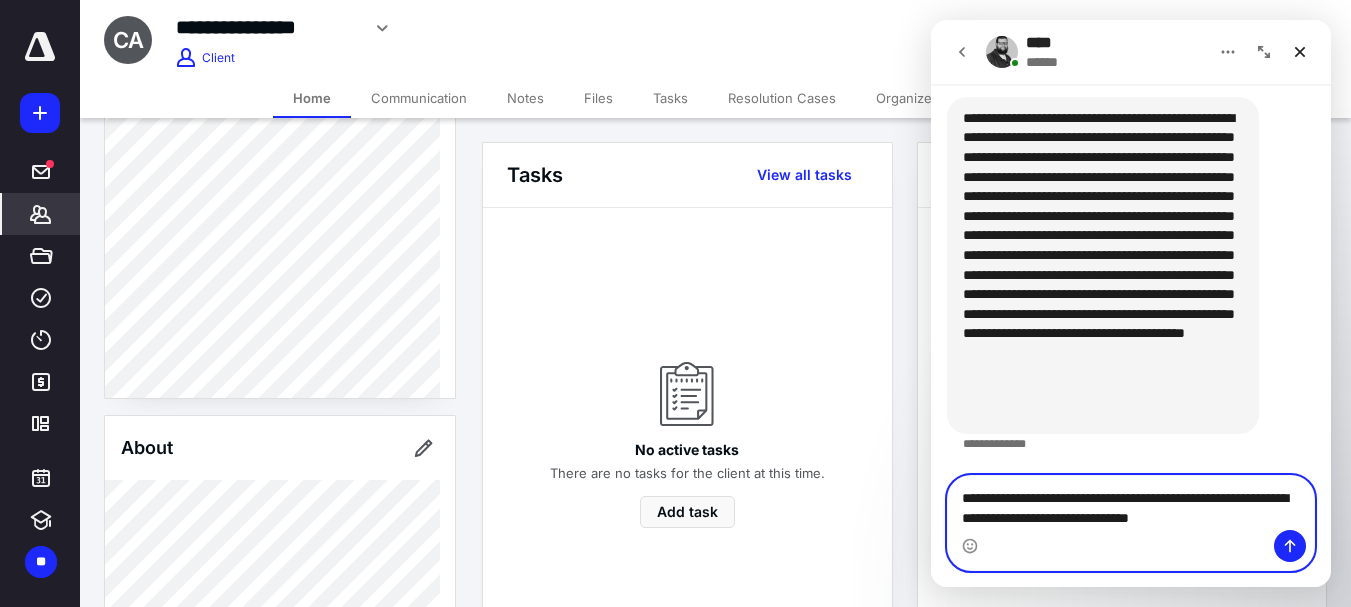 type 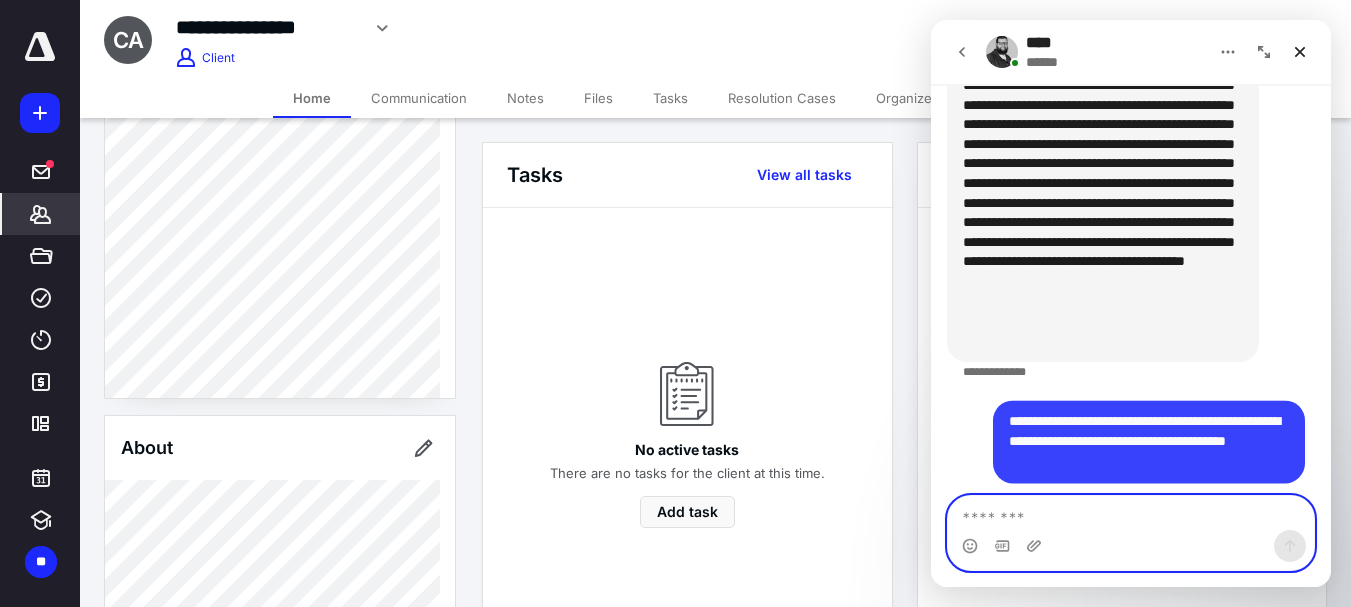 scroll, scrollTop: 2050, scrollLeft: 0, axis: vertical 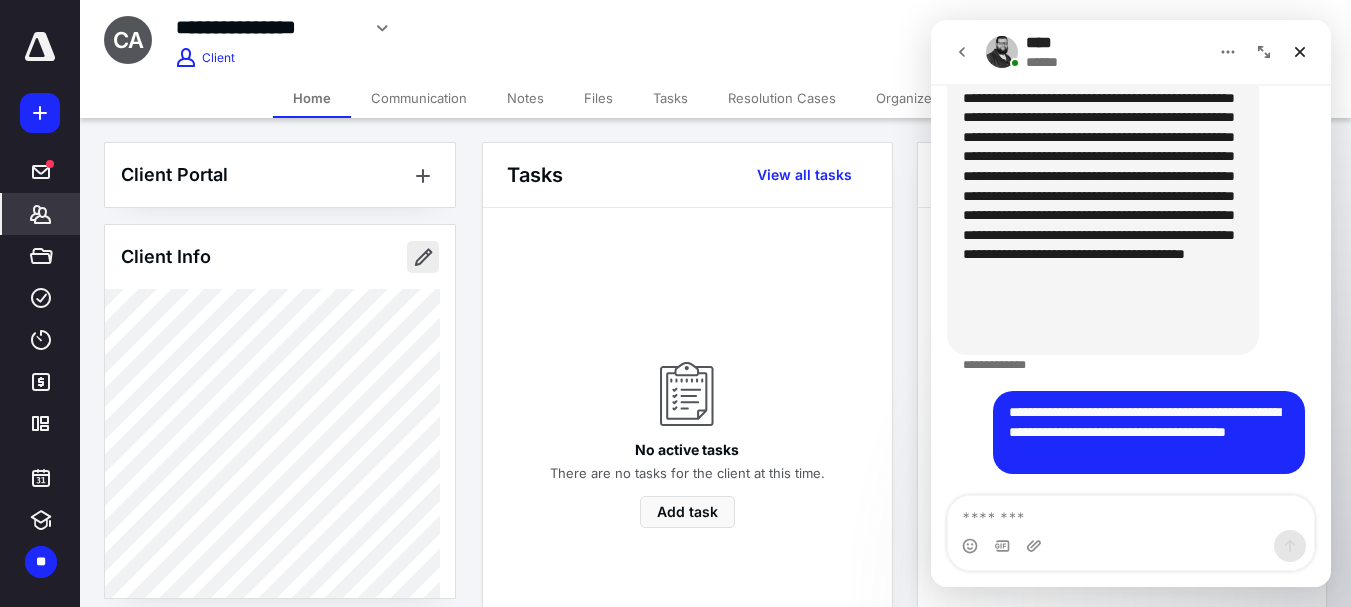 click at bounding box center (423, 257) 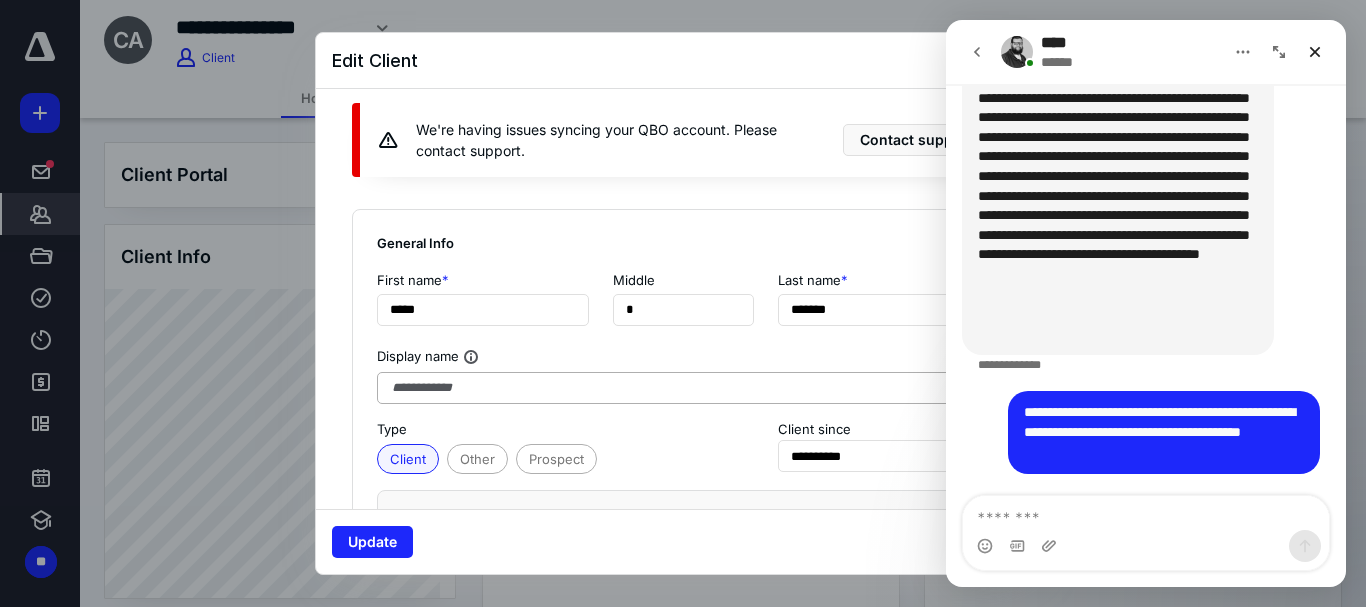 scroll, scrollTop: 0, scrollLeft: 0, axis: both 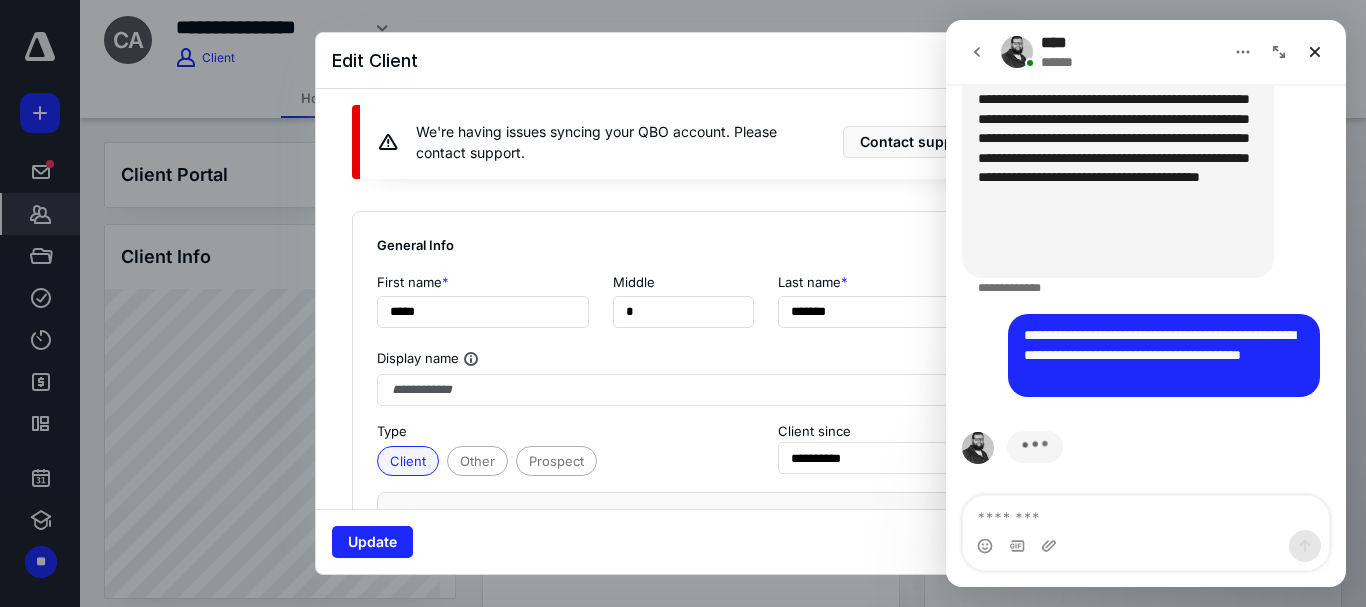 click on "Edit Client" at bounding box center (683, 61) 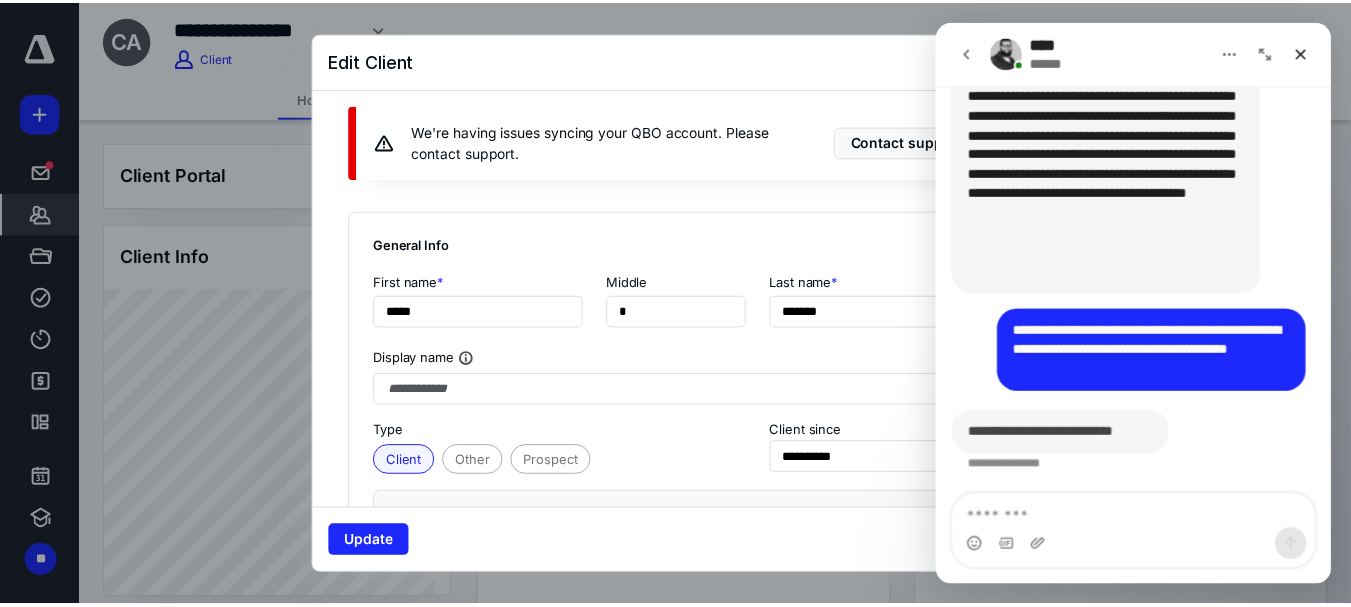 scroll, scrollTop: 2110, scrollLeft: 0, axis: vertical 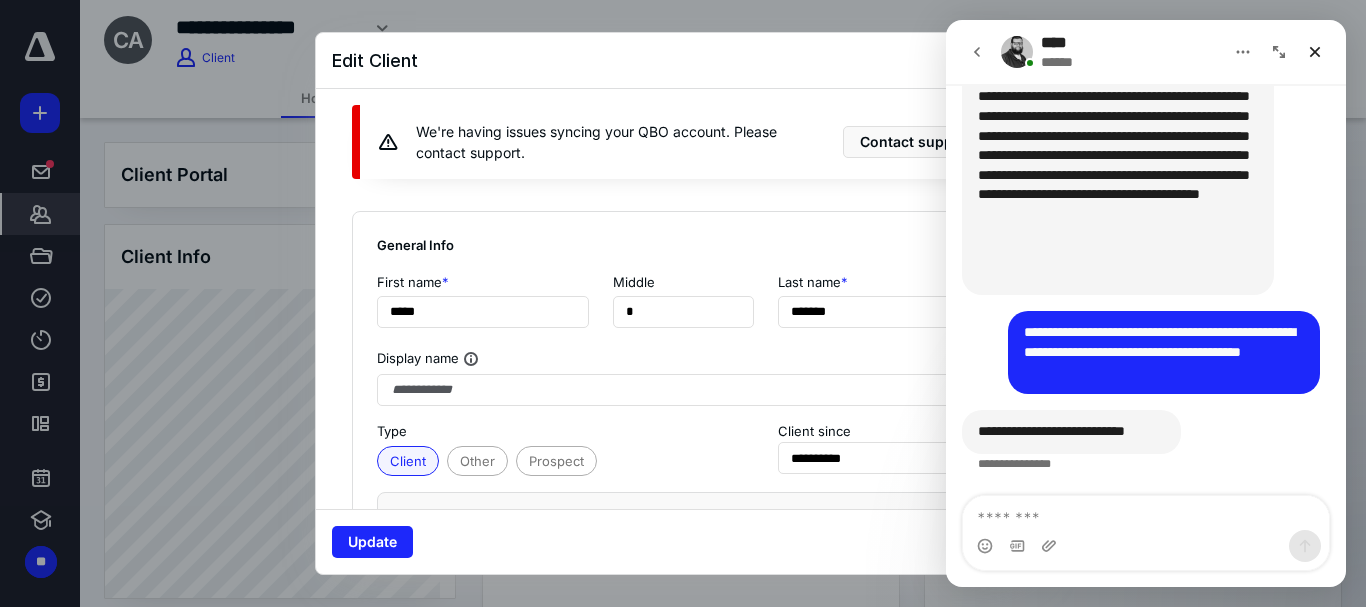 click on "Edit Client" at bounding box center (683, 61) 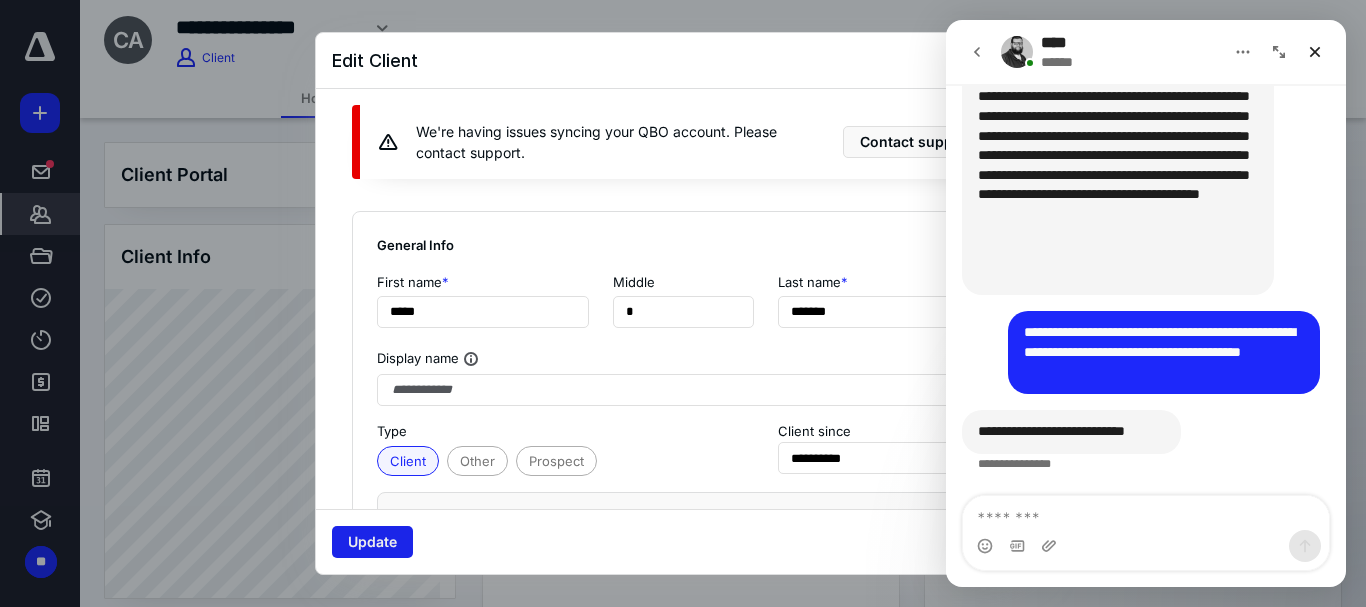 click on "Update" at bounding box center (372, 542) 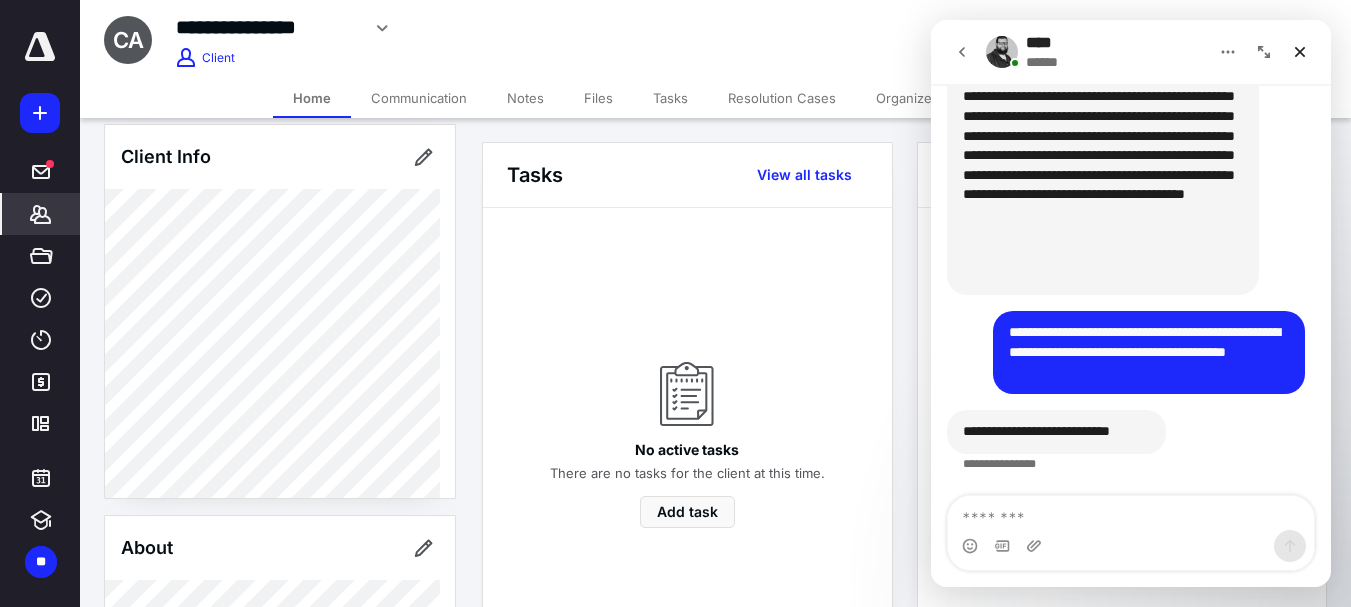 scroll, scrollTop: 0, scrollLeft: 0, axis: both 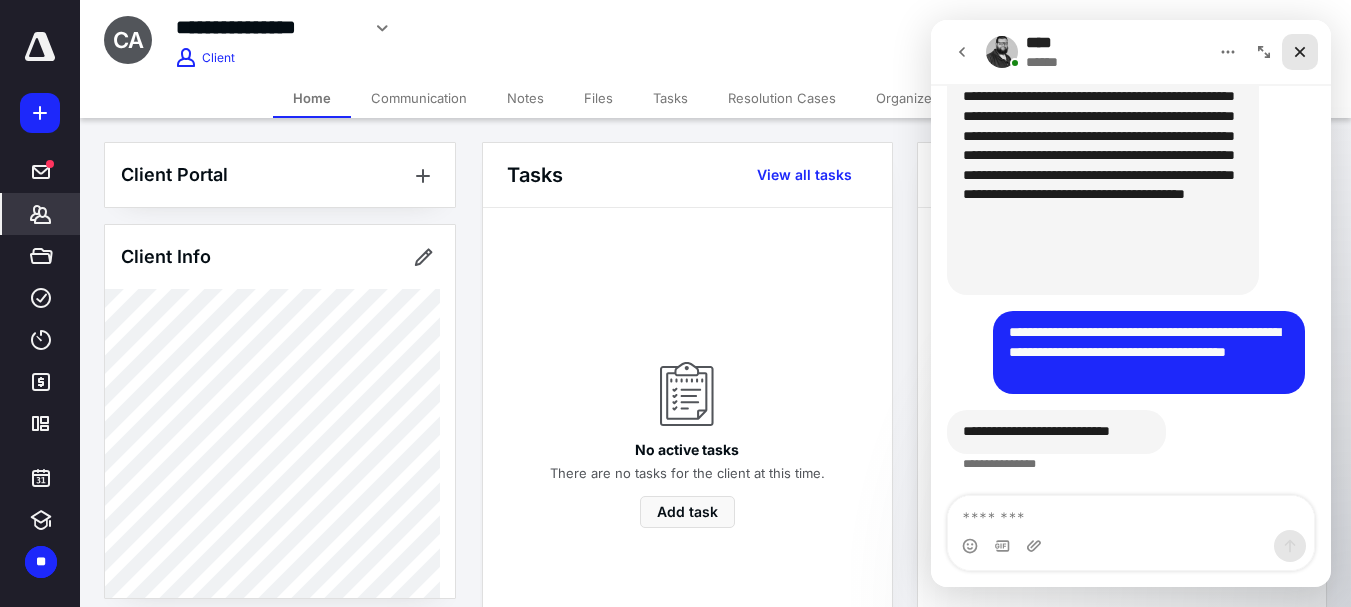 click 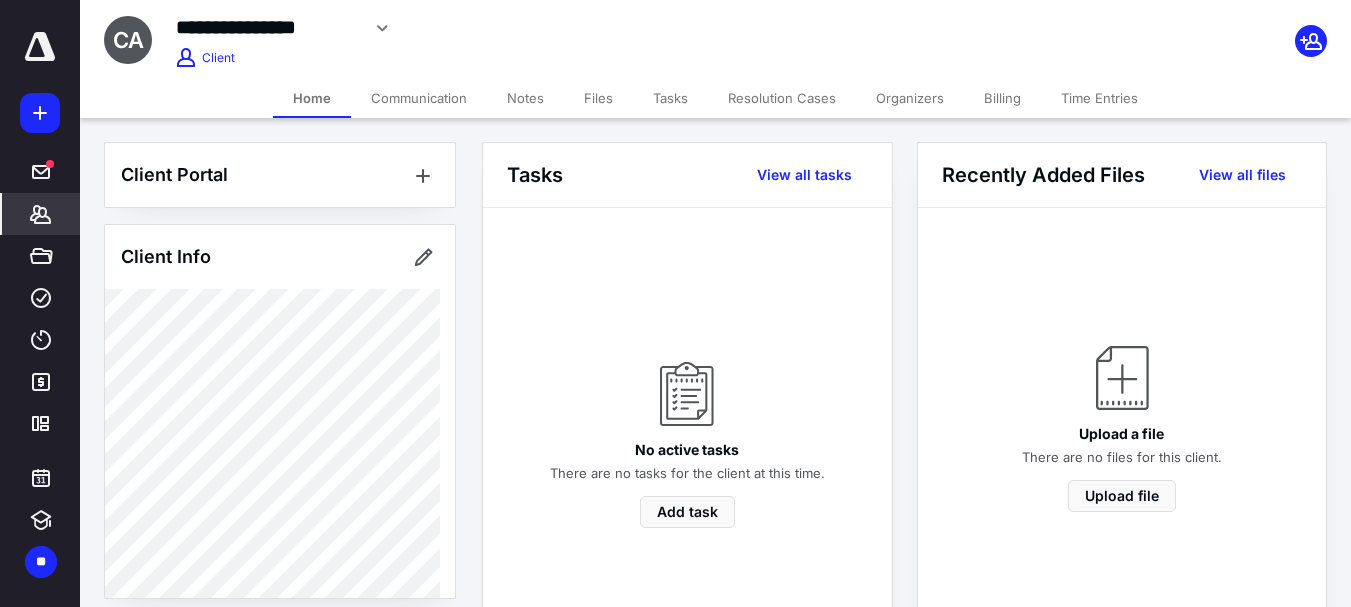 scroll, scrollTop: 0, scrollLeft: 0, axis: both 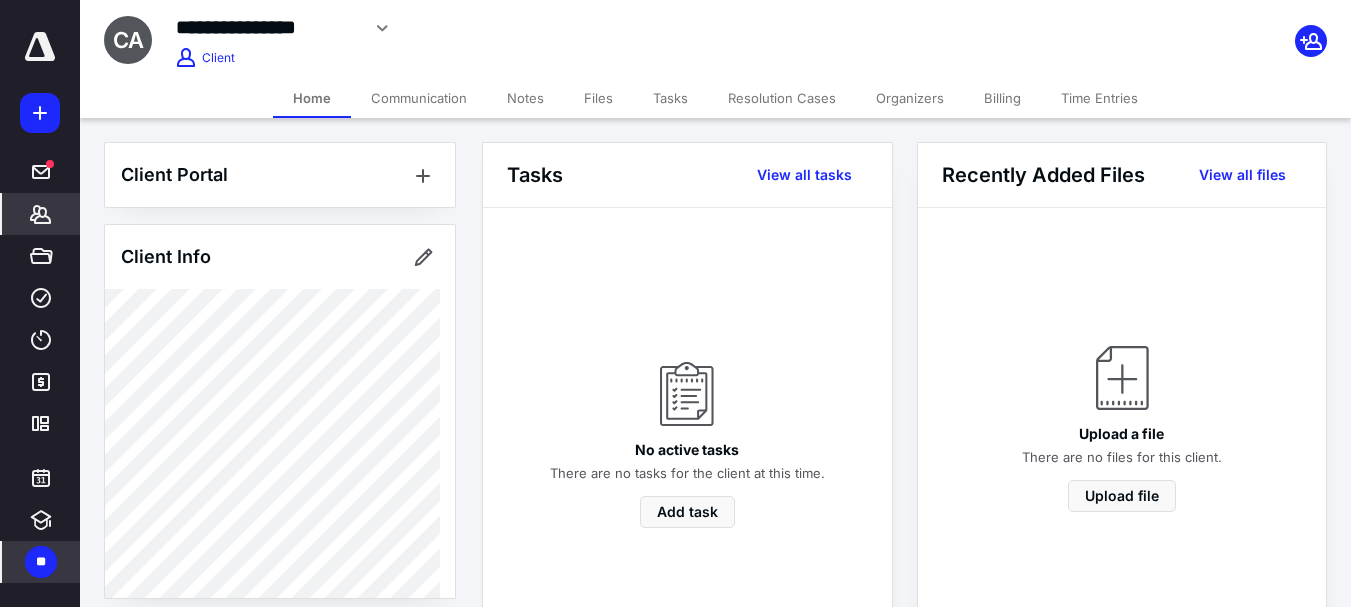 click on "**" at bounding box center [41, 562] 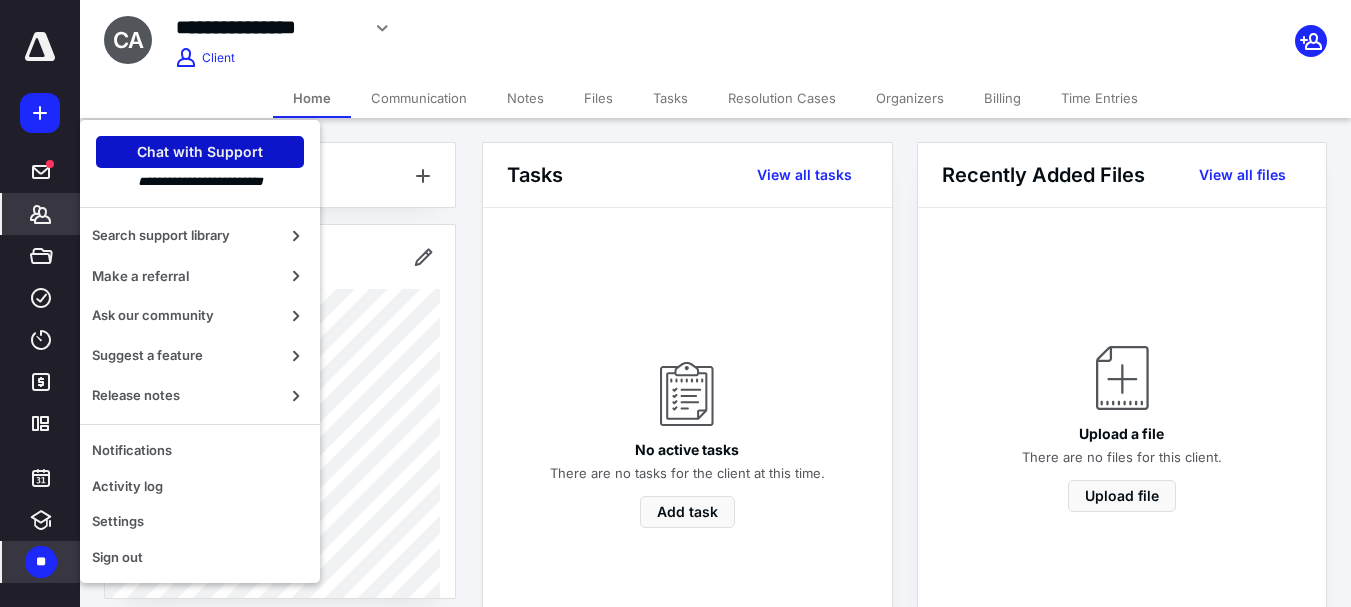 click on "Chat with Support" at bounding box center (200, 152) 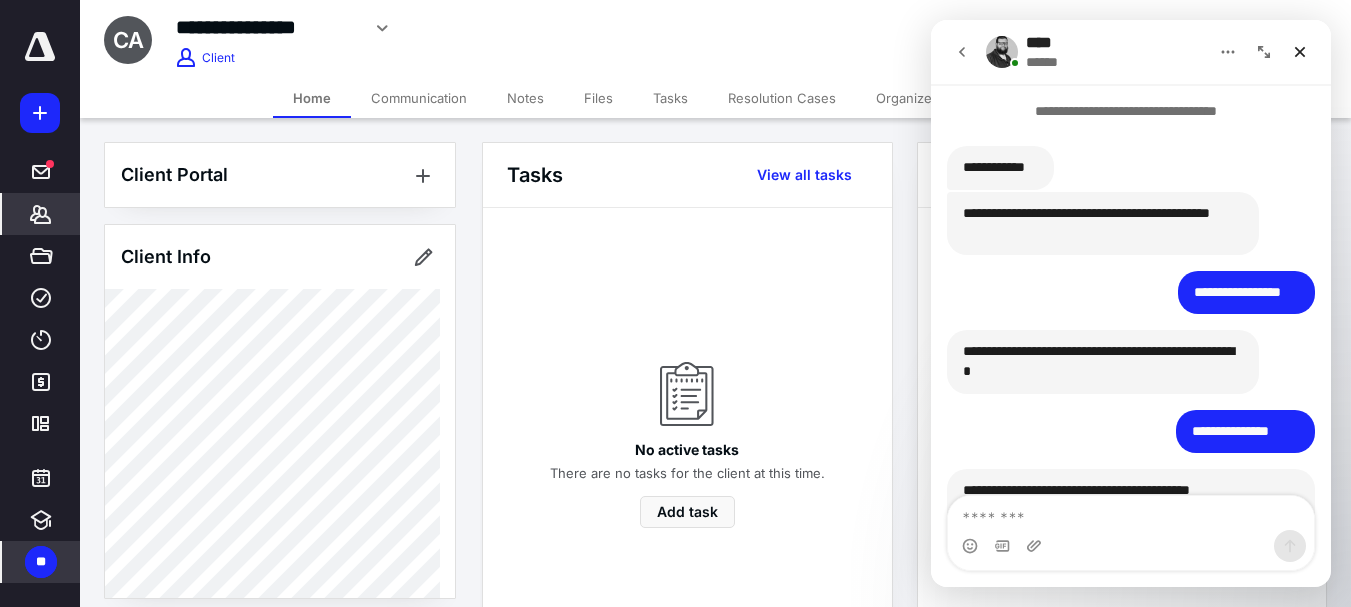 scroll, scrollTop: 2110, scrollLeft: 0, axis: vertical 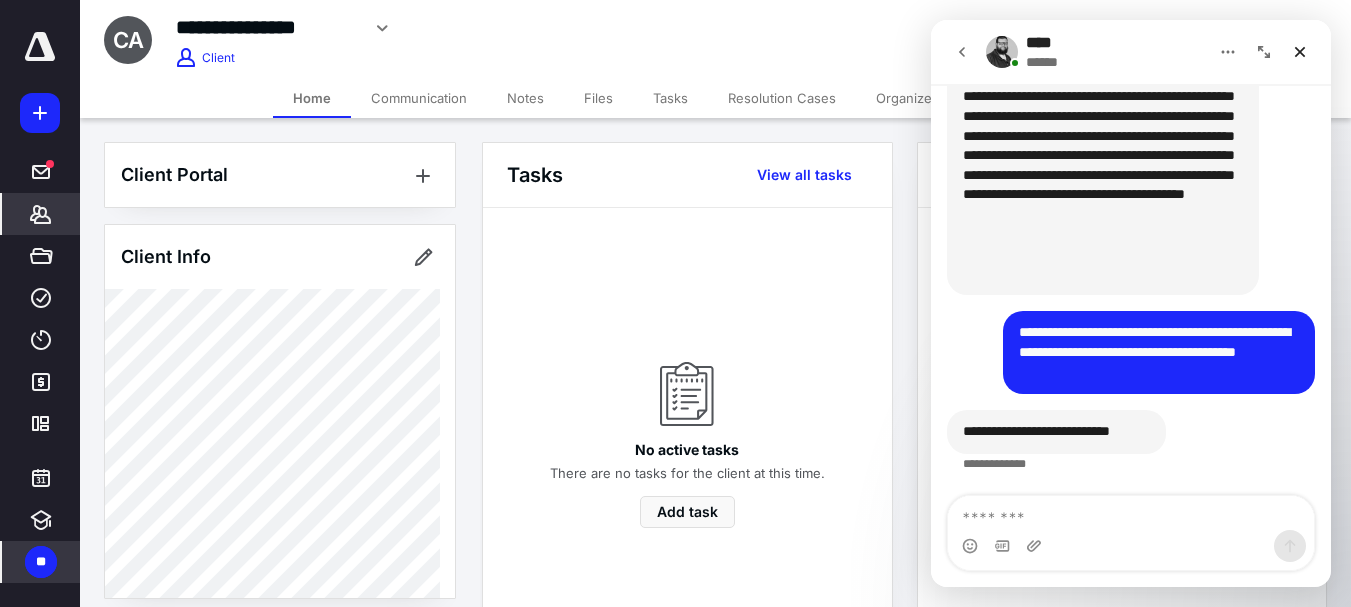 click on "**" at bounding box center [41, 562] 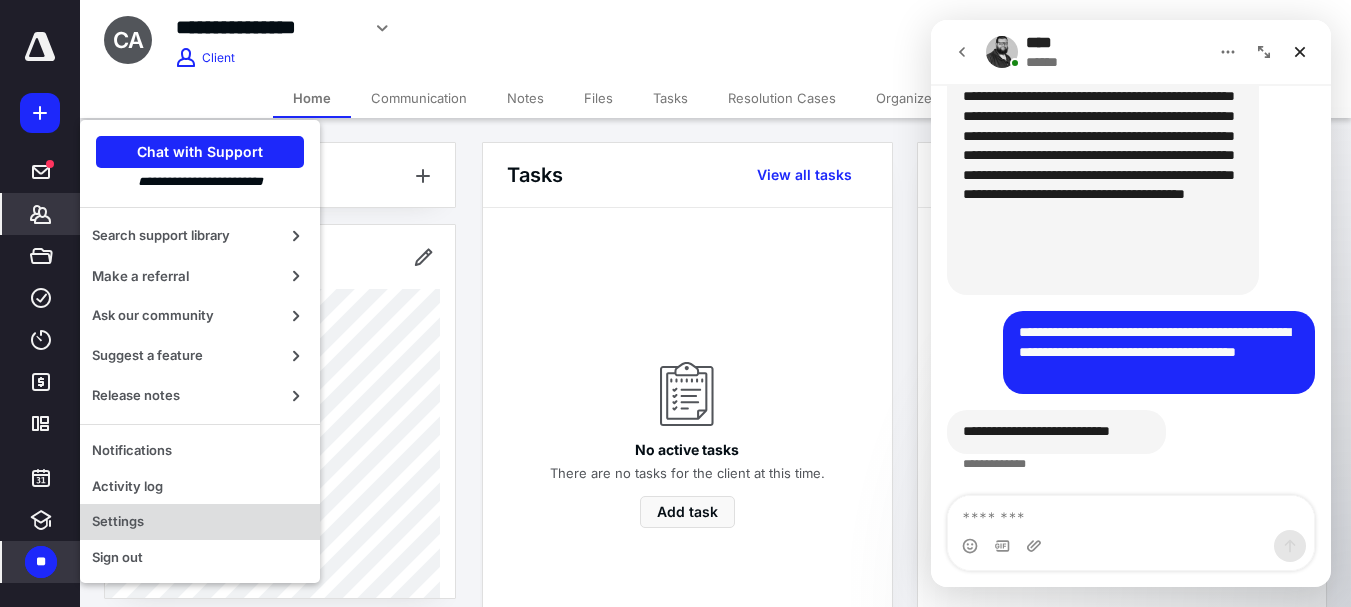 click on "Settings" at bounding box center (200, 522) 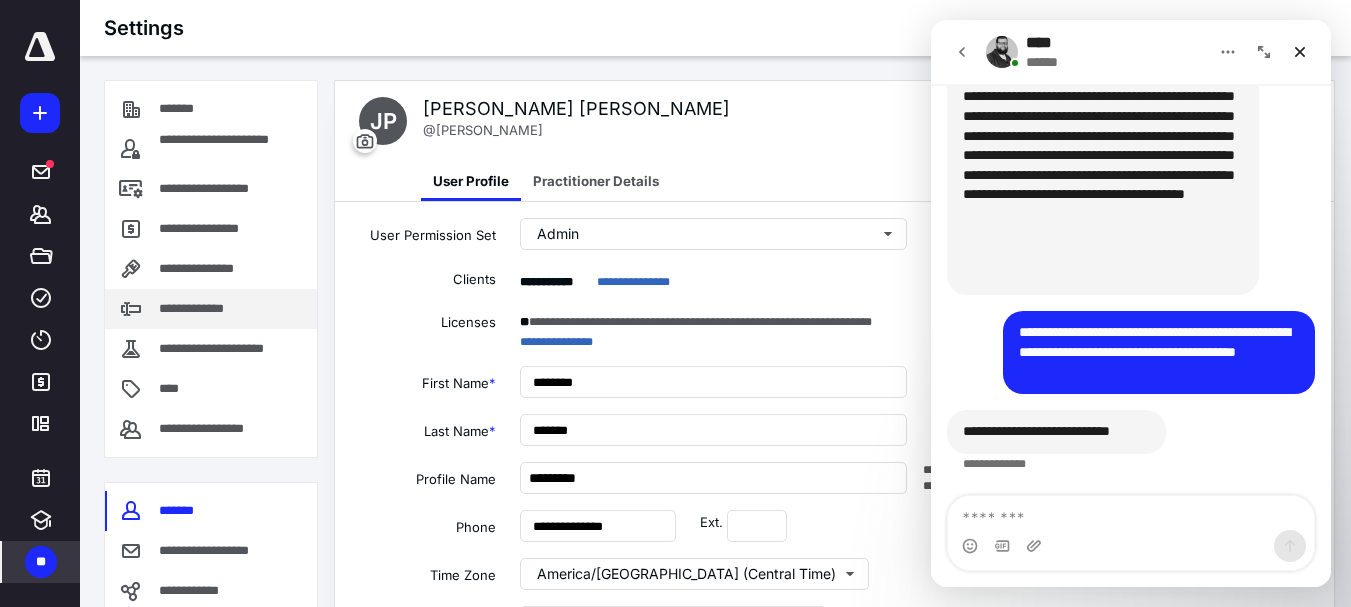 click on "**********" at bounding box center (202, 309) 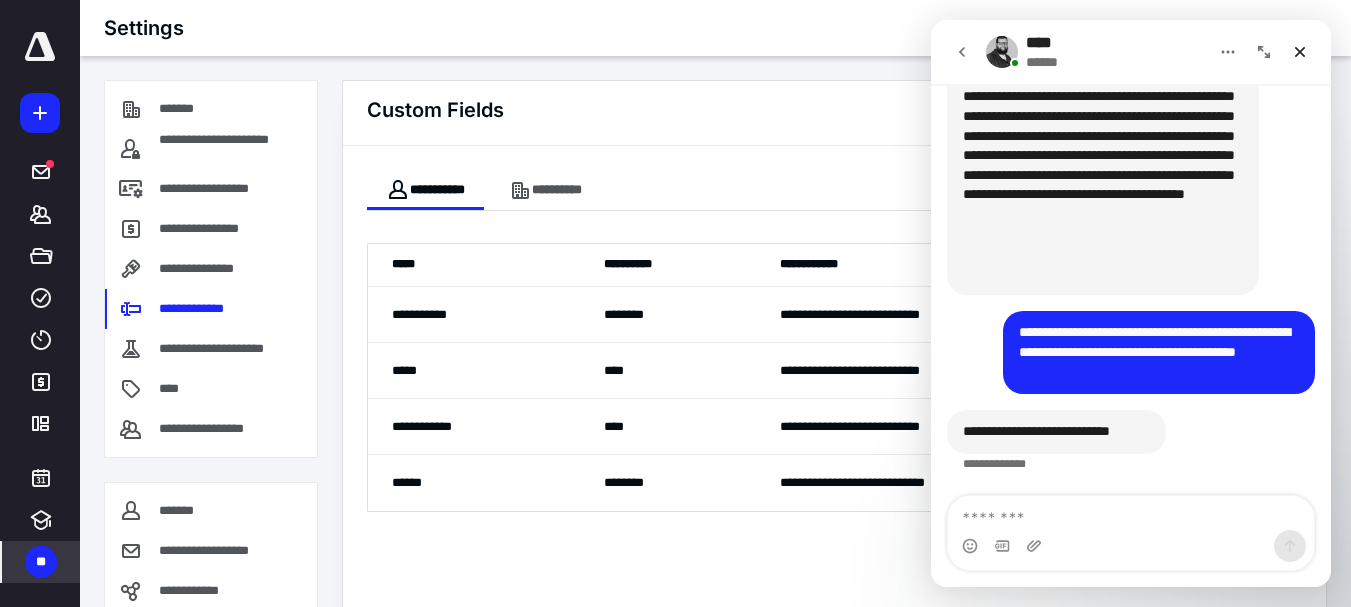 click on "**********" at bounding box center (834, 438) 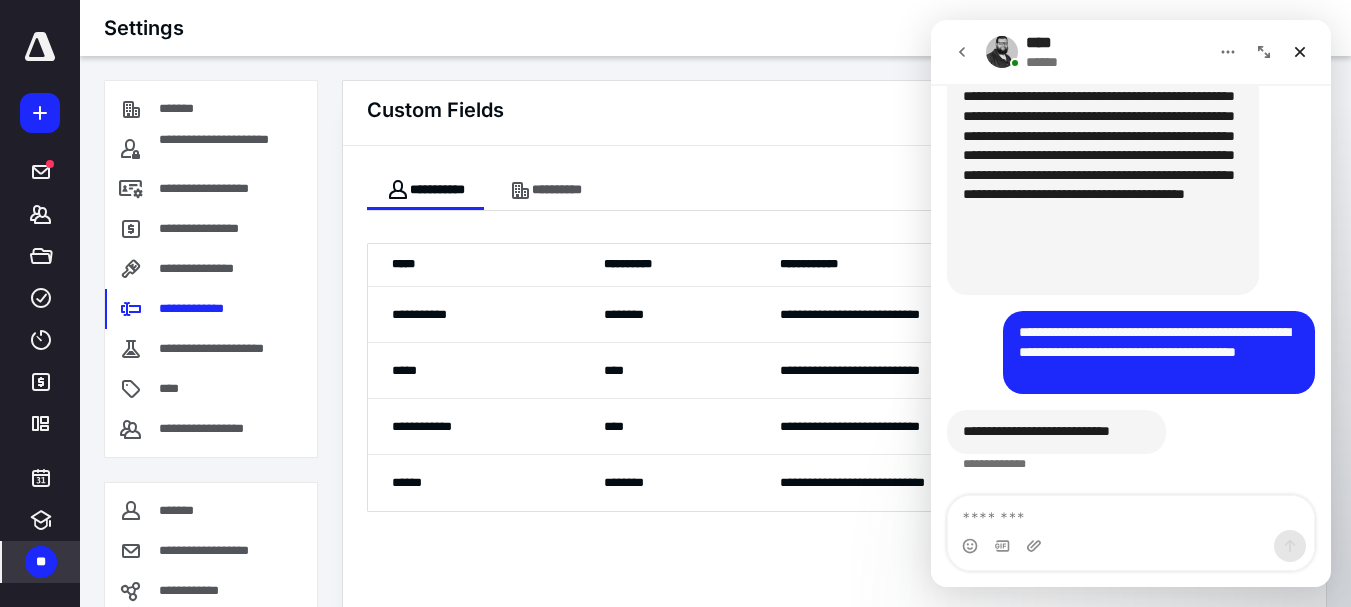click 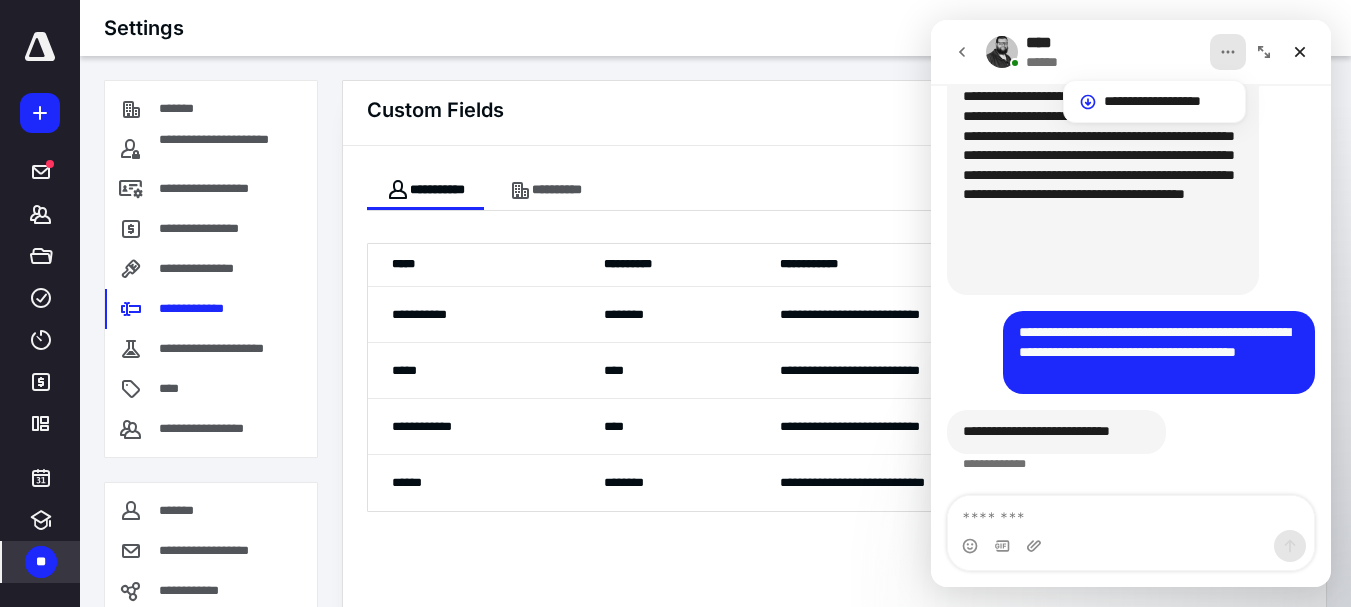 click 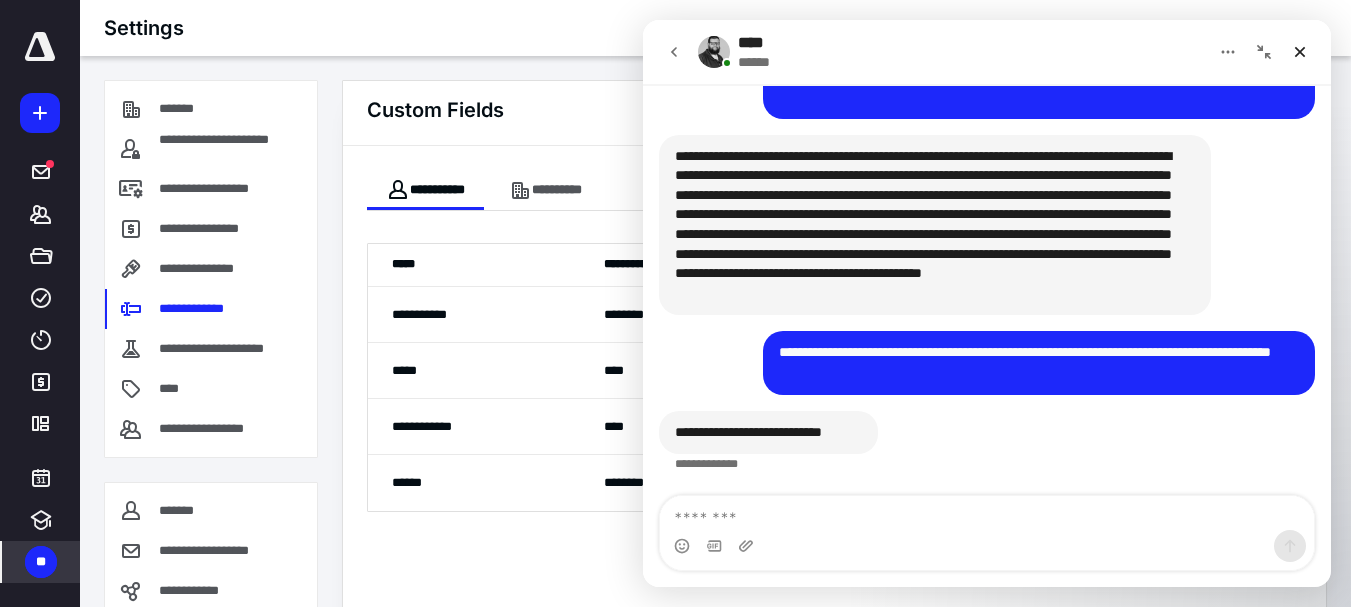 click 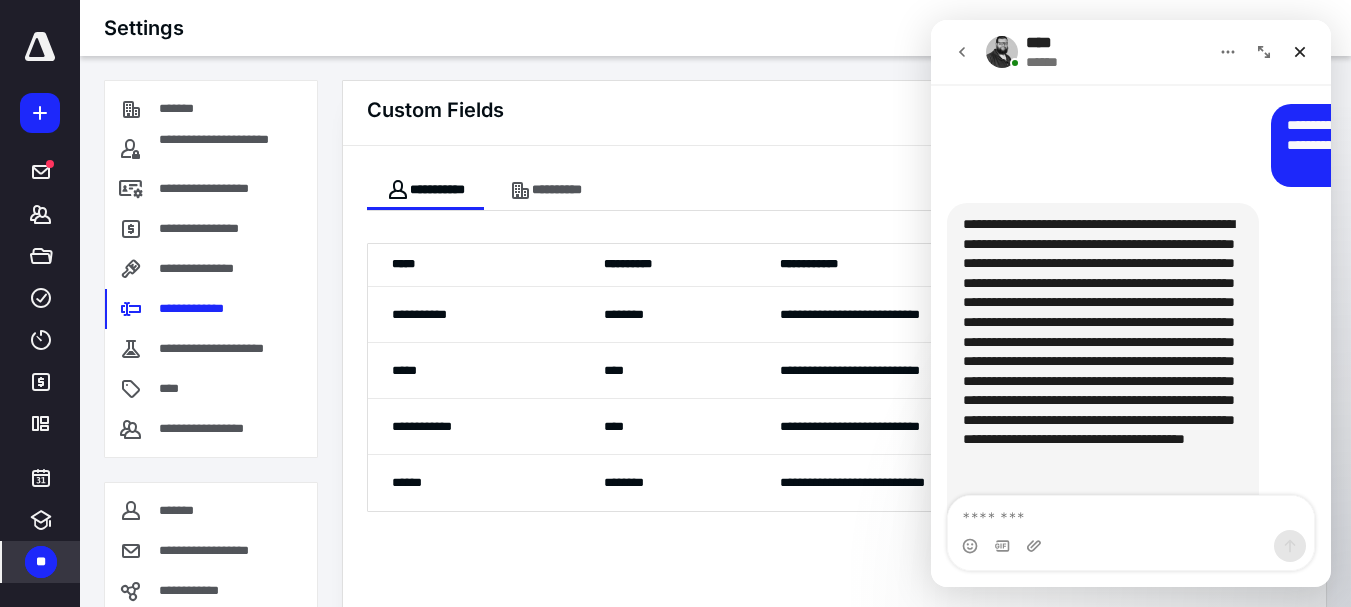 scroll, scrollTop: 2110, scrollLeft: 0, axis: vertical 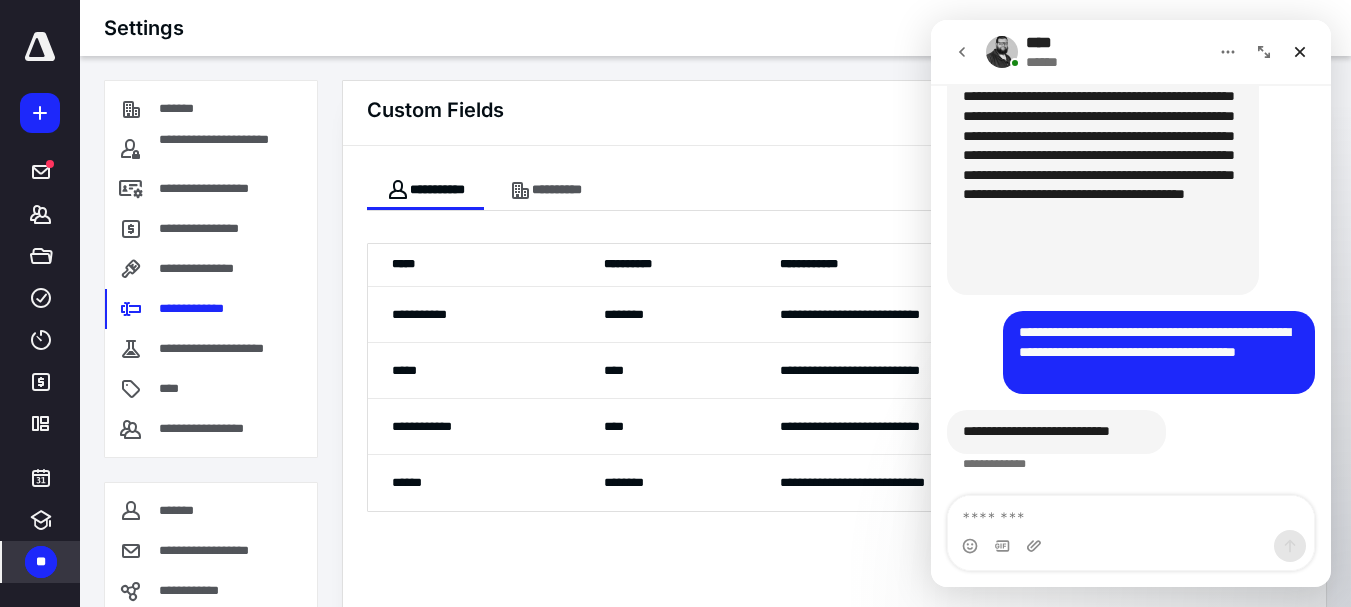 click on "Settings" at bounding box center (715, 28) 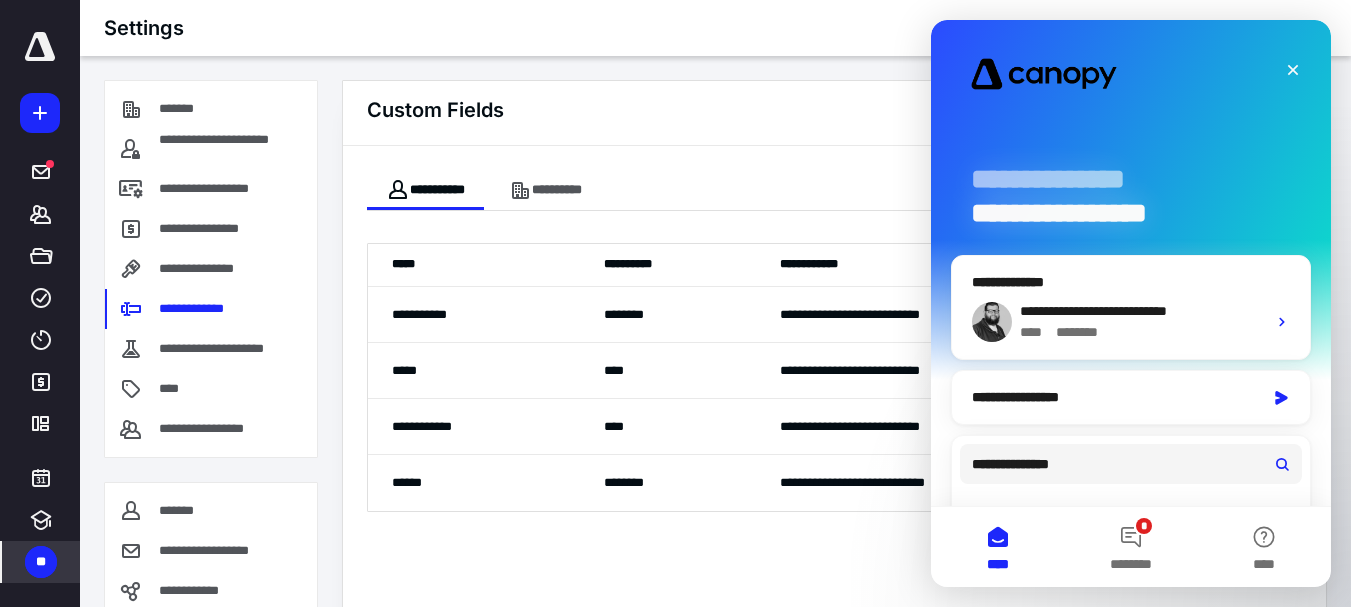 scroll, scrollTop: 0, scrollLeft: 0, axis: both 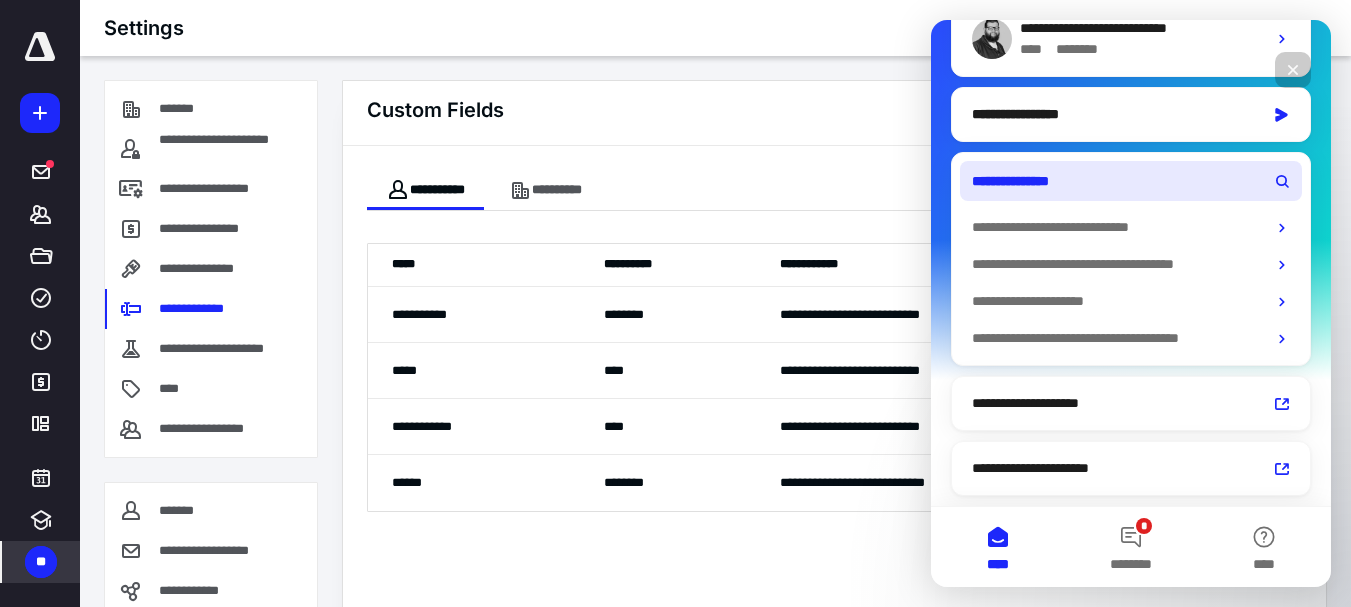 click on "**********" at bounding box center [1020, 181] 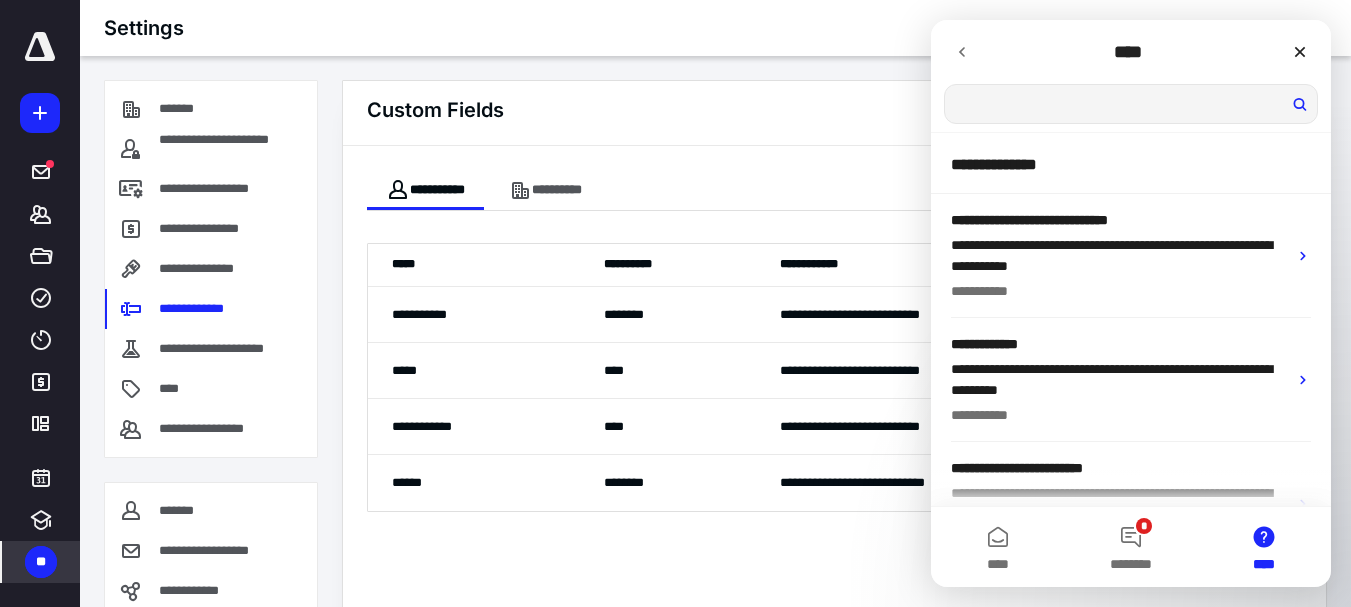 scroll, scrollTop: 0, scrollLeft: 0, axis: both 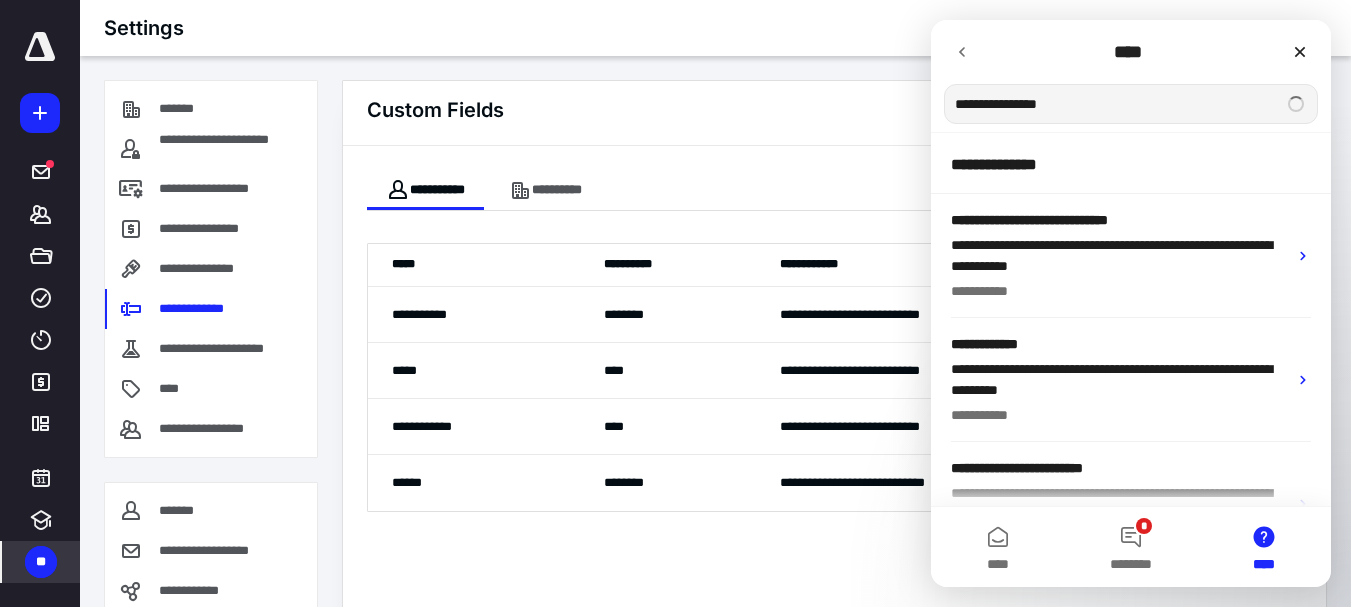 type on "**********" 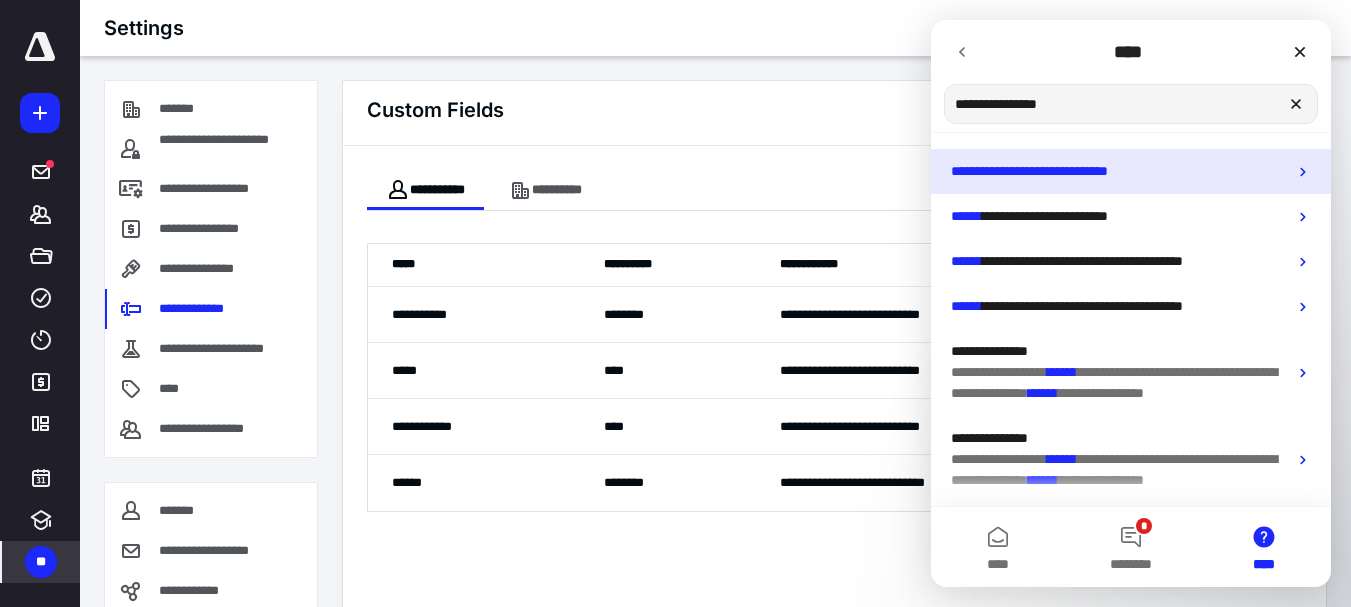click on "**********" at bounding box center [1045, 171] 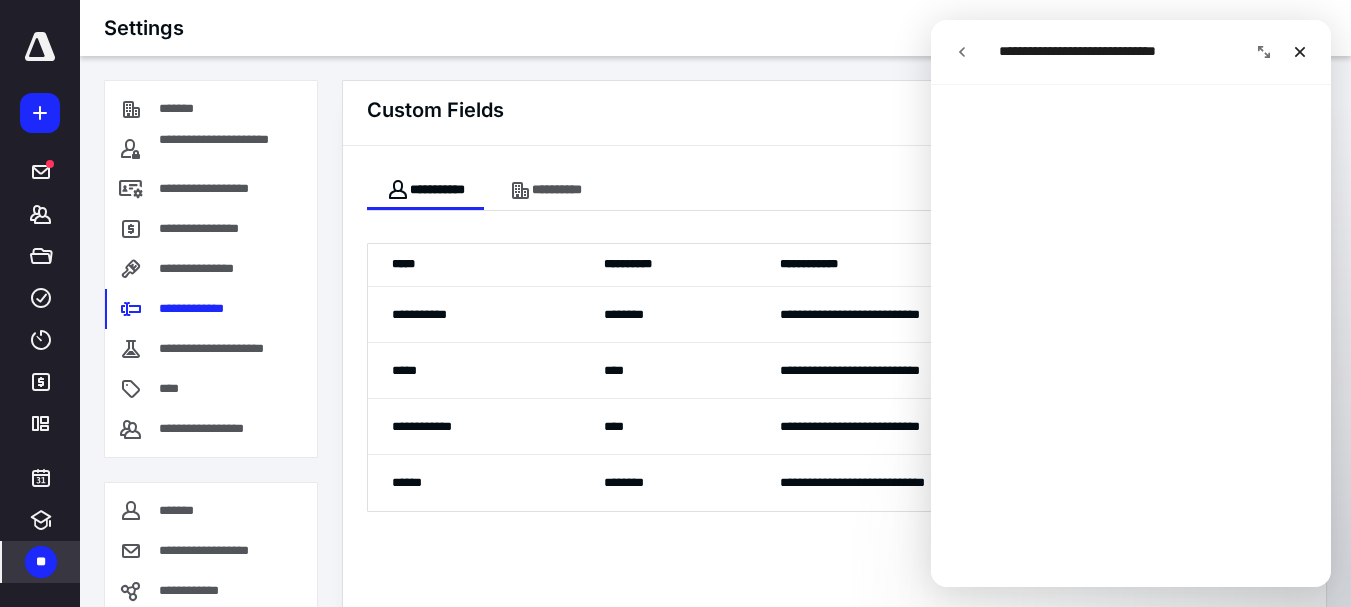 scroll, scrollTop: 500, scrollLeft: 0, axis: vertical 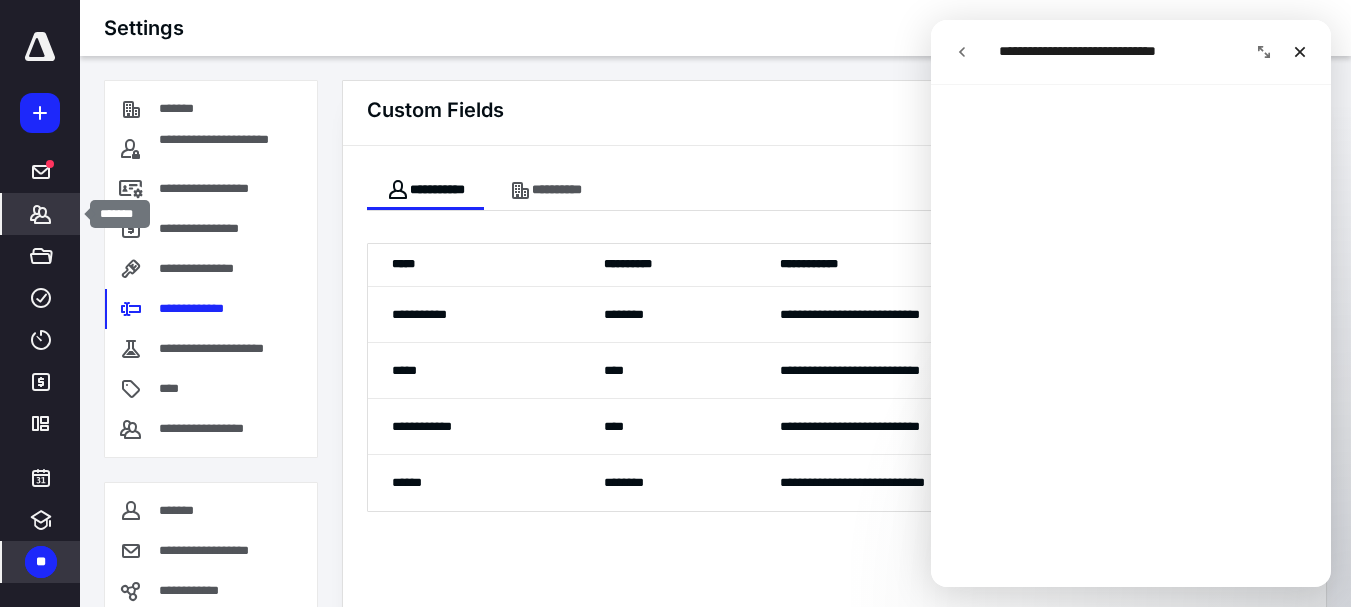 click 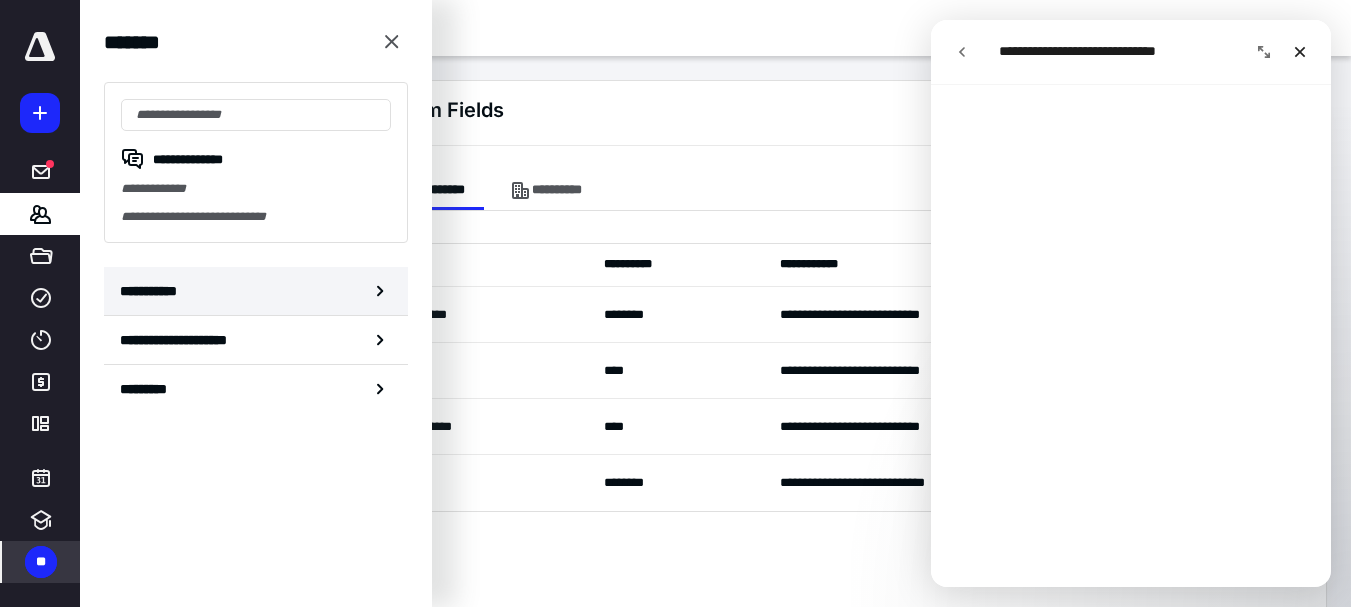 click on "**********" at bounding box center (256, 291) 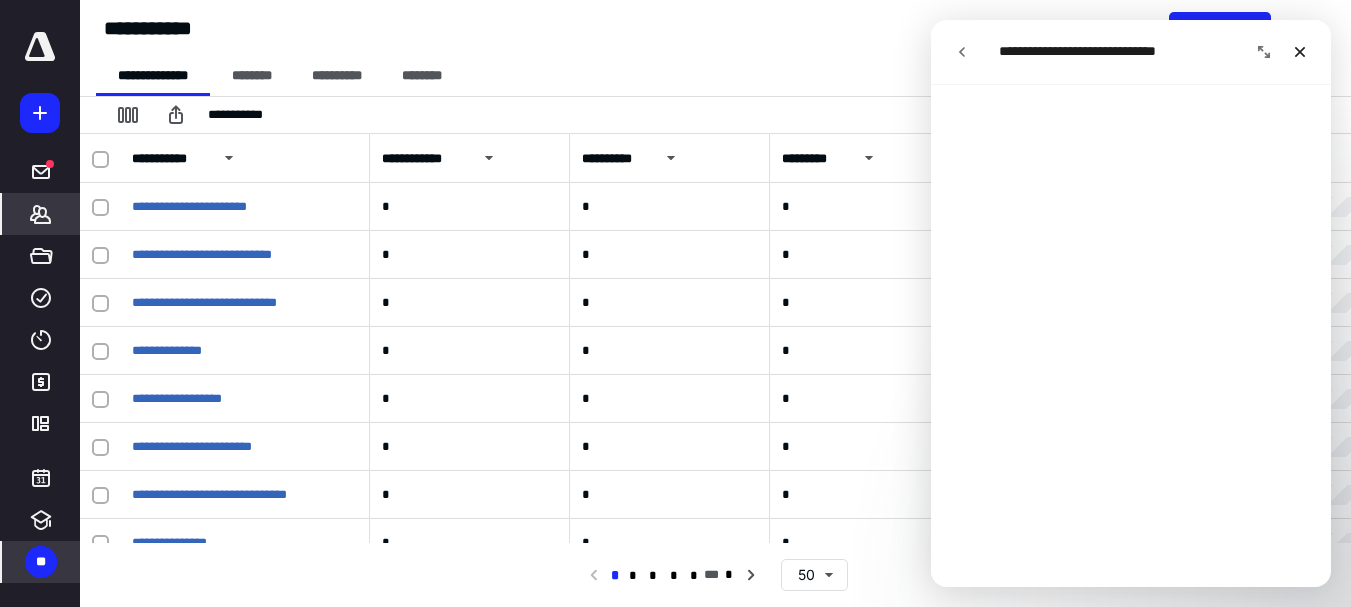click 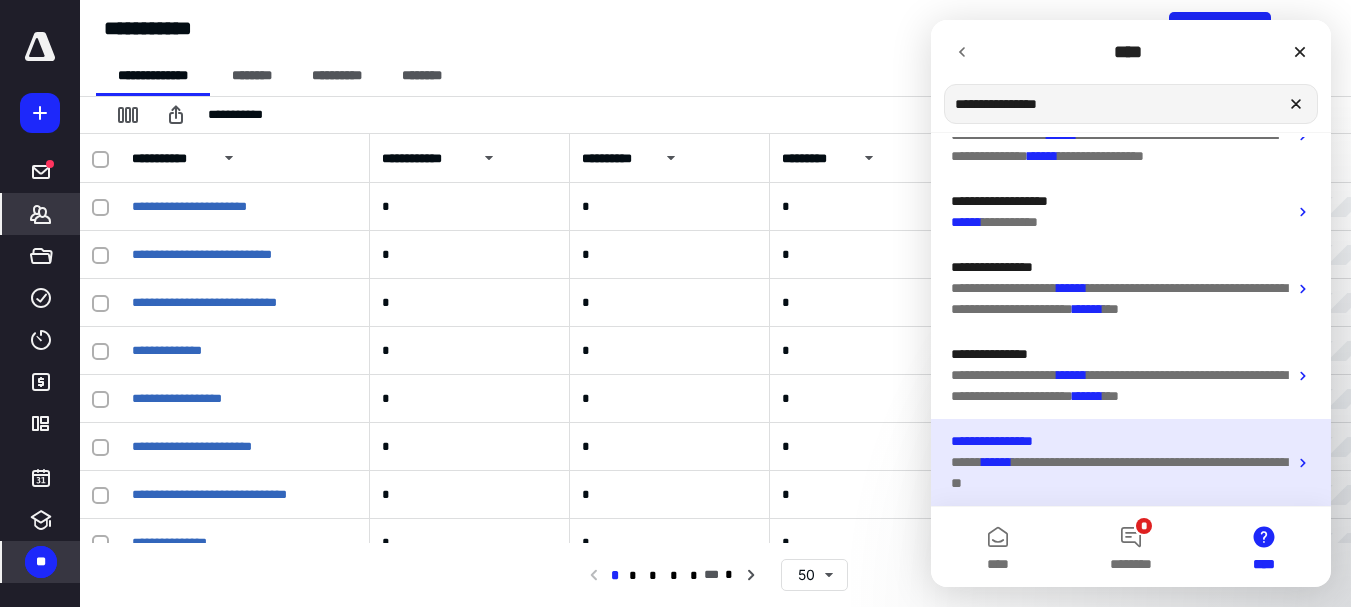 scroll, scrollTop: 366, scrollLeft: 0, axis: vertical 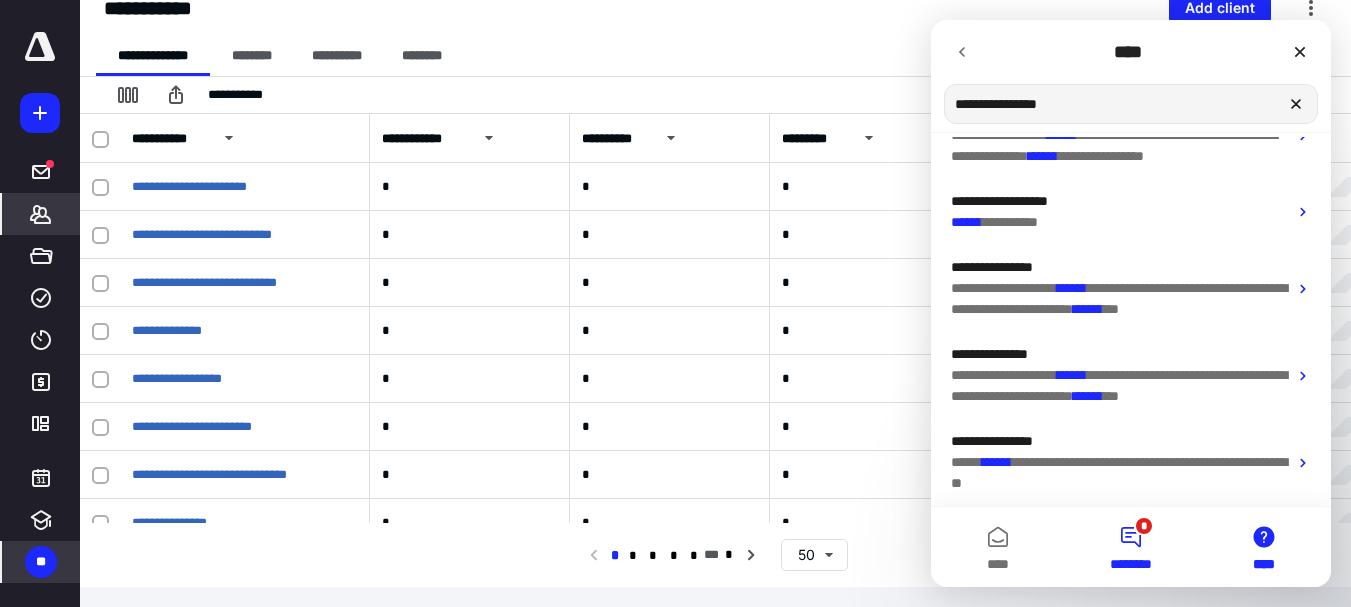 click on "* ********" at bounding box center (1130, 547) 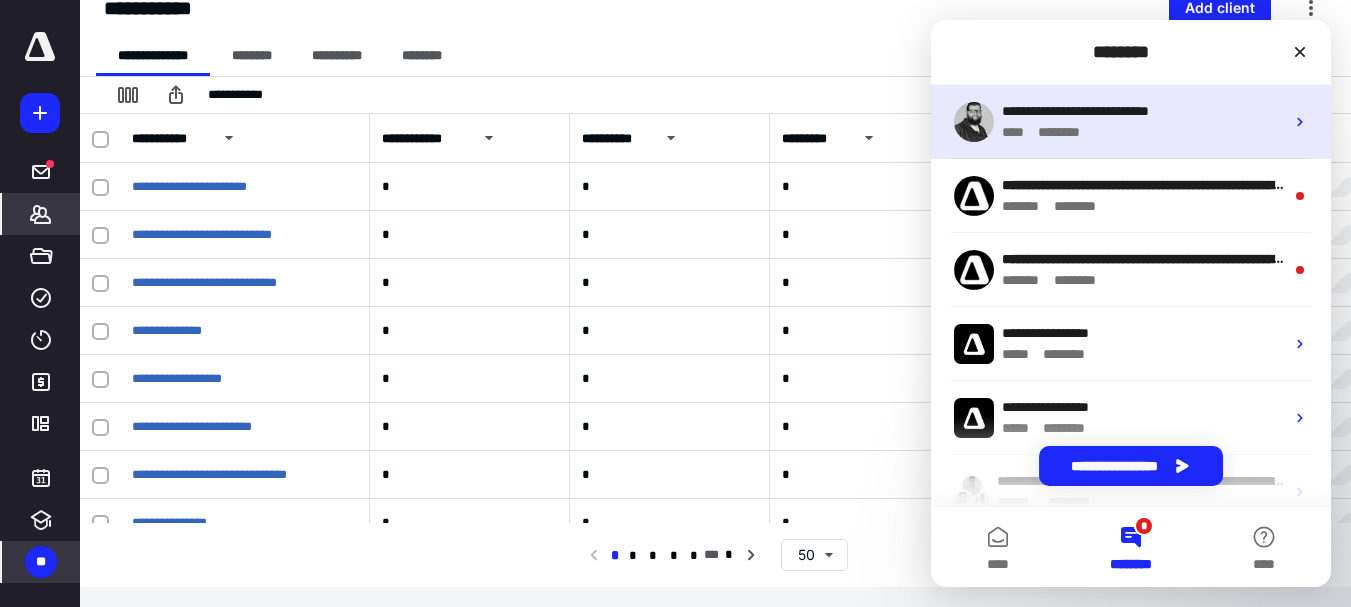 click on "**** * ******" at bounding box center (1143, 132) 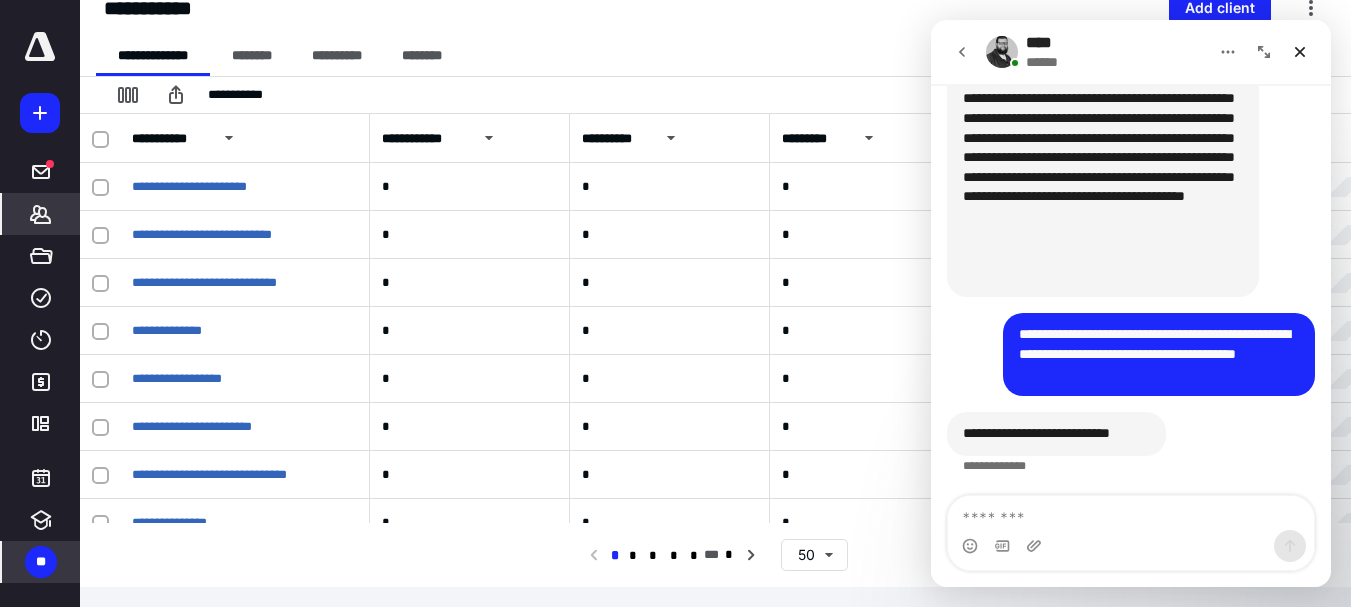 scroll, scrollTop: 2110, scrollLeft: 0, axis: vertical 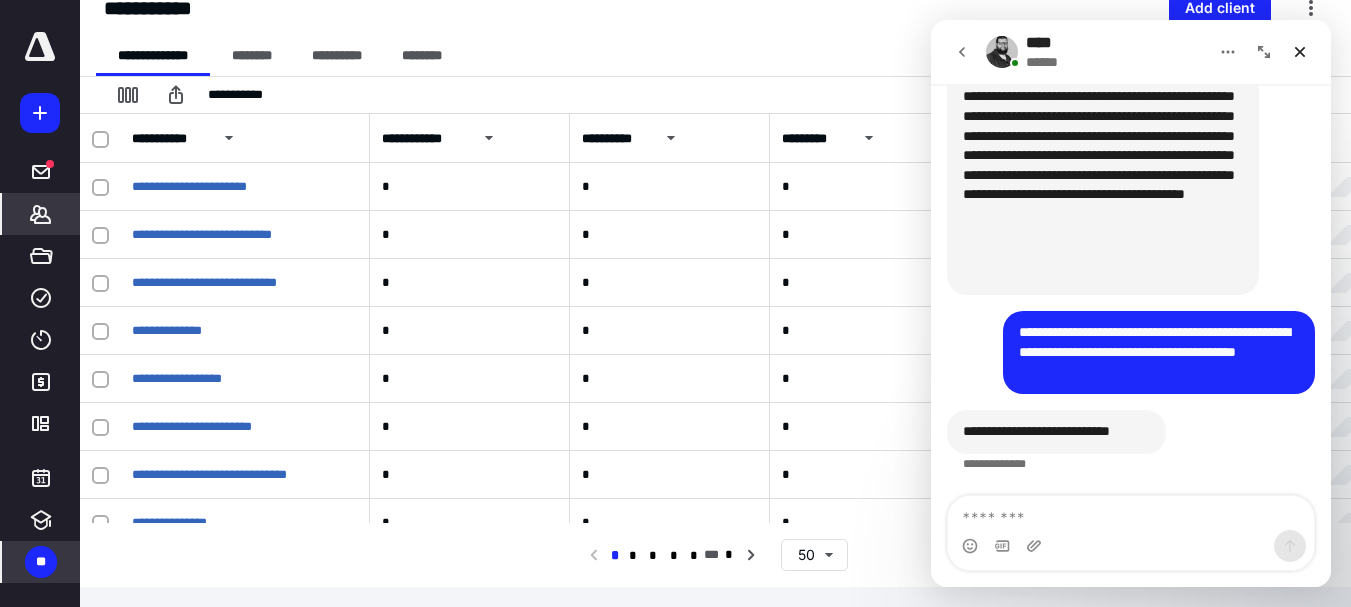 click at bounding box center [1131, 513] 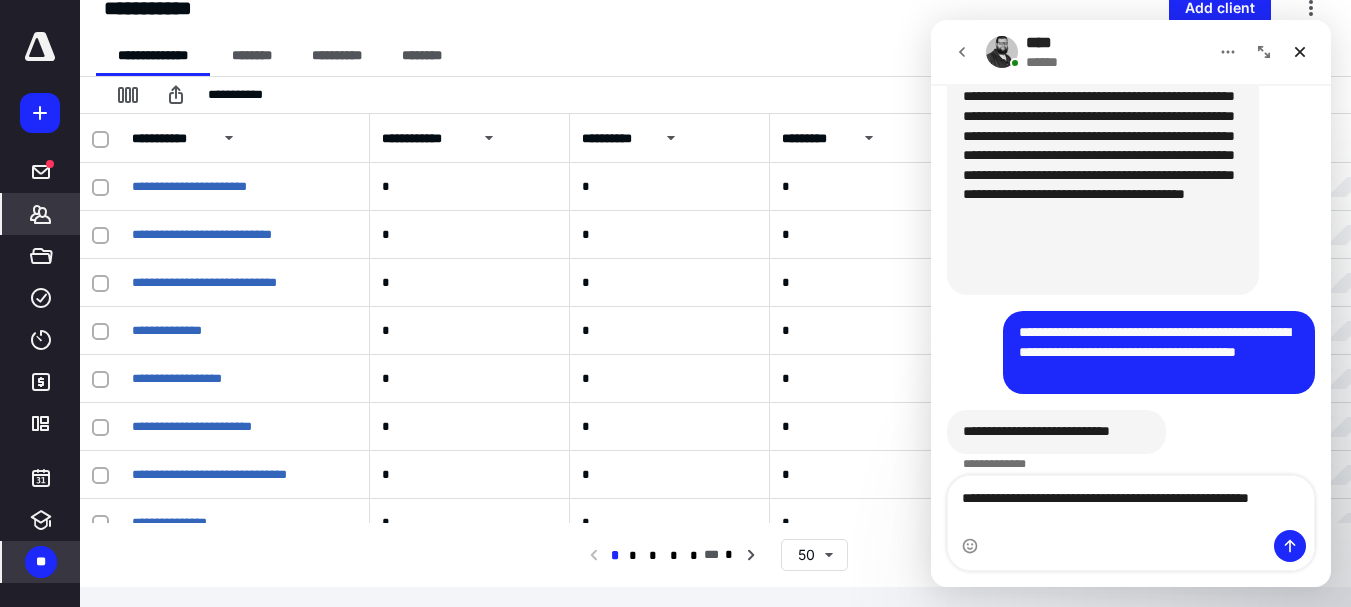 scroll, scrollTop: 2130, scrollLeft: 0, axis: vertical 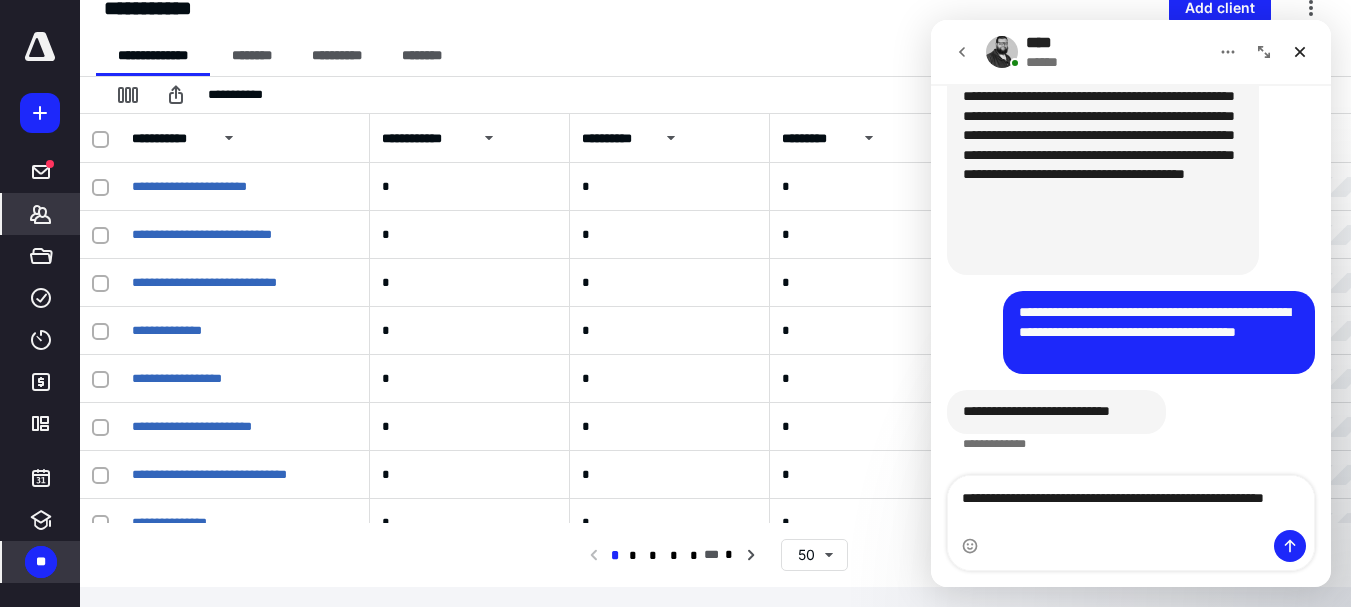 type on "**********" 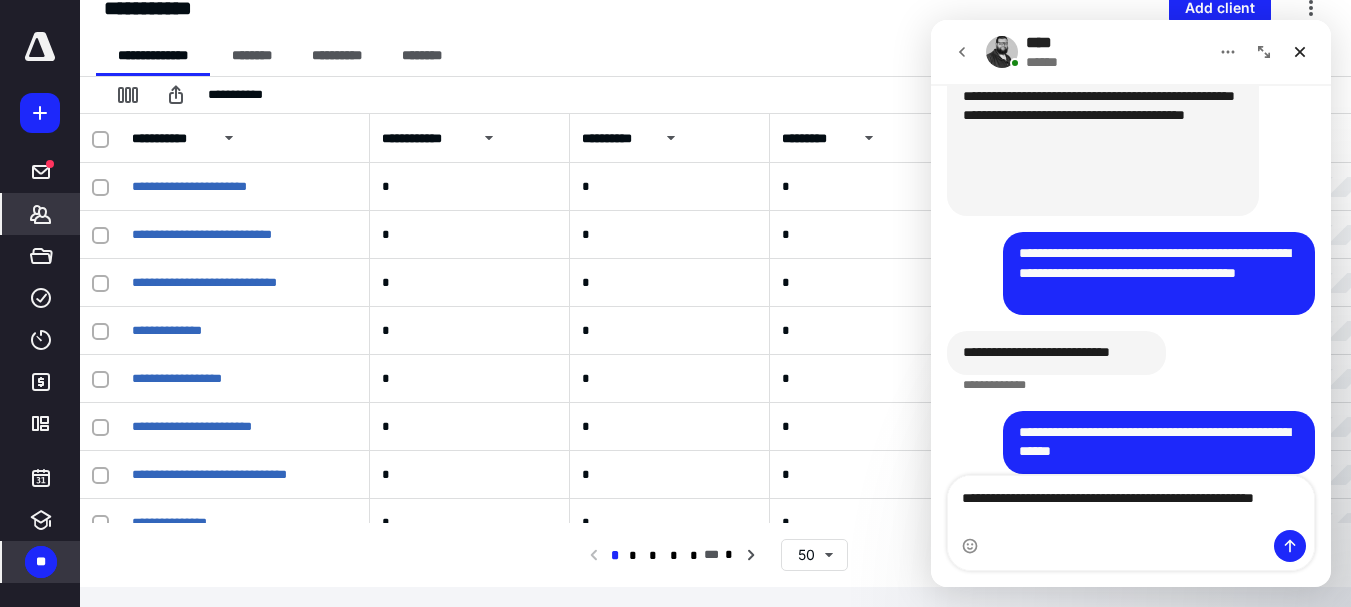 scroll, scrollTop: 2209, scrollLeft: 0, axis: vertical 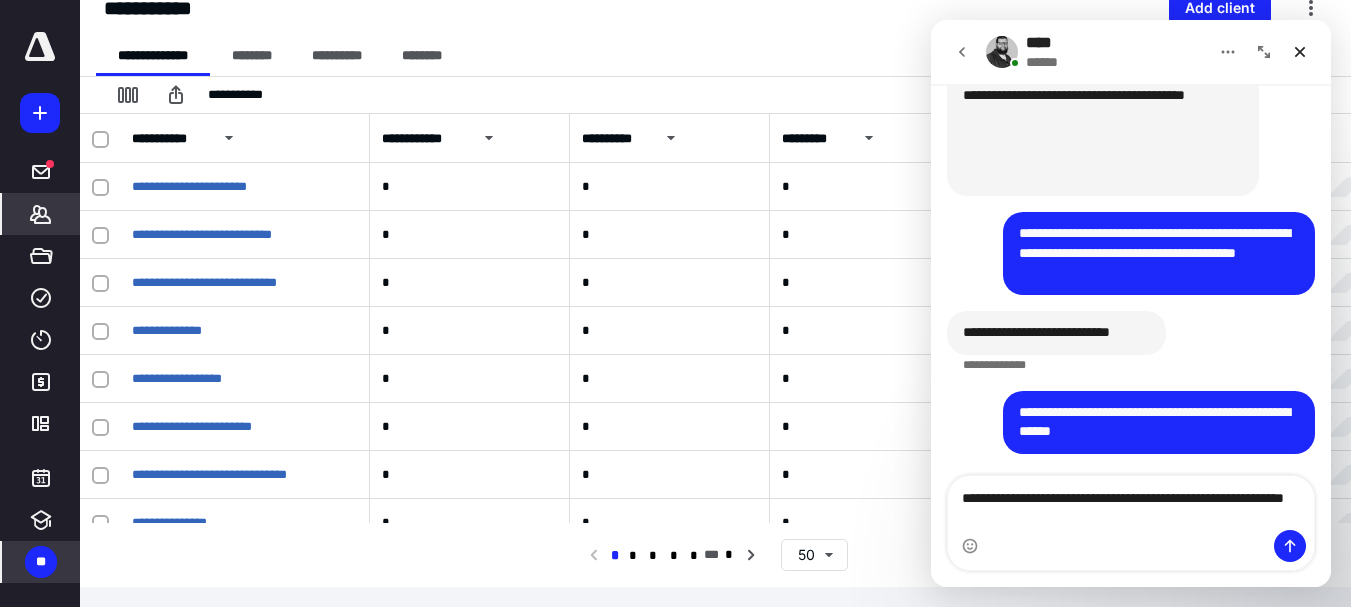 type on "**********" 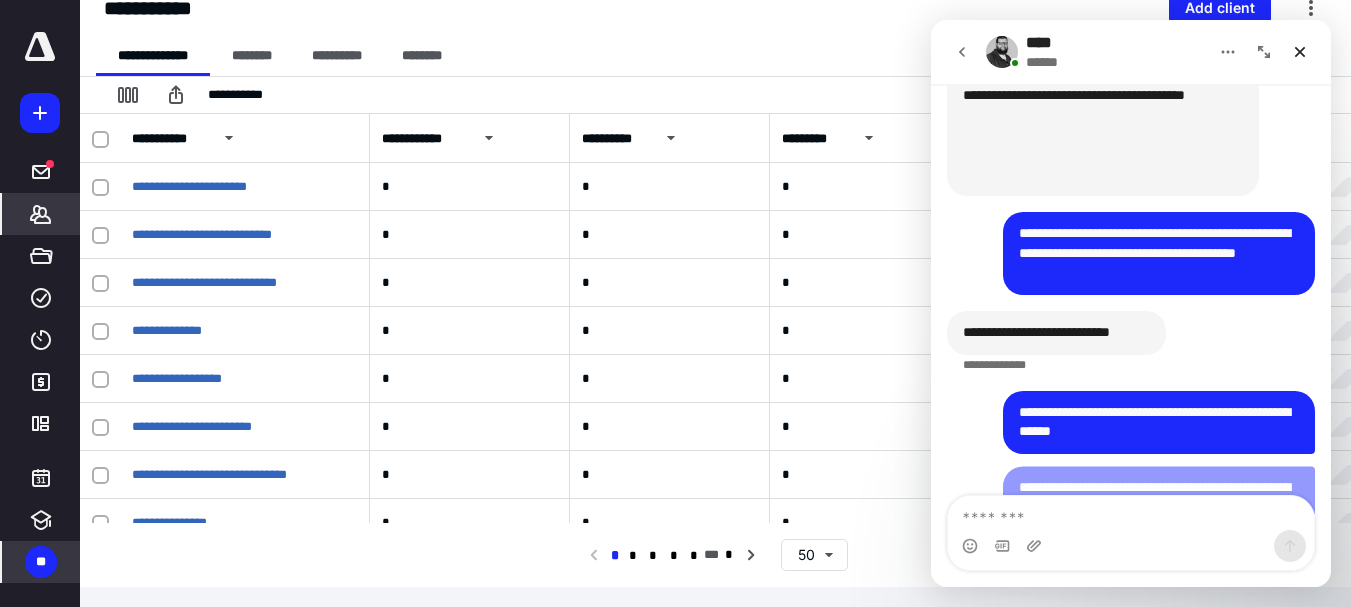 scroll, scrollTop: 2254, scrollLeft: 0, axis: vertical 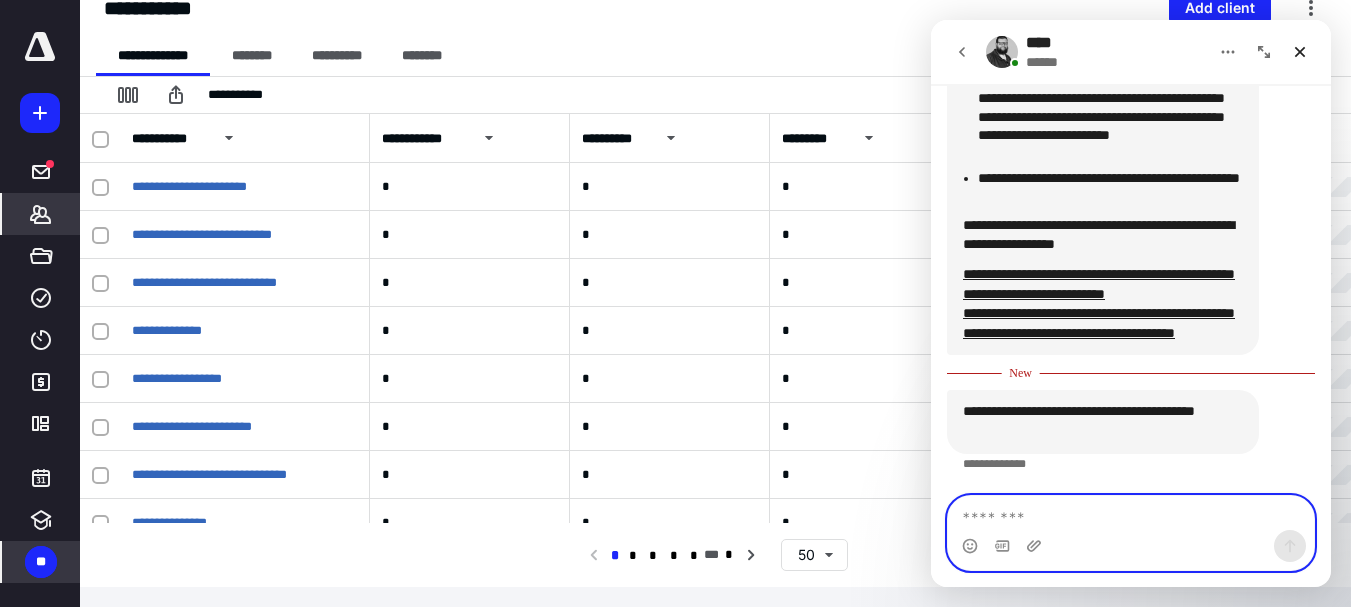 click at bounding box center (1131, 513) 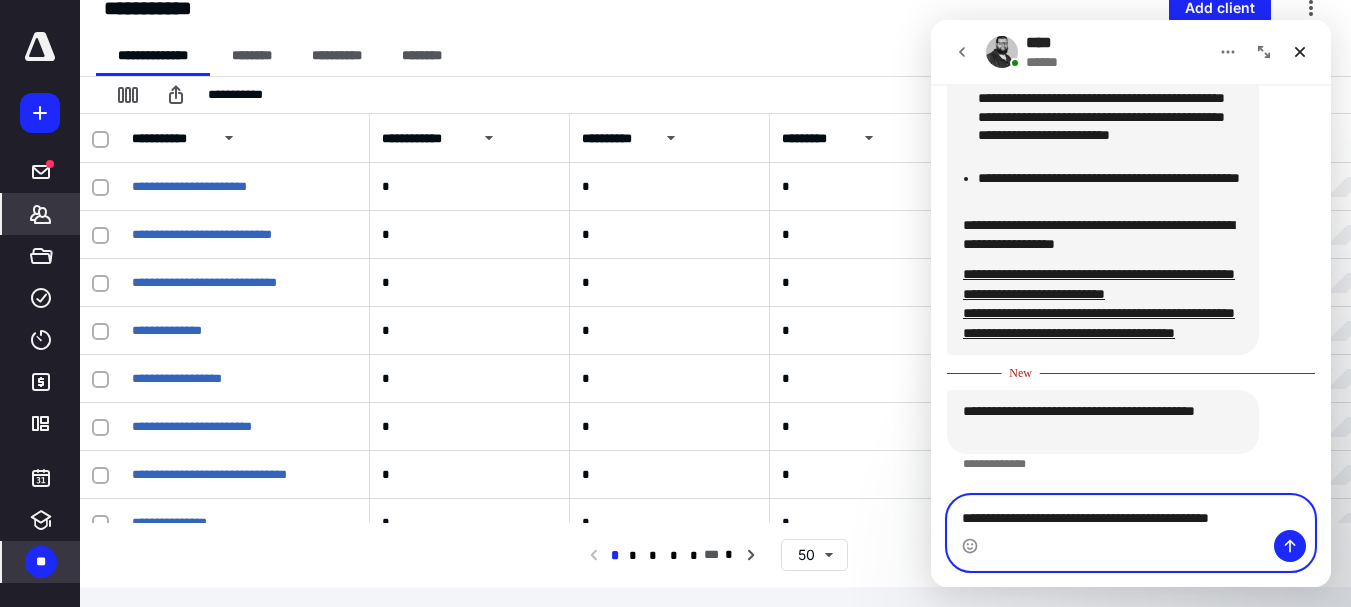 type on "**********" 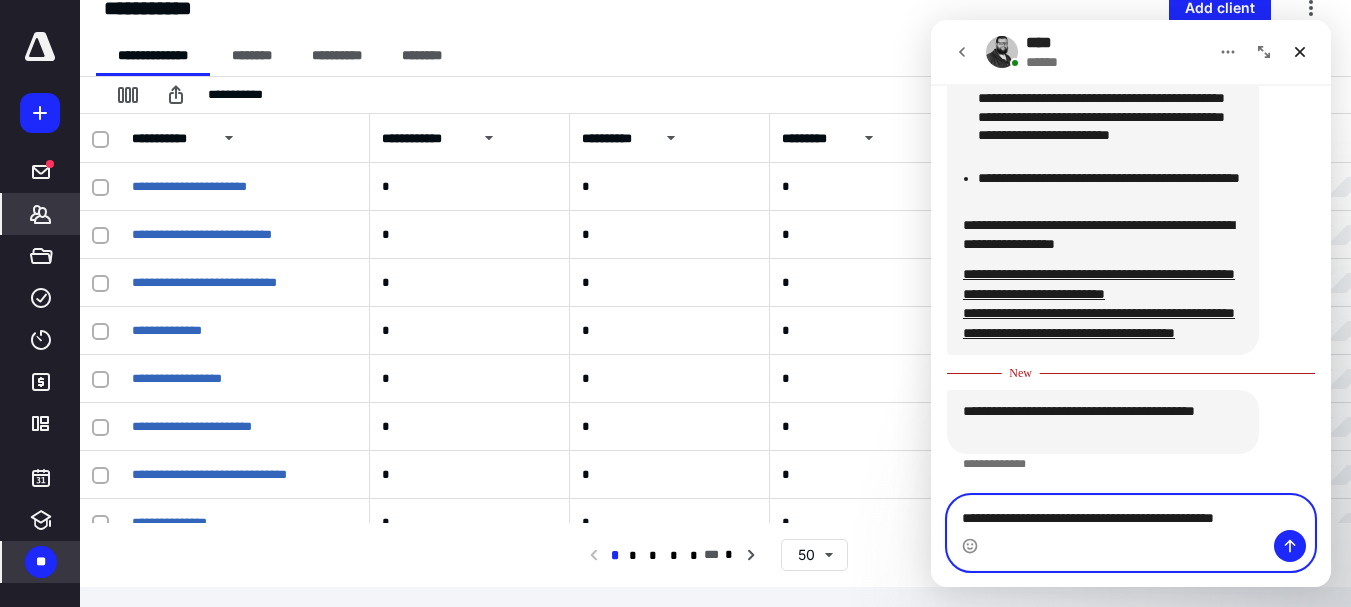 type 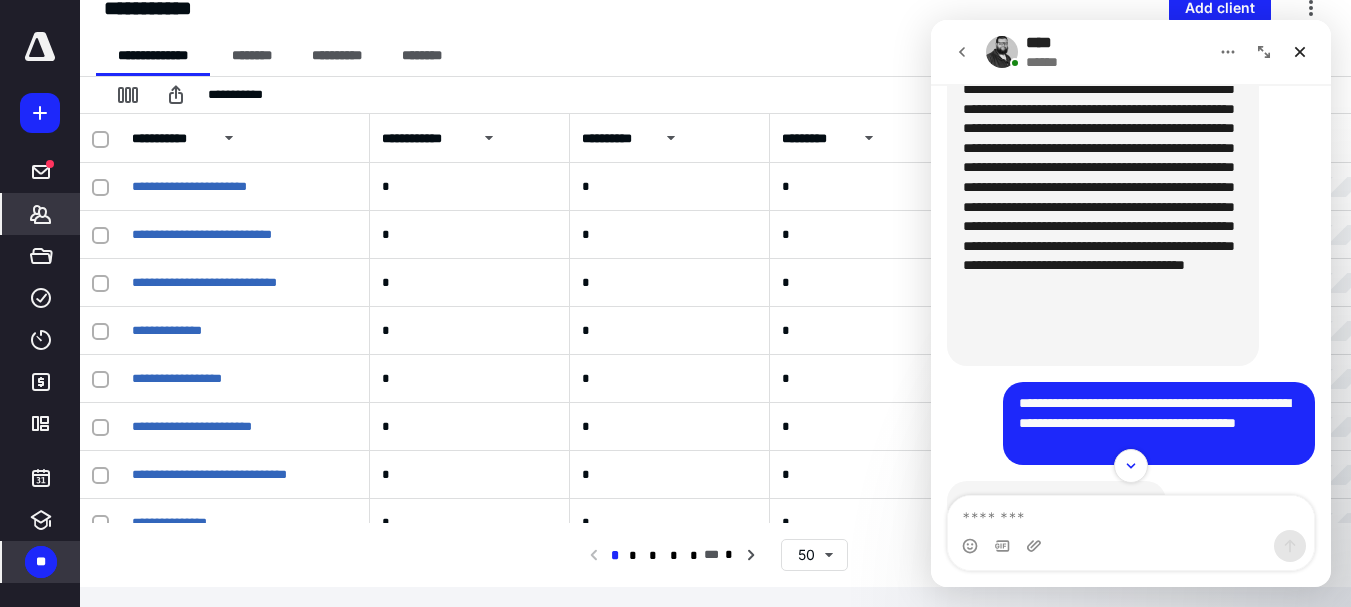 scroll, scrollTop: 2013, scrollLeft: 0, axis: vertical 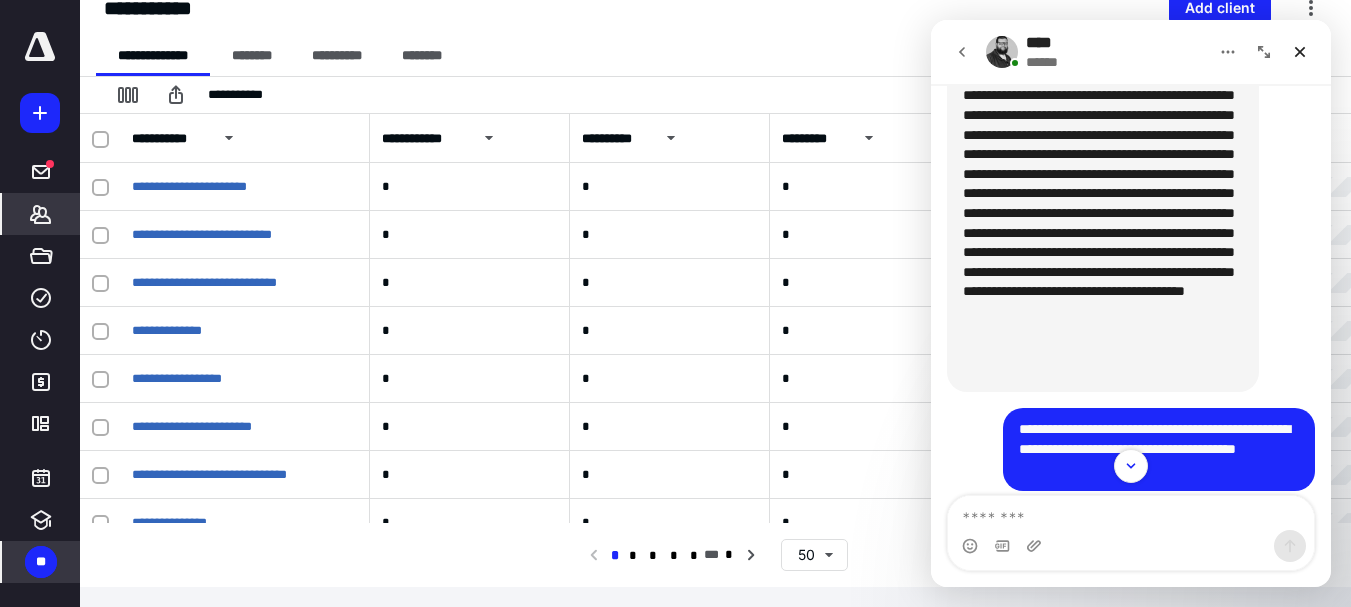 click on "**********" at bounding box center (723, 56) 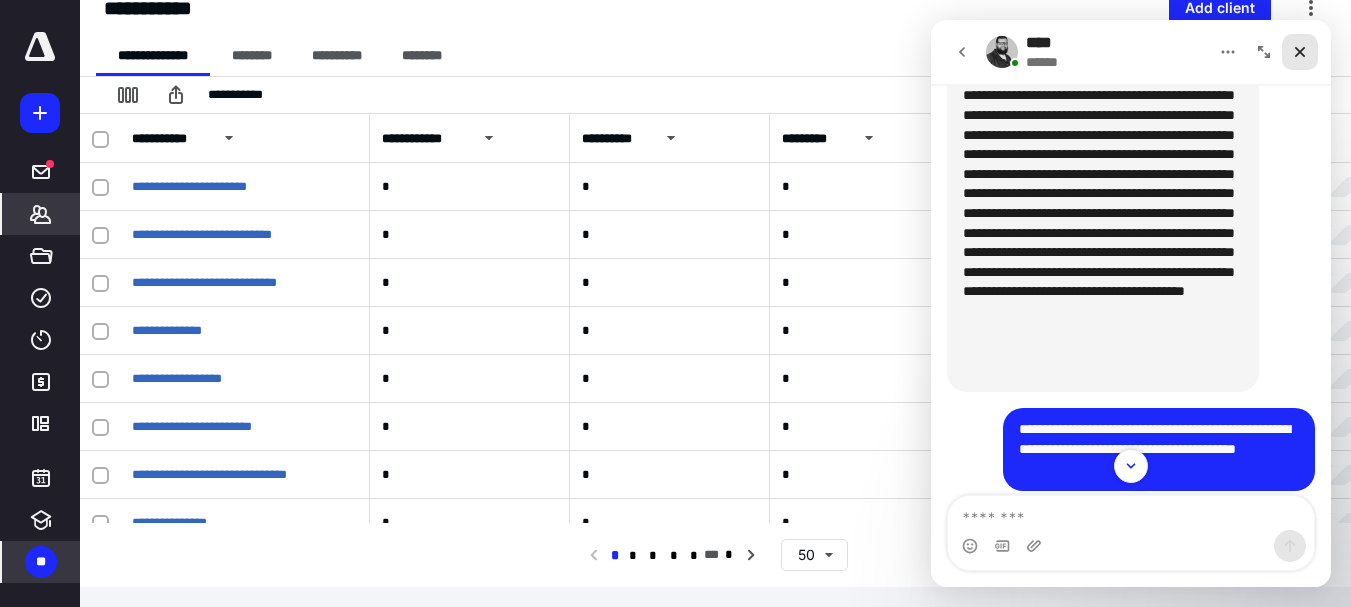click 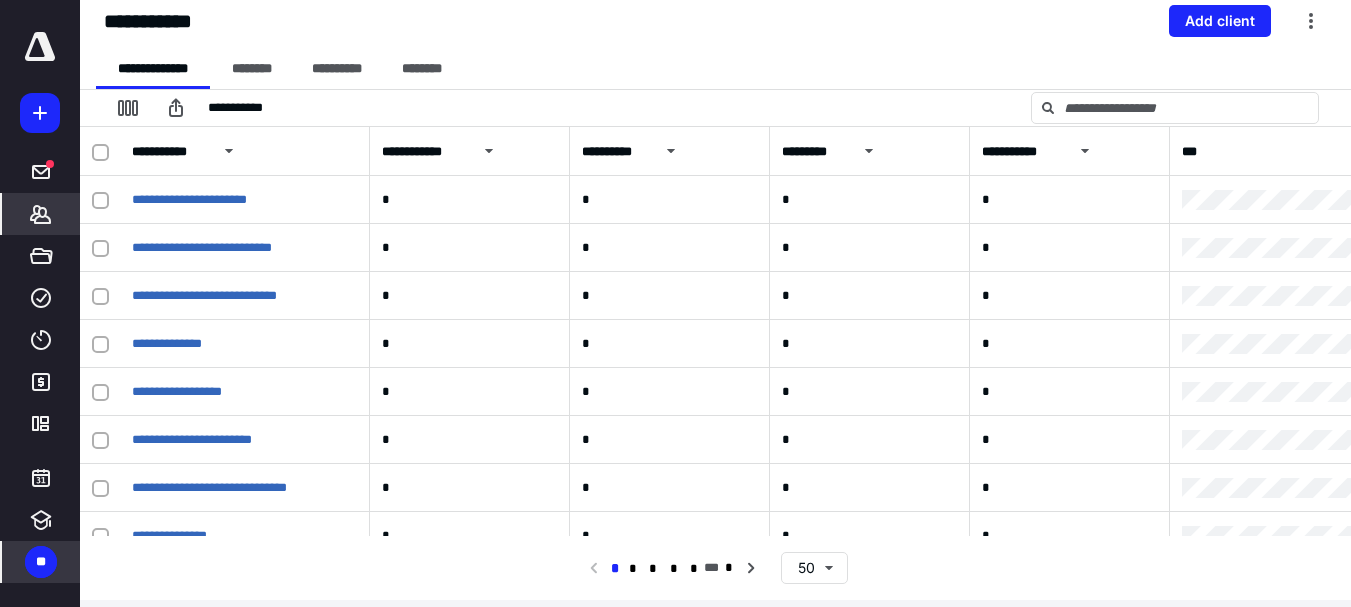 scroll, scrollTop: 0, scrollLeft: 0, axis: both 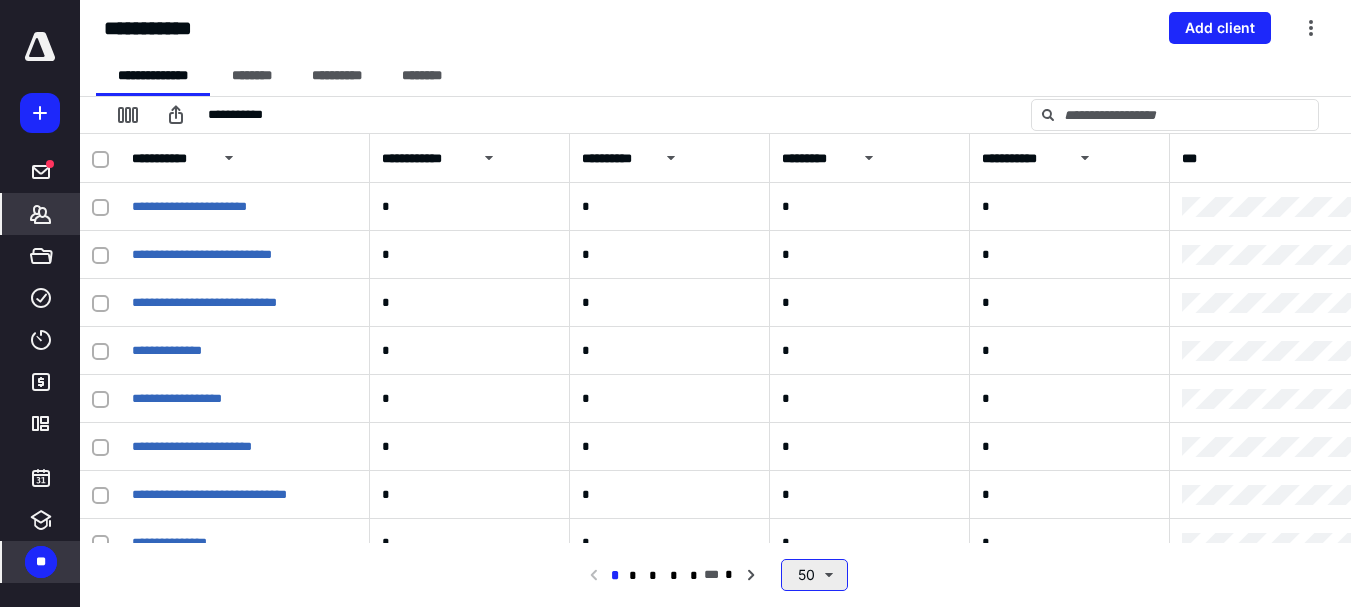 click on "50" at bounding box center (814, 575) 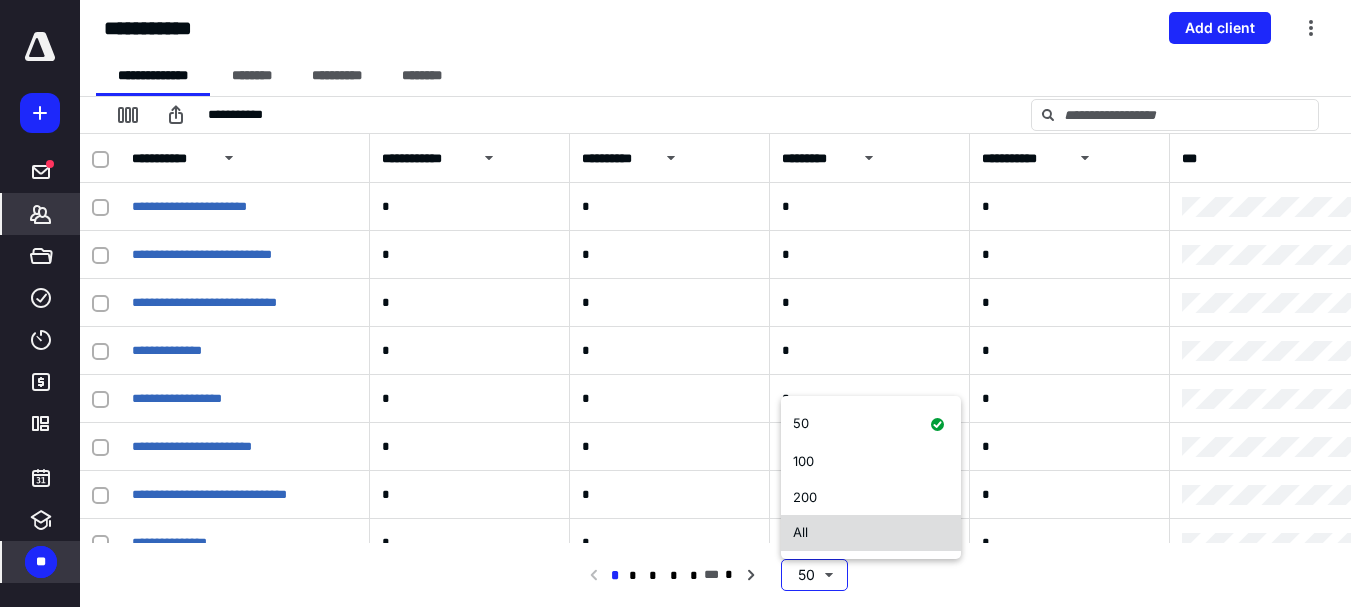 click on "All" at bounding box center (800, 532) 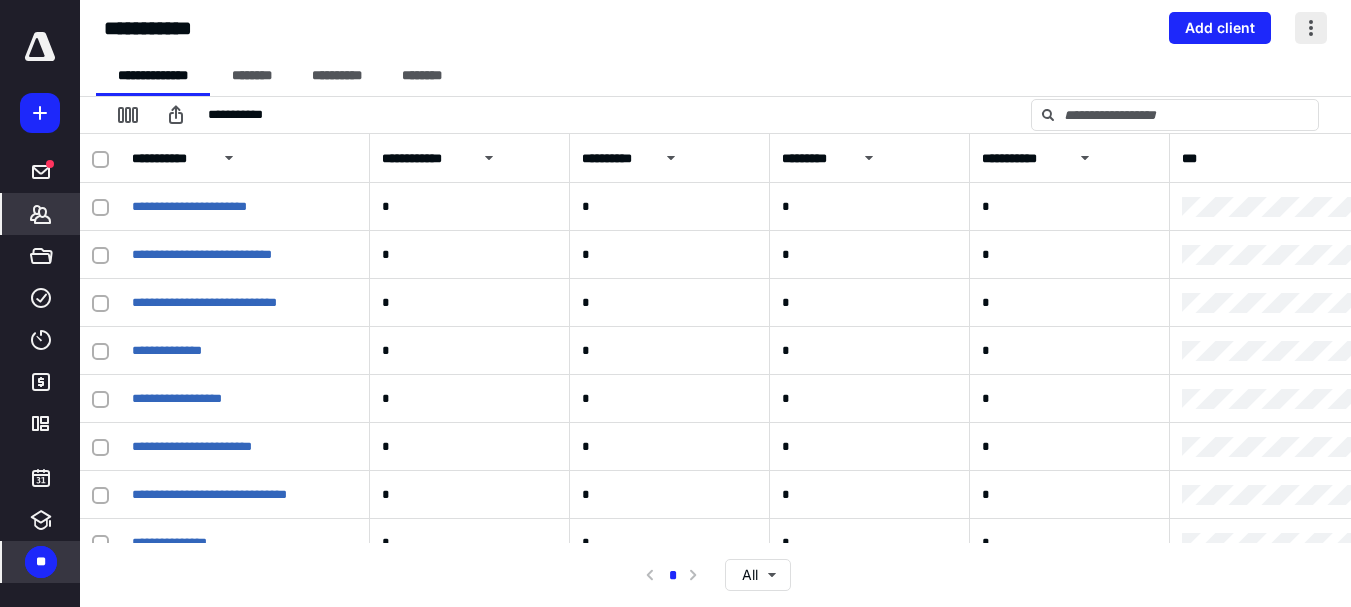 click at bounding box center [1311, 28] 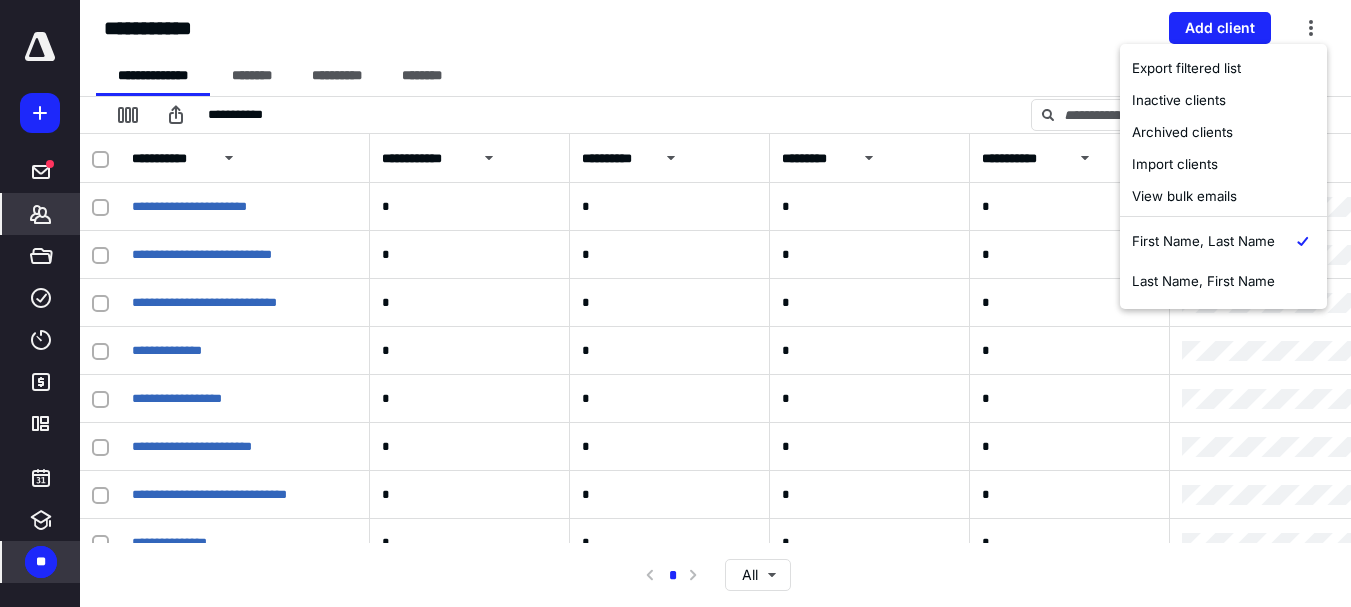 click on "**********" at bounding box center (715, 28) 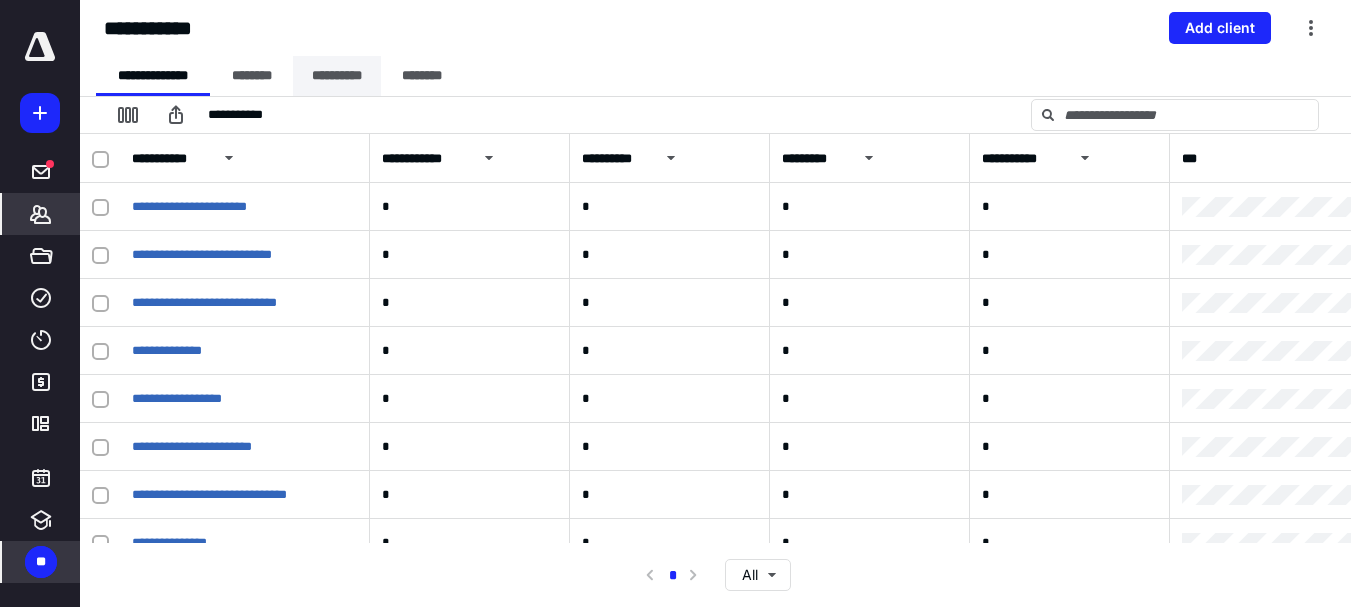 click on "**********" at bounding box center [337, 76] 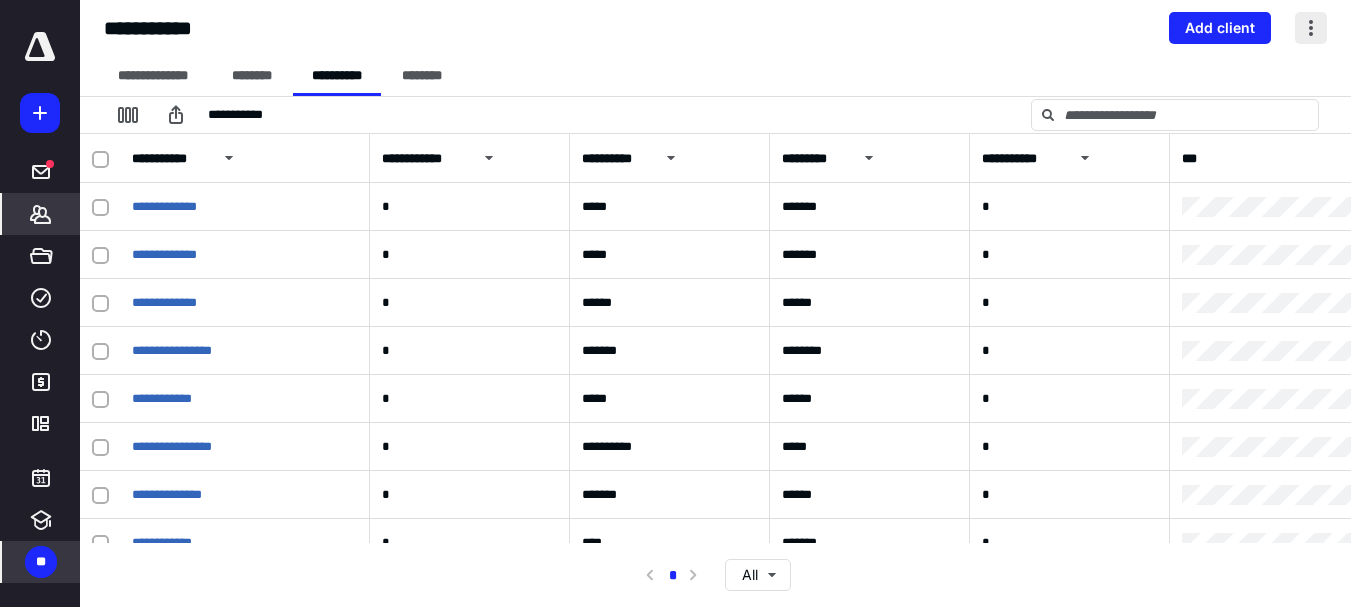 click at bounding box center [1311, 28] 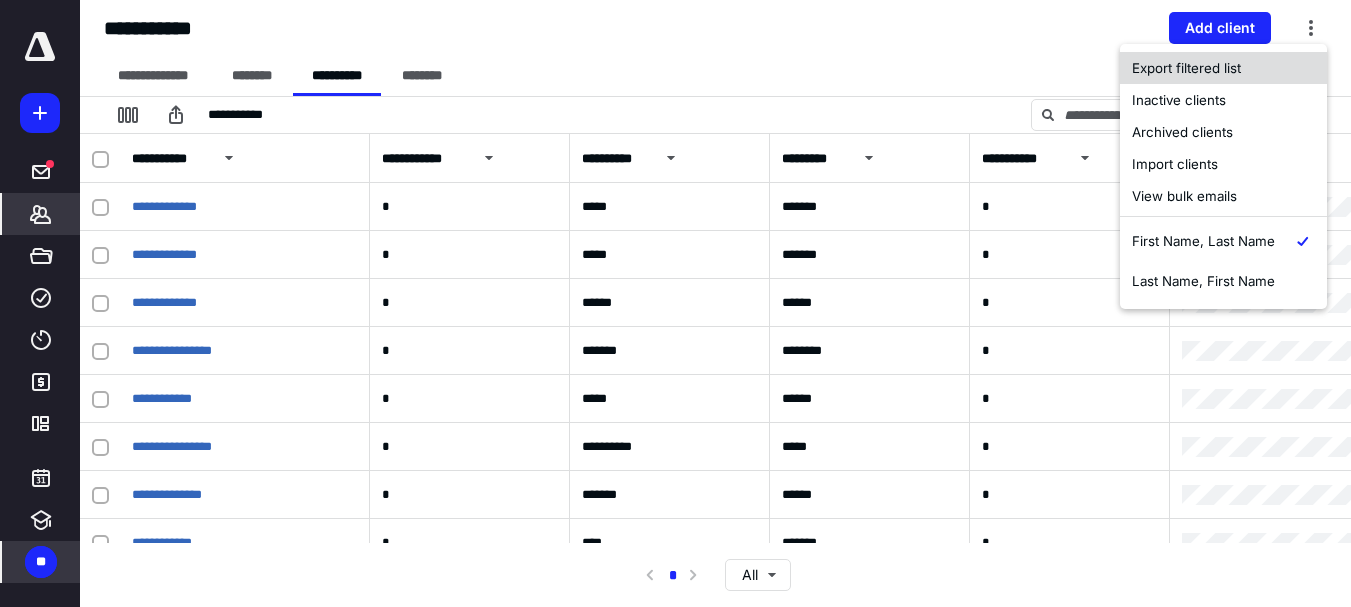 click on "Export filtered list" at bounding box center (1223, 68) 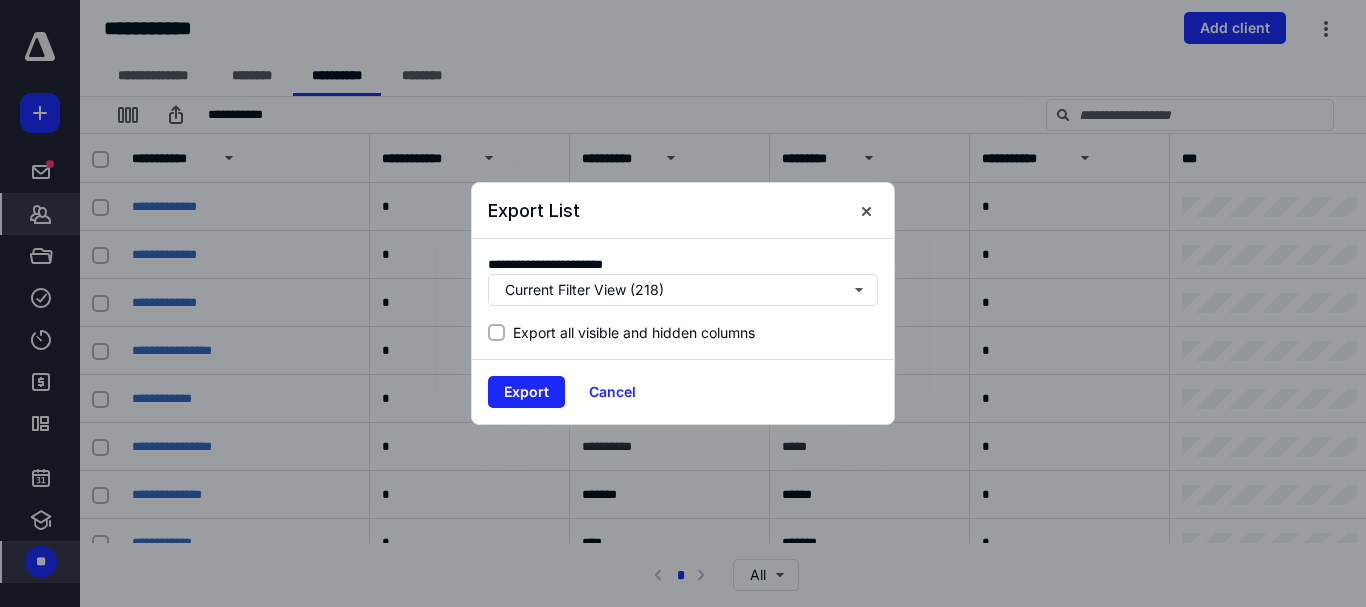 click 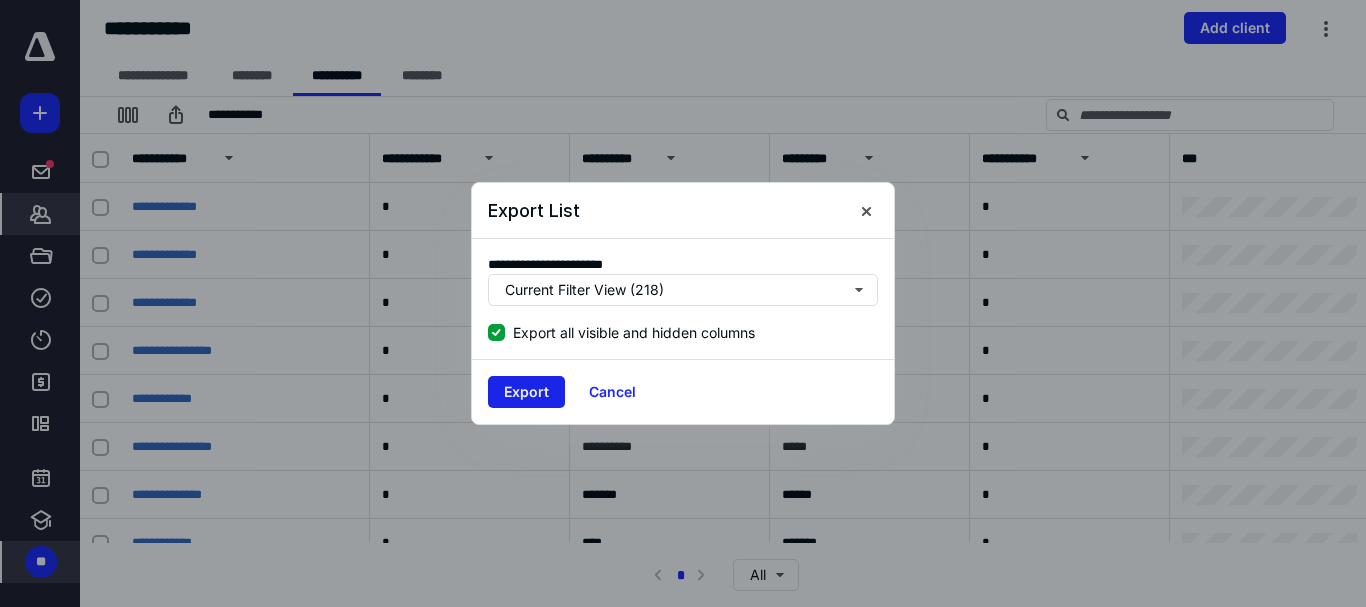 click on "Export" at bounding box center (526, 392) 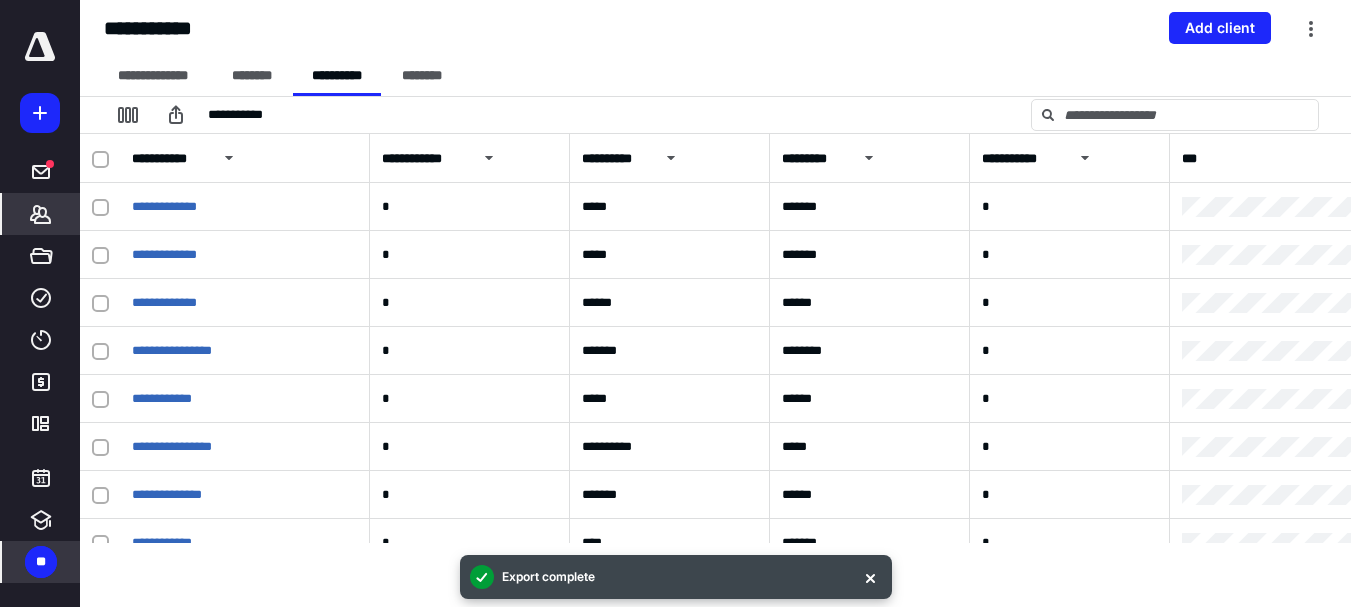 click on "**********" at bounding box center [715, 28] 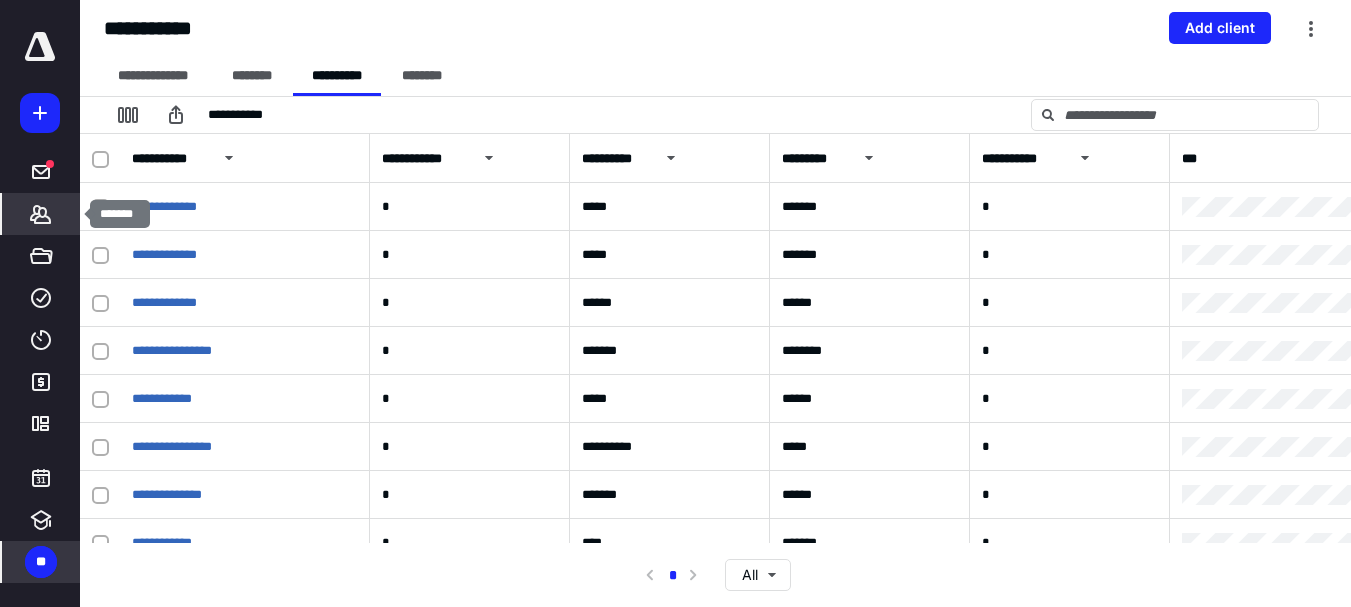 click 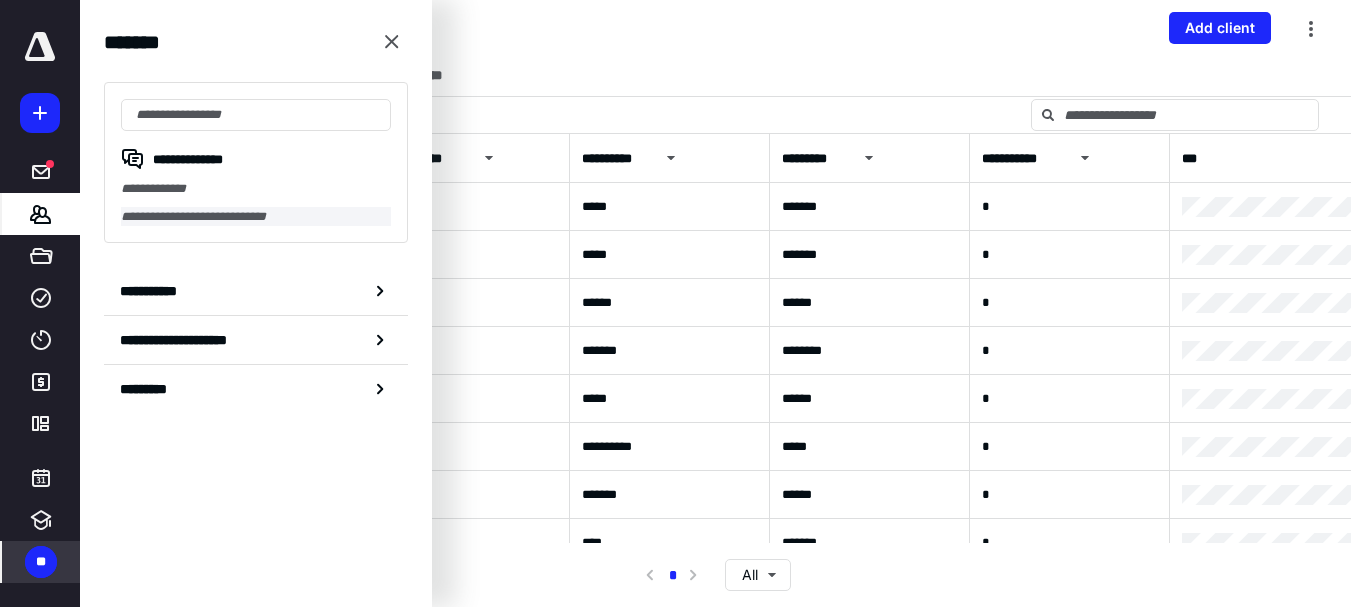 click on "**********" at bounding box center [256, 217] 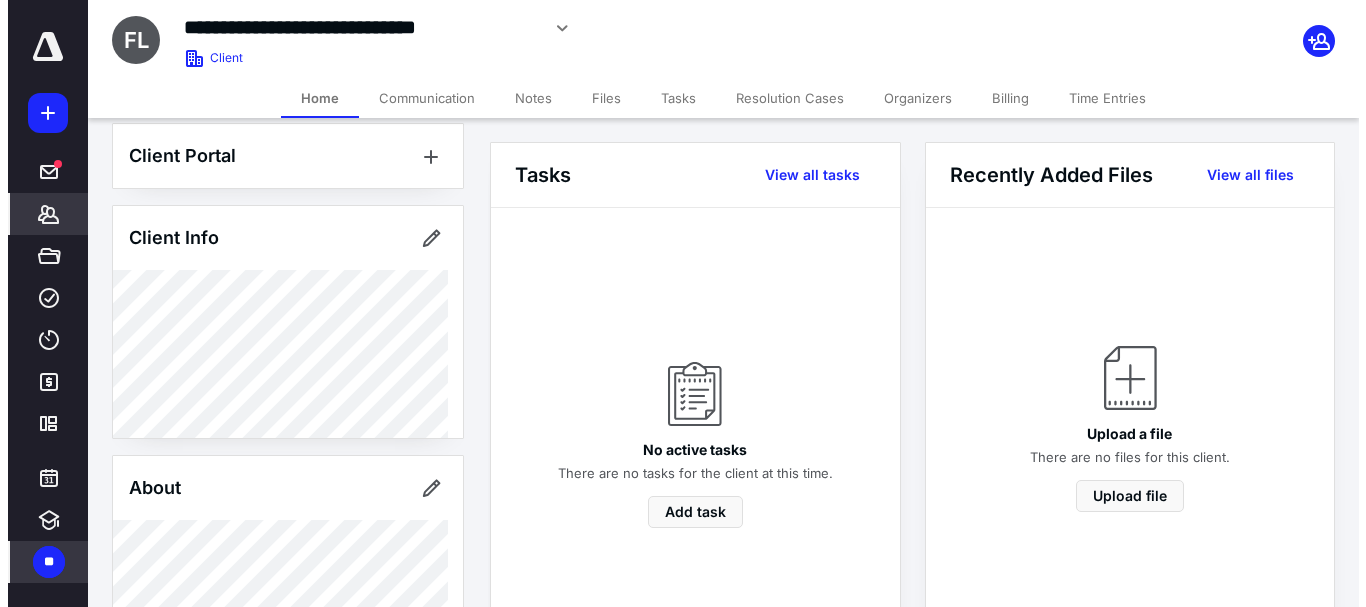 scroll, scrollTop: 0, scrollLeft: 0, axis: both 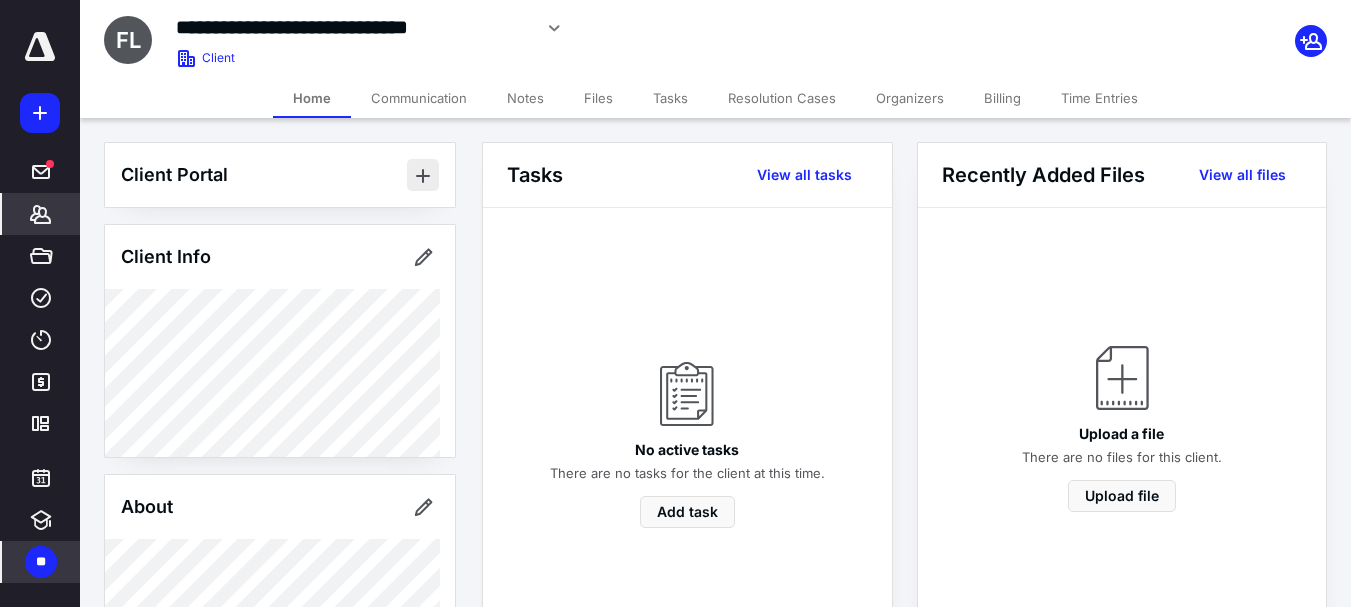 click at bounding box center [423, 175] 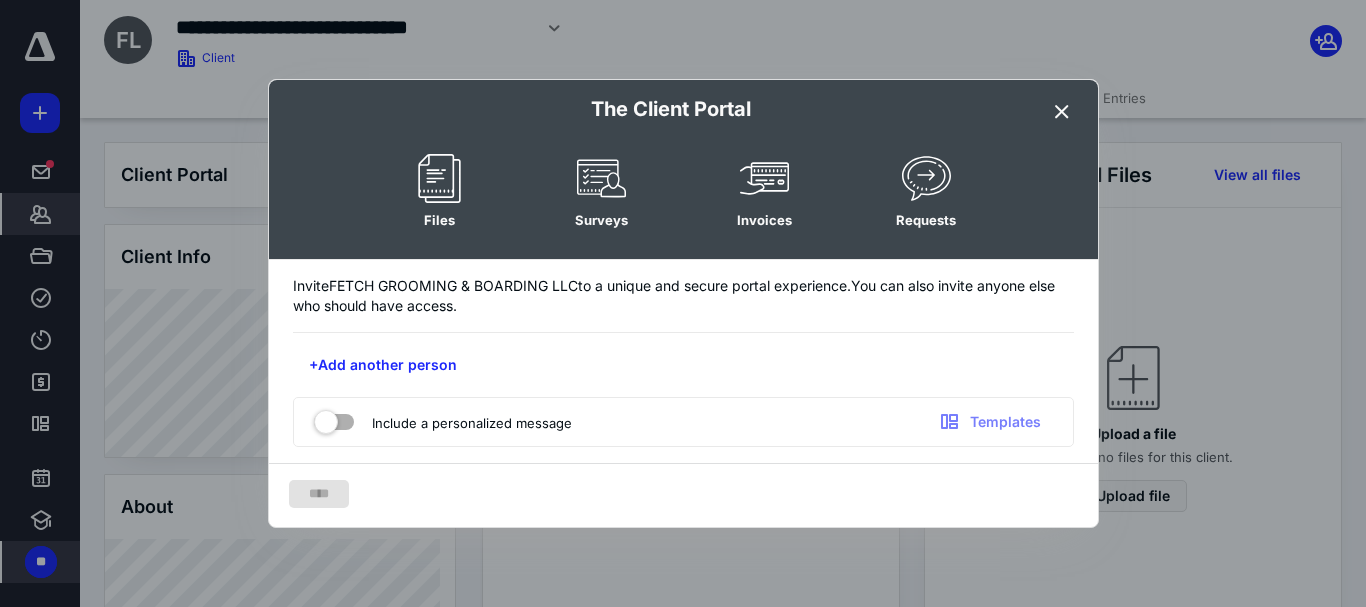 click at bounding box center [334, 418] 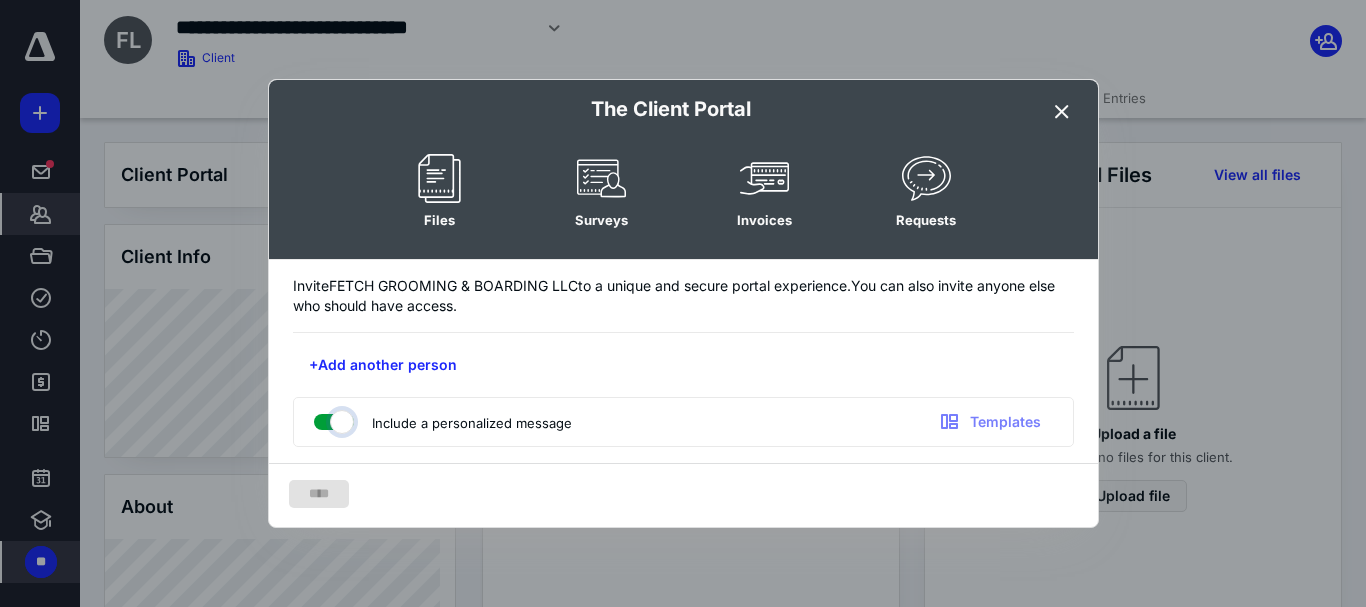 checkbox on "true" 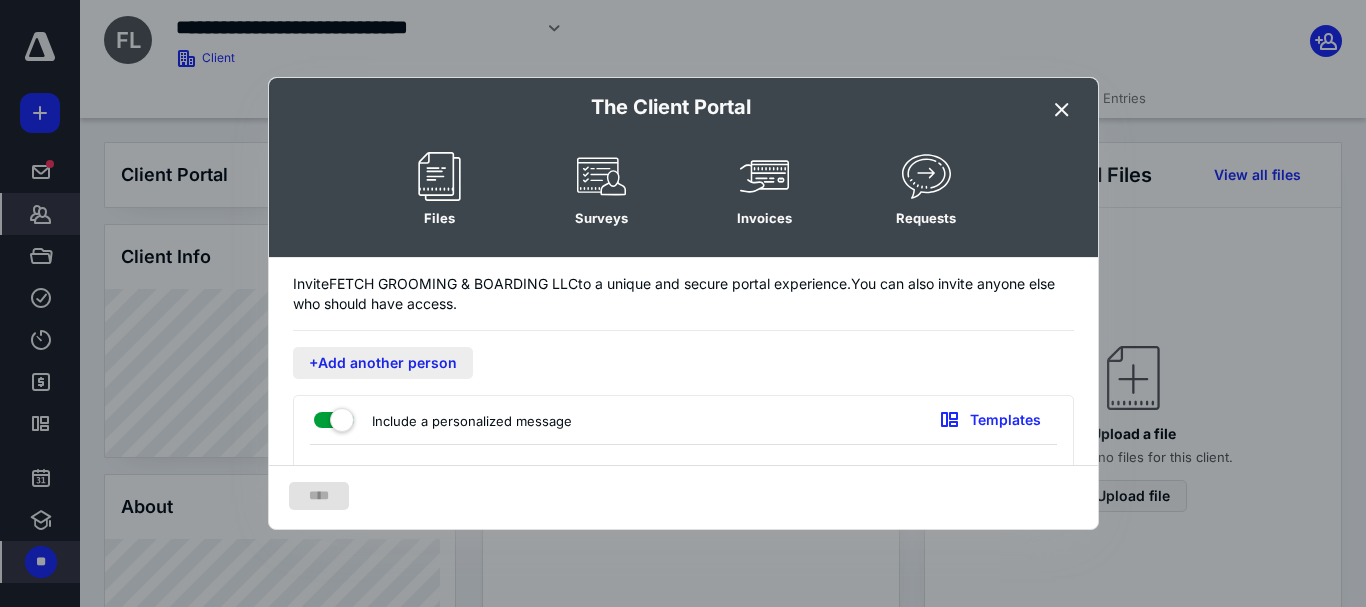 click on "+Add another person" at bounding box center (383, 363) 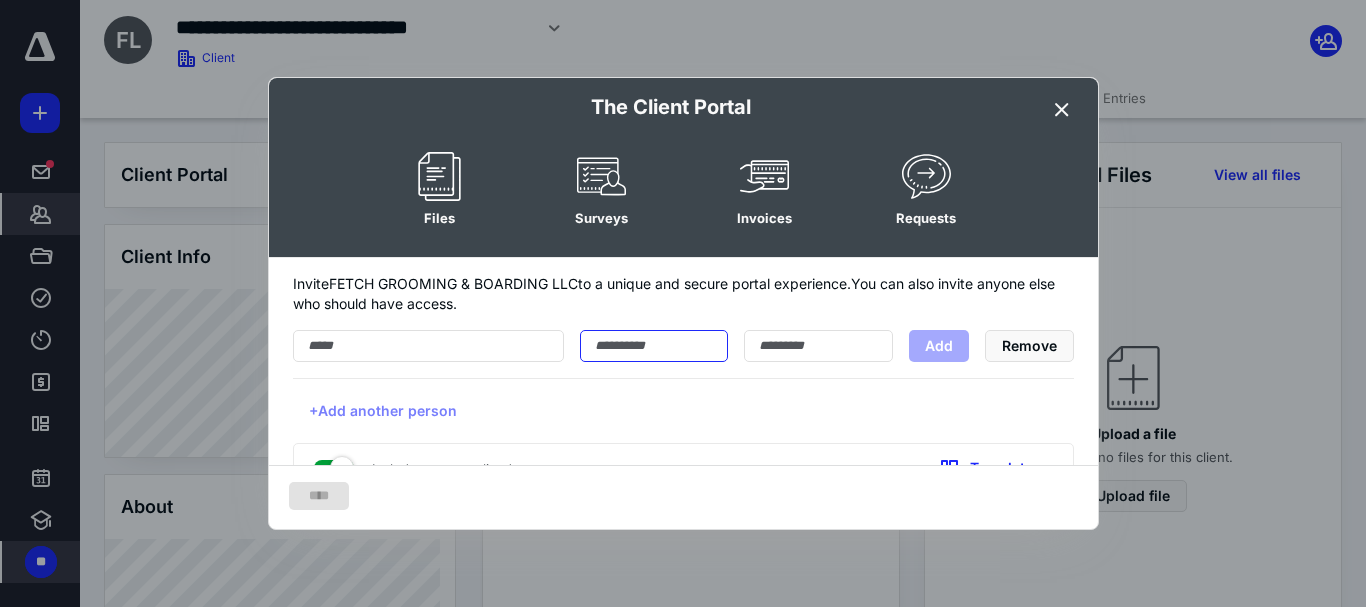 click at bounding box center [654, 346] 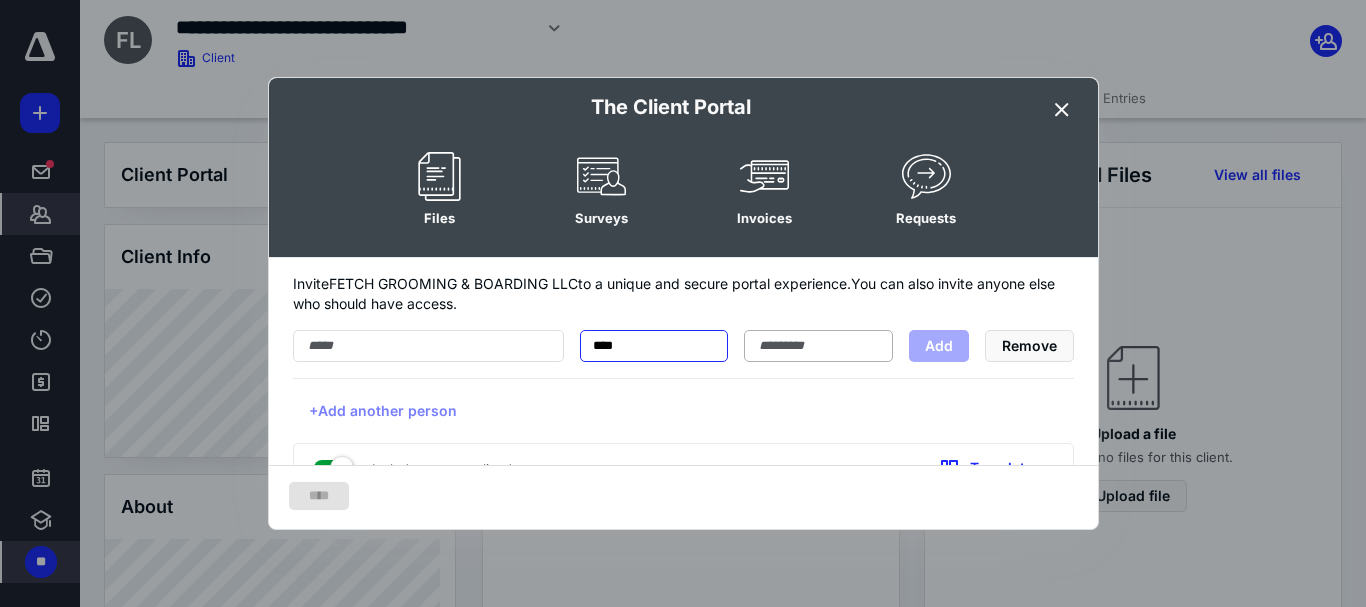 type on "****" 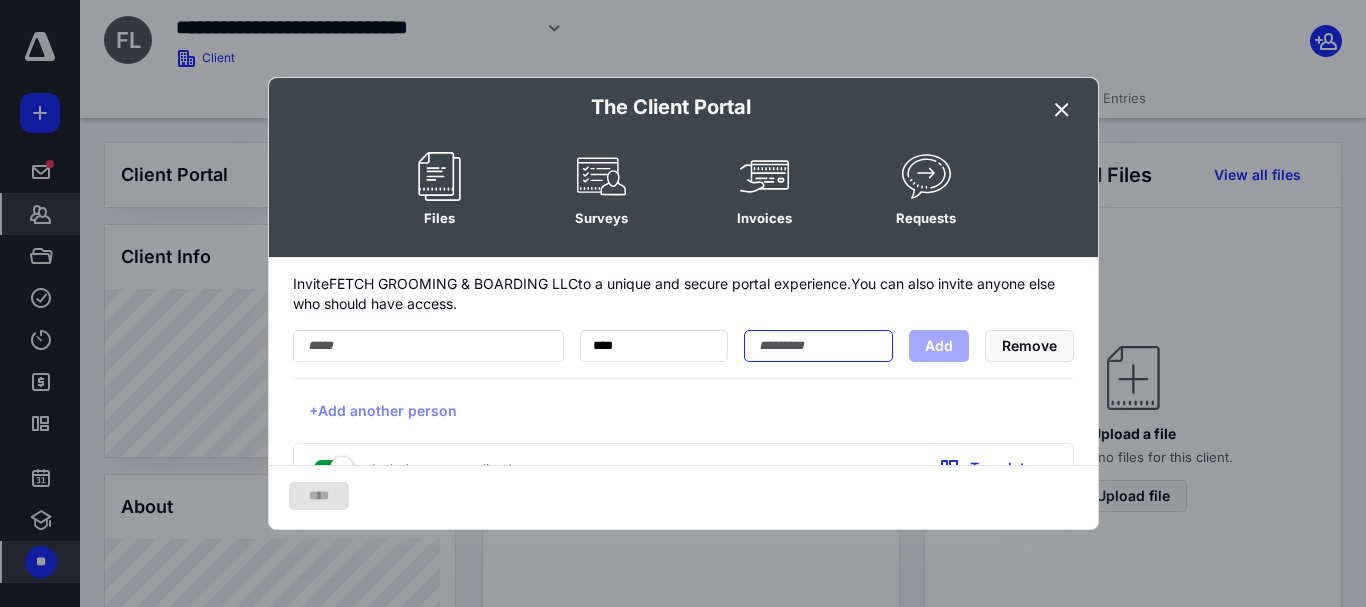 click at bounding box center [818, 346] 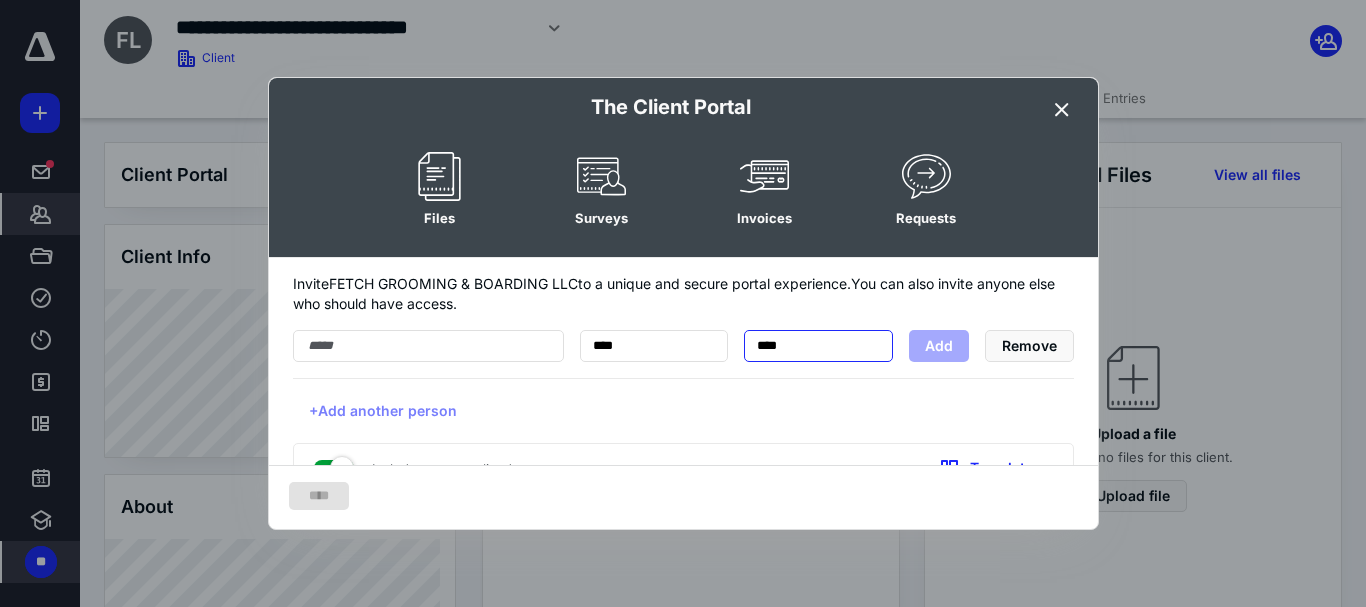 type on "****" 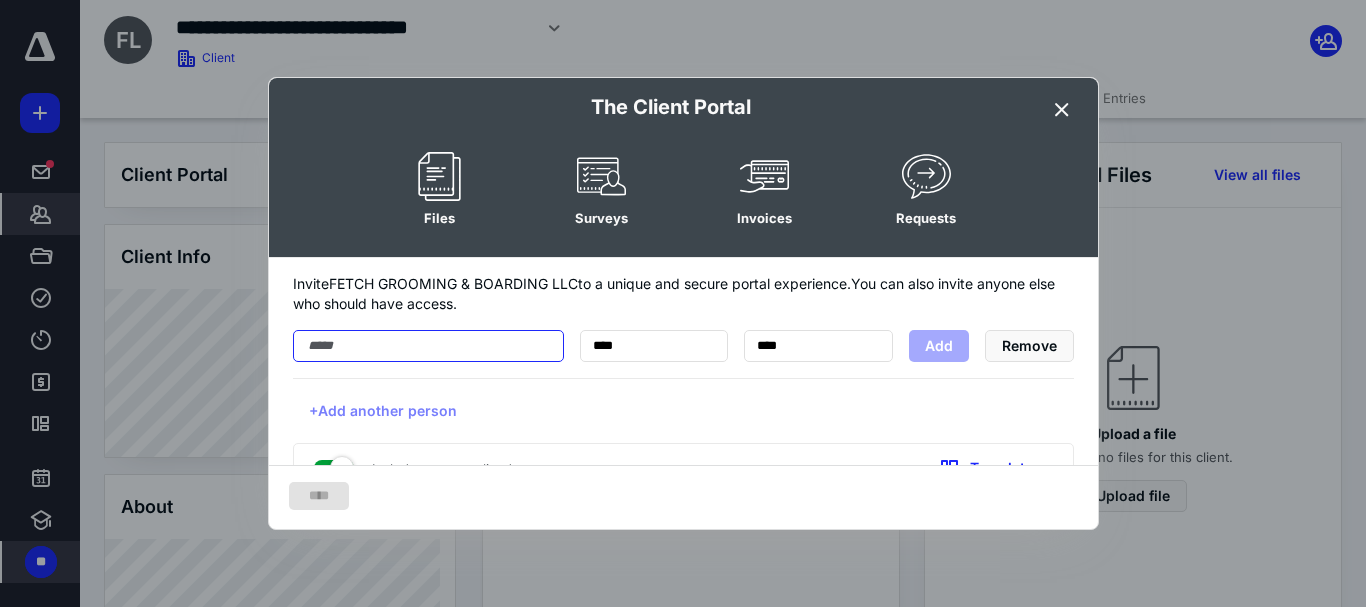 click at bounding box center [428, 346] 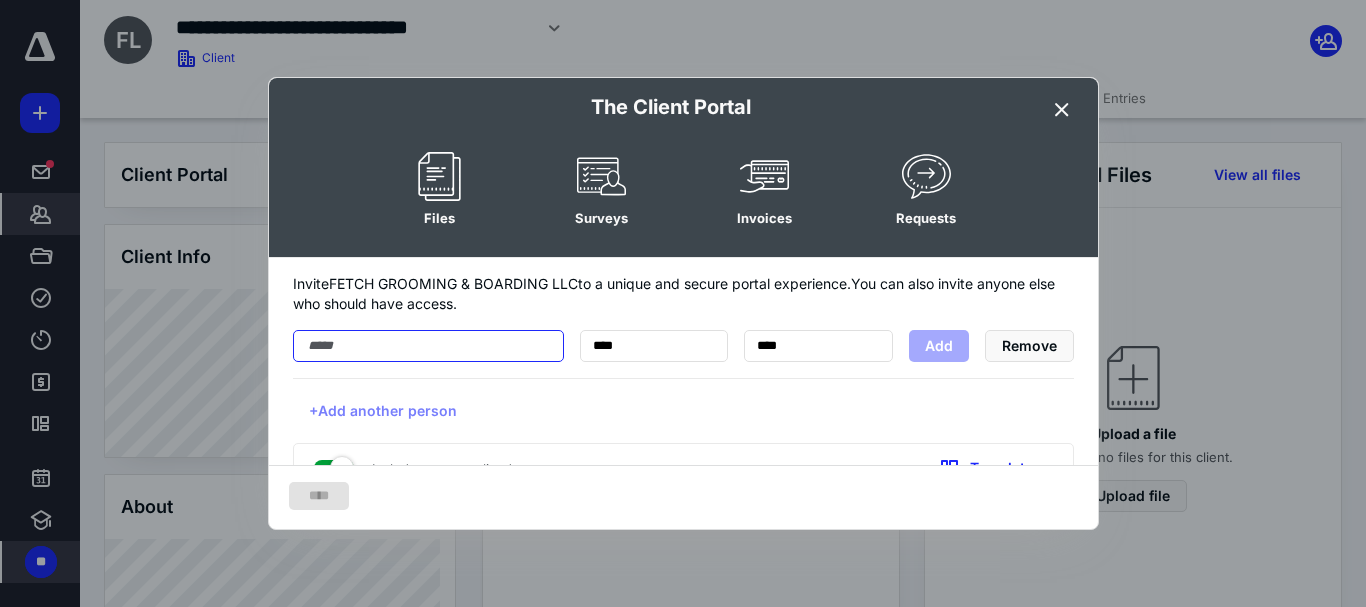 paste on "**********" 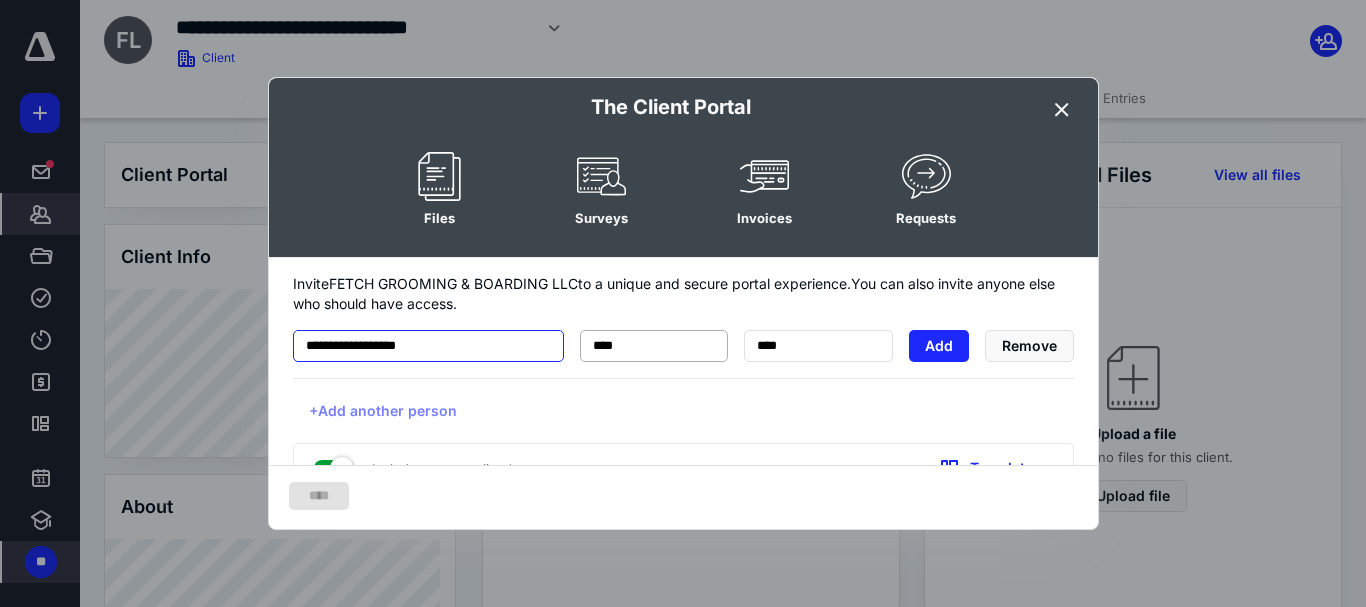 type on "**********" 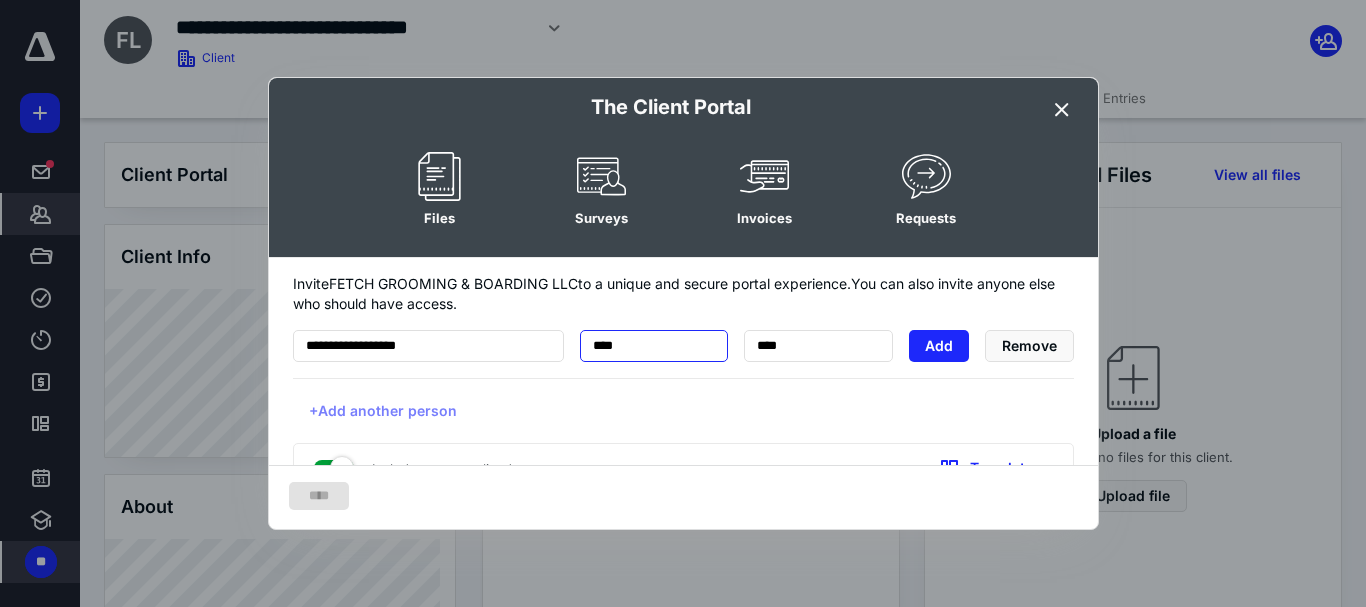 click on "****" at bounding box center [654, 346] 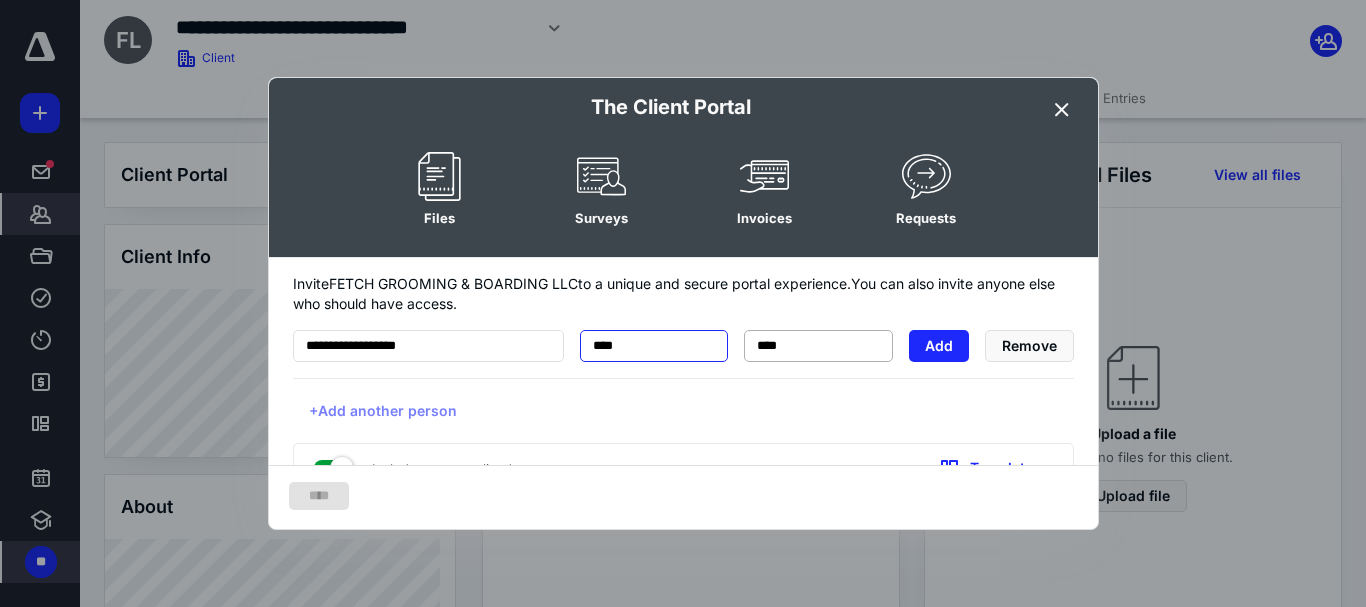 type on "****" 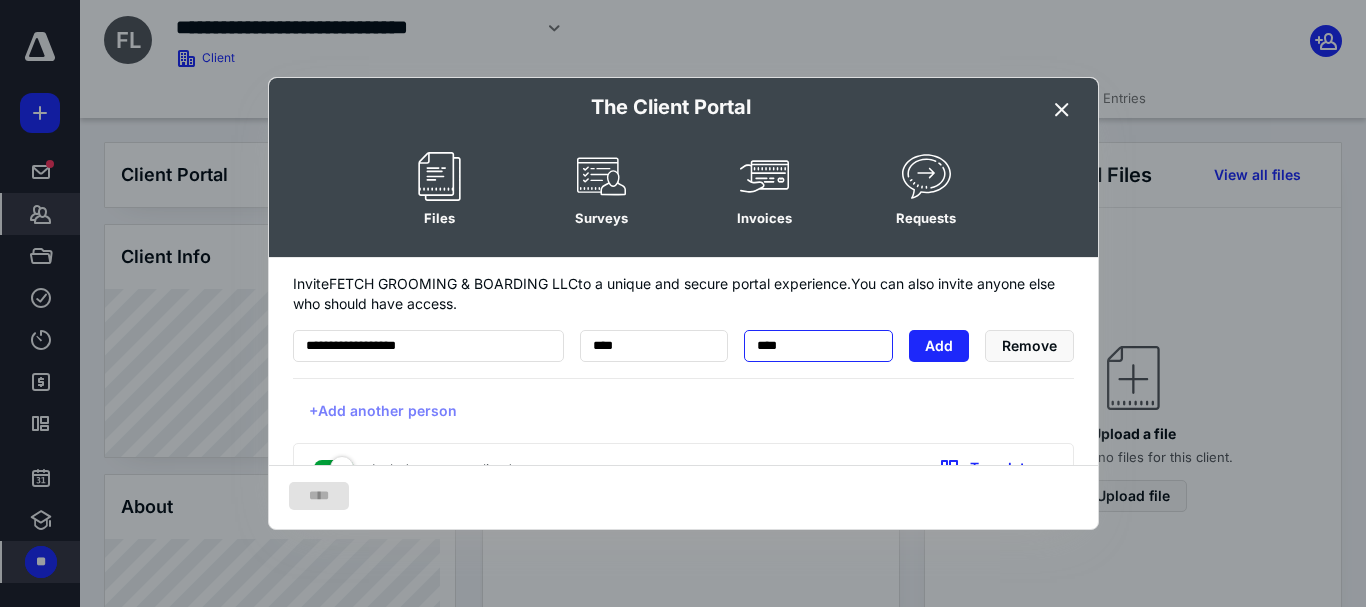 click on "****" at bounding box center [818, 346] 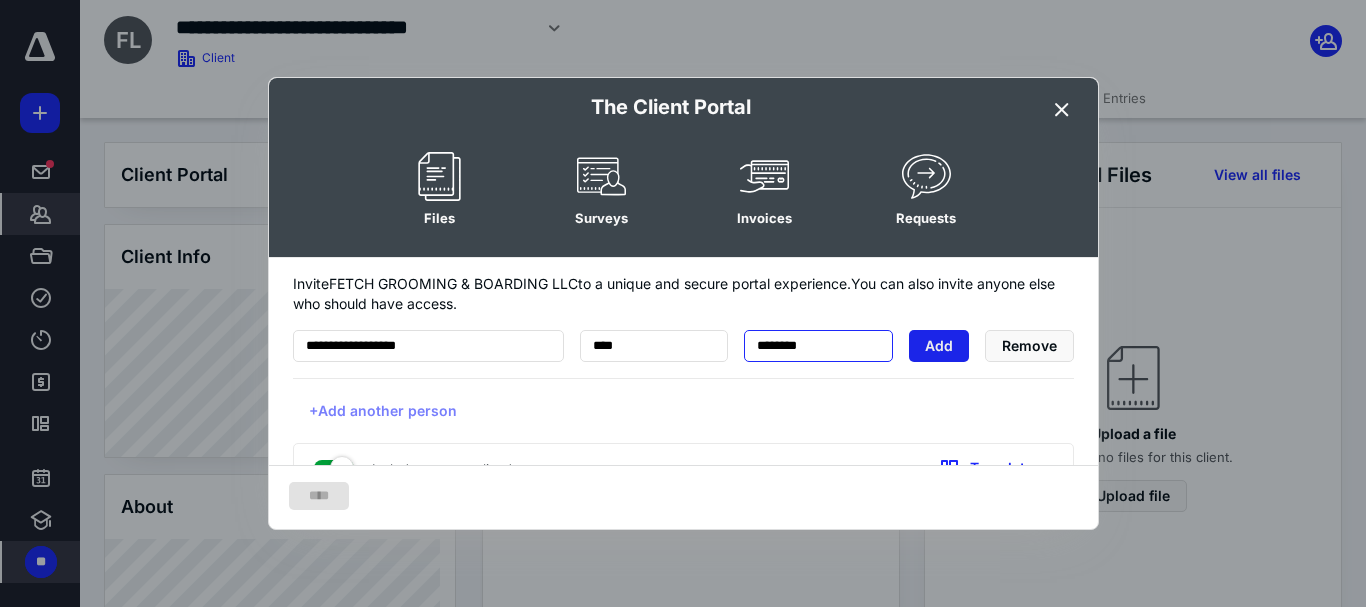 type on "********" 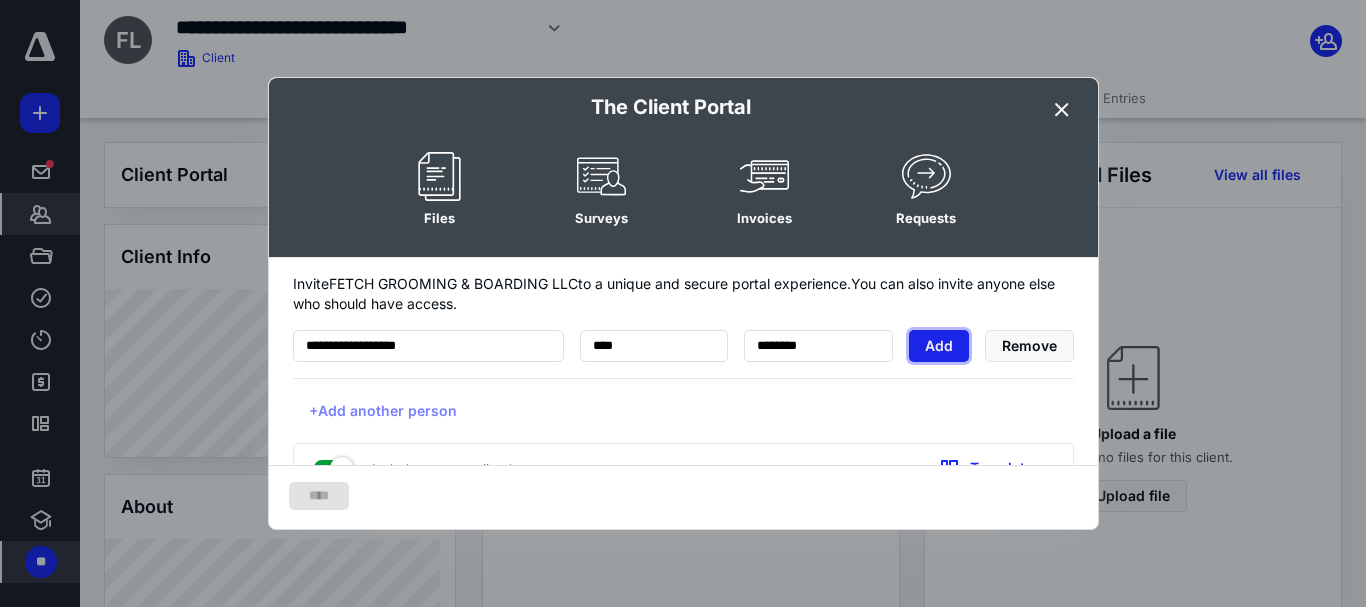 click on "Add" at bounding box center [939, 346] 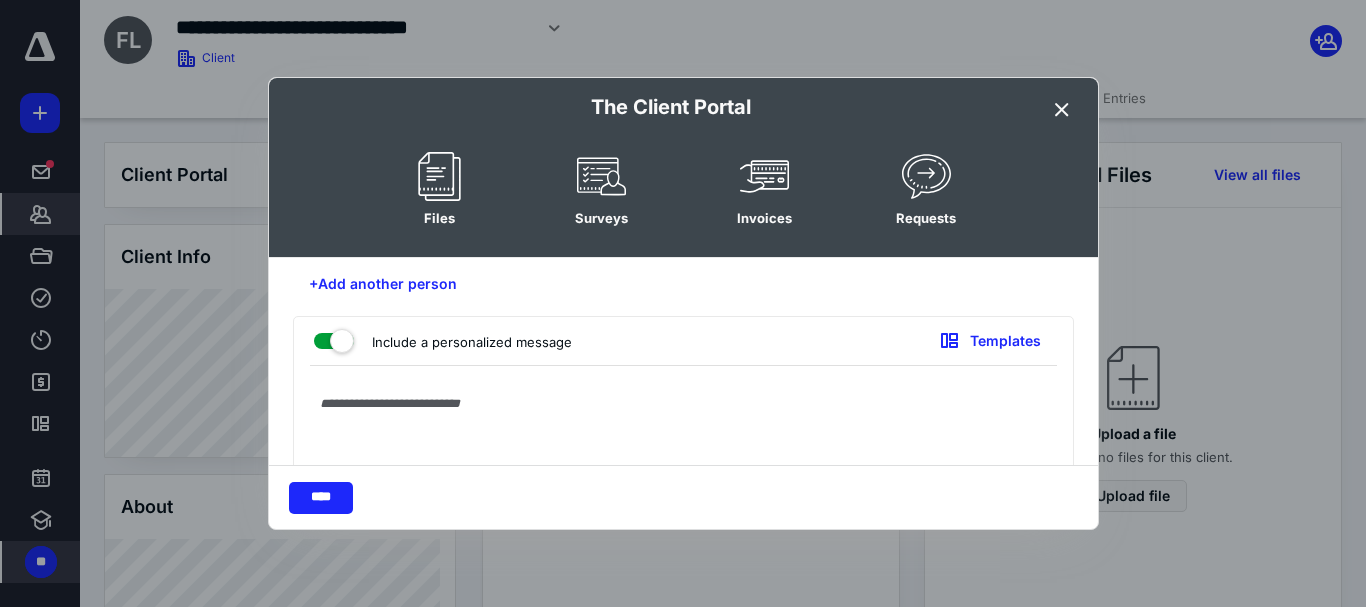 scroll, scrollTop: 100, scrollLeft: 0, axis: vertical 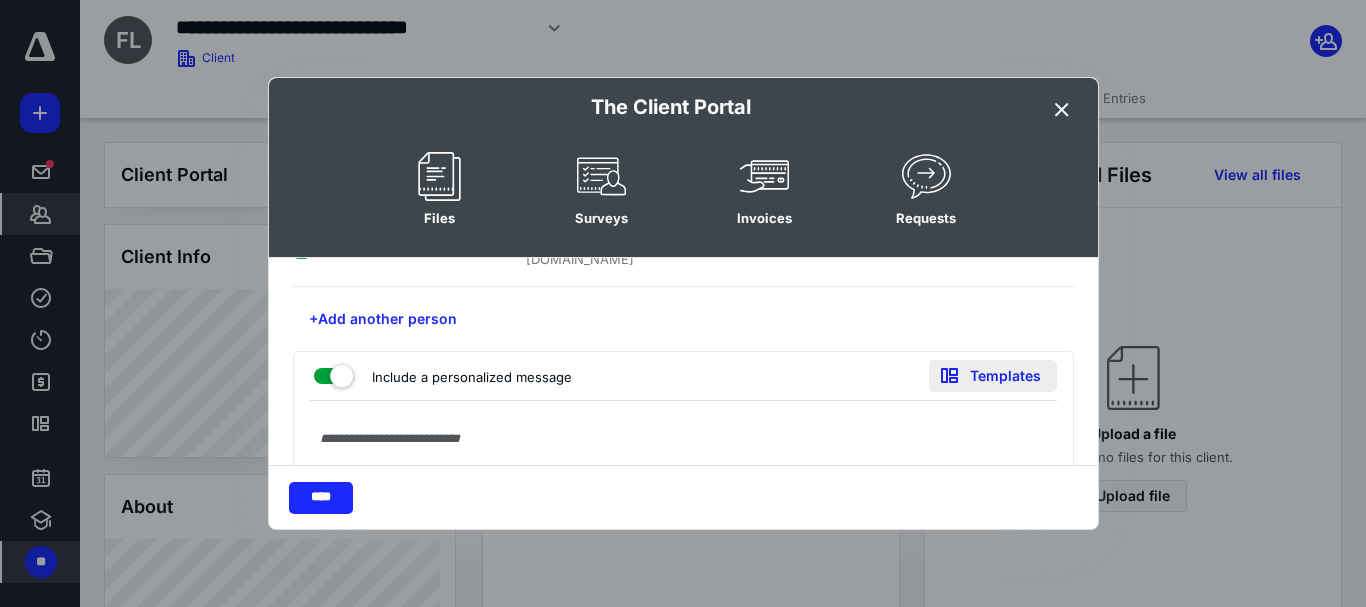 click on "Templates" at bounding box center [993, 376] 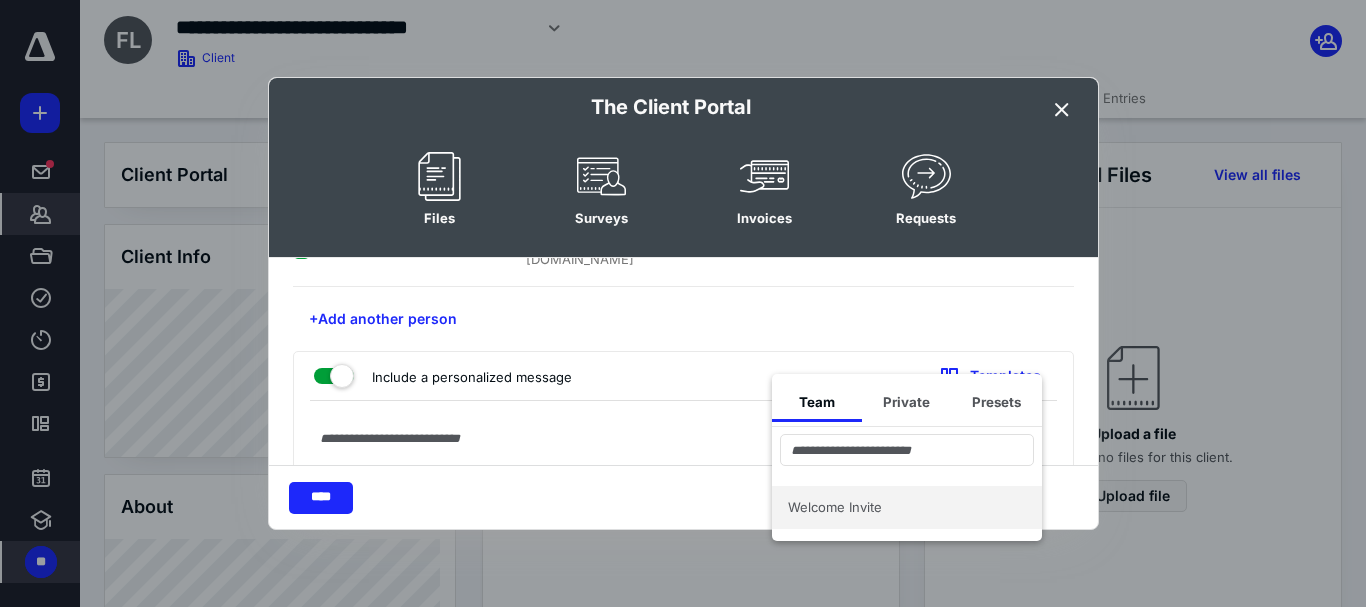 click on "Welcome Invite" at bounding box center [895, 507] 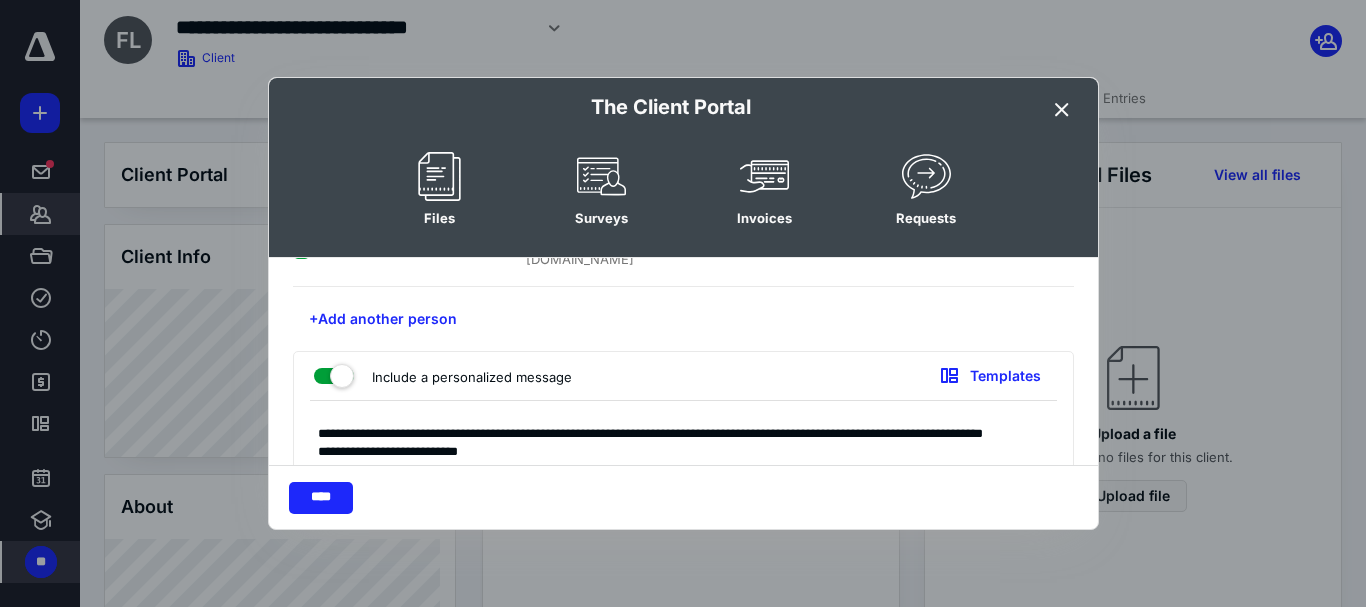 scroll, scrollTop: 61, scrollLeft: 0, axis: vertical 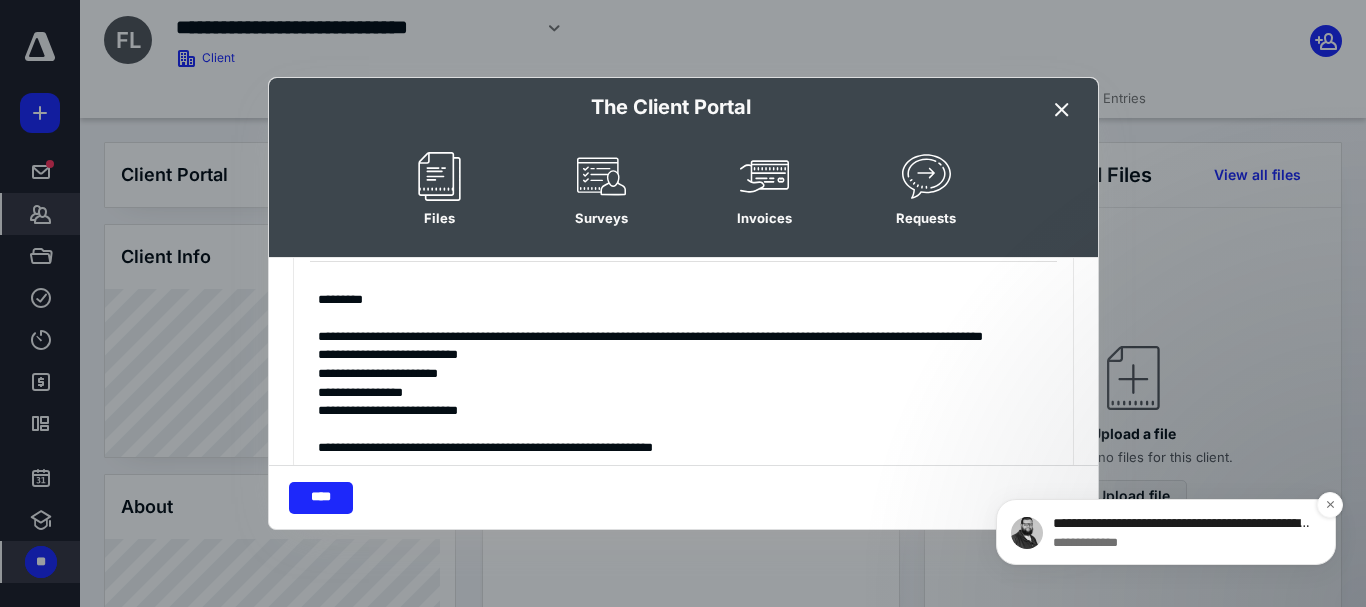 click on "**********" at bounding box center (1182, 524) 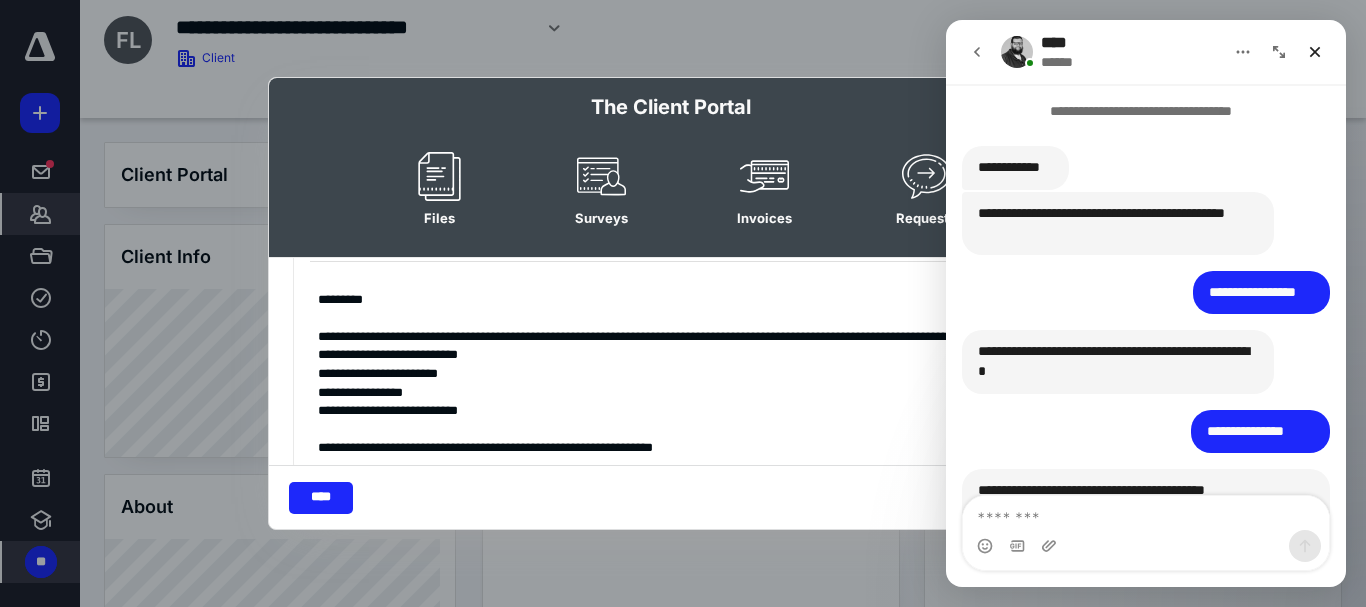 scroll, scrollTop: 3, scrollLeft: 0, axis: vertical 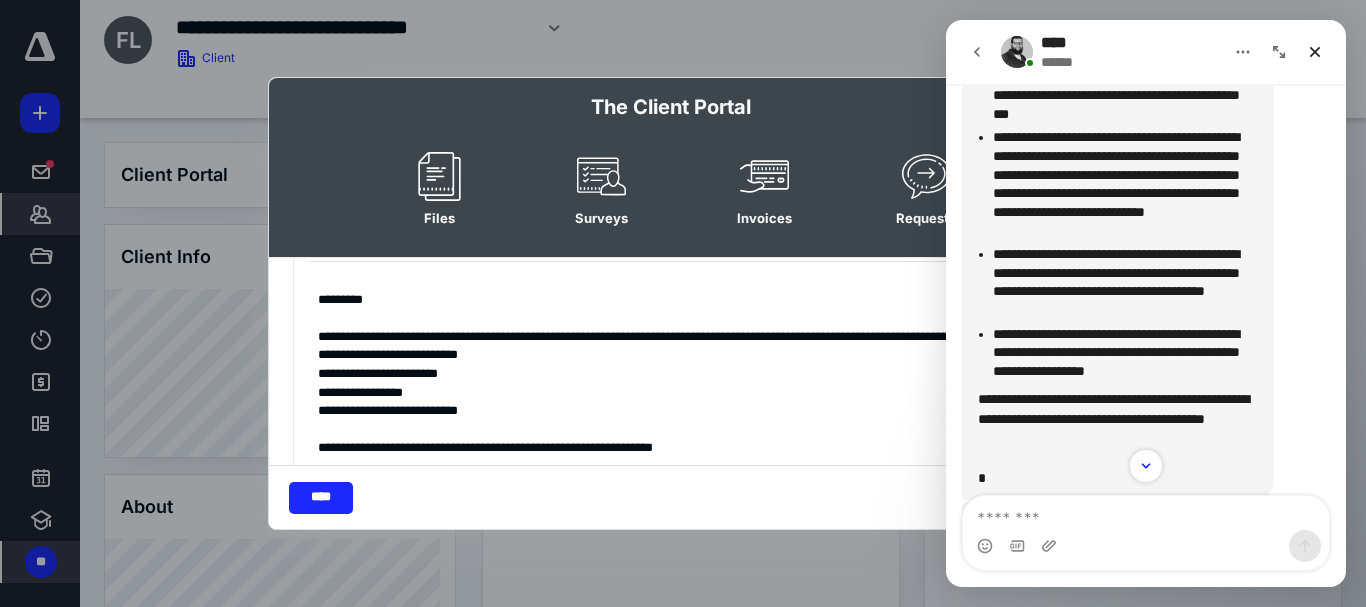 click at bounding box center (1146, 513) 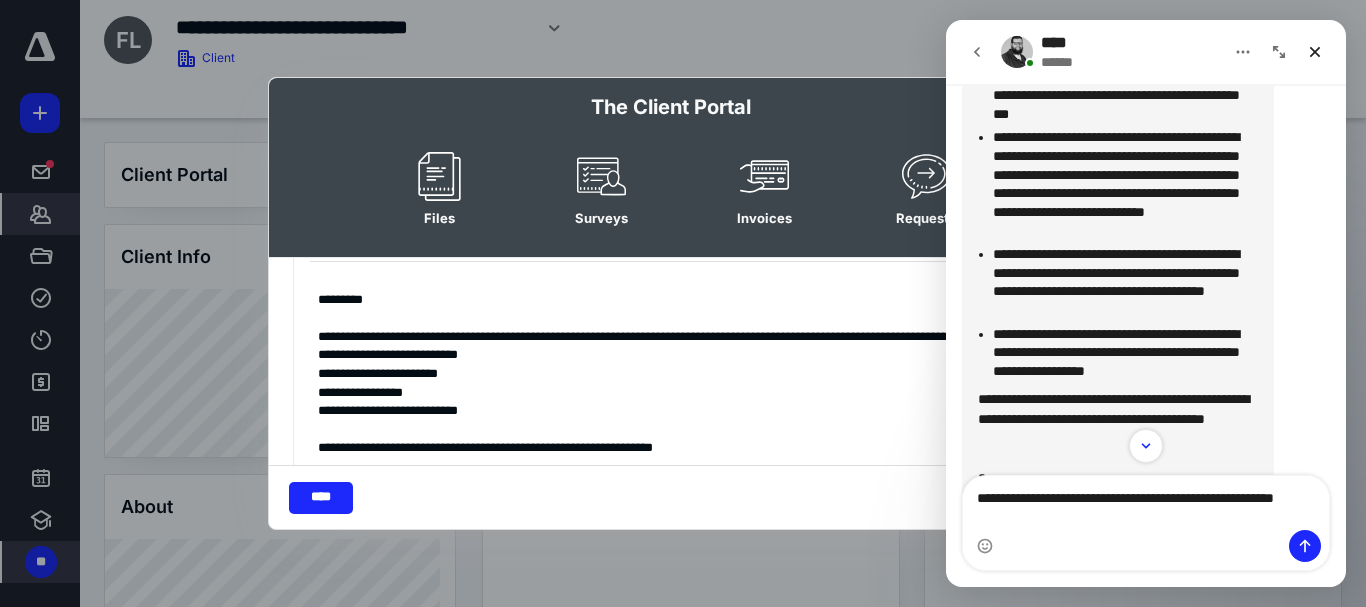 type on "**********" 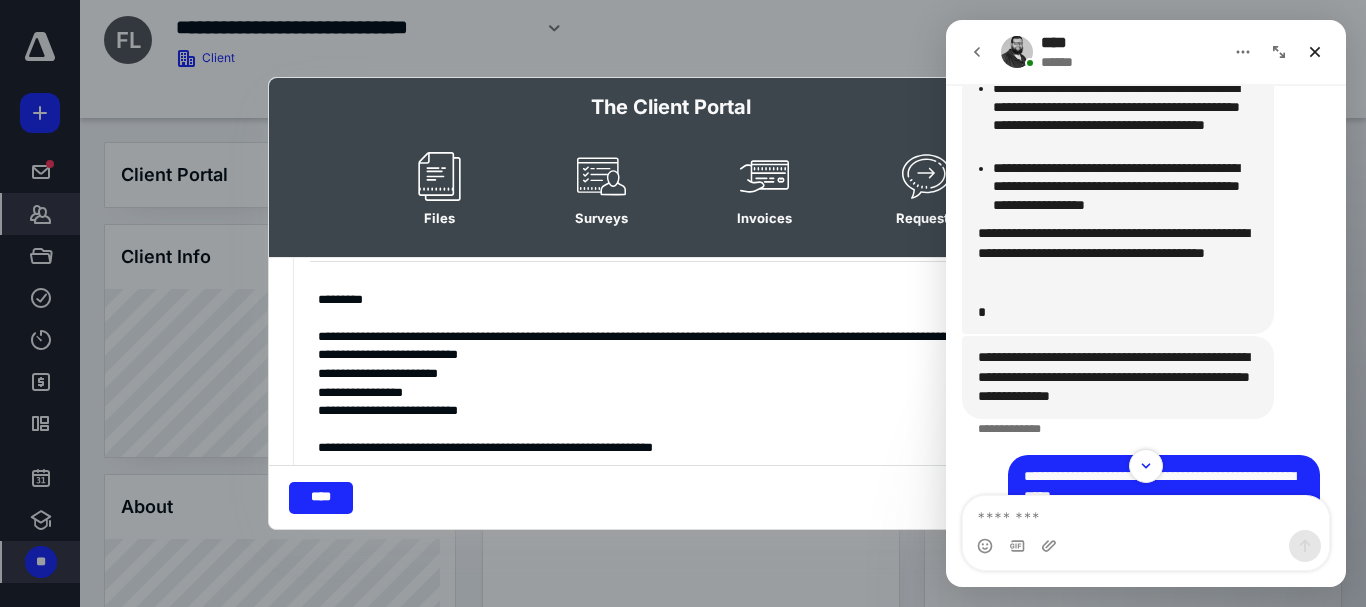 scroll, scrollTop: 3706, scrollLeft: 0, axis: vertical 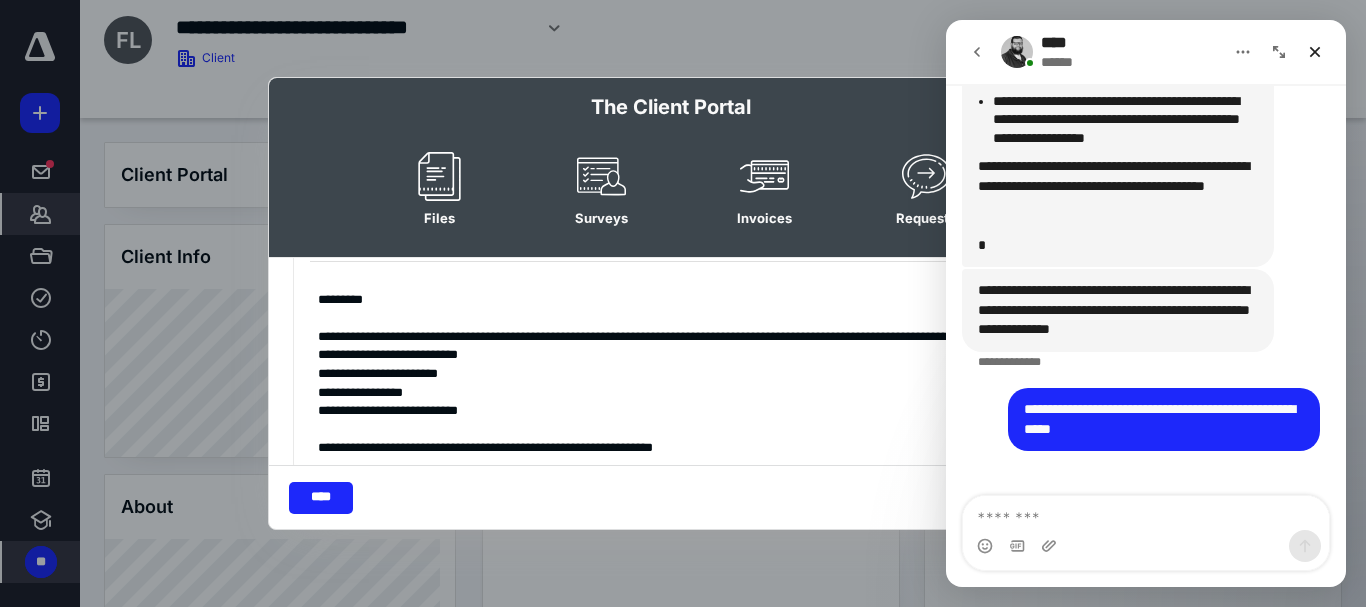 click at bounding box center [1146, 513] 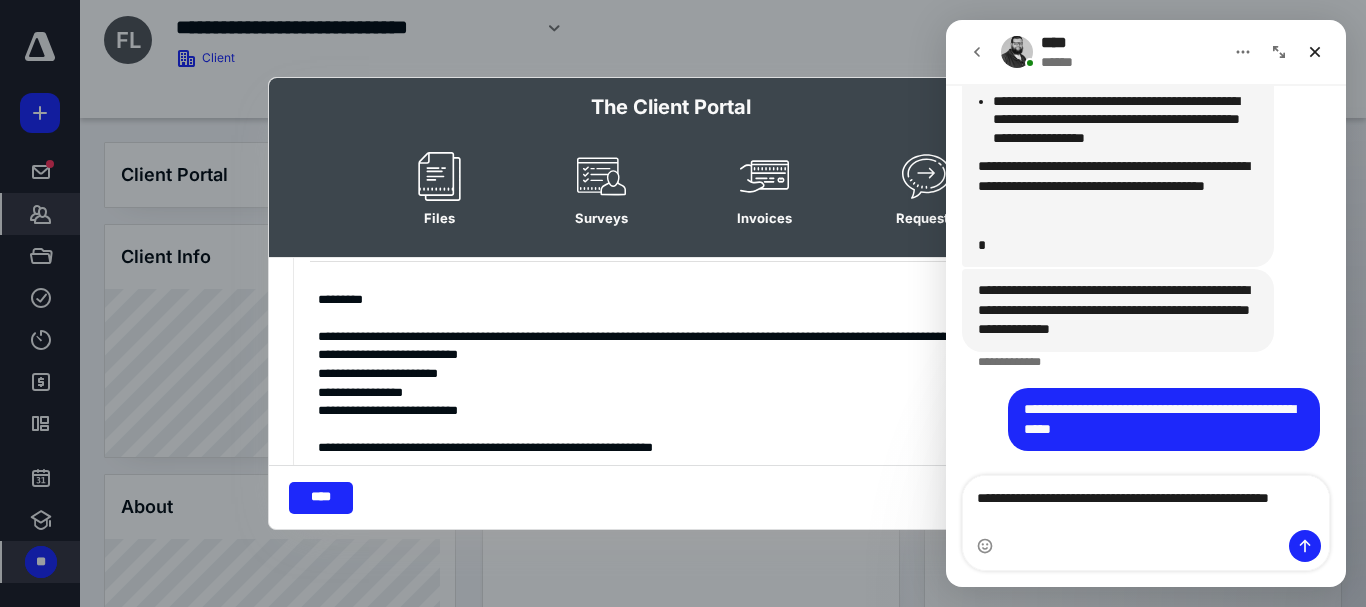 scroll, scrollTop: 3726, scrollLeft: 0, axis: vertical 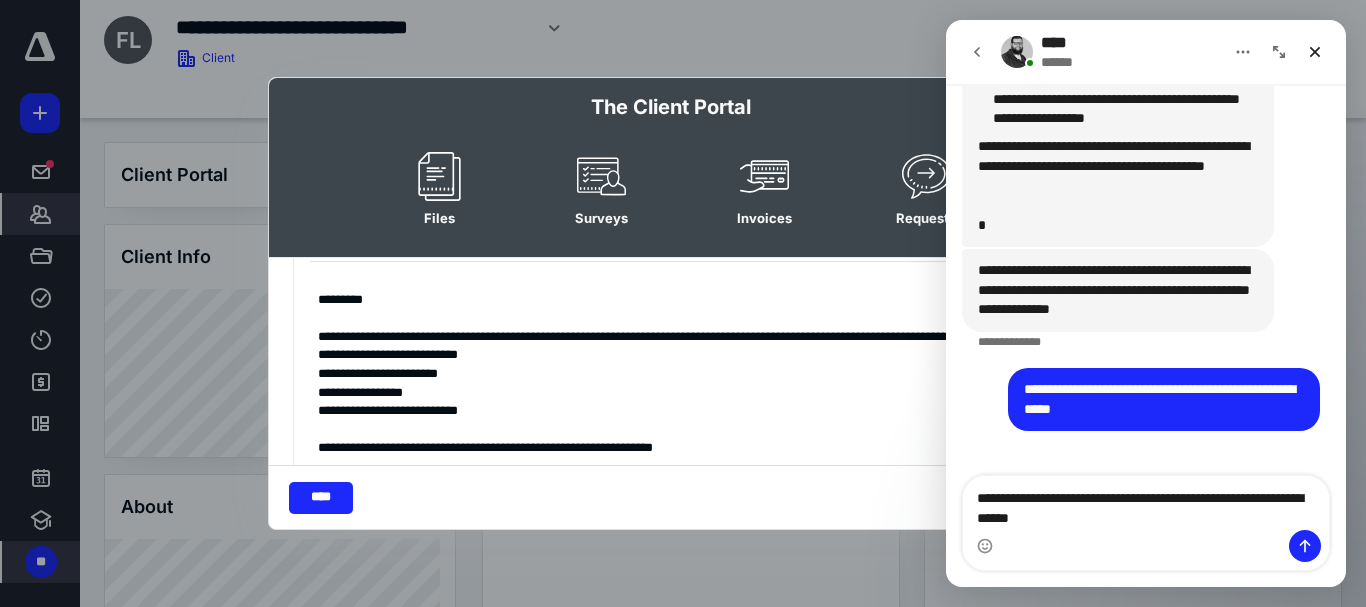 type on "**********" 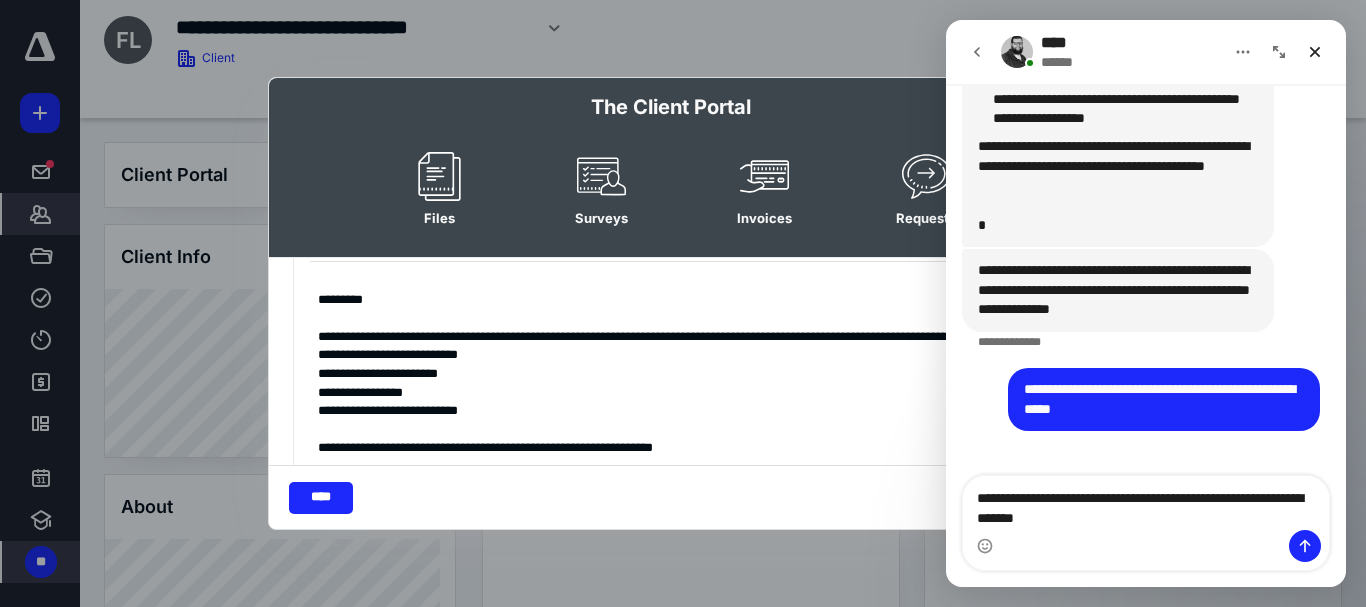 type 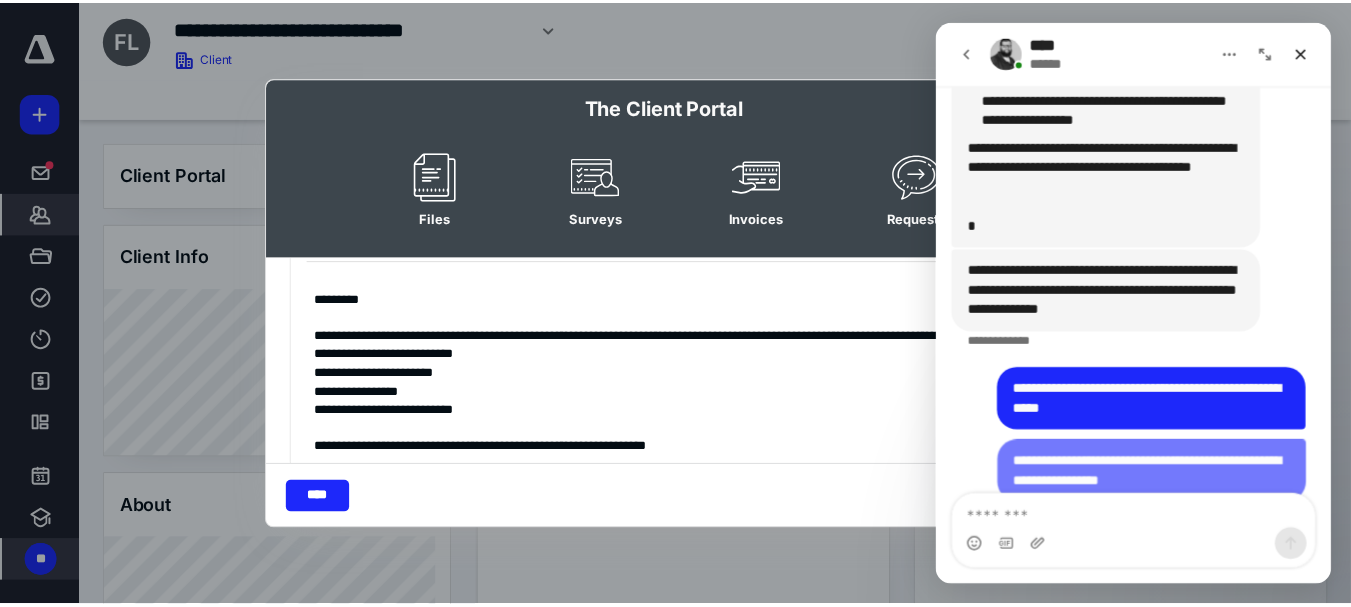 scroll, scrollTop: 3771, scrollLeft: 0, axis: vertical 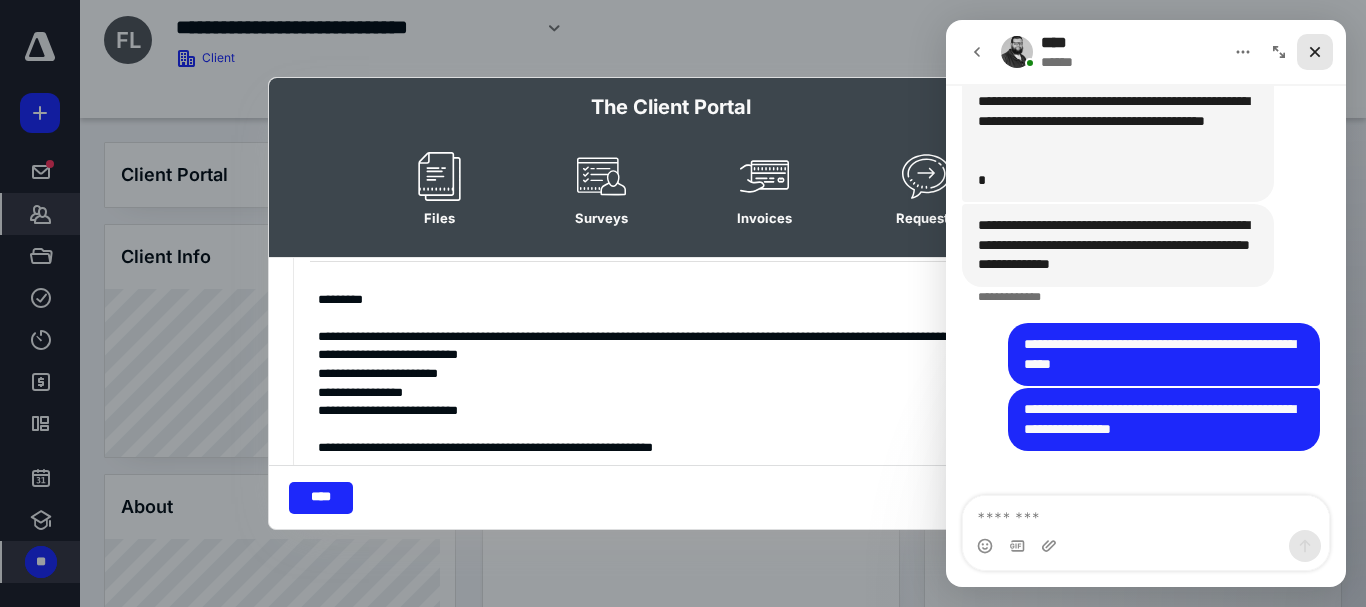 click 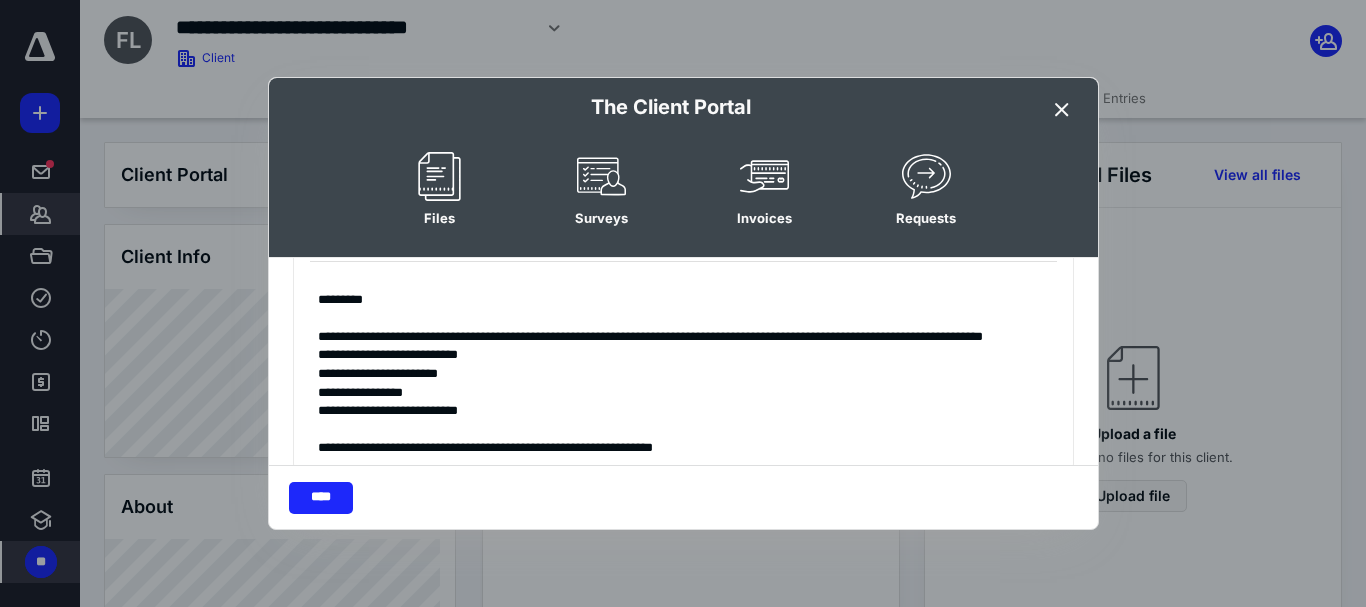 click at bounding box center (1062, 110) 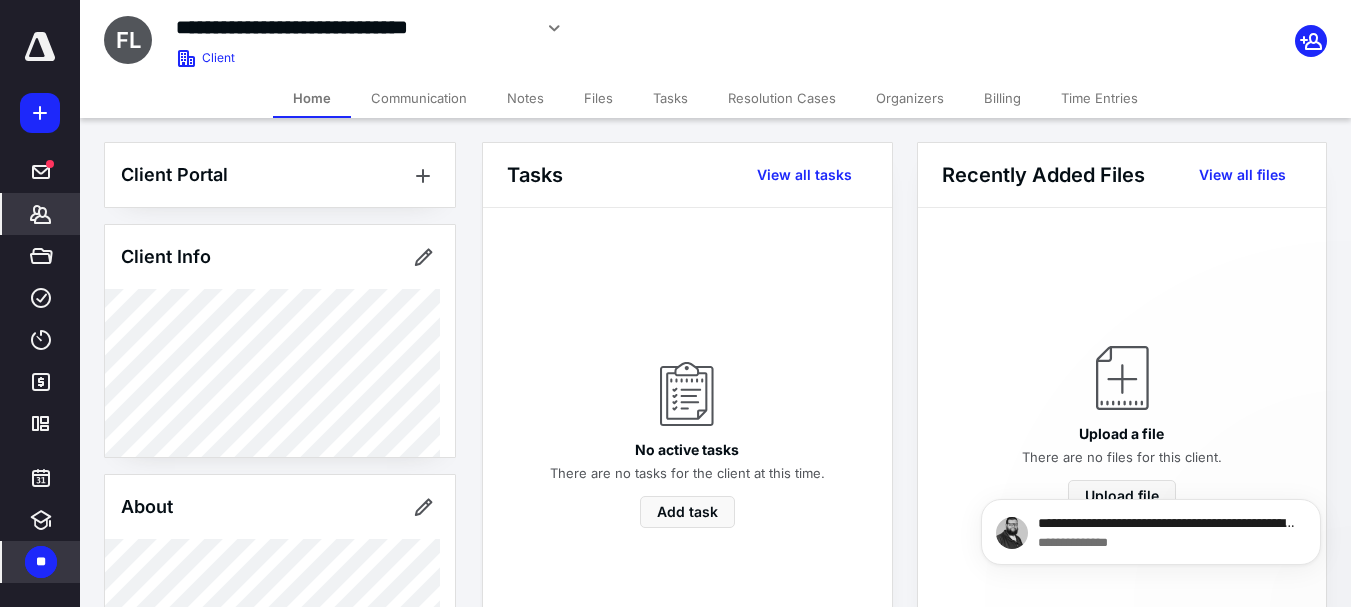 scroll, scrollTop: 3832, scrollLeft: 0, axis: vertical 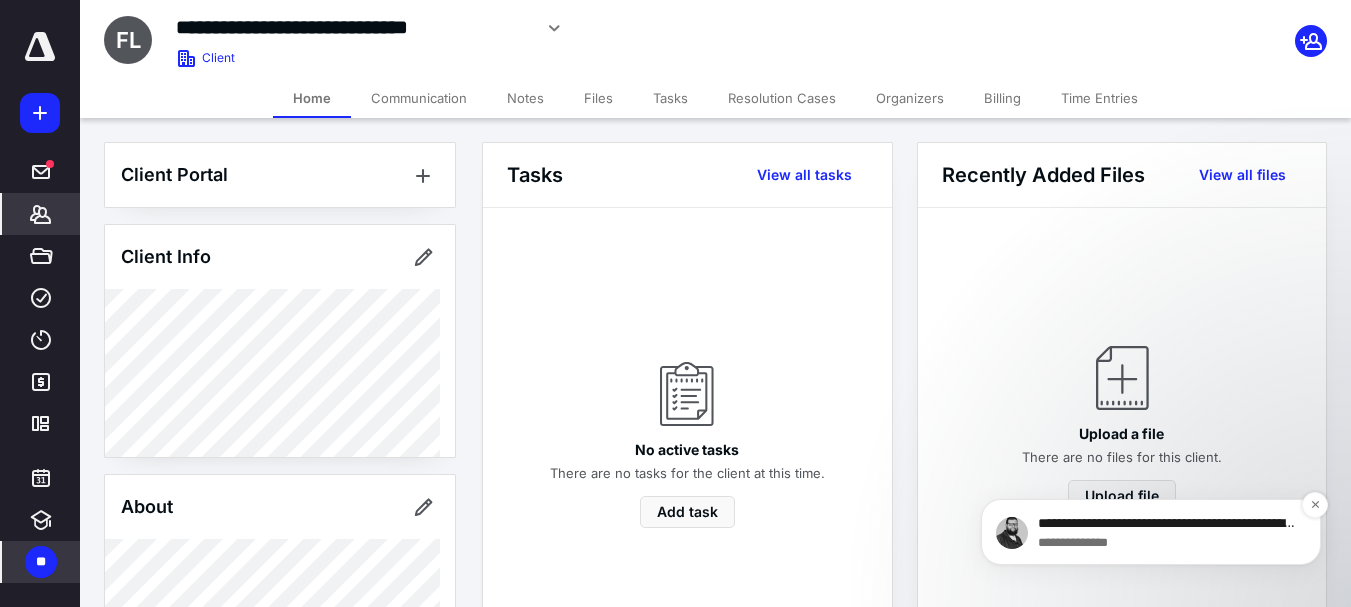 click on "**********" at bounding box center (1167, 524) 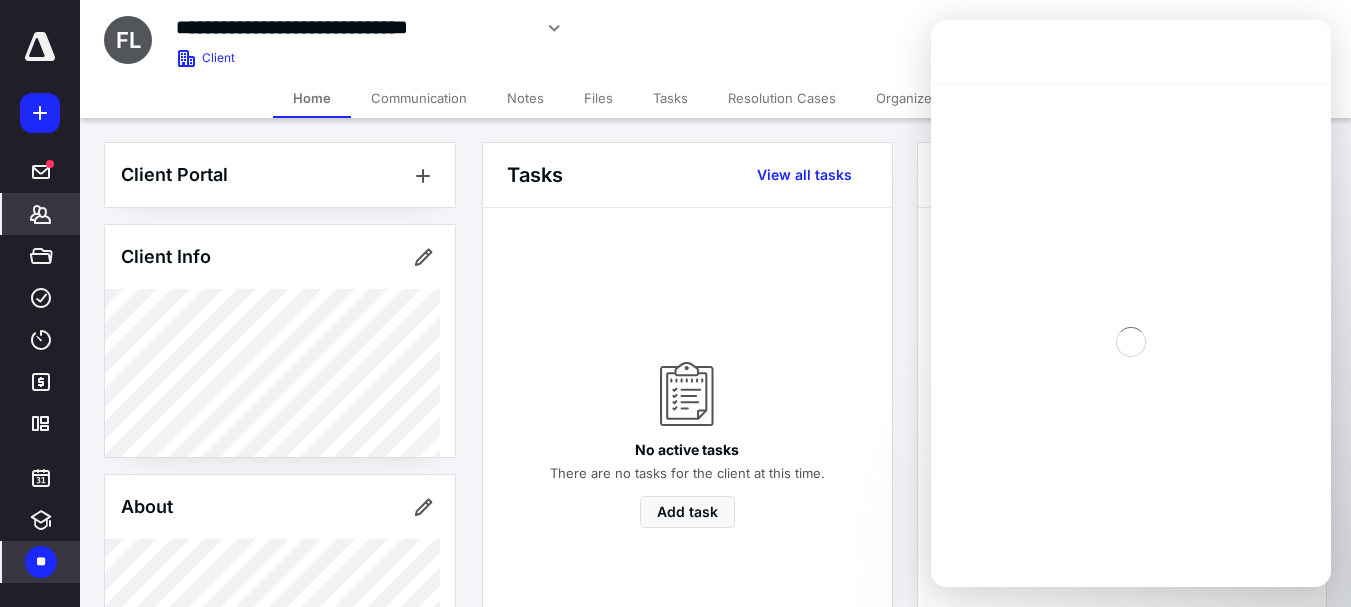 scroll, scrollTop: 3, scrollLeft: 0, axis: vertical 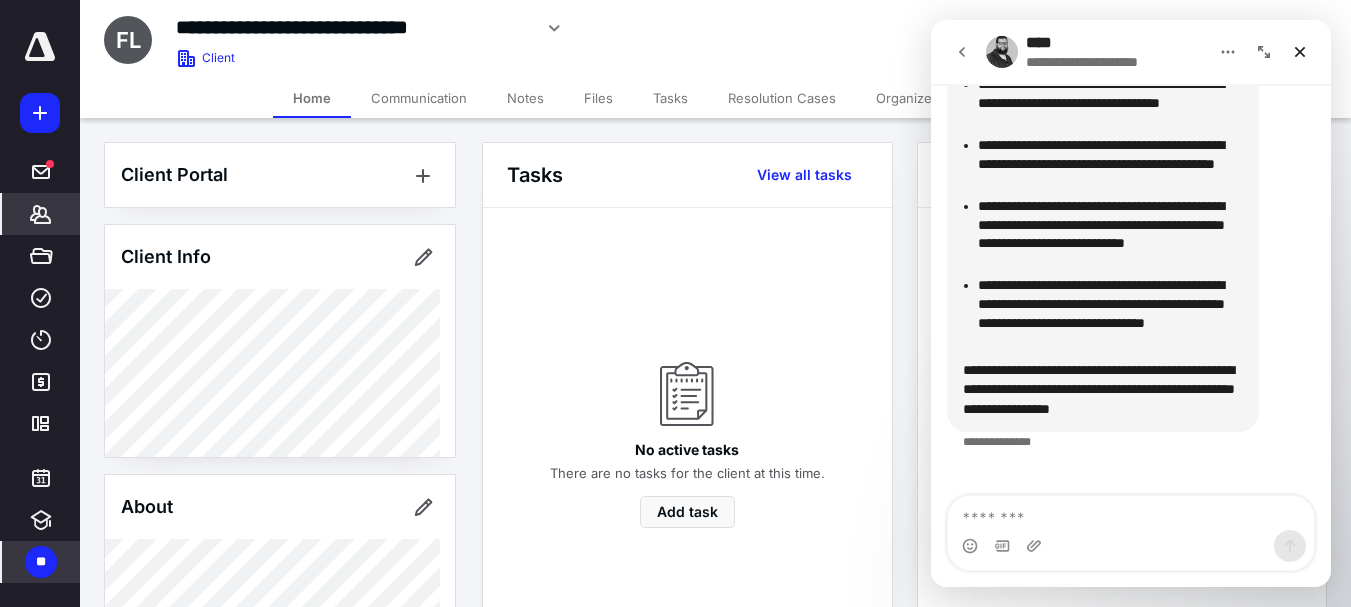 click at bounding box center (1131, 513) 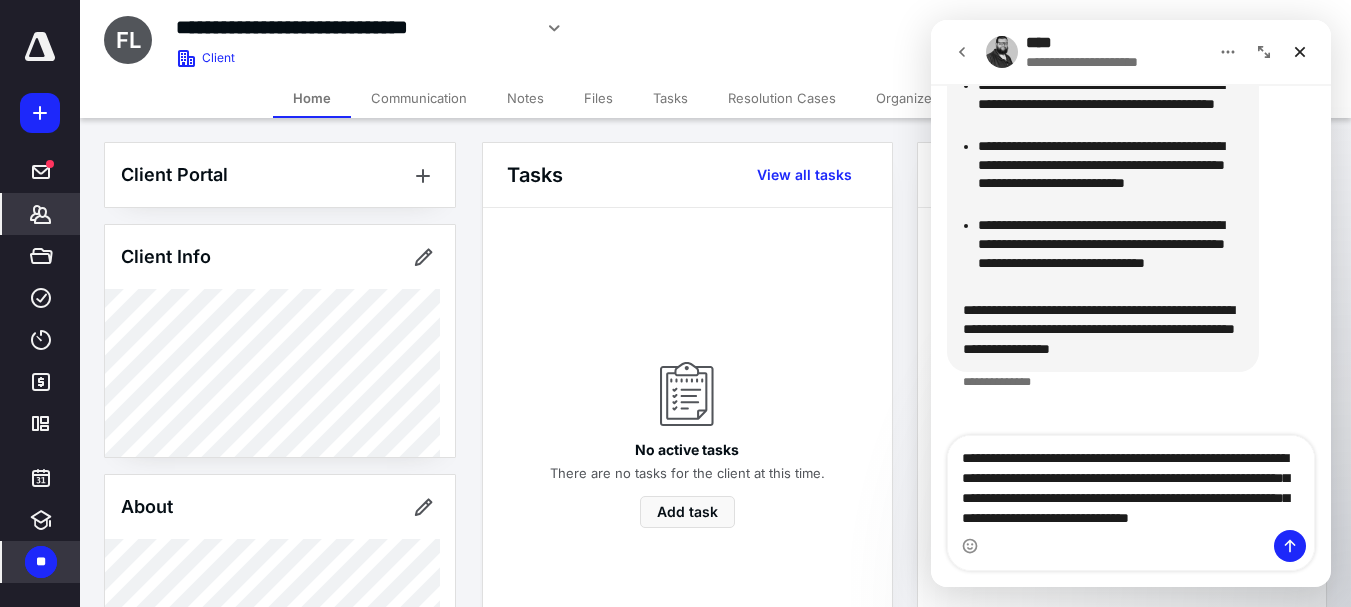 scroll, scrollTop: 4337, scrollLeft: 0, axis: vertical 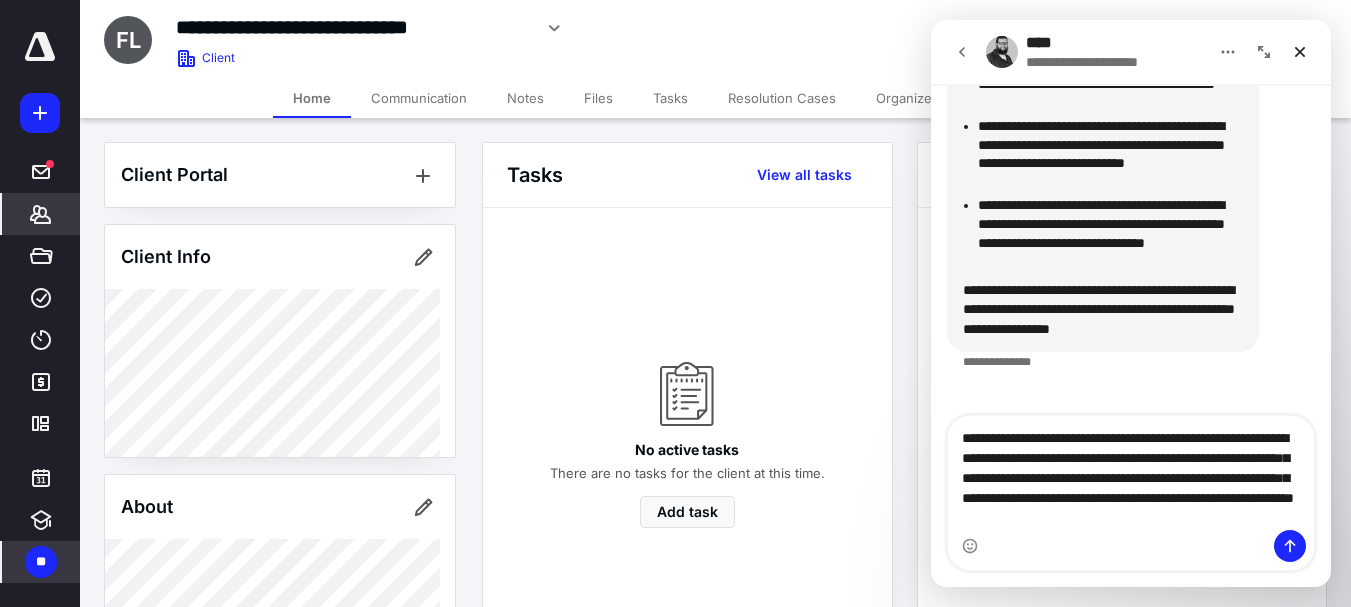 click on "**********" at bounding box center (1131, 473) 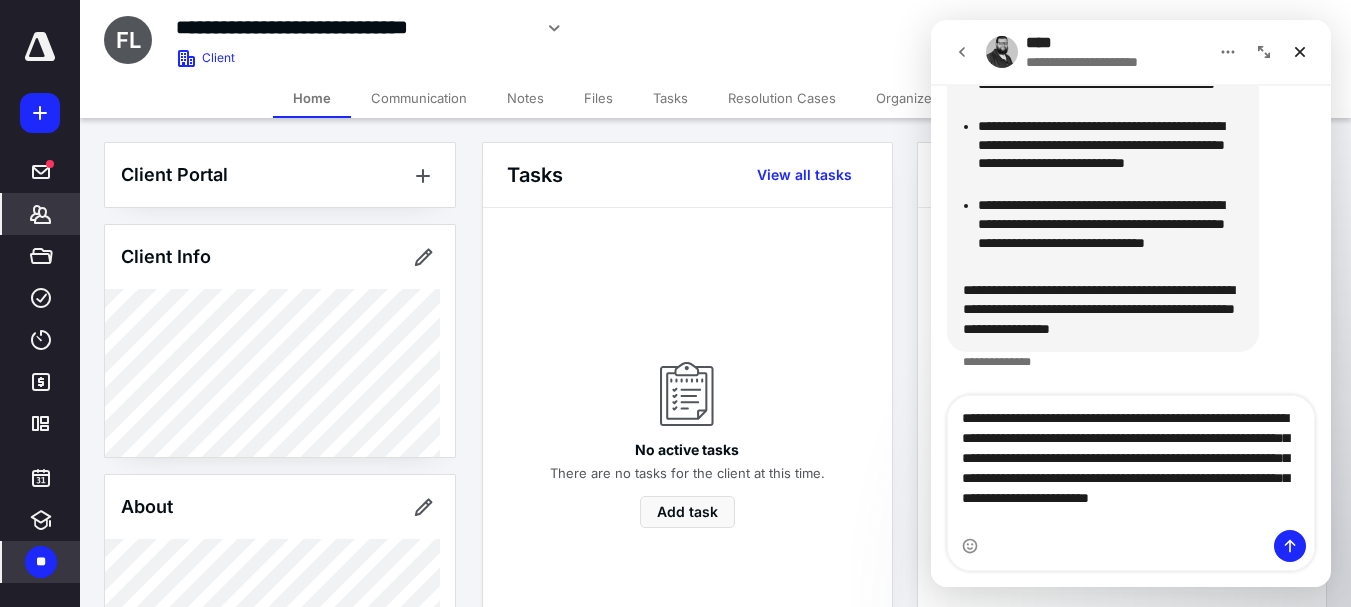 scroll, scrollTop: 4357, scrollLeft: 0, axis: vertical 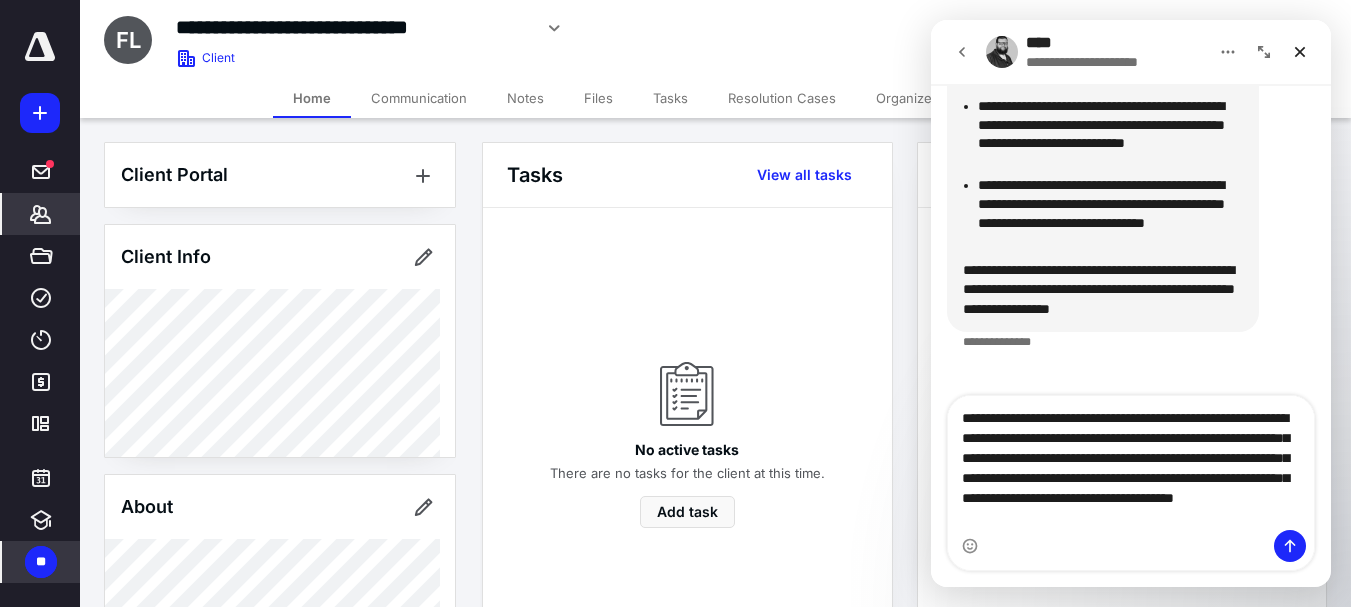 type on "**********" 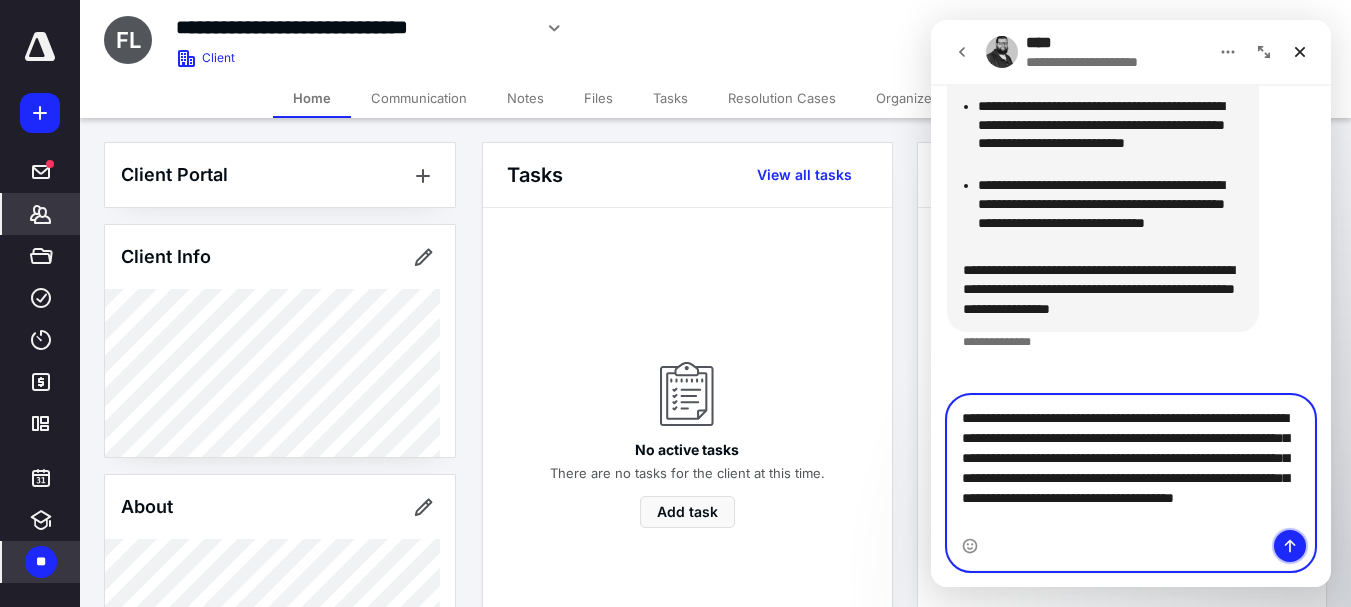 click 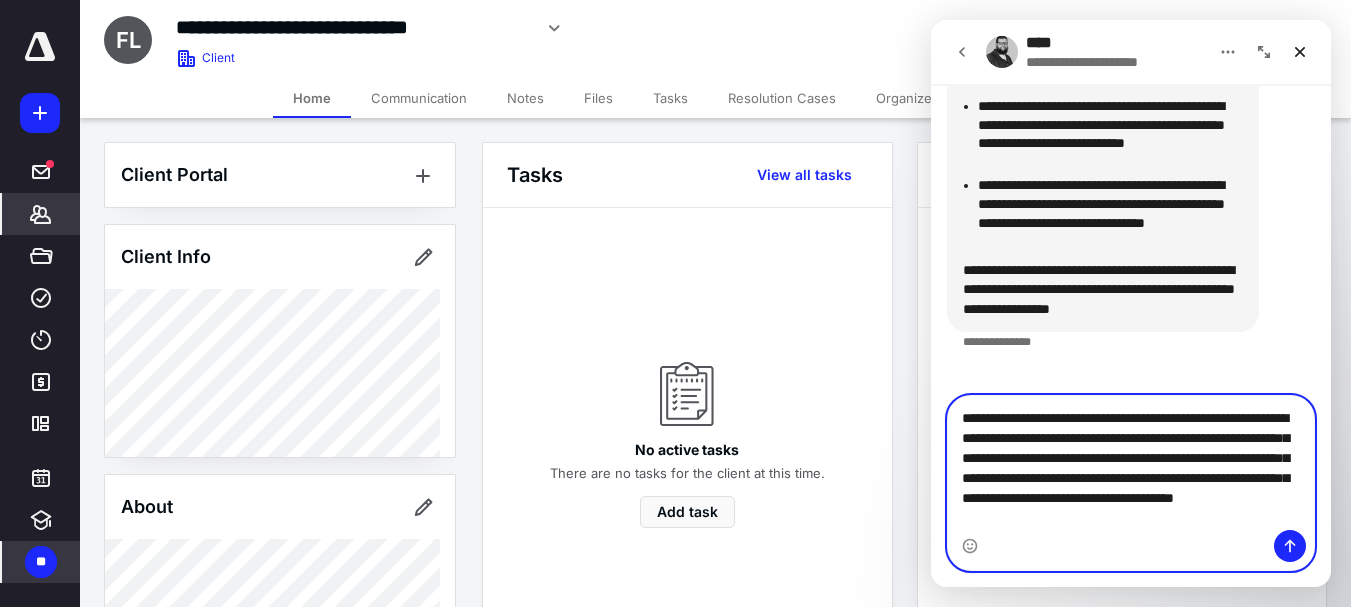 type 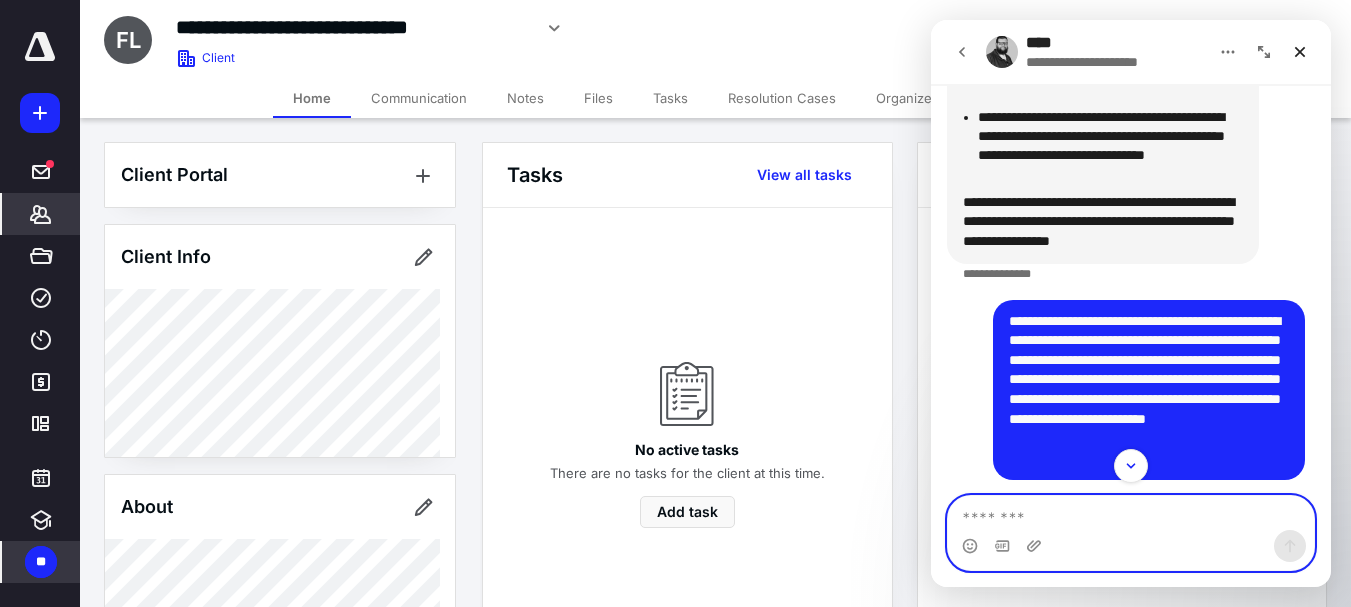 scroll, scrollTop: 4421, scrollLeft: 0, axis: vertical 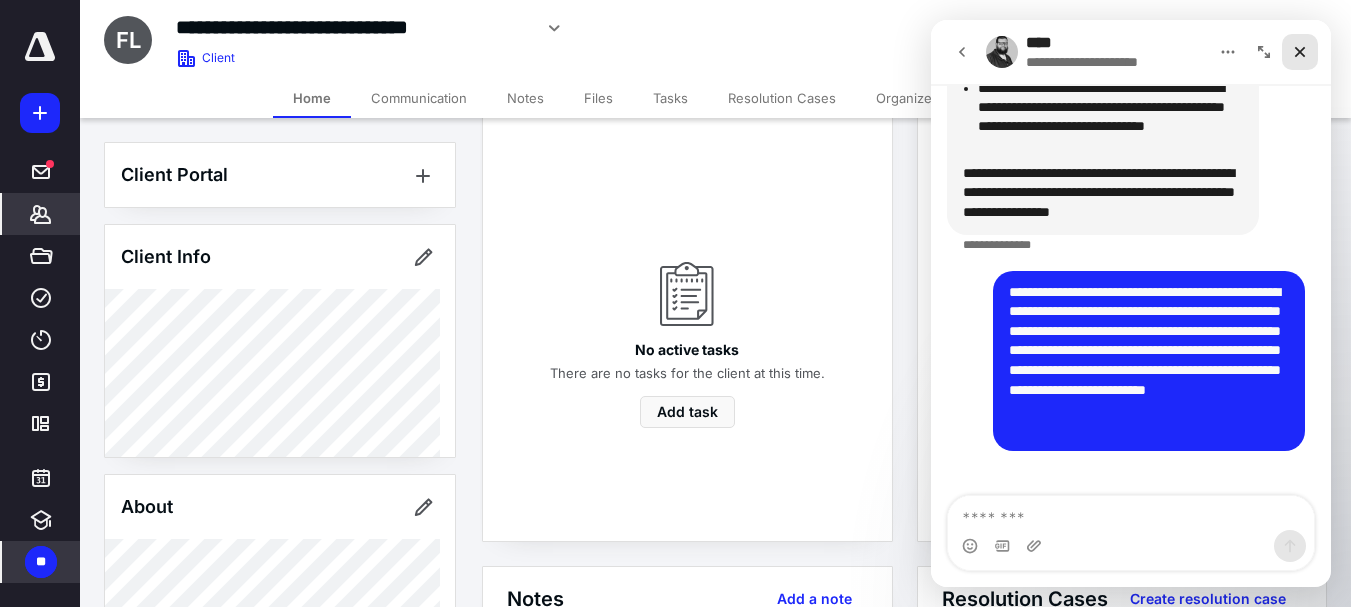 click 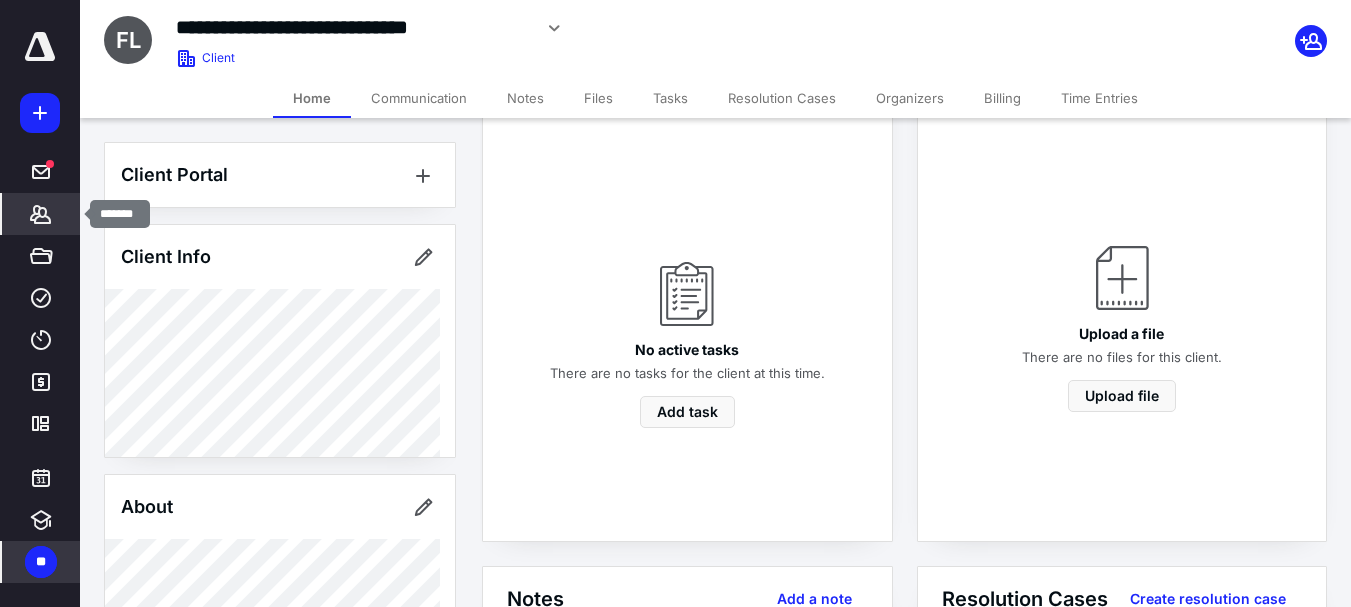 click 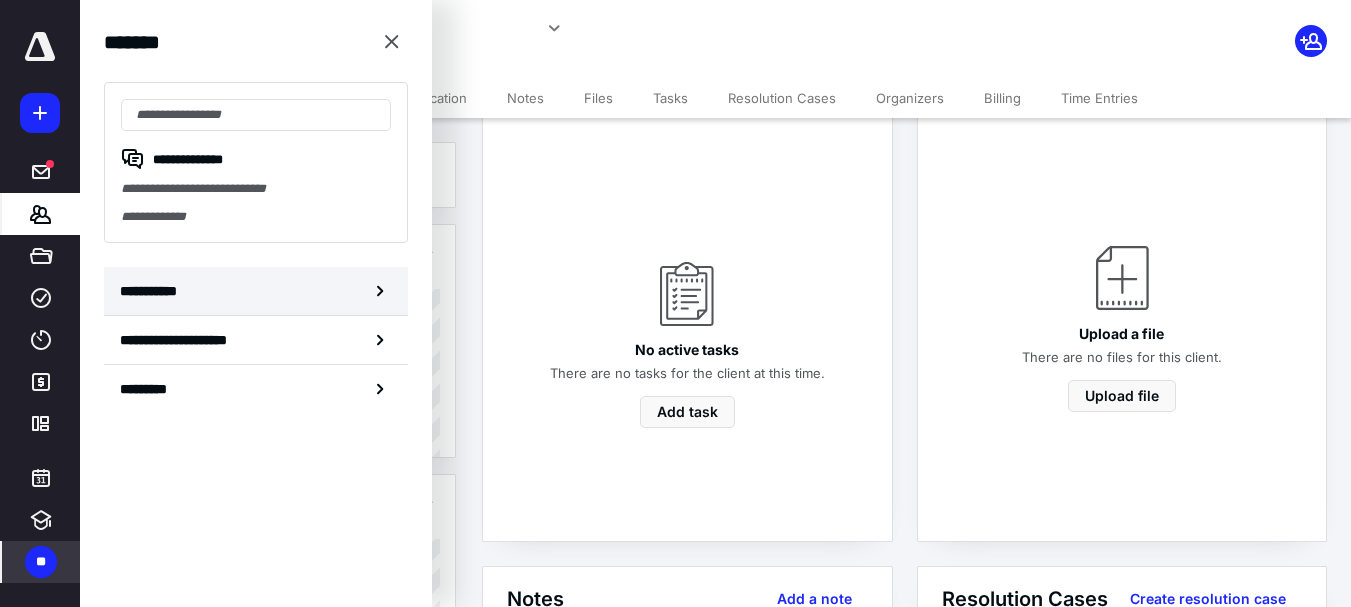 click on "**********" at bounding box center [153, 291] 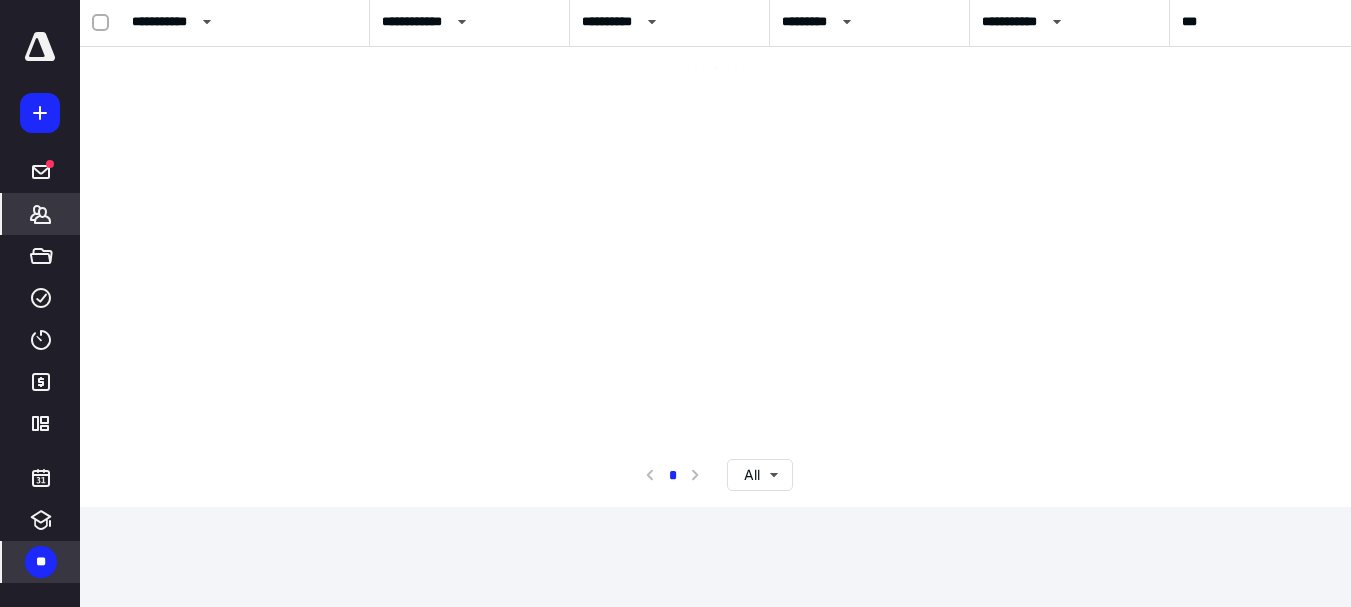 scroll, scrollTop: 0, scrollLeft: 0, axis: both 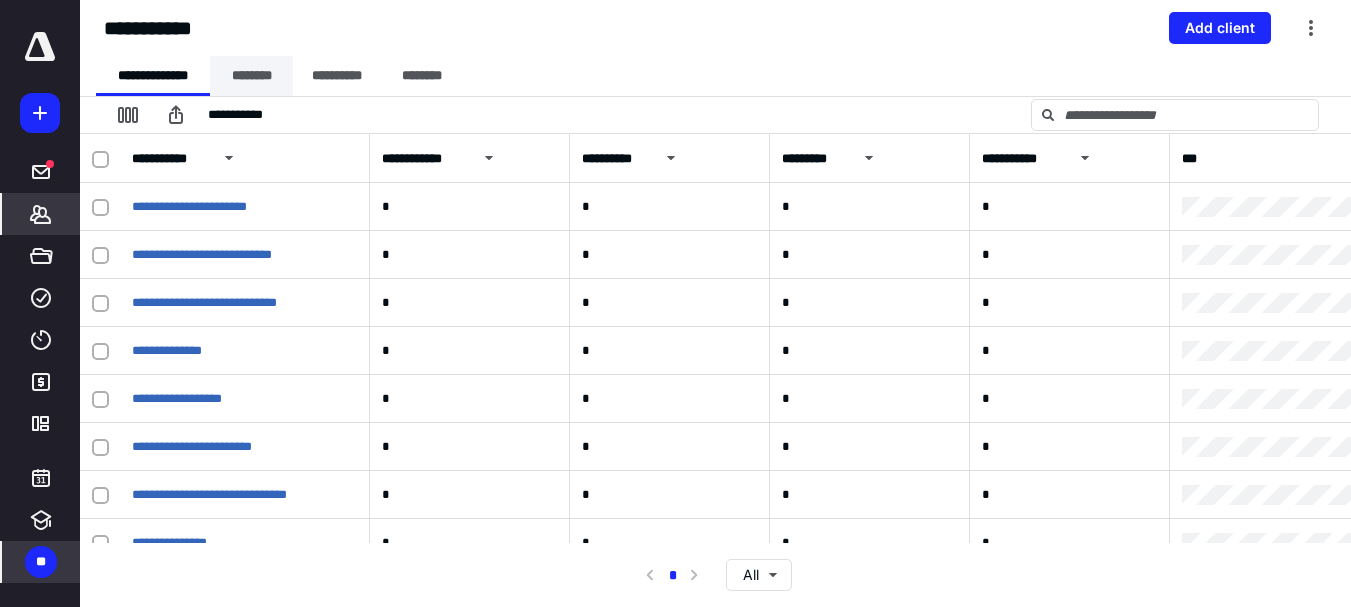 click on "********" at bounding box center (251, 76) 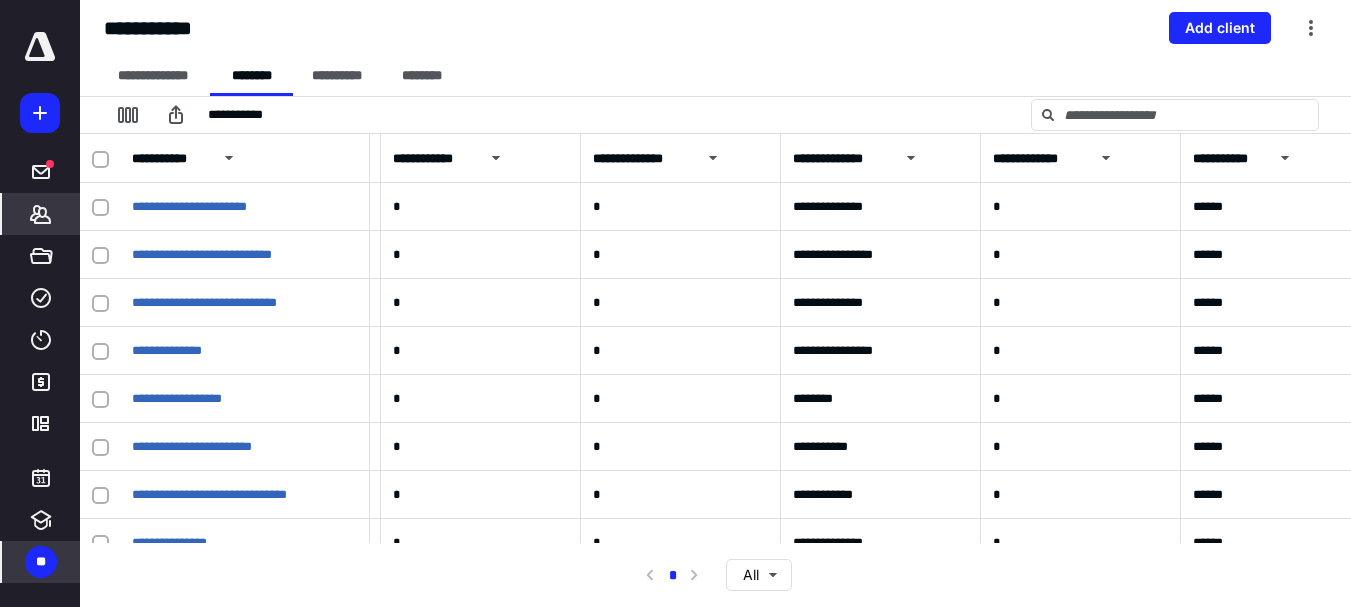 scroll, scrollTop: 0, scrollLeft: 580, axis: horizontal 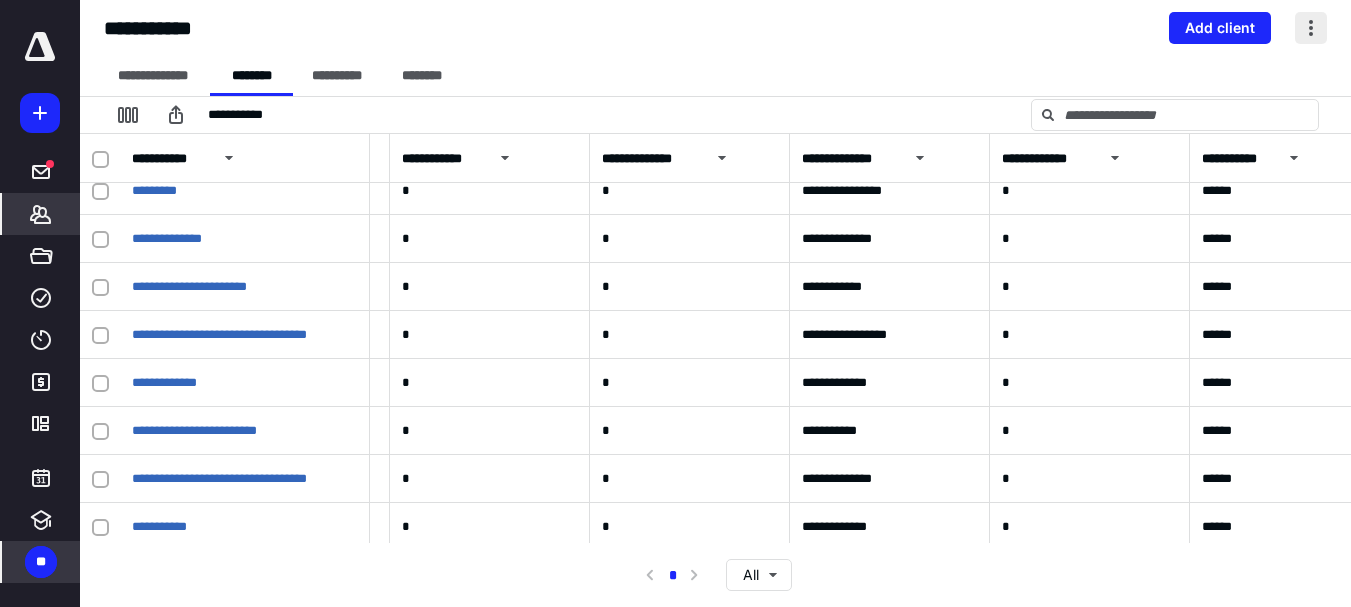click at bounding box center [1311, 28] 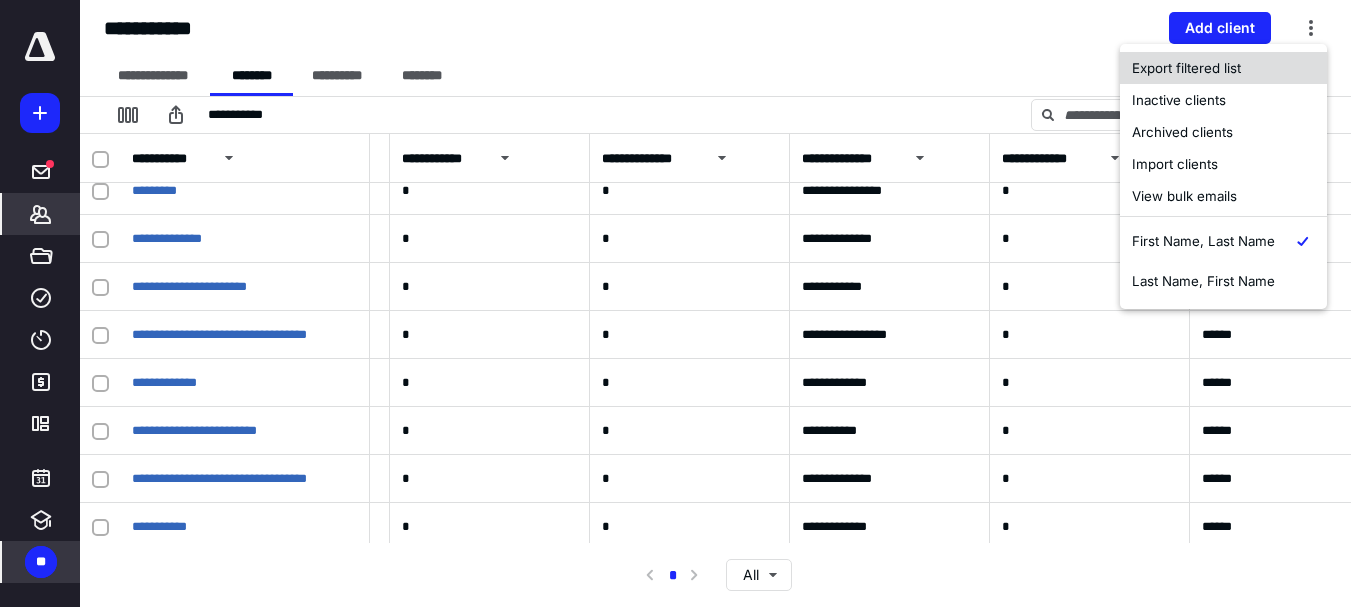 click on "Export filtered list" at bounding box center [1223, 68] 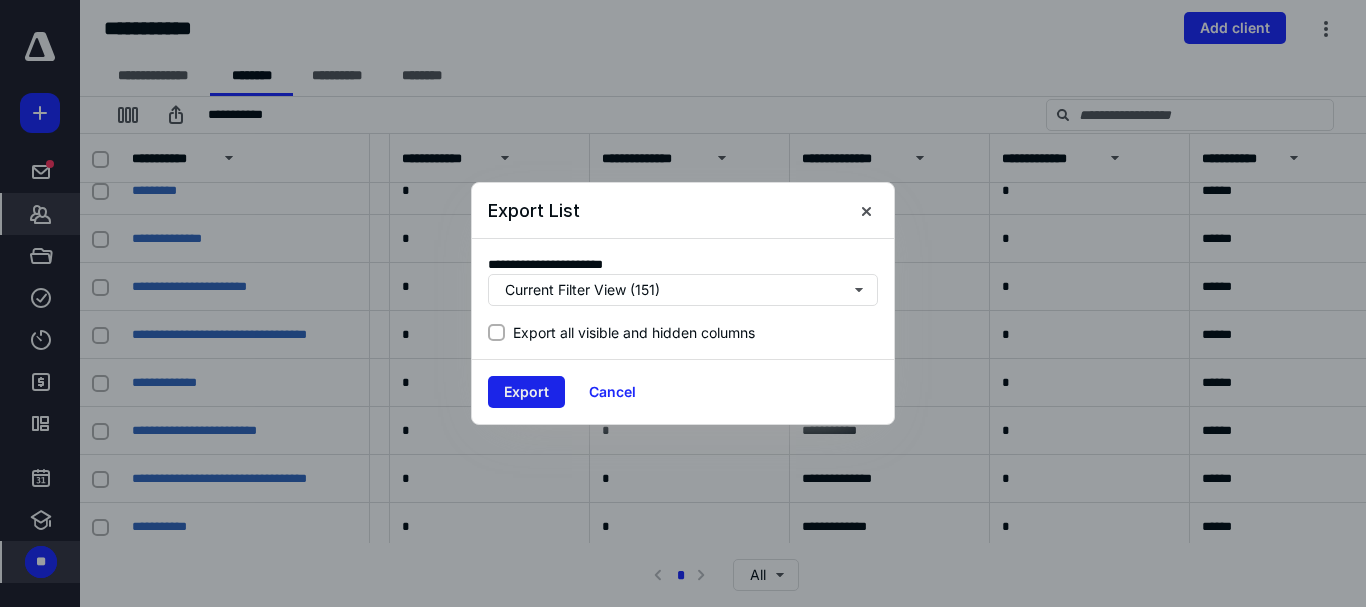 click on "Export" at bounding box center (526, 392) 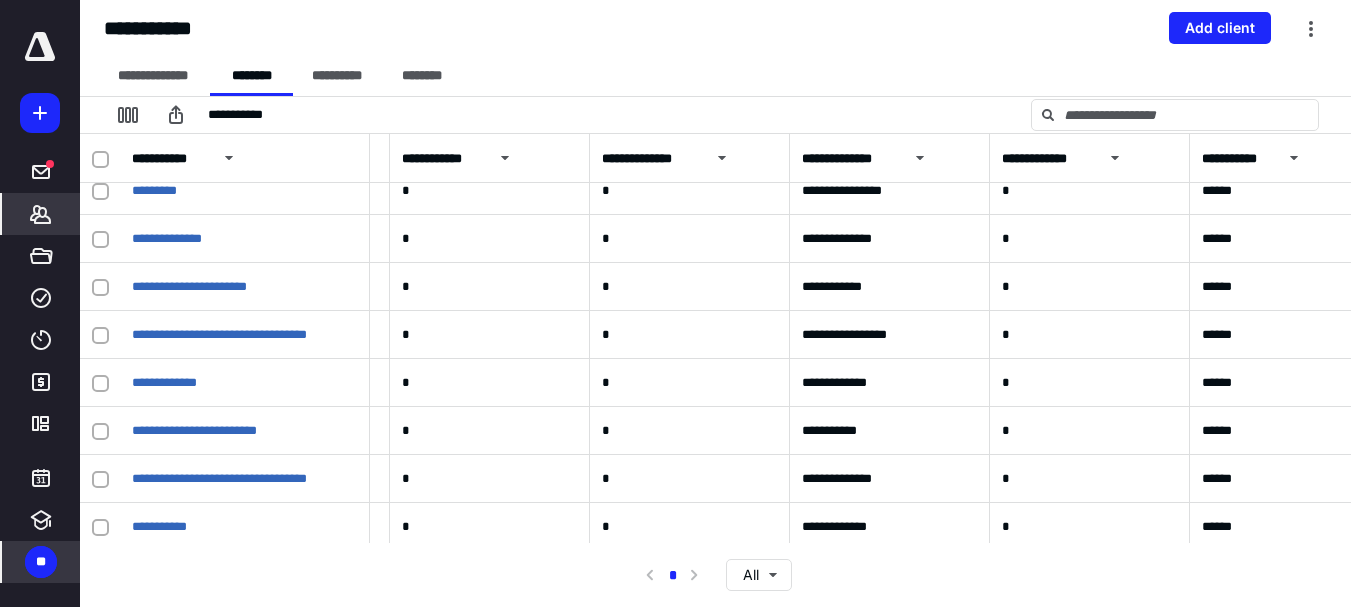 click on "**" at bounding box center (41, 562) 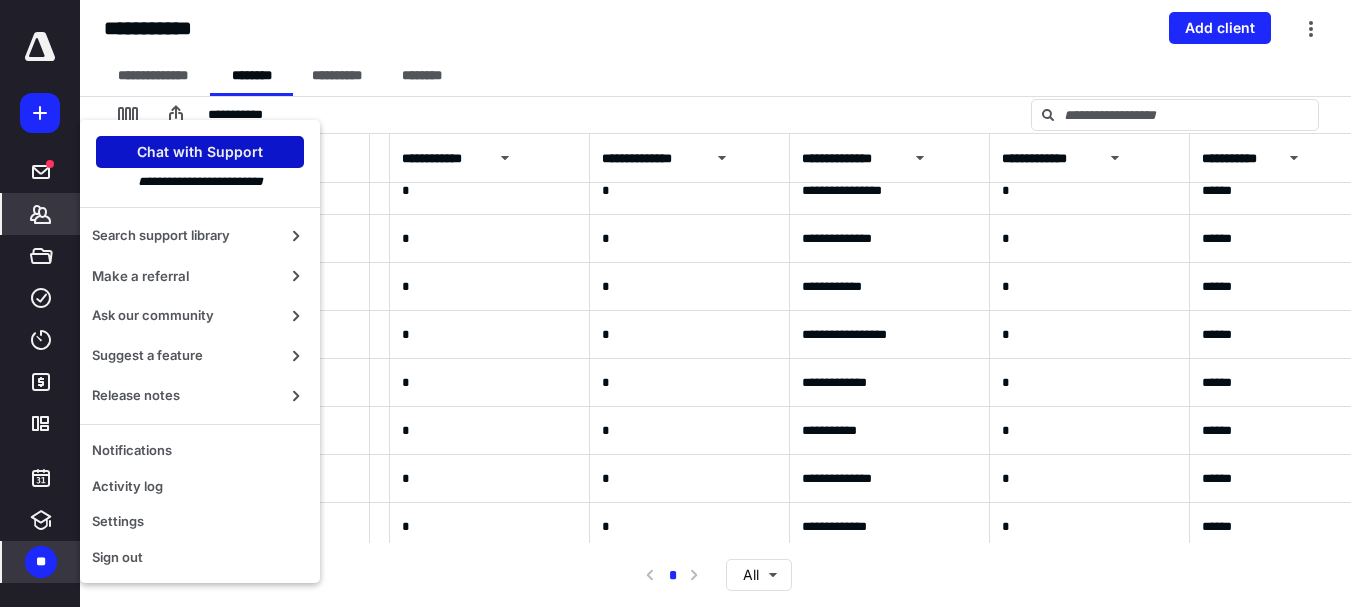 click on "Chat with Support" at bounding box center (200, 152) 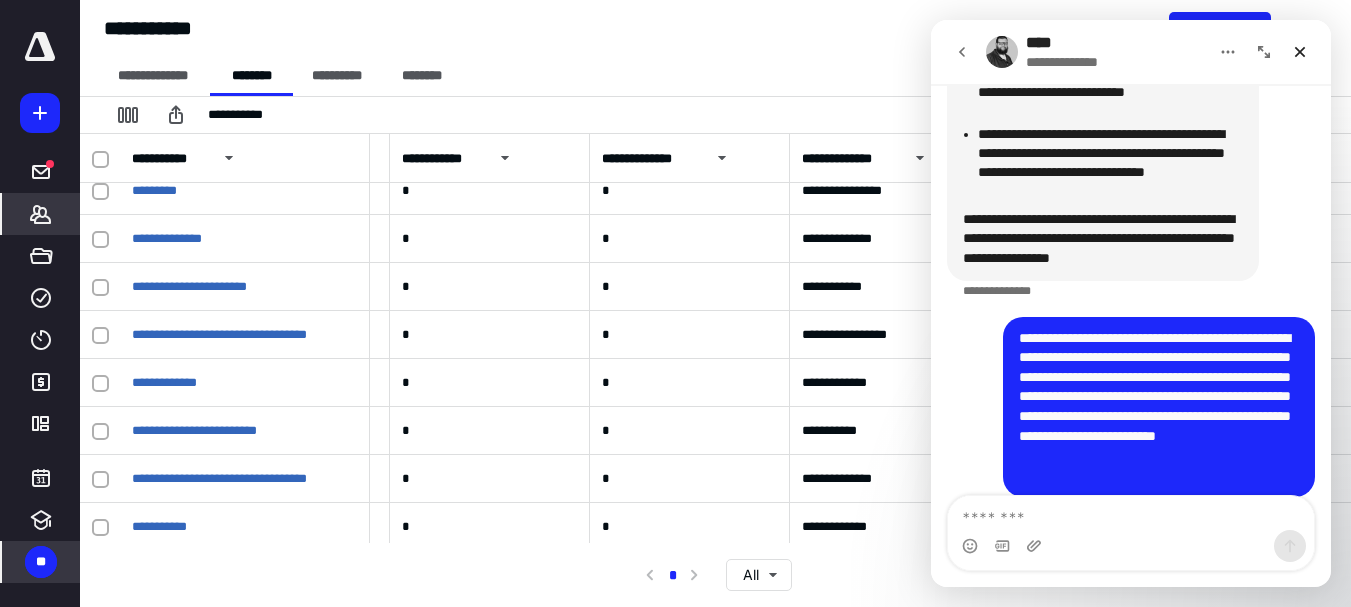 scroll, scrollTop: 4421, scrollLeft: 0, axis: vertical 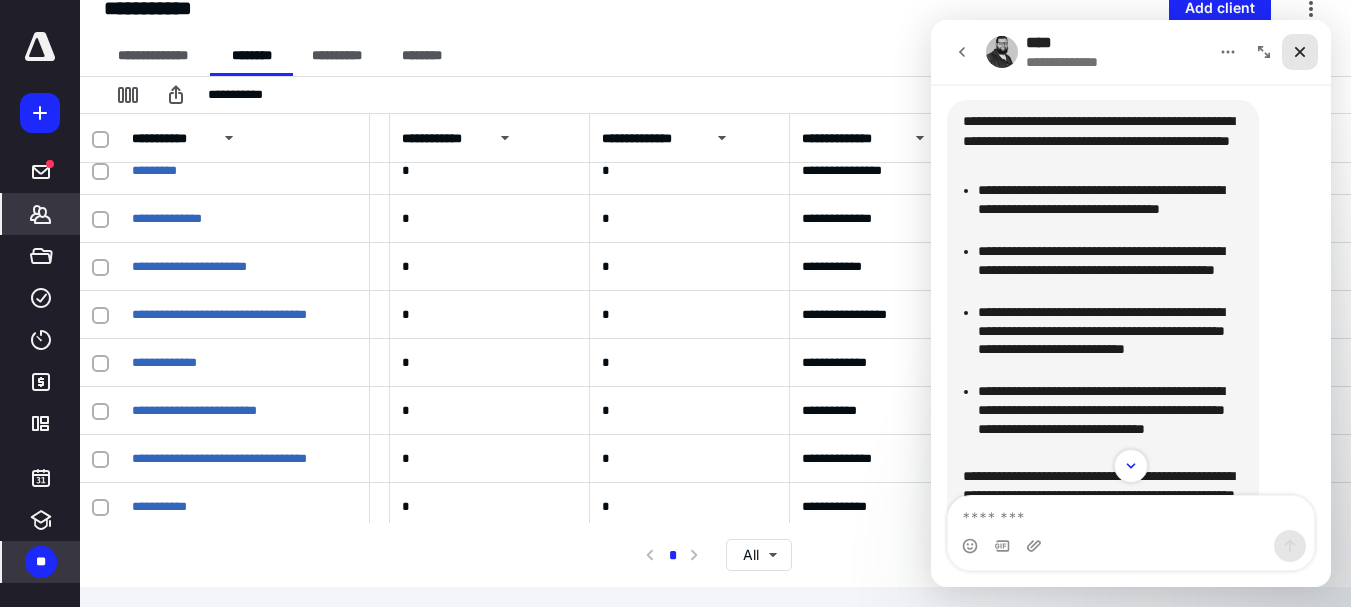 drag, startPoint x: 1302, startPoint y: 53, endPoint x: 2230, endPoint y: 73, distance: 928.2155 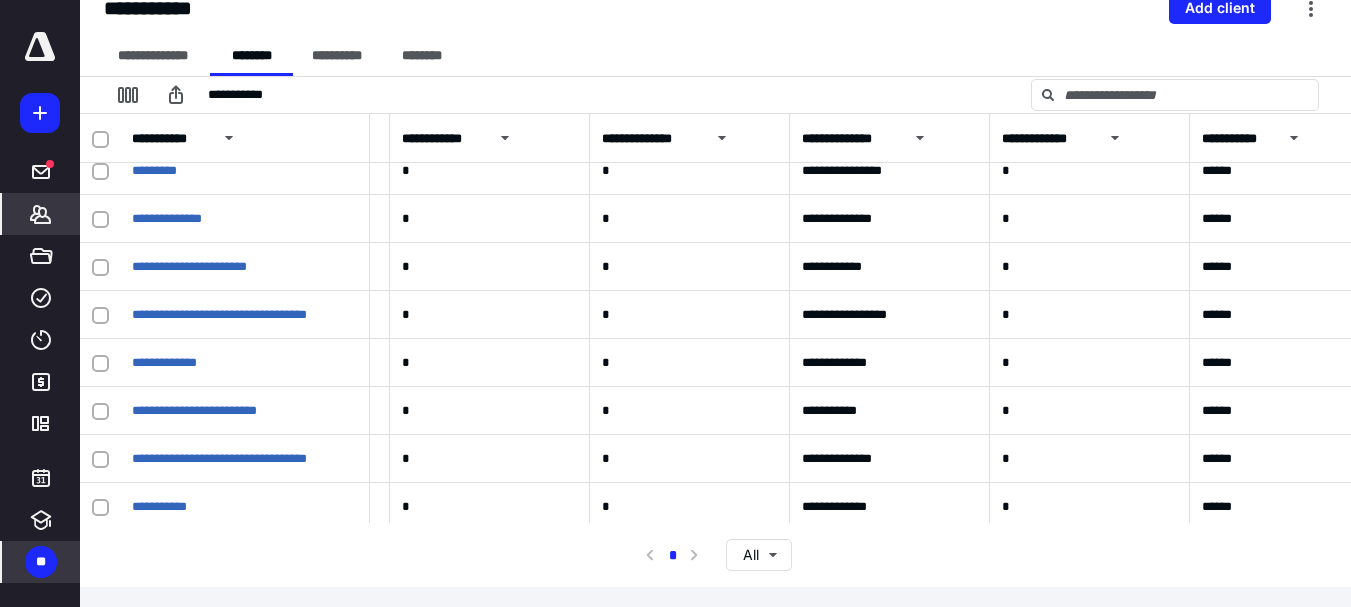 click on "**" at bounding box center [41, 562] 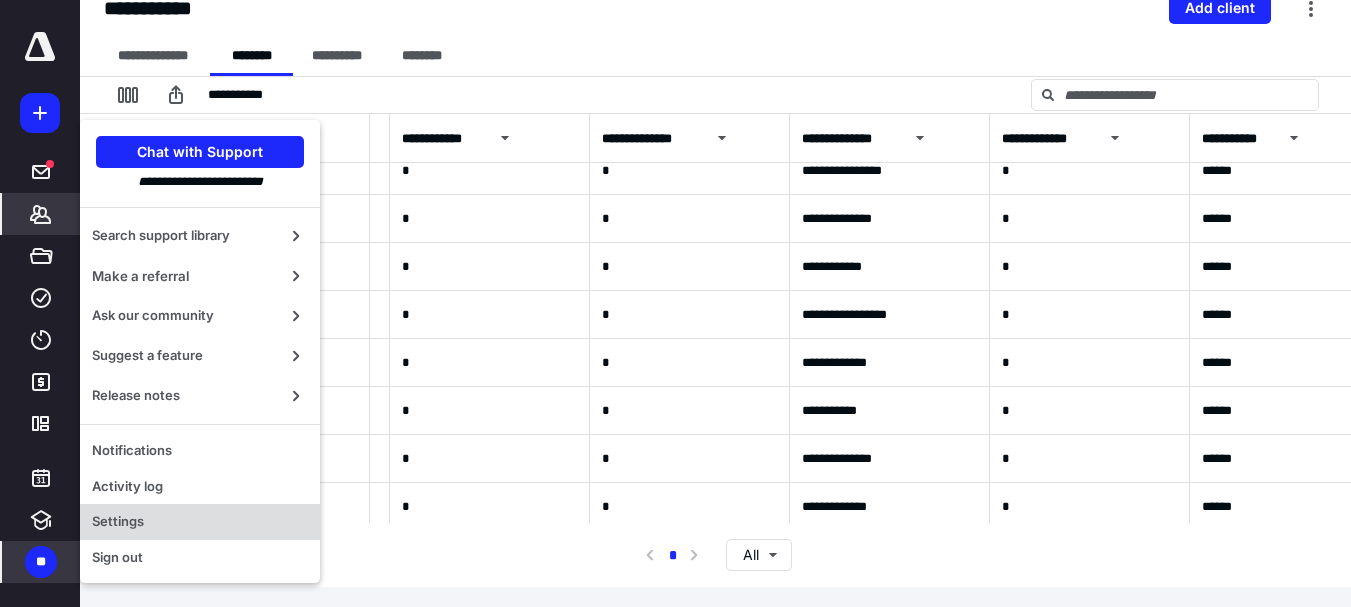 click on "Settings" at bounding box center (200, 522) 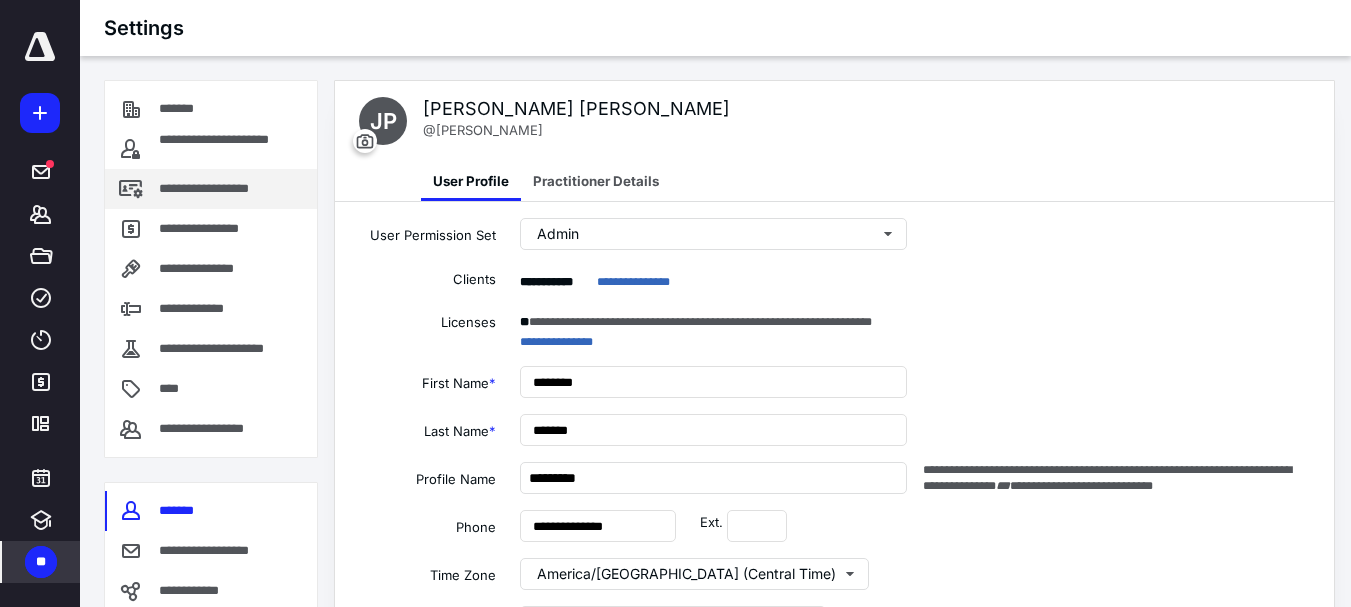 click on "**********" at bounding box center [226, 189] 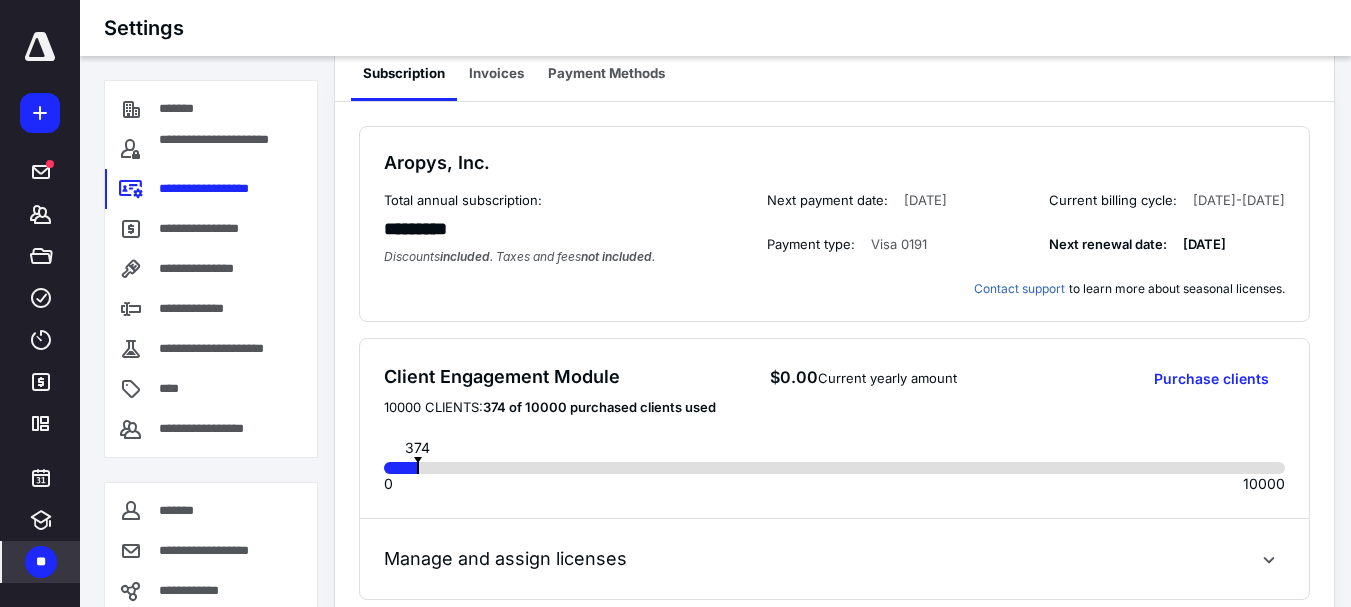 scroll, scrollTop: 0, scrollLeft: 0, axis: both 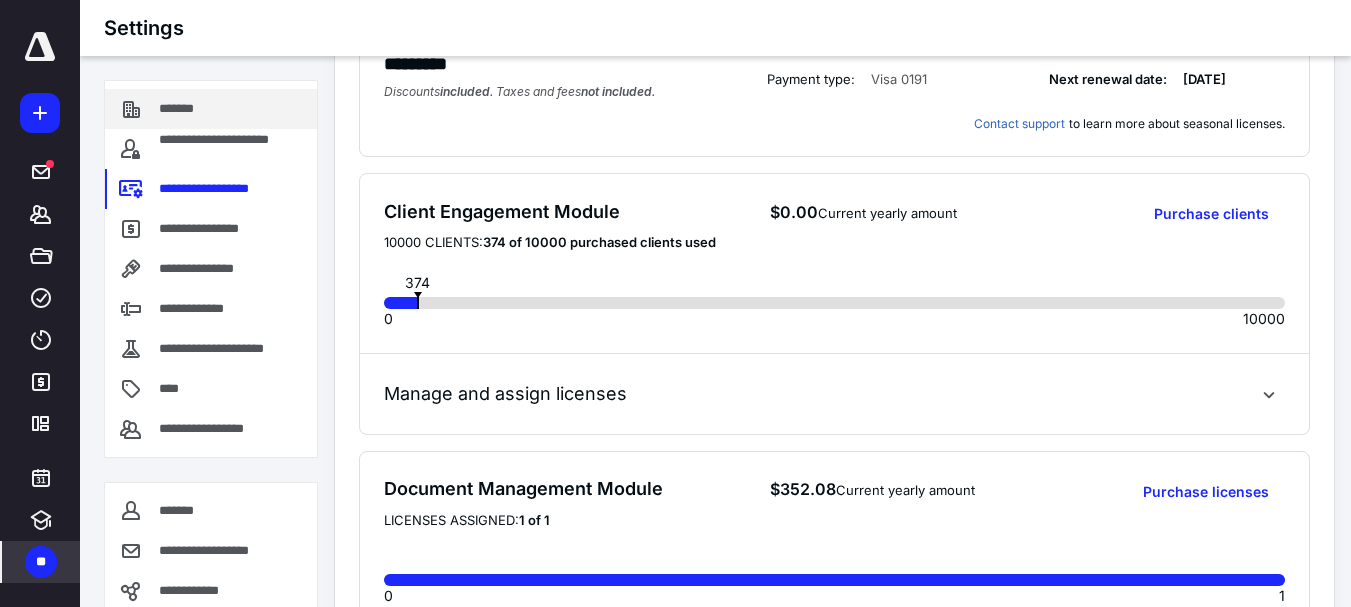 click on "*******" at bounding box center [188, 109] 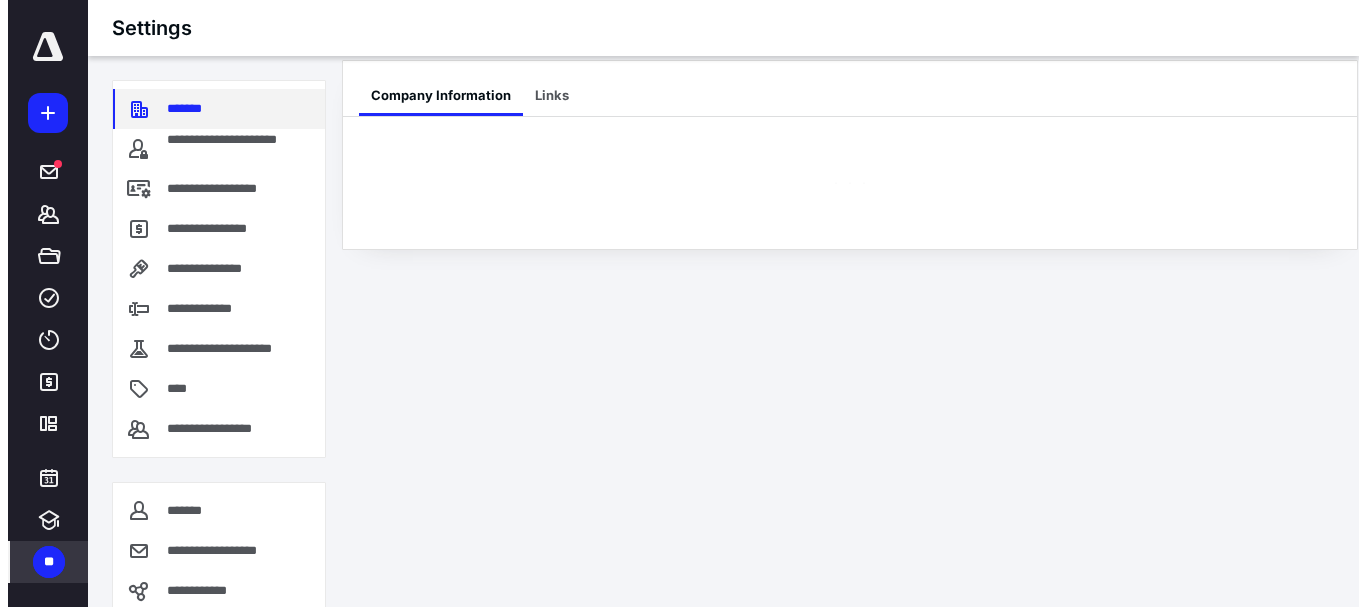 scroll, scrollTop: 0, scrollLeft: 0, axis: both 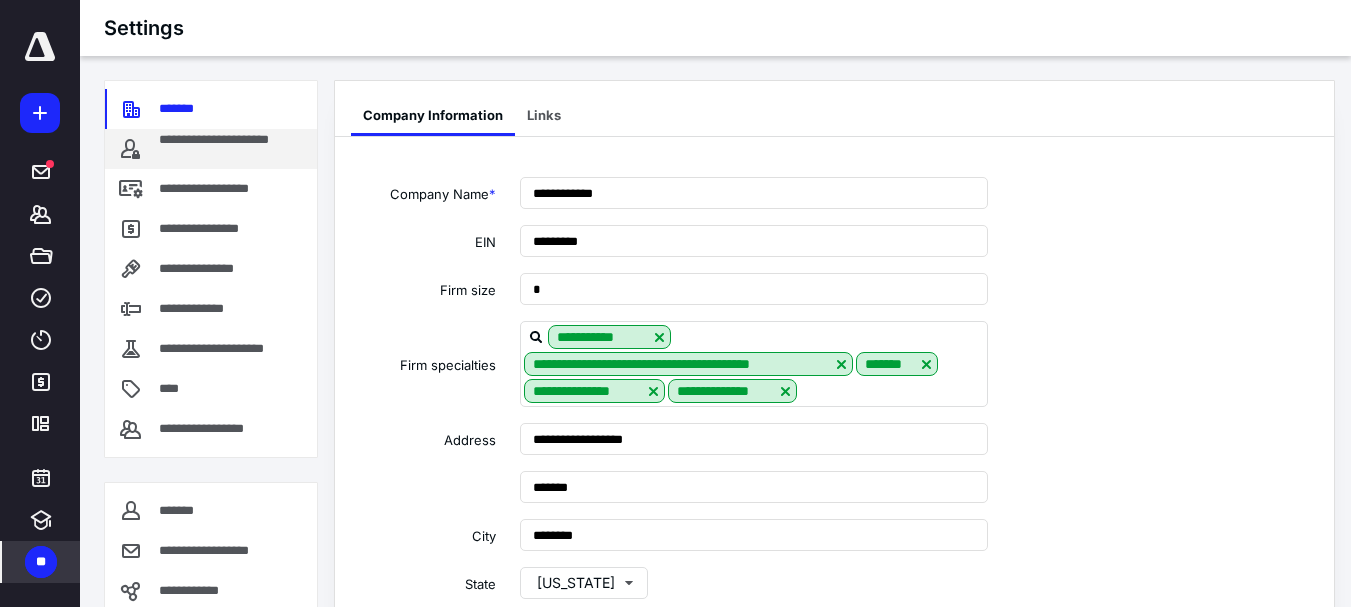 click on "**********" at bounding box center [230, 149] 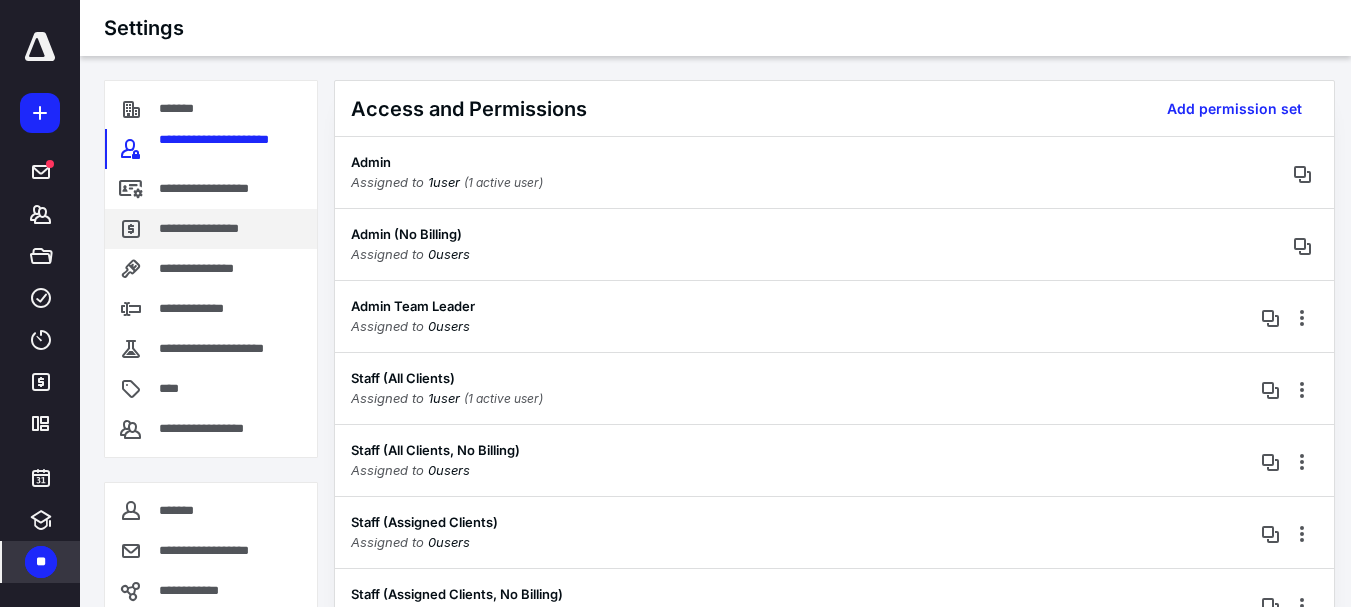 click on "**********" at bounding box center [204, 229] 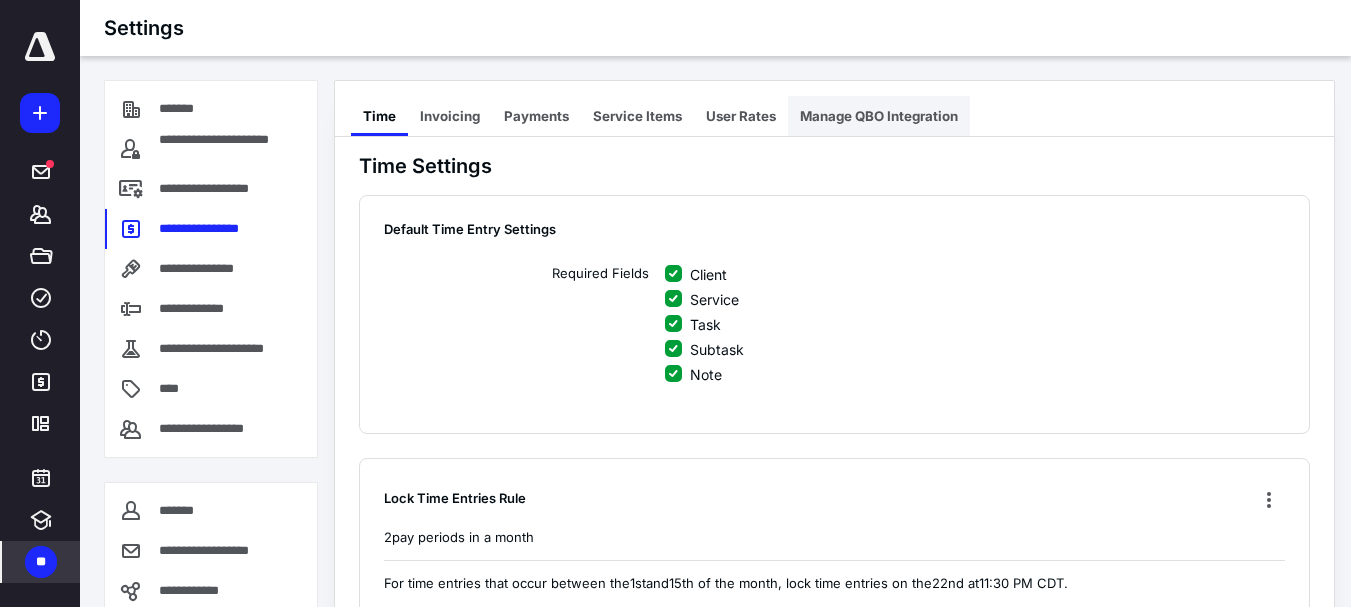 click on "Manage QBO Integration" at bounding box center [879, 116] 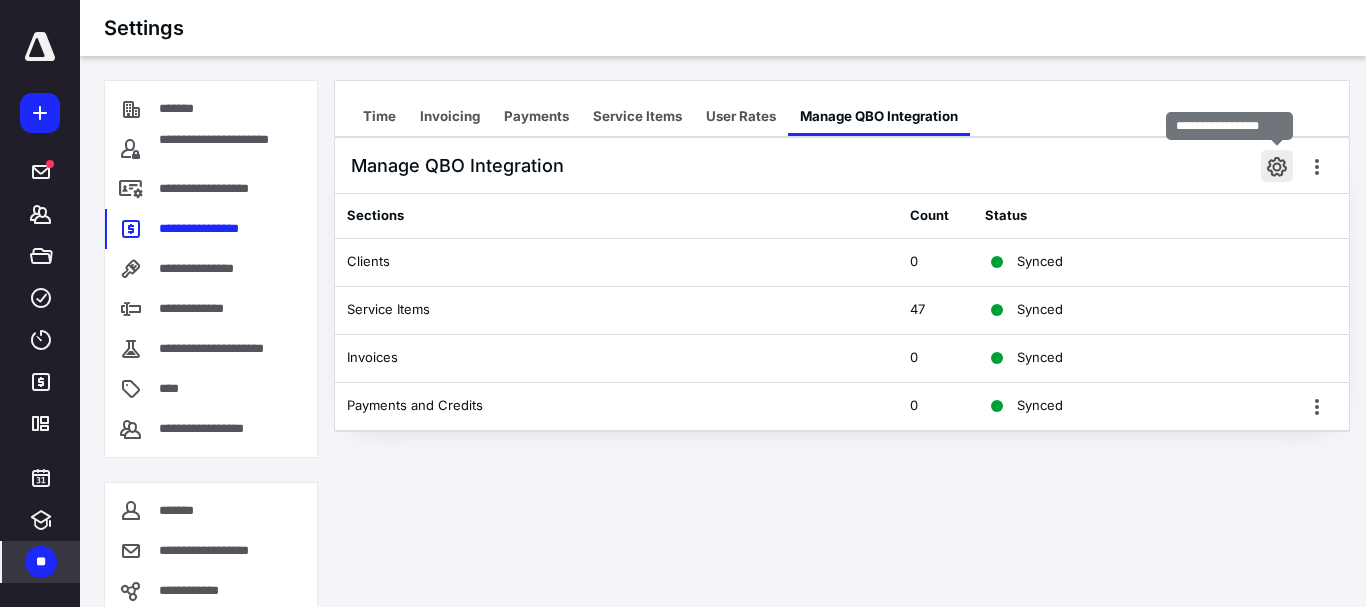 click at bounding box center (1277, 166) 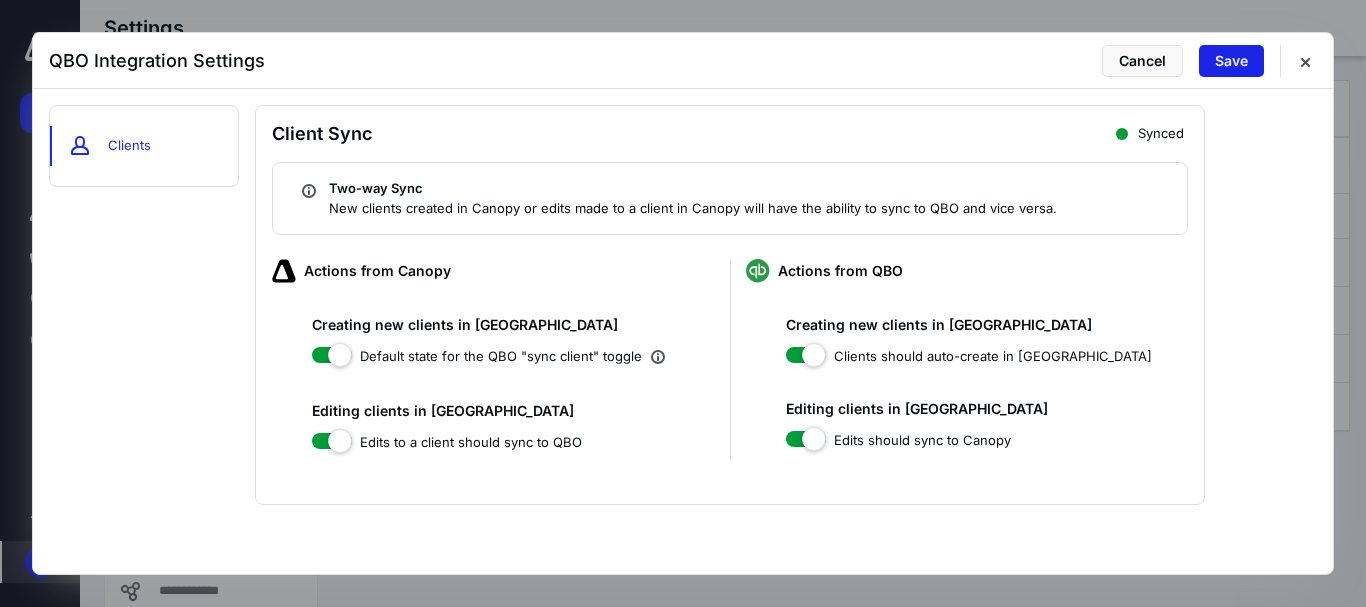 click on "Save" at bounding box center (1231, 61) 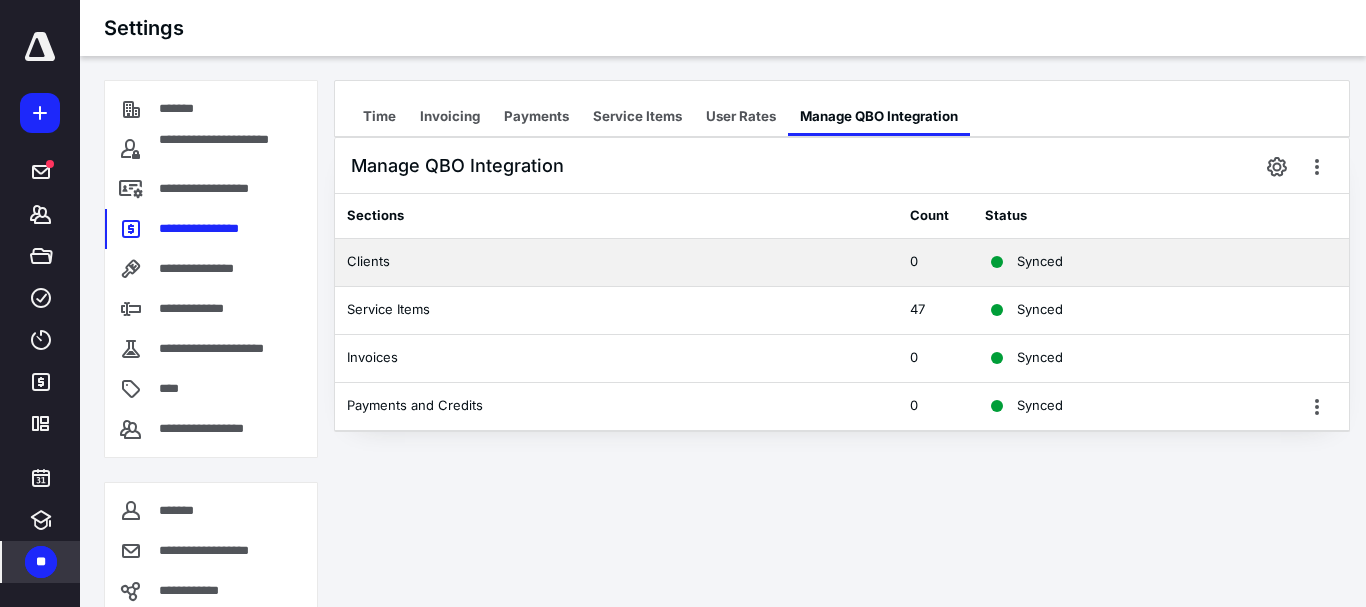 click on "Clients" at bounding box center (368, 261) 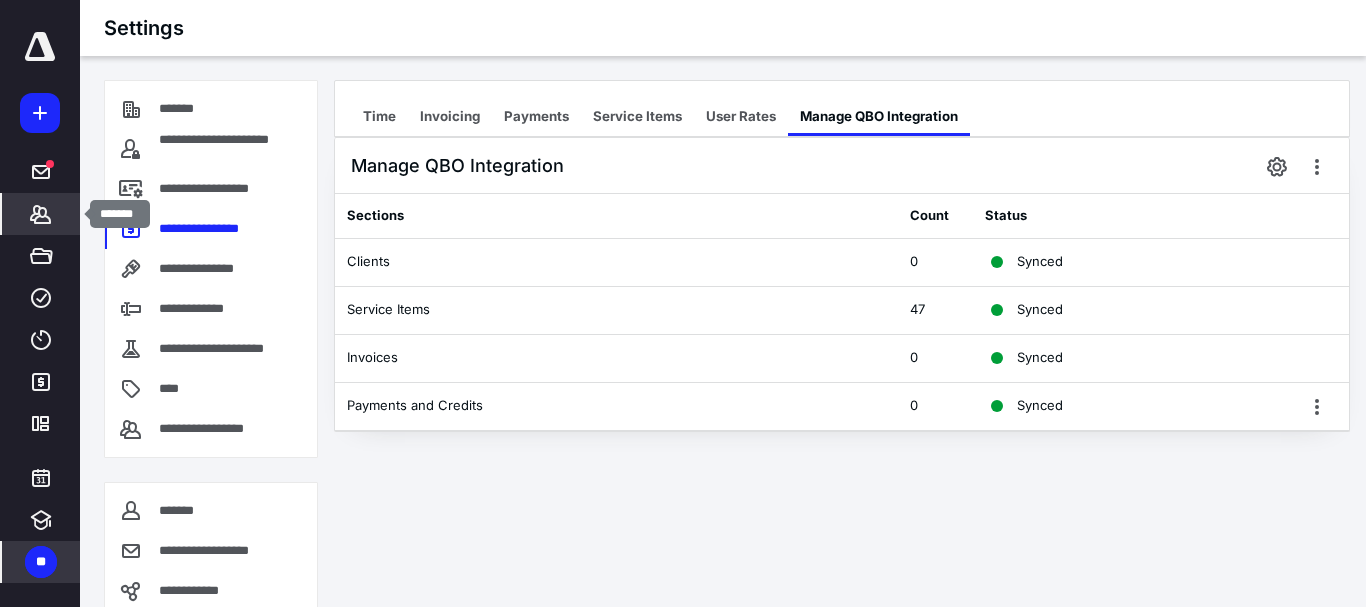 click 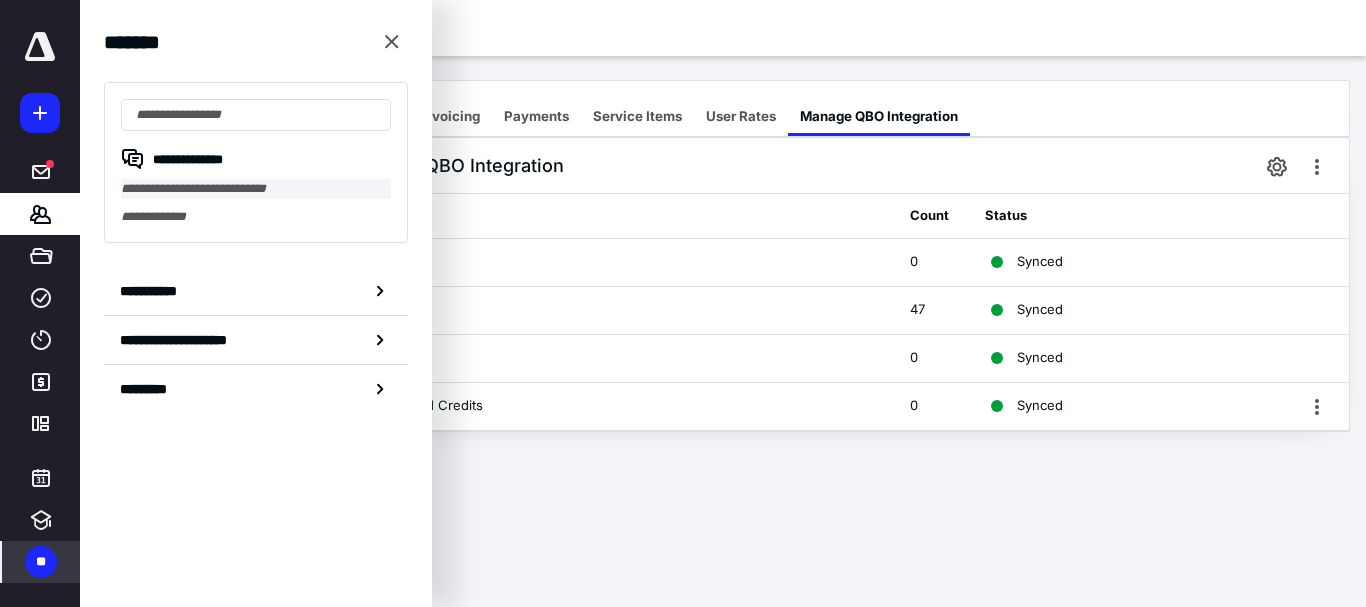 click on "**********" at bounding box center [256, 189] 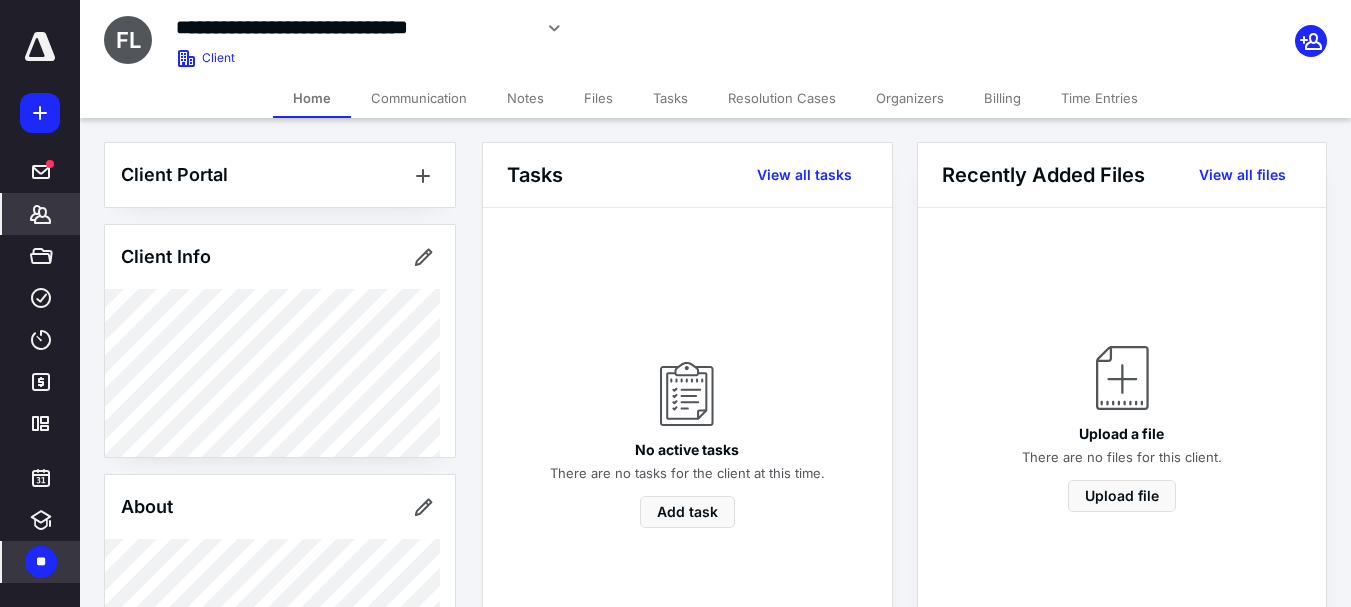 click on "Billing" at bounding box center [1002, 98] 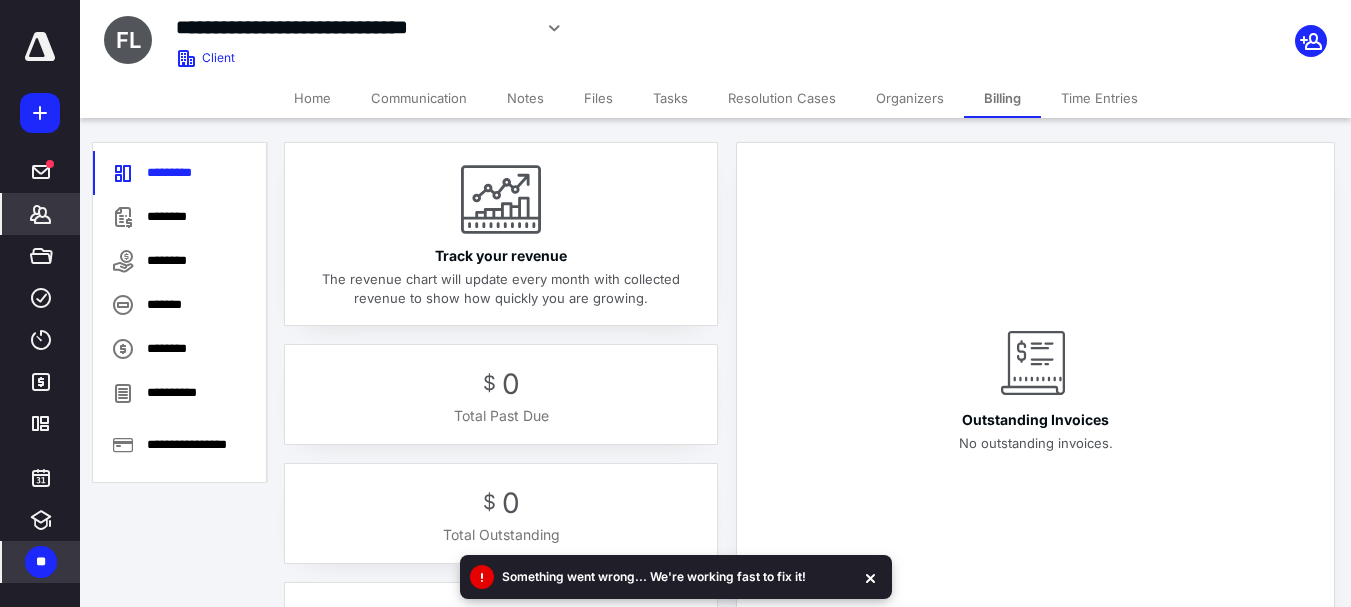 click on "Something went wrong... We're working fast to fix it!" at bounding box center (654, 577) 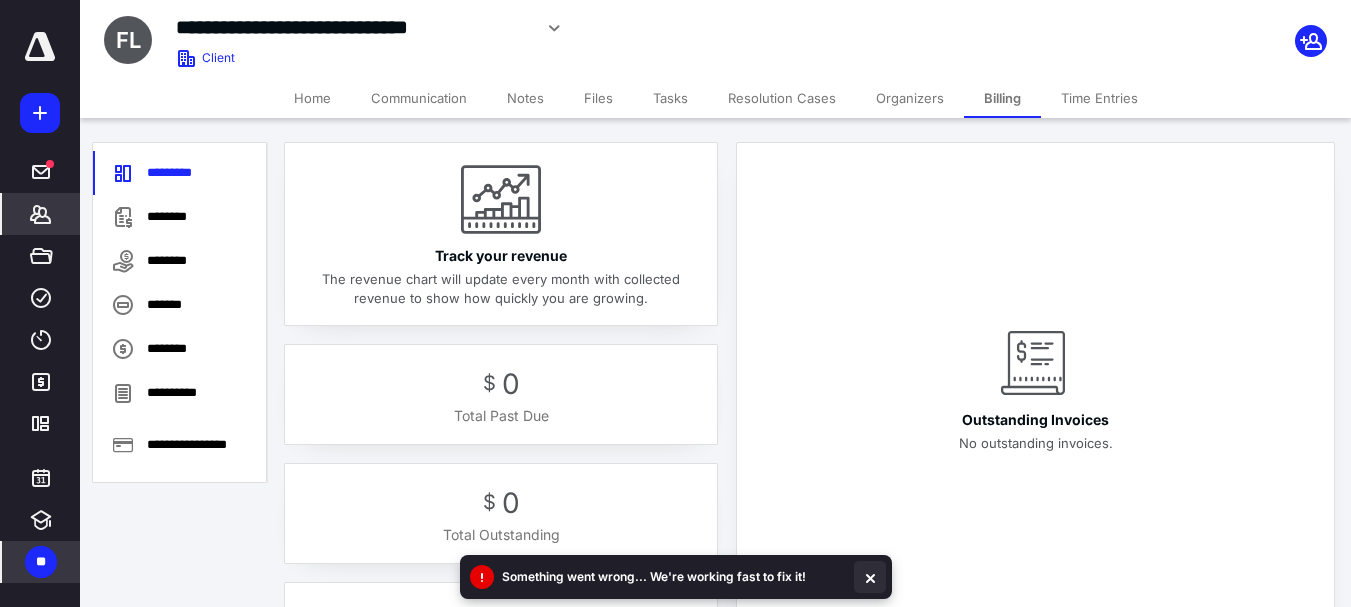 click at bounding box center [870, 577] 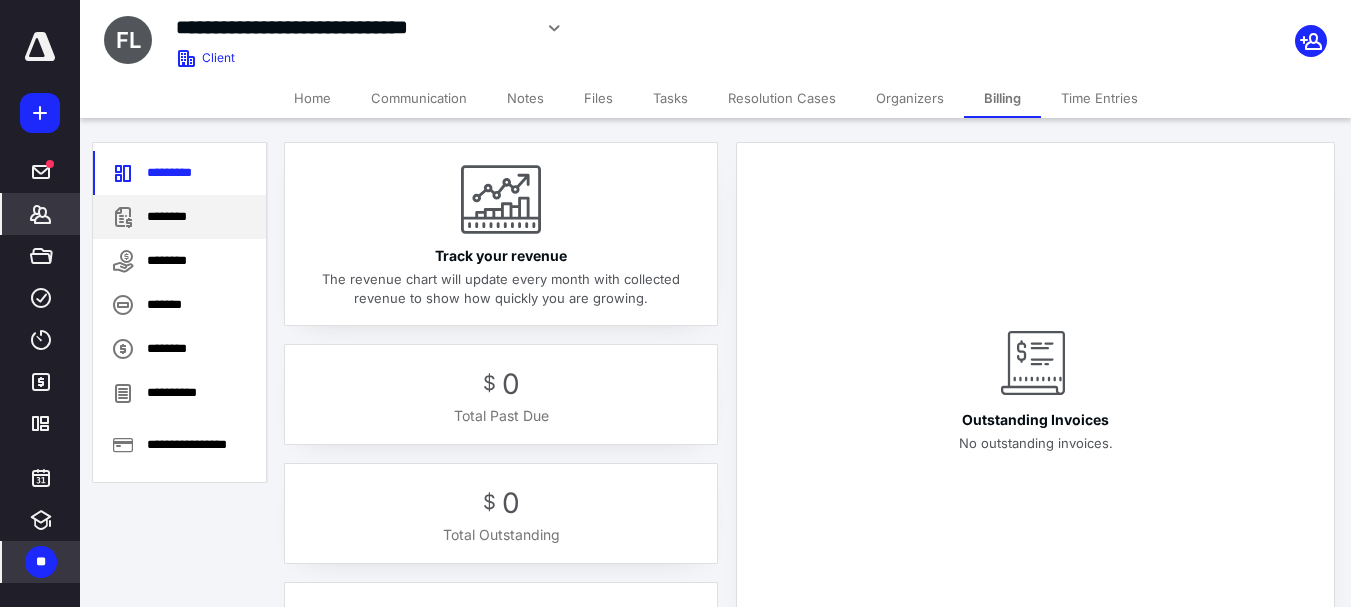 click on "********" at bounding box center (179, 217) 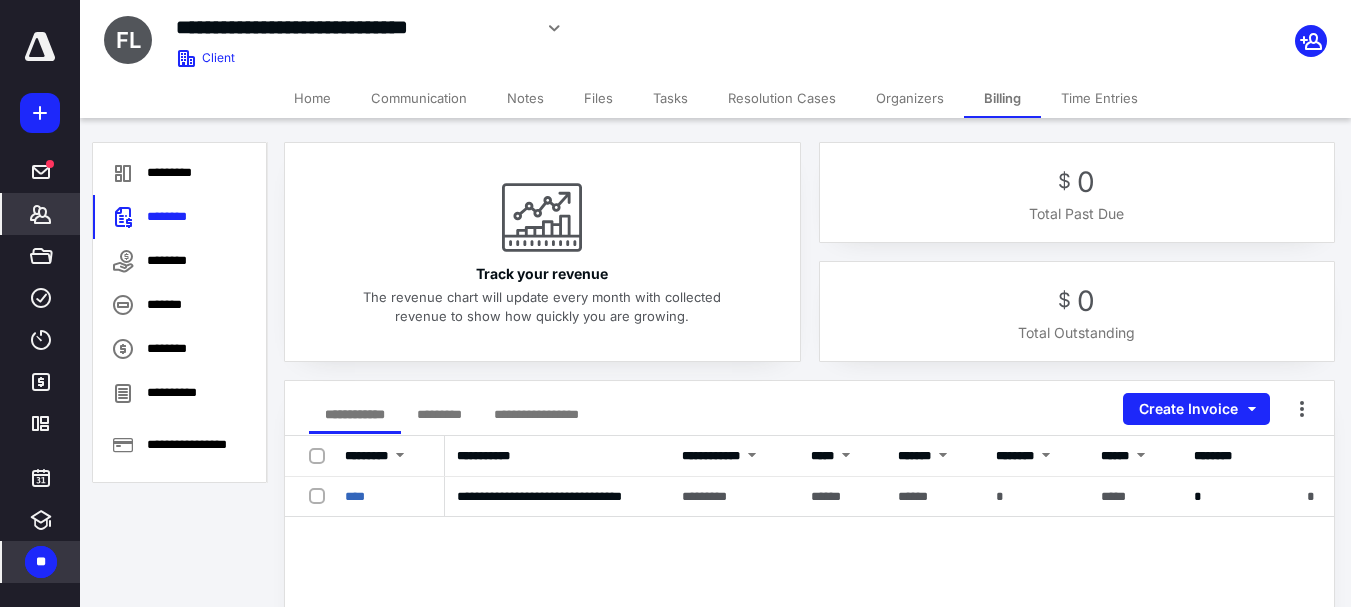 click on "Communication" at bounding box center (419, 98) 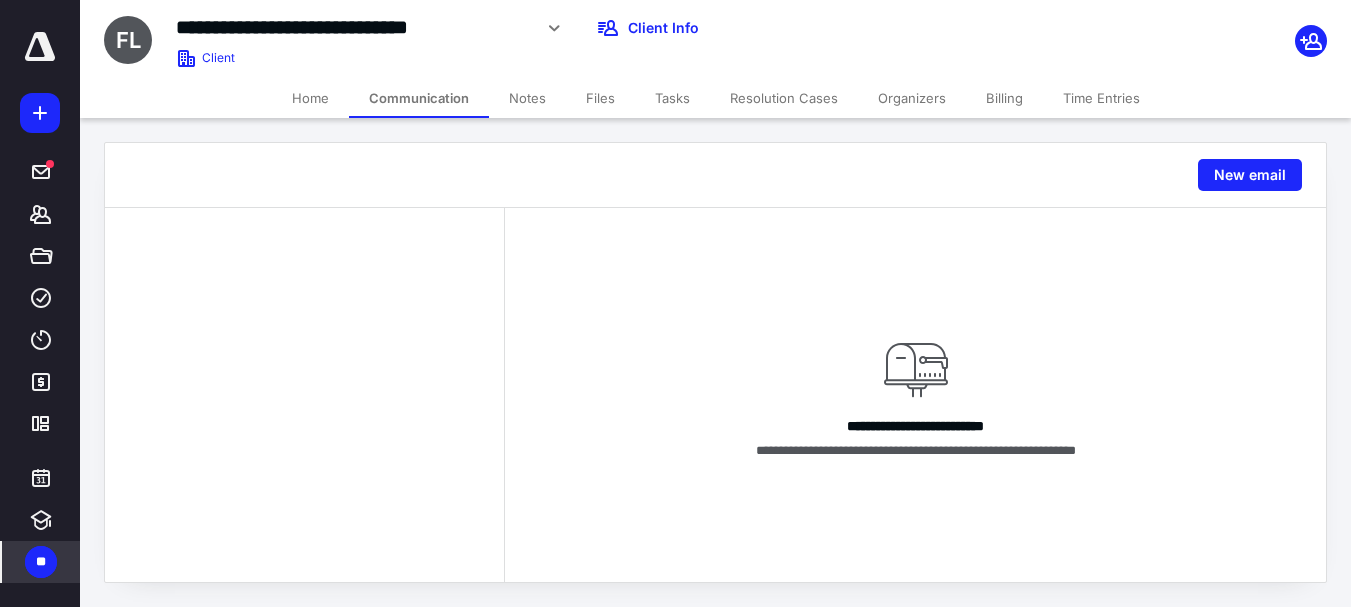 click on "Home" at bounding box center [310, 98] 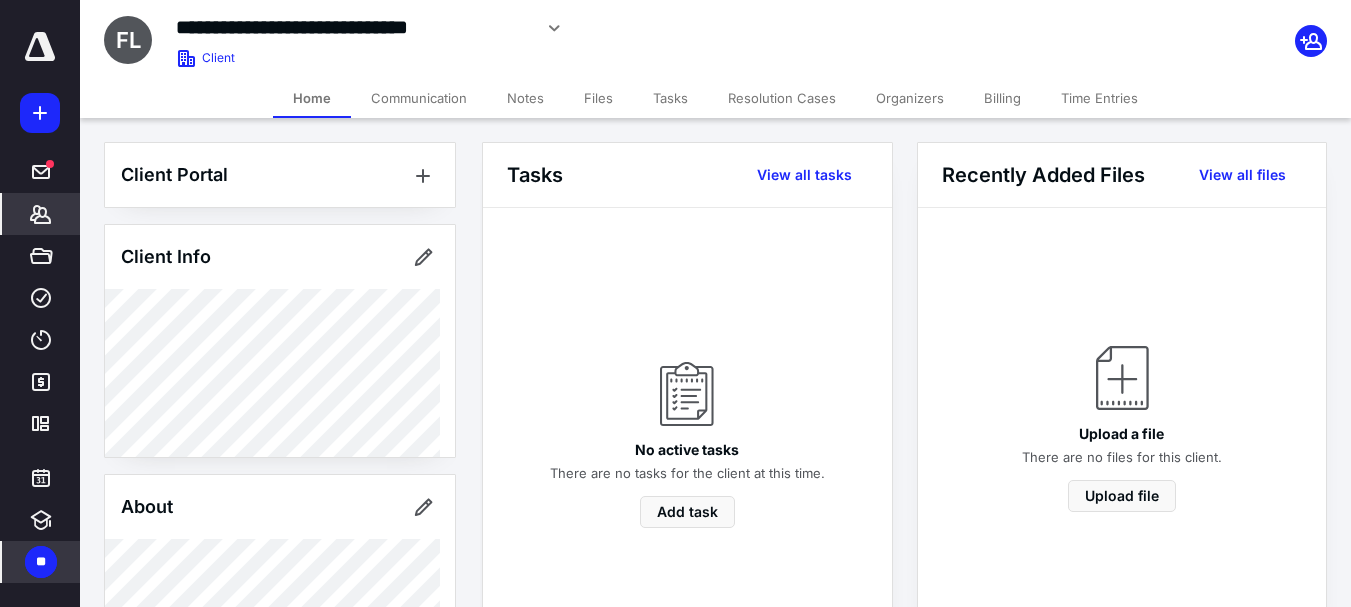 click on "Files" at bounding box center [598, 98] 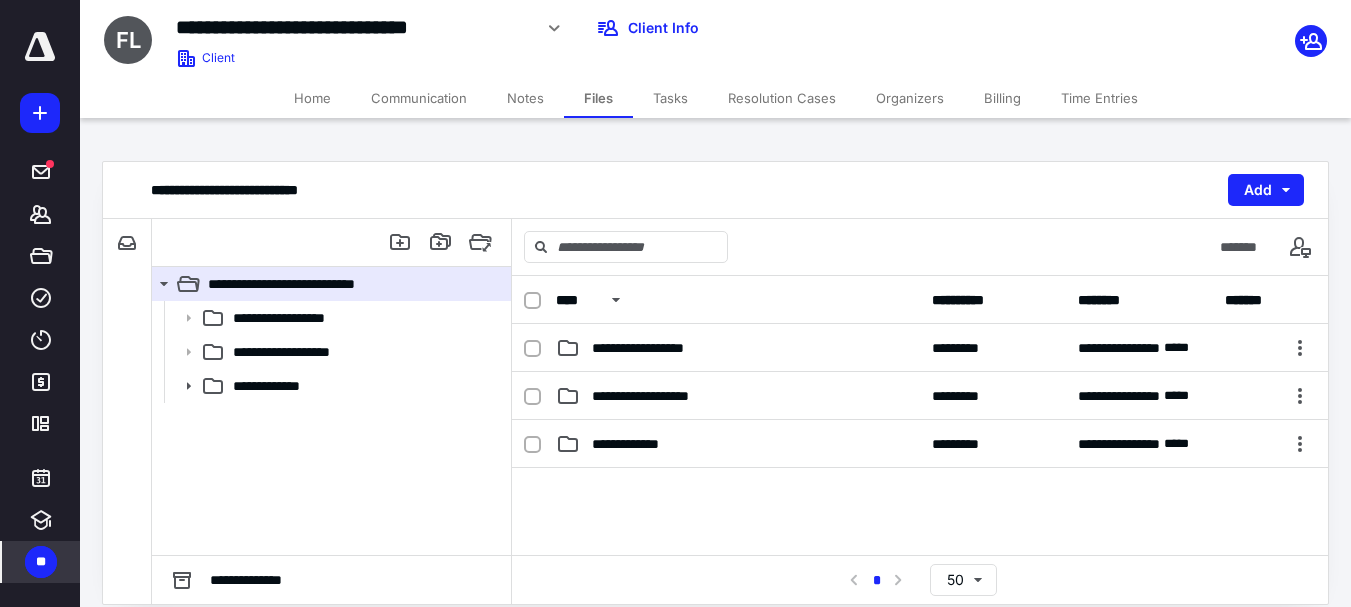 click on "Notes" at bounding box center (525, 98) 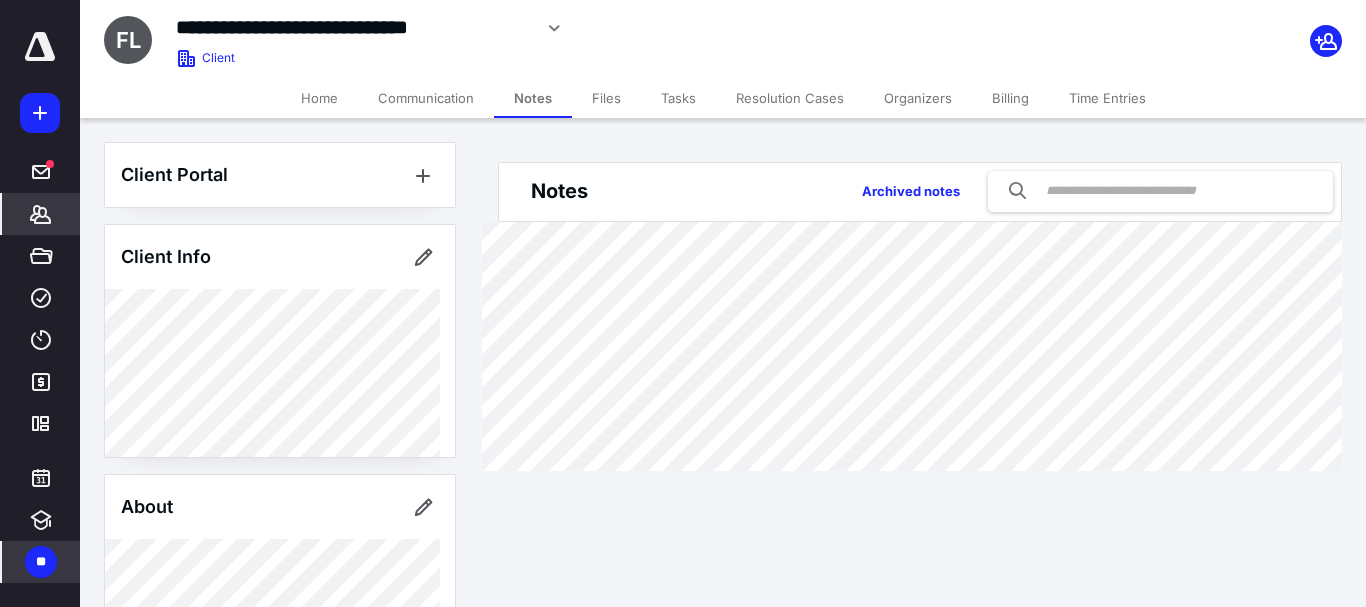 click on "Resolution Cases" at bounding box center (790, 98) 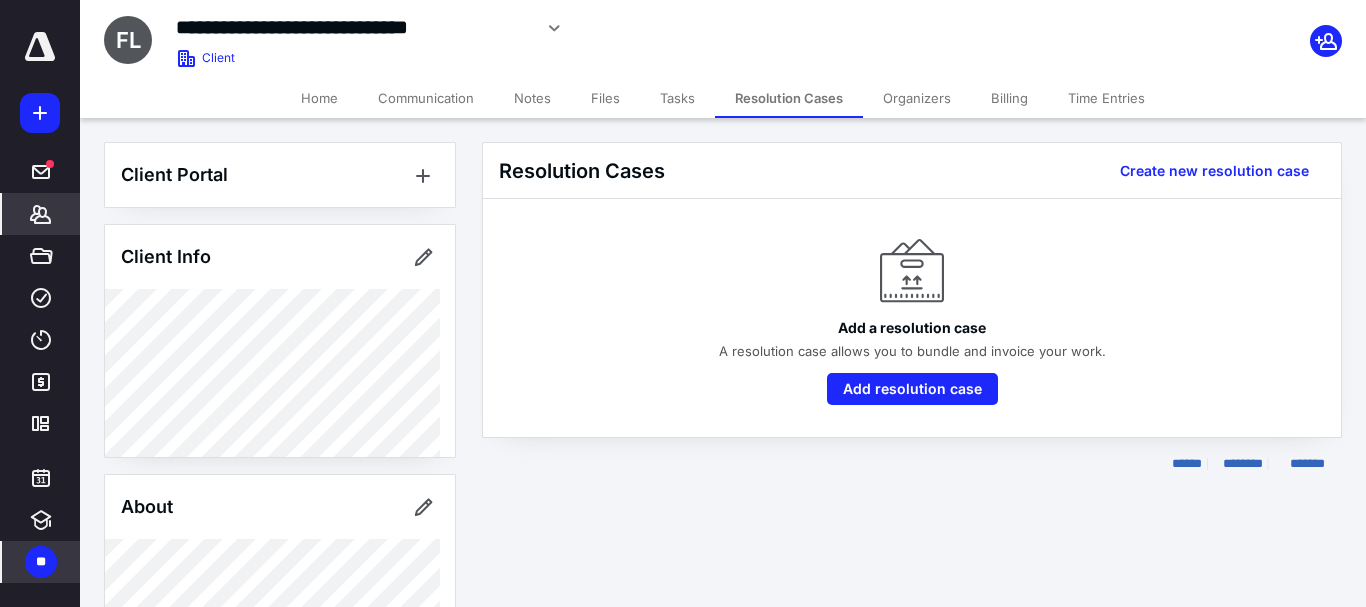 click on "Tasks" at bounding box center [677, 98] 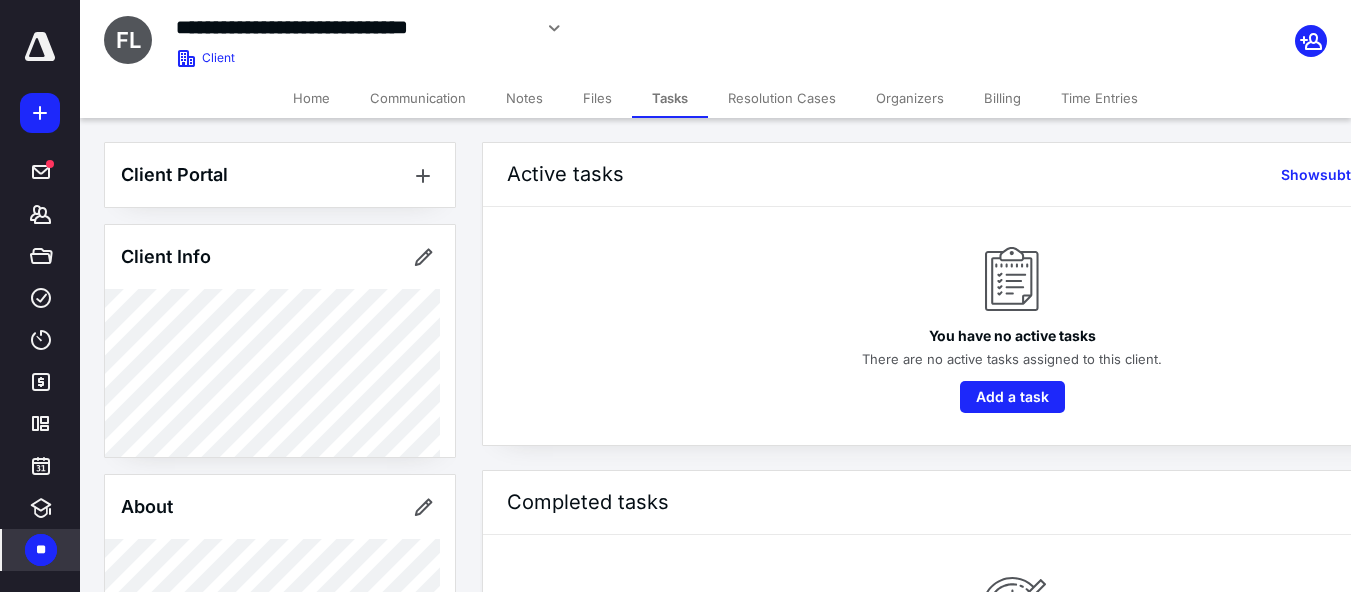 click on "Organizers" at bounding box center (910, 98) 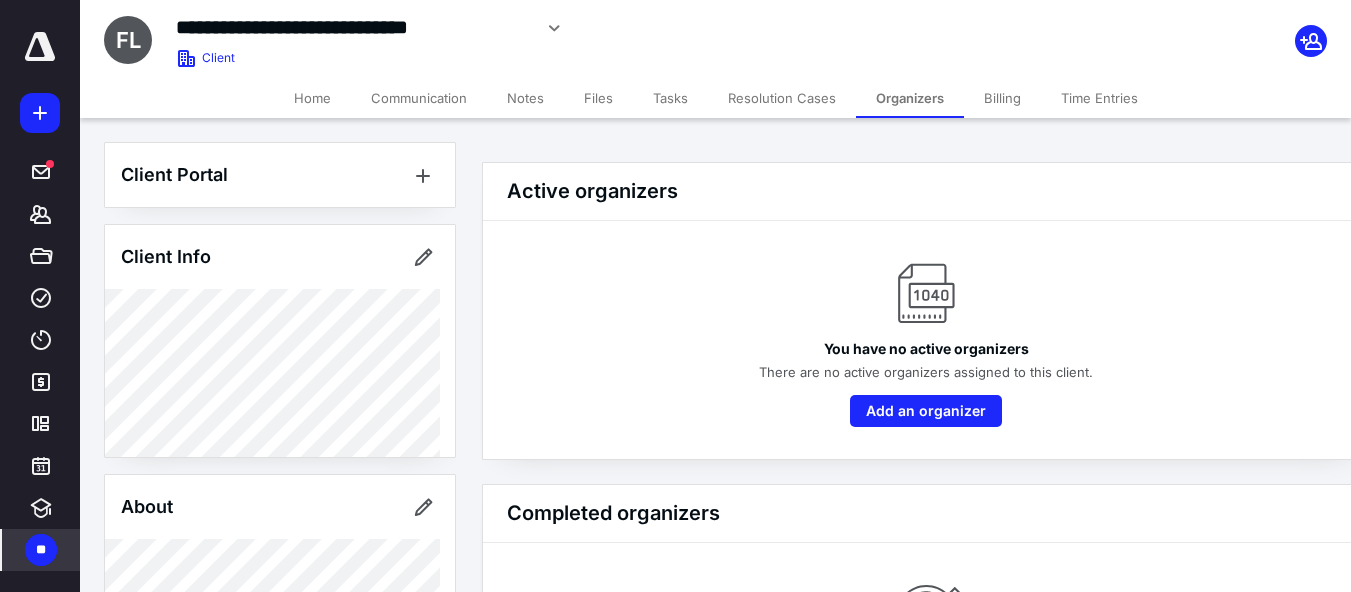 click on "**" at bounding box center [41, 550] 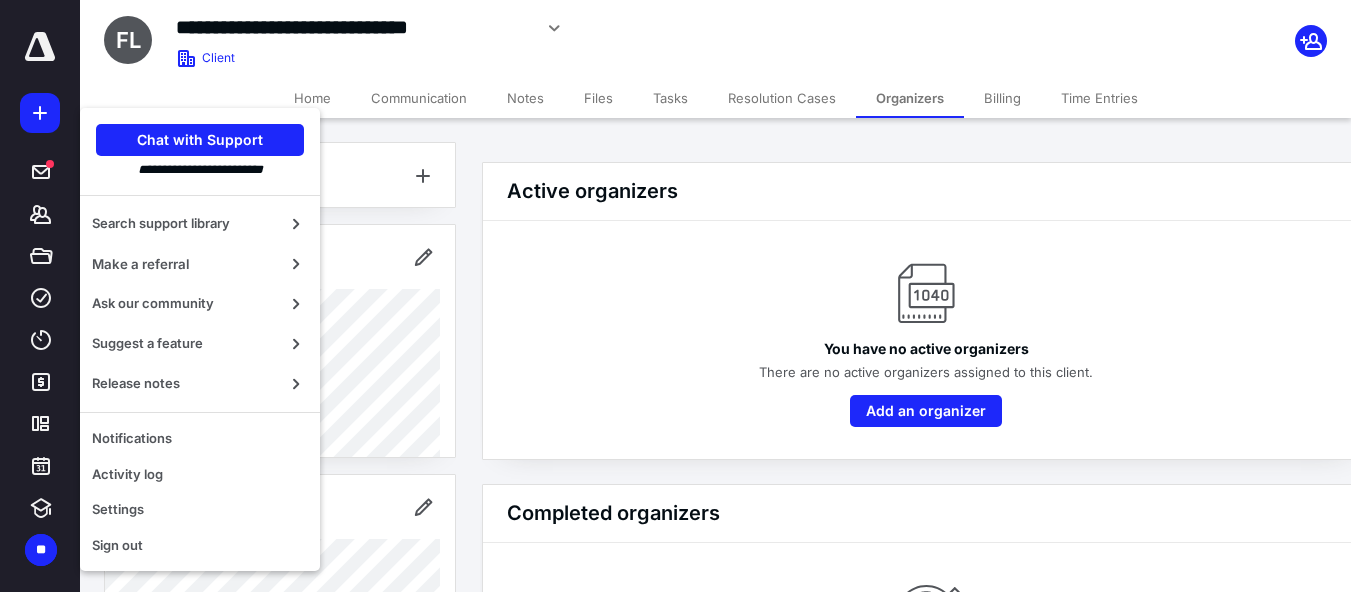 click on "Organizers" at bounding box center (910, 98) 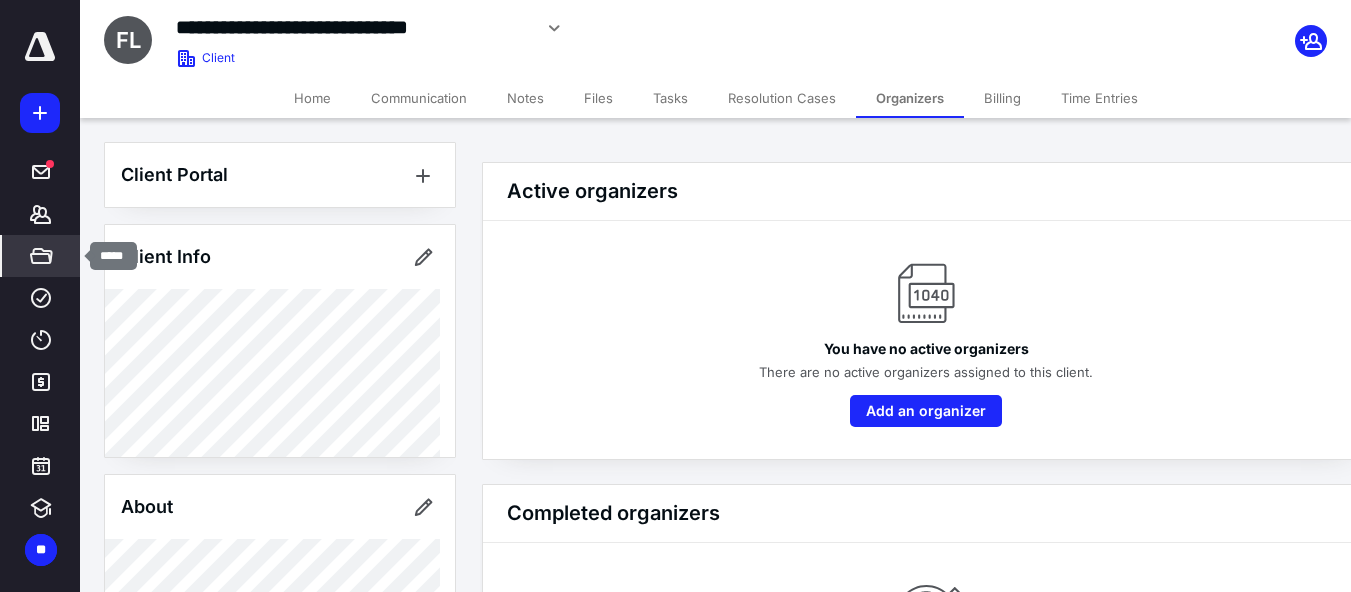 click 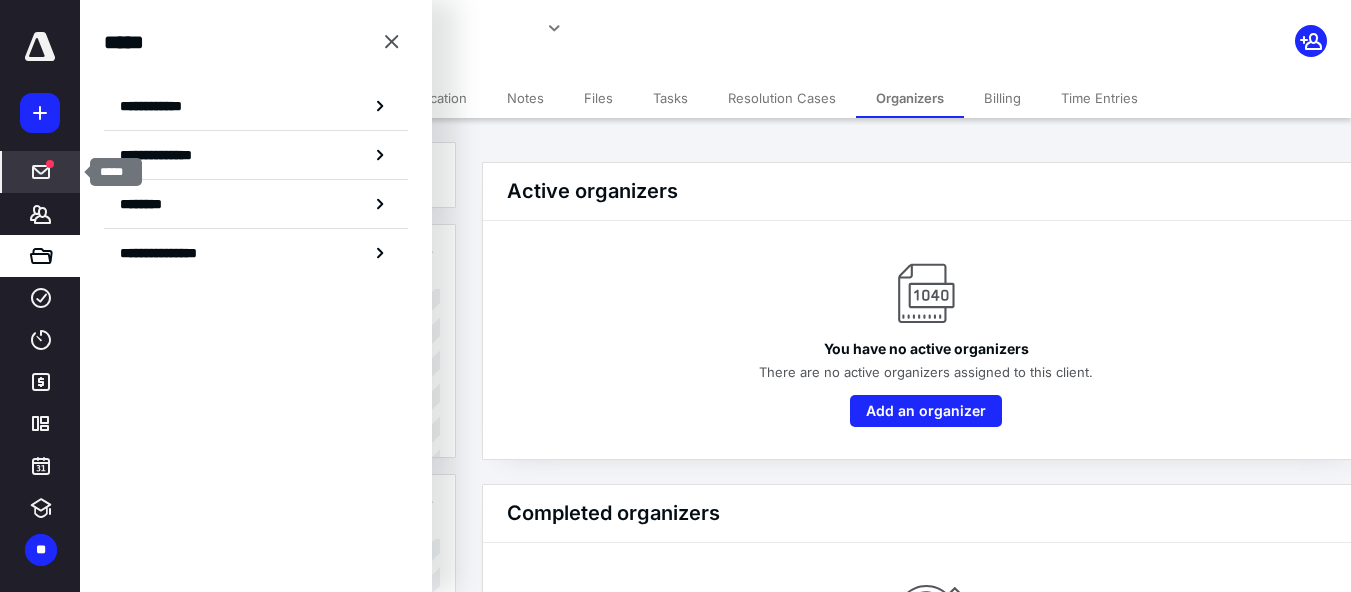 click at bounding box center (50, 164) 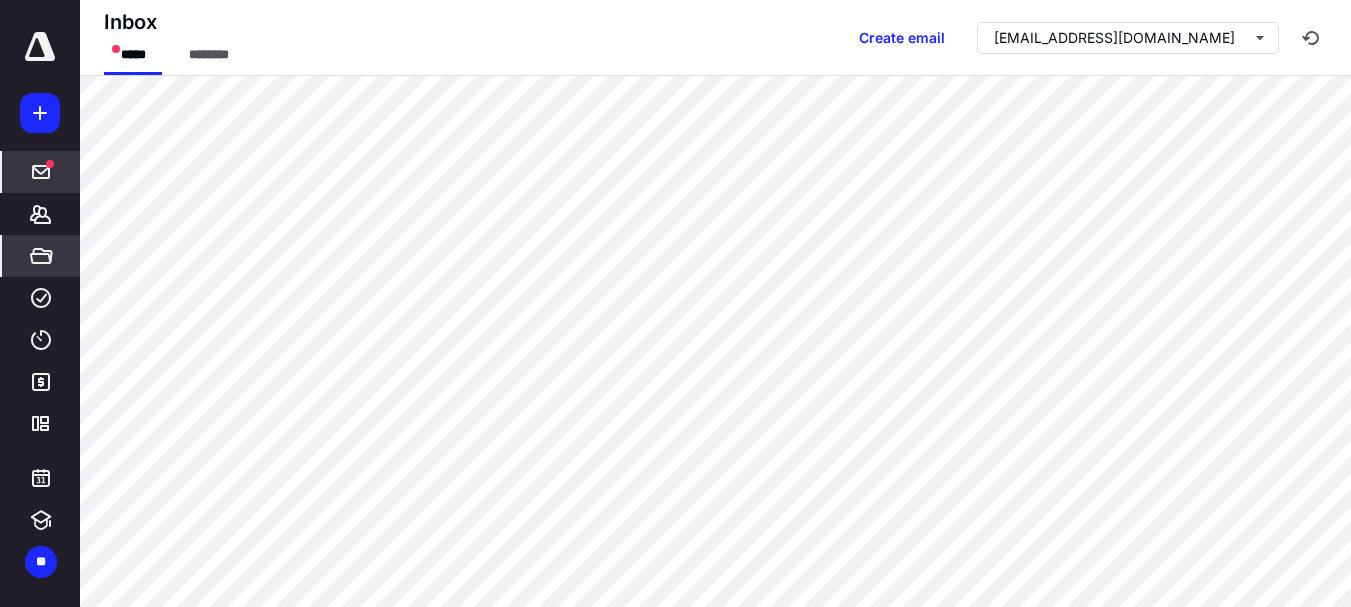 click 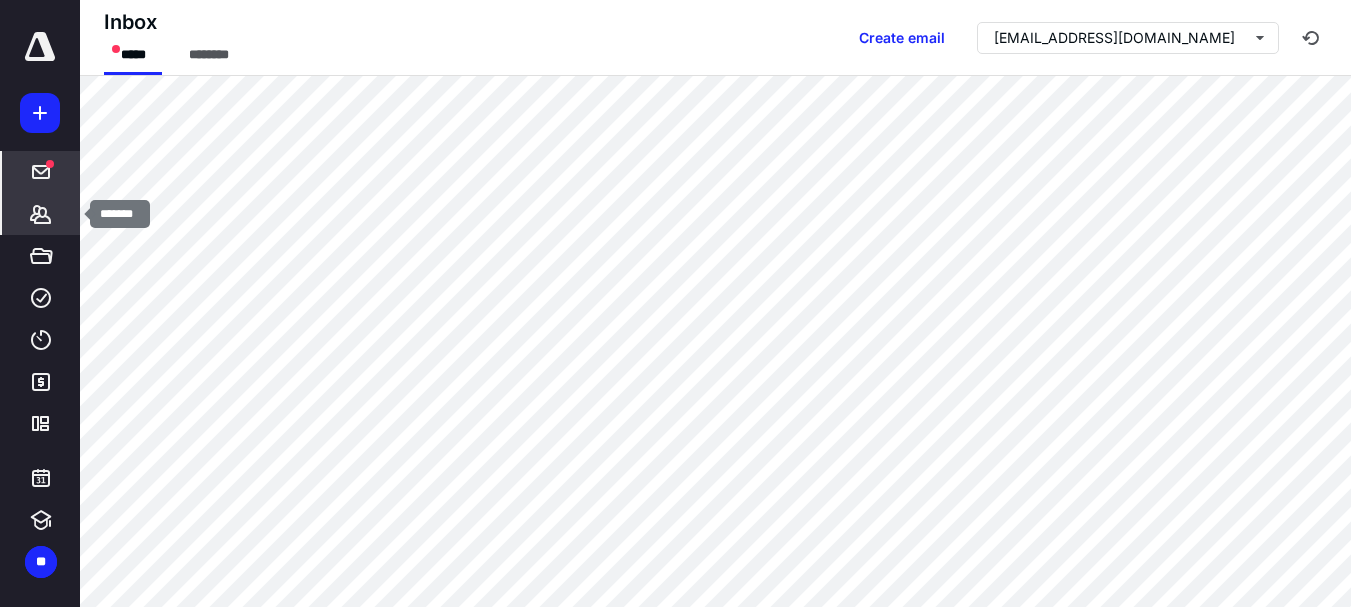 click 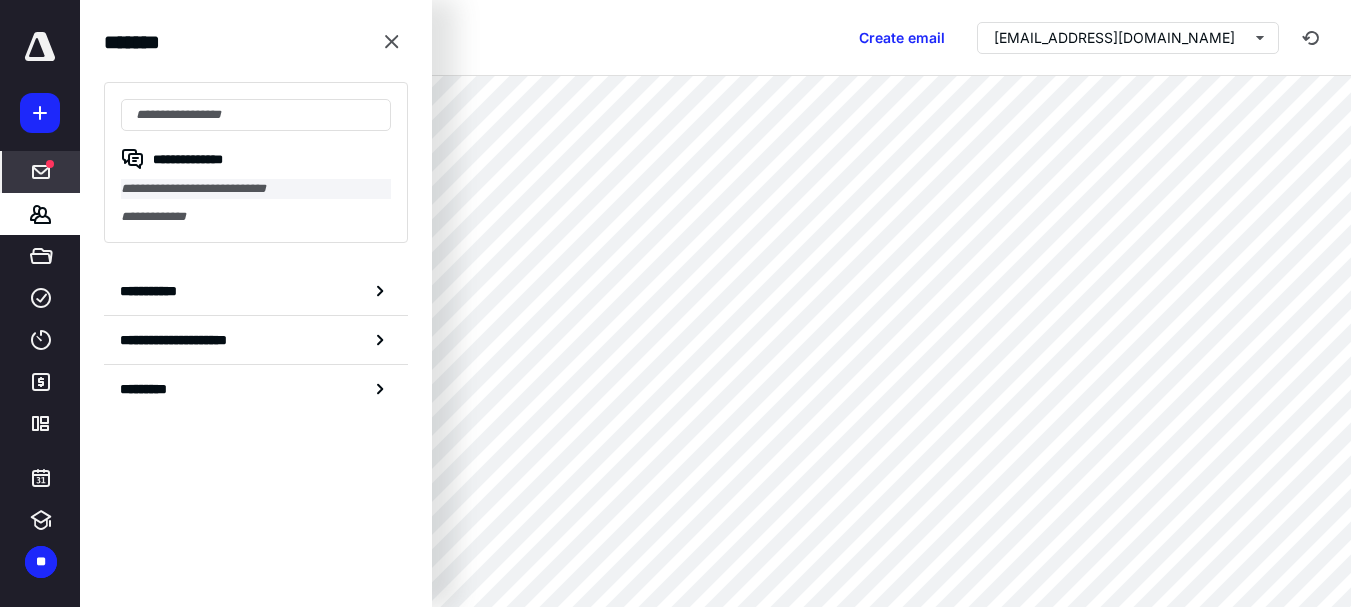 click on "**********" at bounding box center [256, 189] 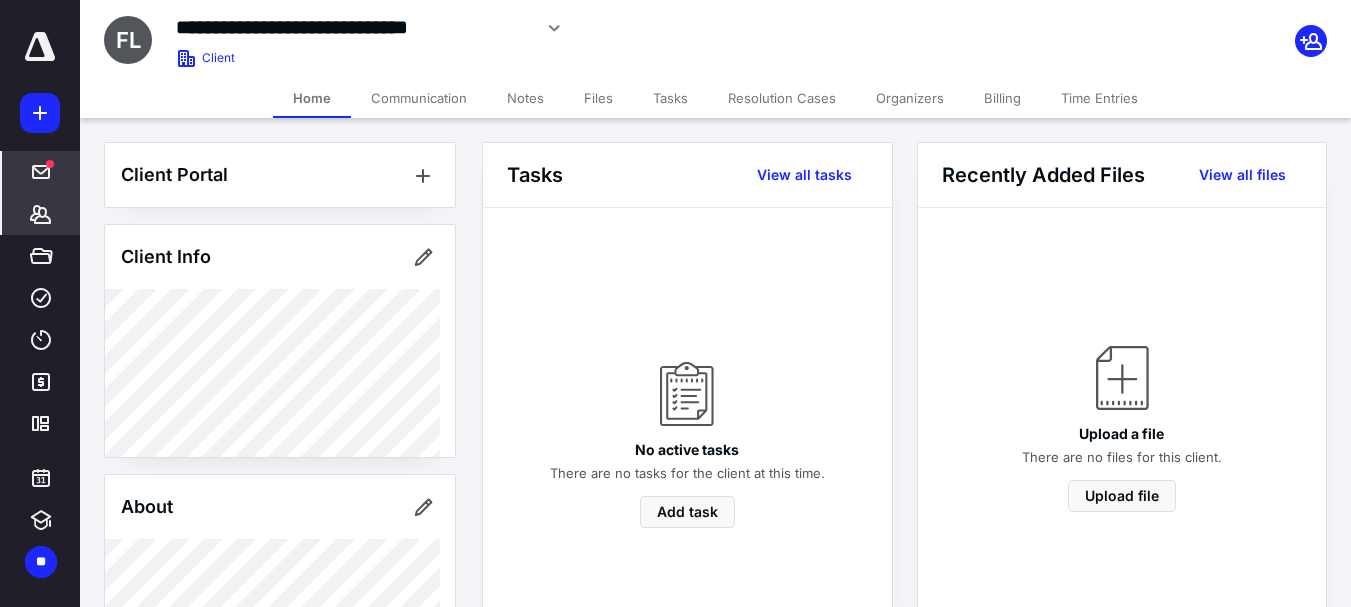 click on "Billing" at bounding box center (1002, 98) 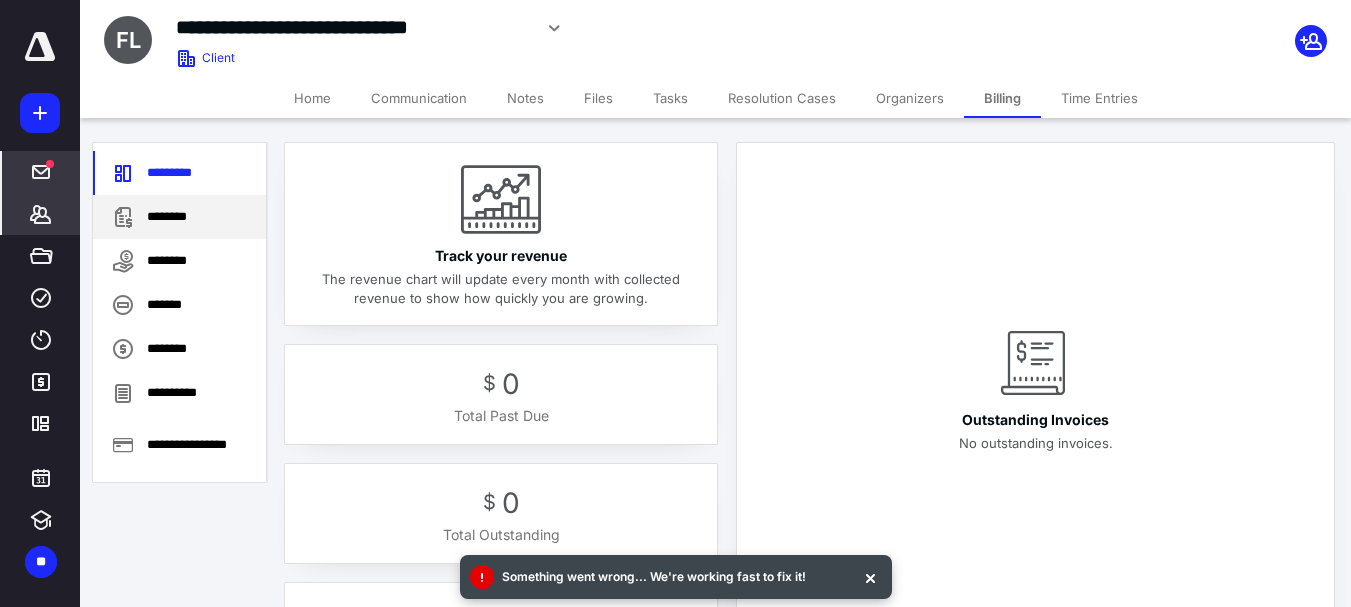click on "********" at bounding box center [179, 217] 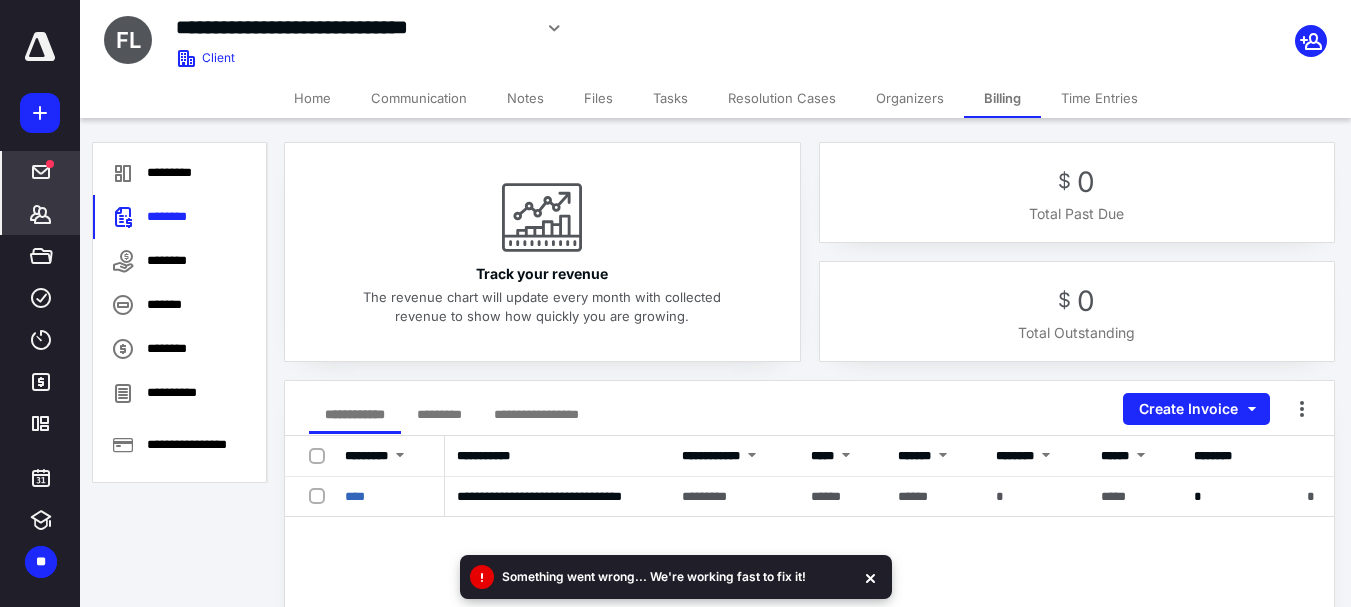 click on "Something went wrong... We're working fast to fix it!" at bounding box center (654, 577) 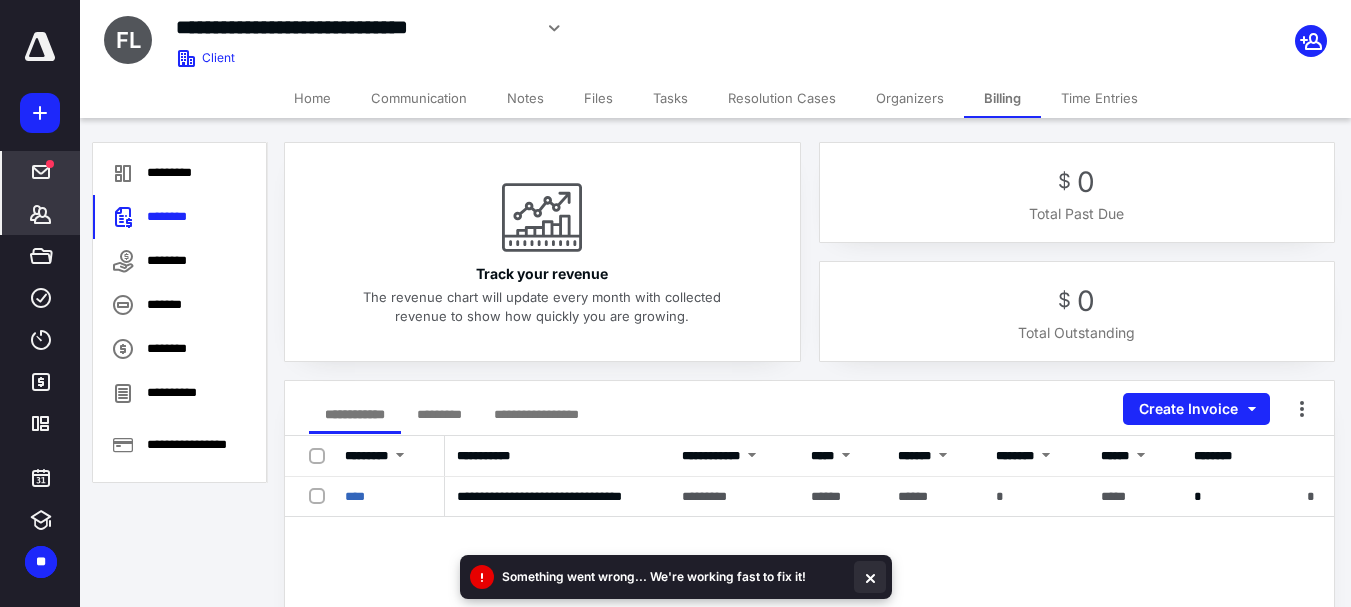 click at bounding box center (870, 577) 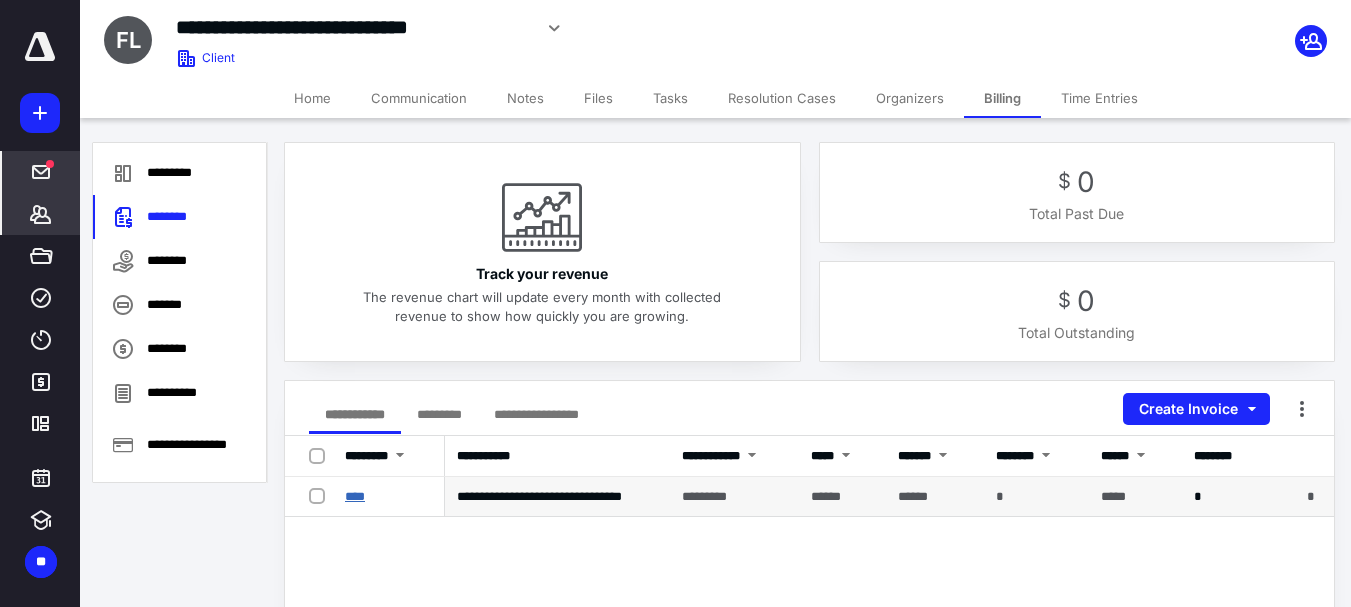 click on "****" at bounding box center [355, 496] 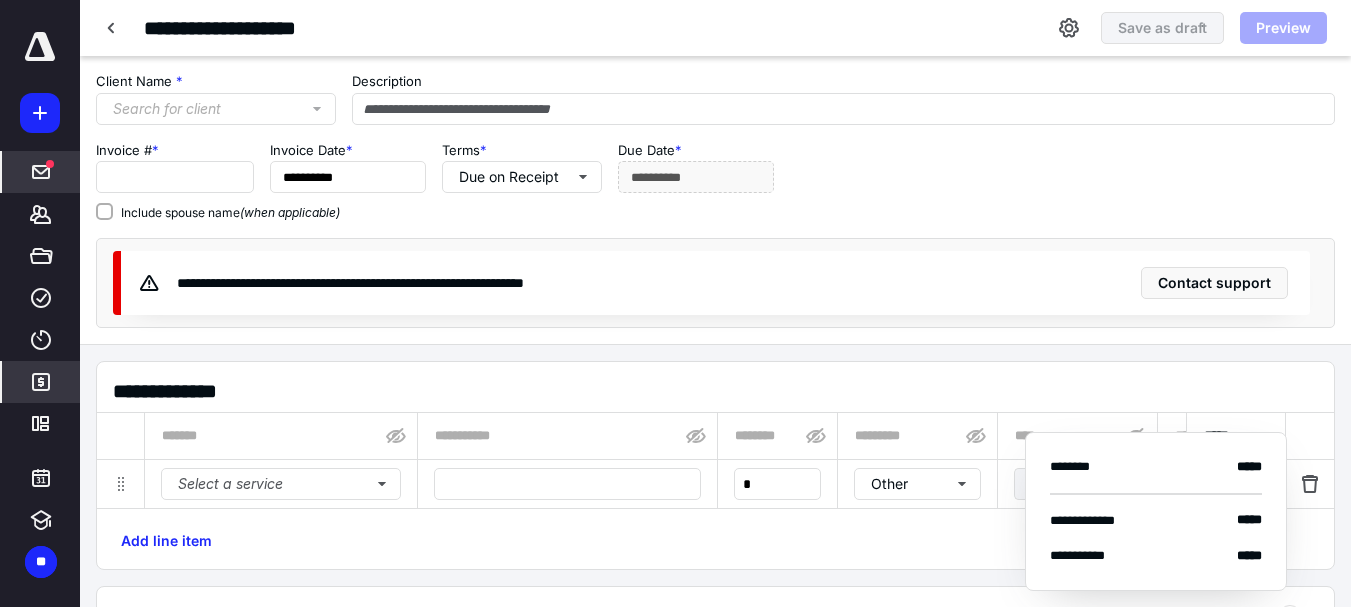 type on "**********" 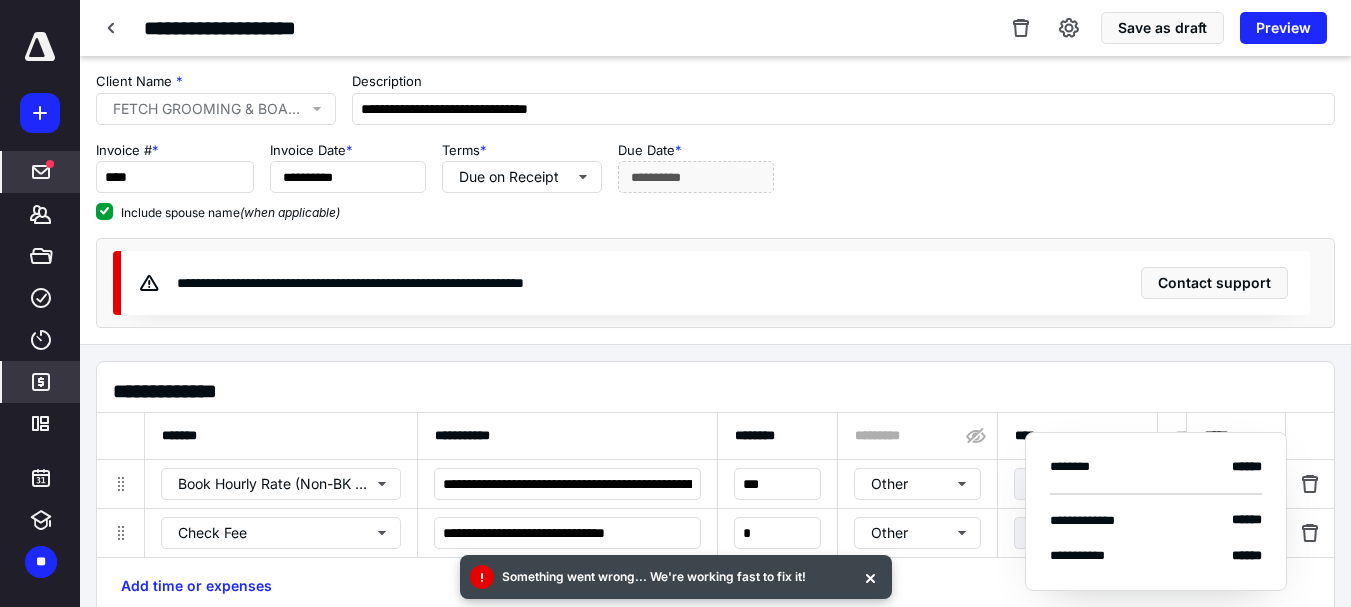click on "Include spouse name  (when applicable)" at bounding box center (104, 211) 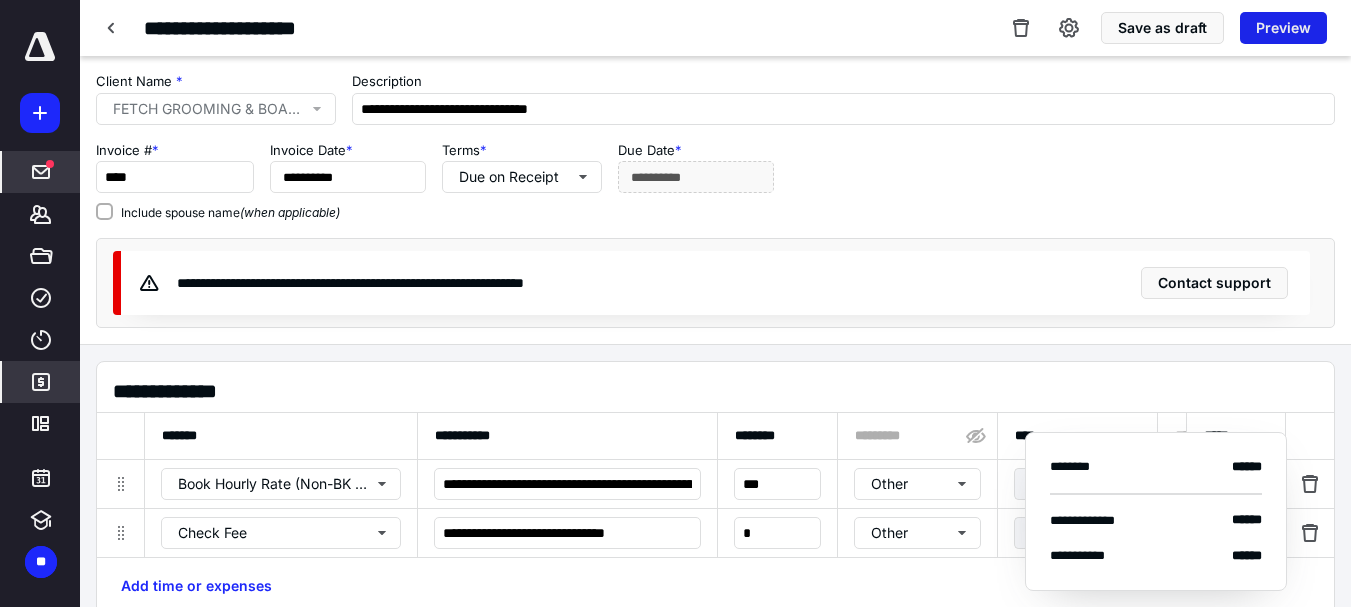 click on "Preview" at bounding box center [1283, 28] 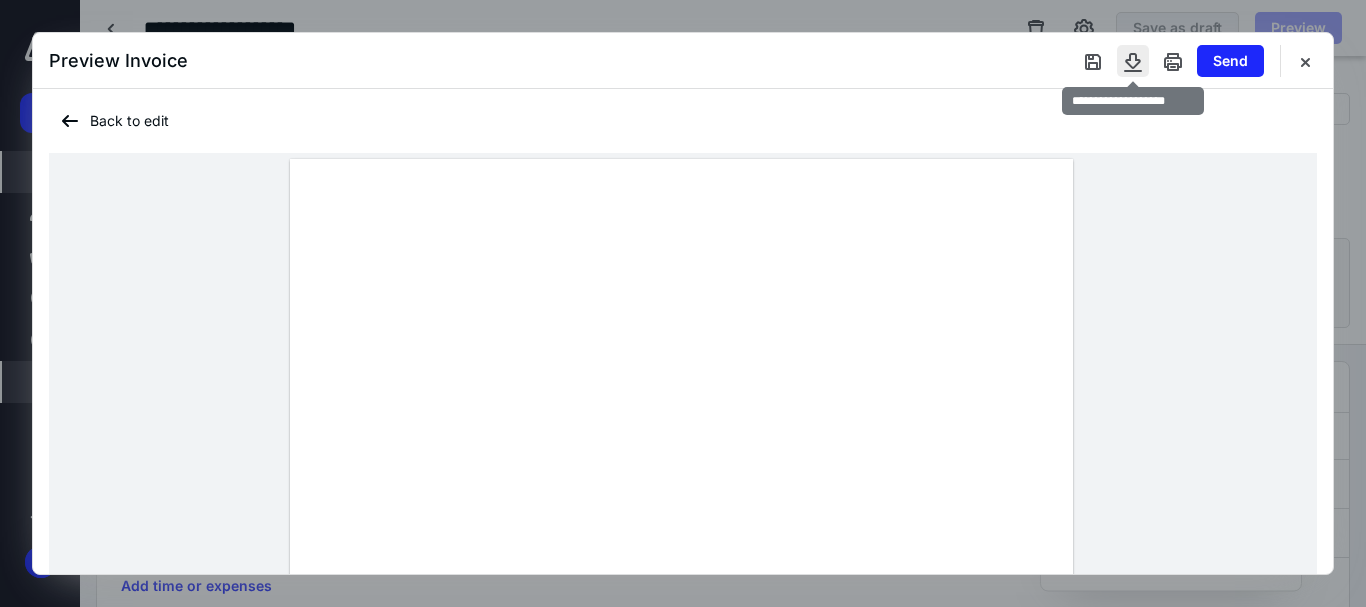 click at bounding box center [1133, 61] 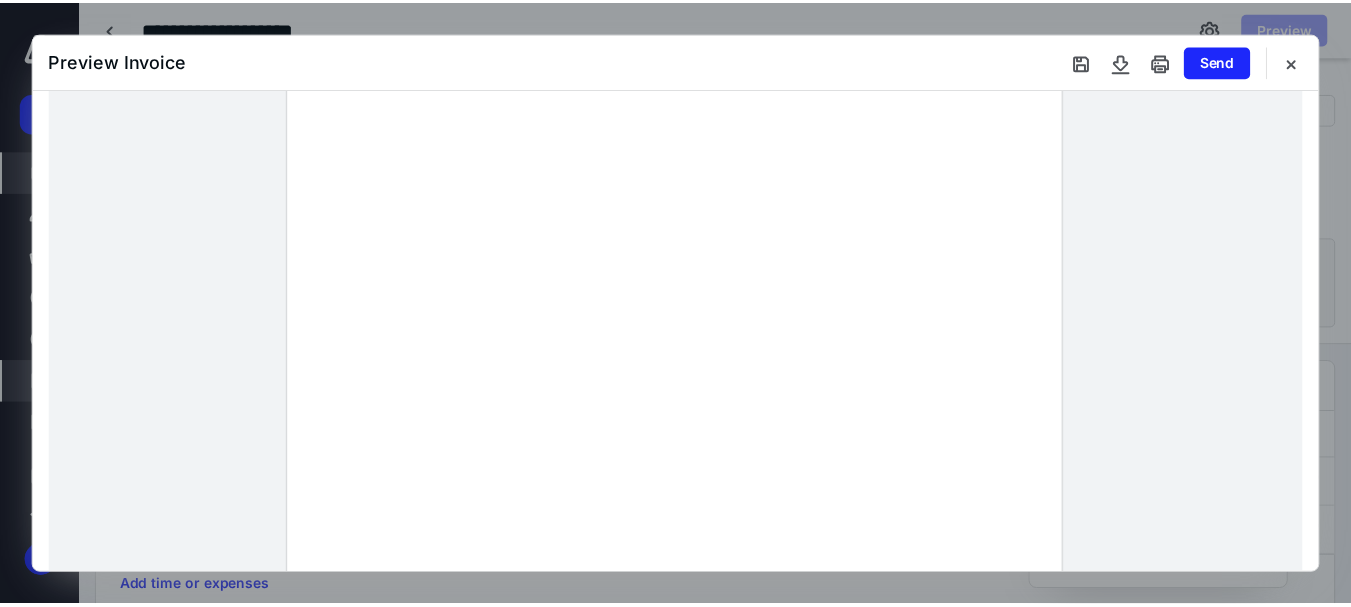 scroll, scrollTop: 0, scrollLeft: 0, axis: both 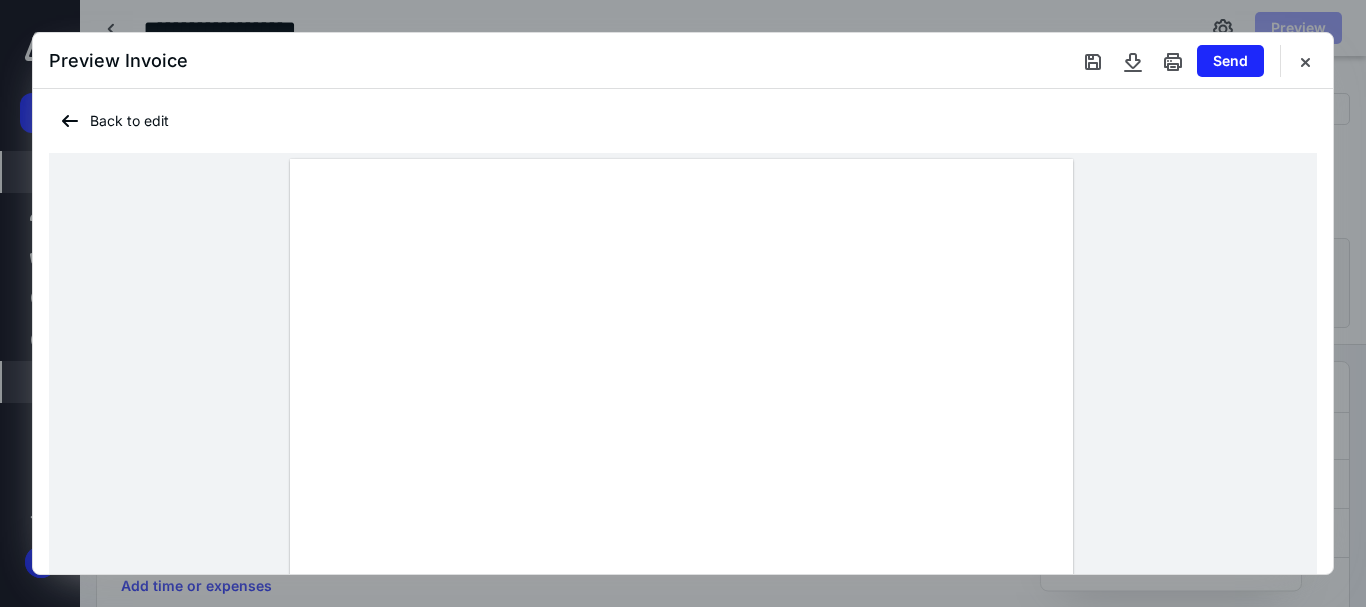 click at bounding box center [683, 665] 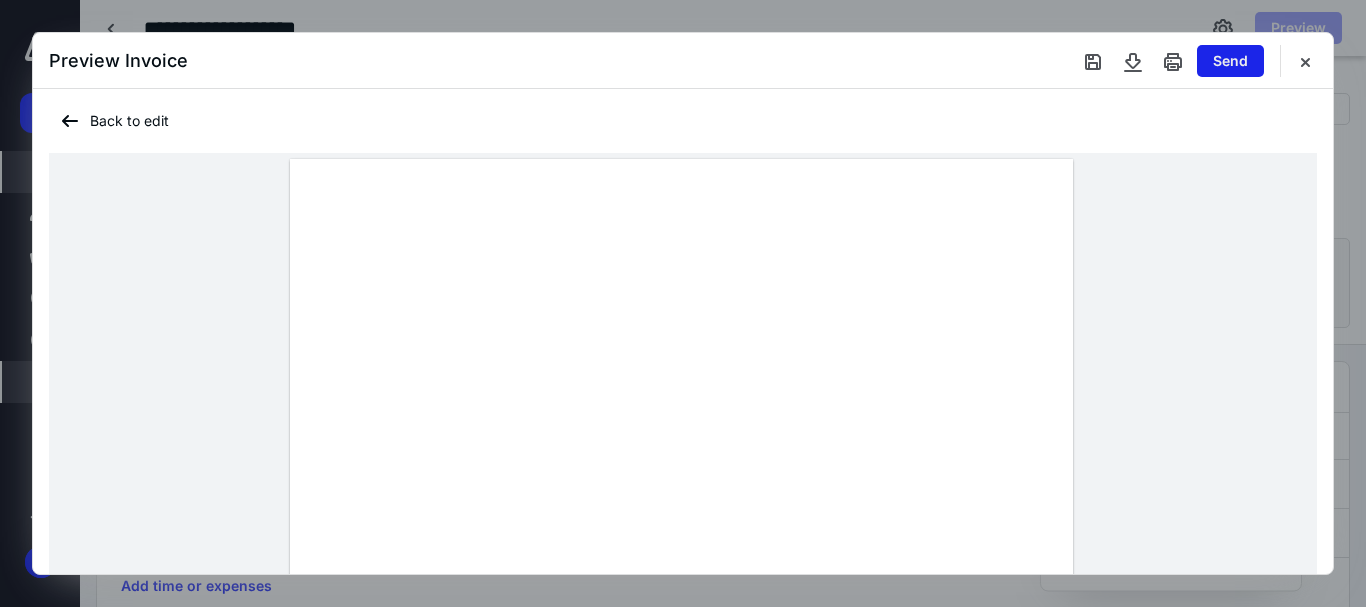 click on "Send" at bounding box center (1230, 61) 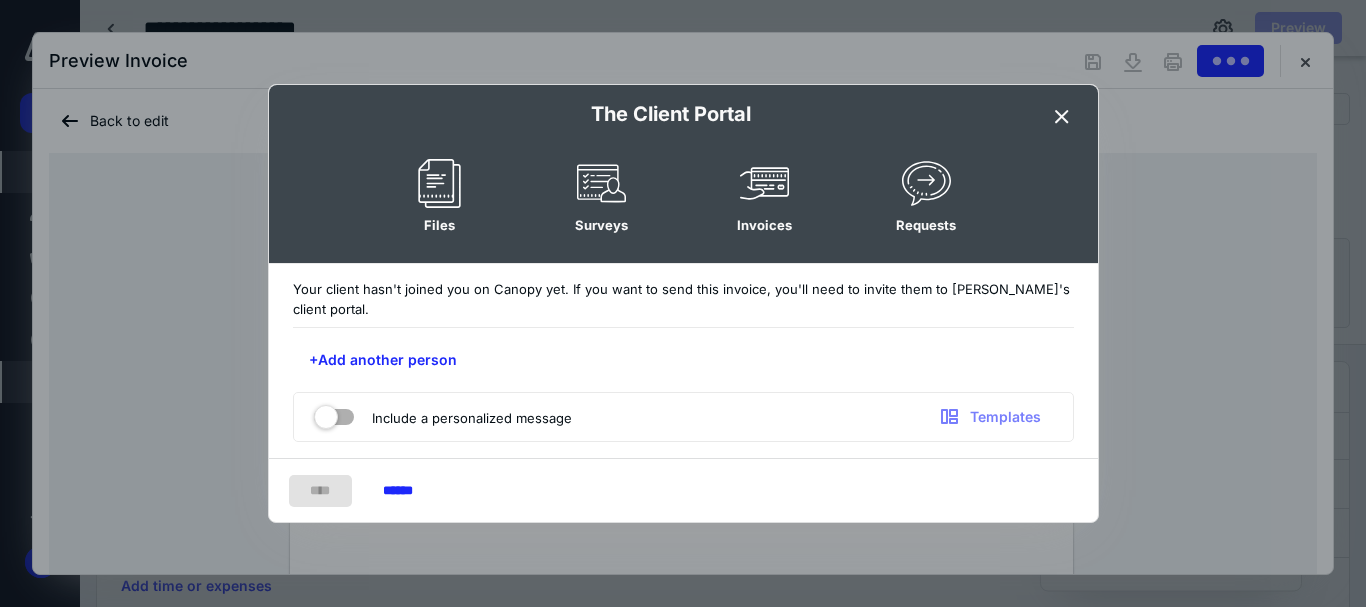 click at bounding box center (1062, 117) 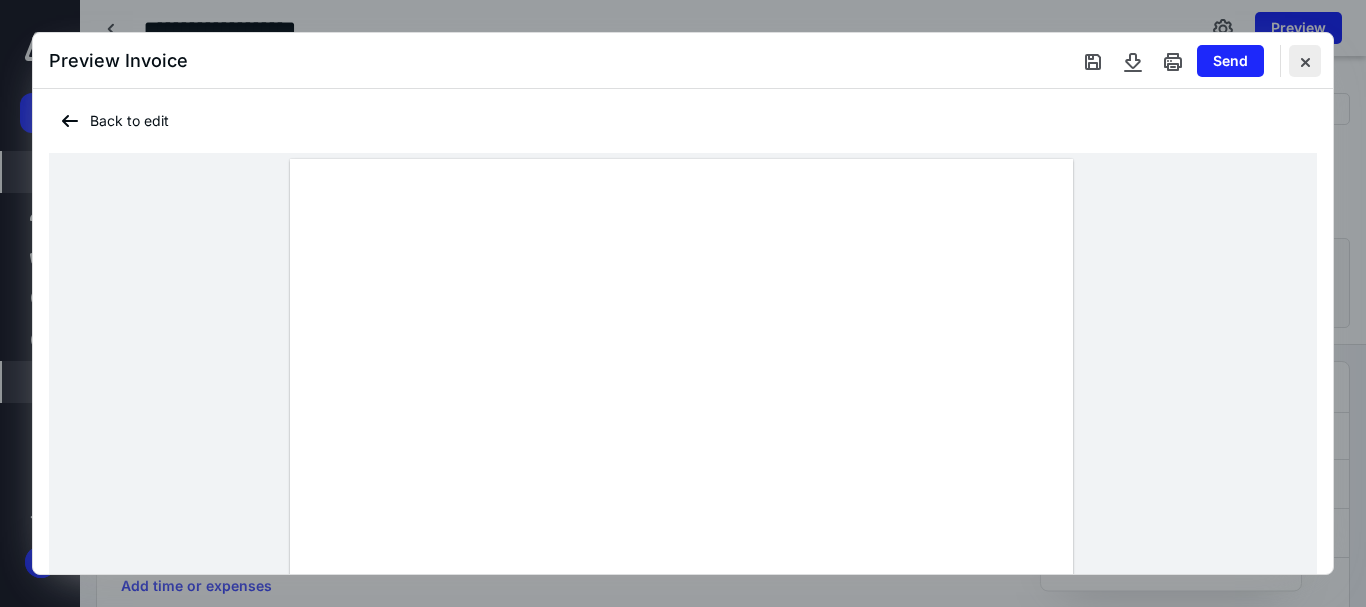 click at bounding box center (1305, 61) 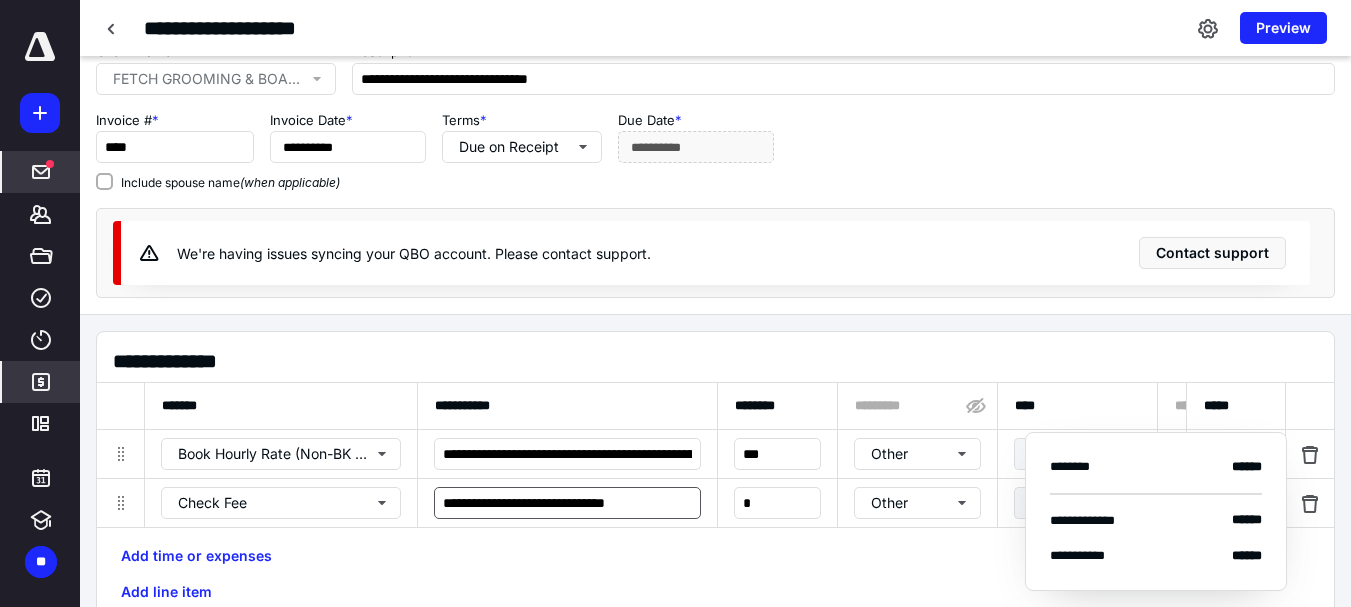scroll, scrollTop: 0, scrollLeft: 0, axis: both 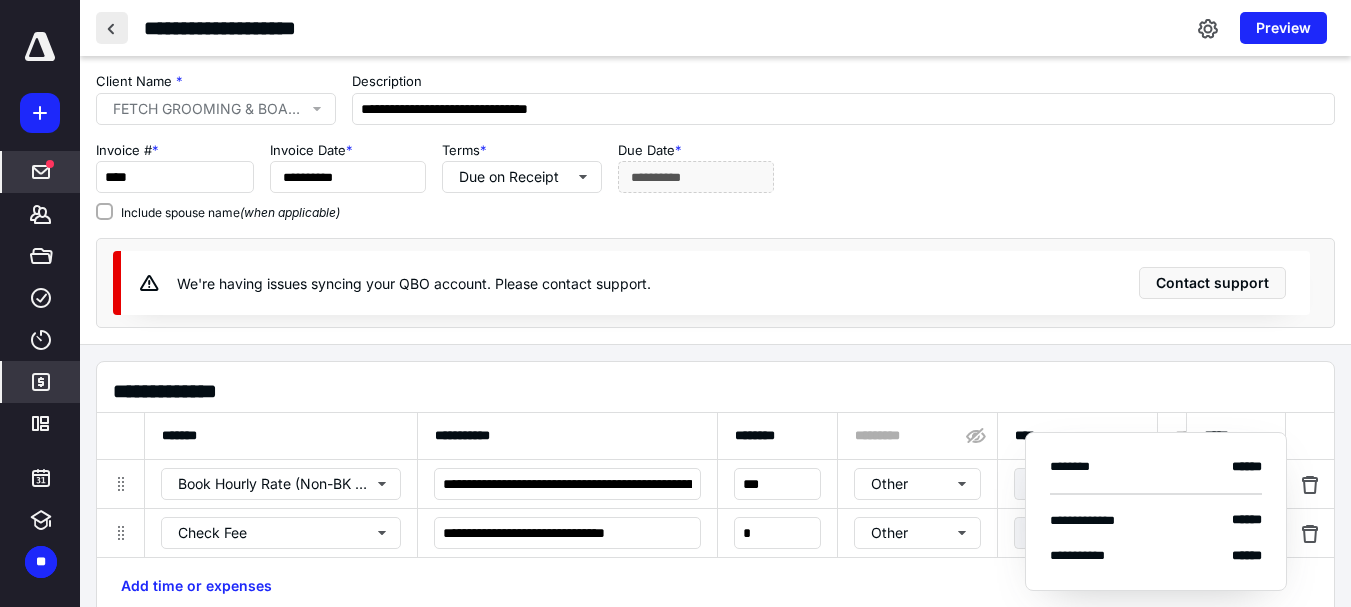 click at bounding box center [112, 28] 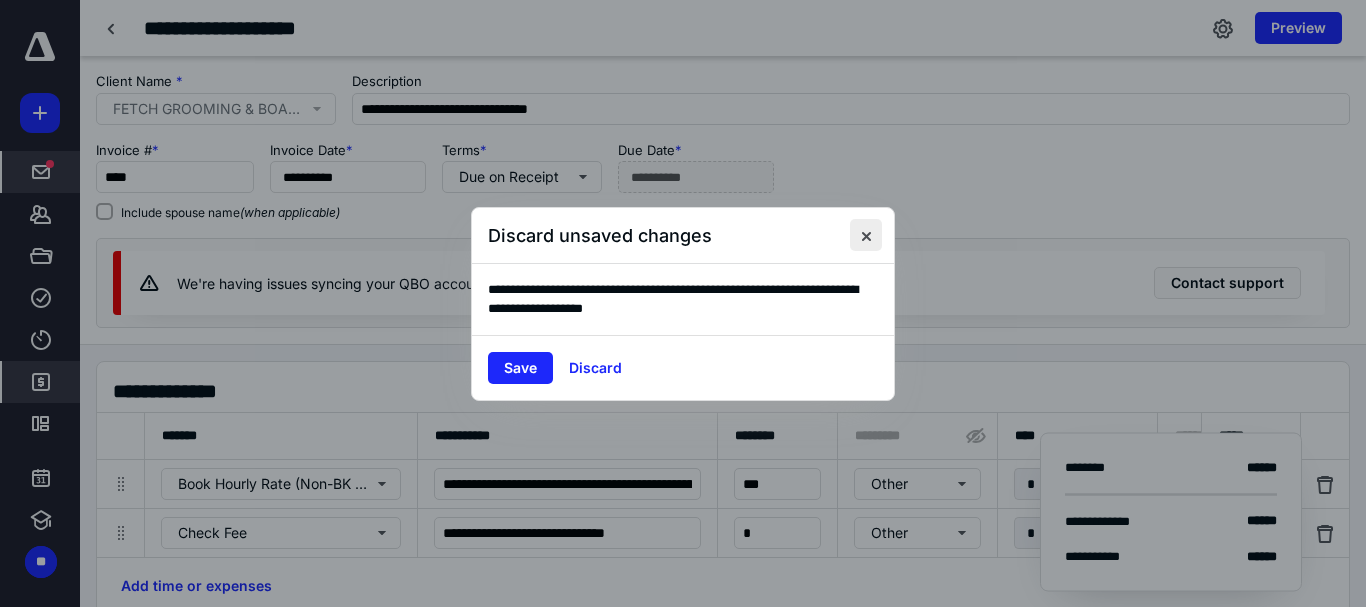 click at bounding box center [866, 235] 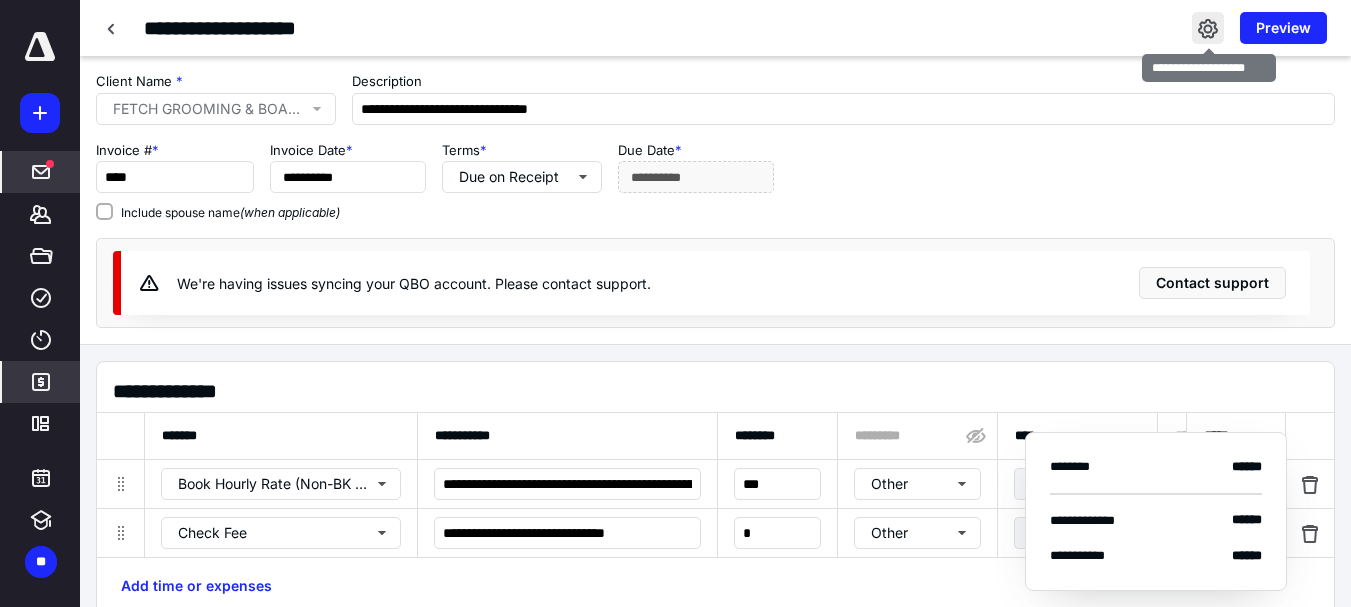 click at bounding box center [1208, 28] 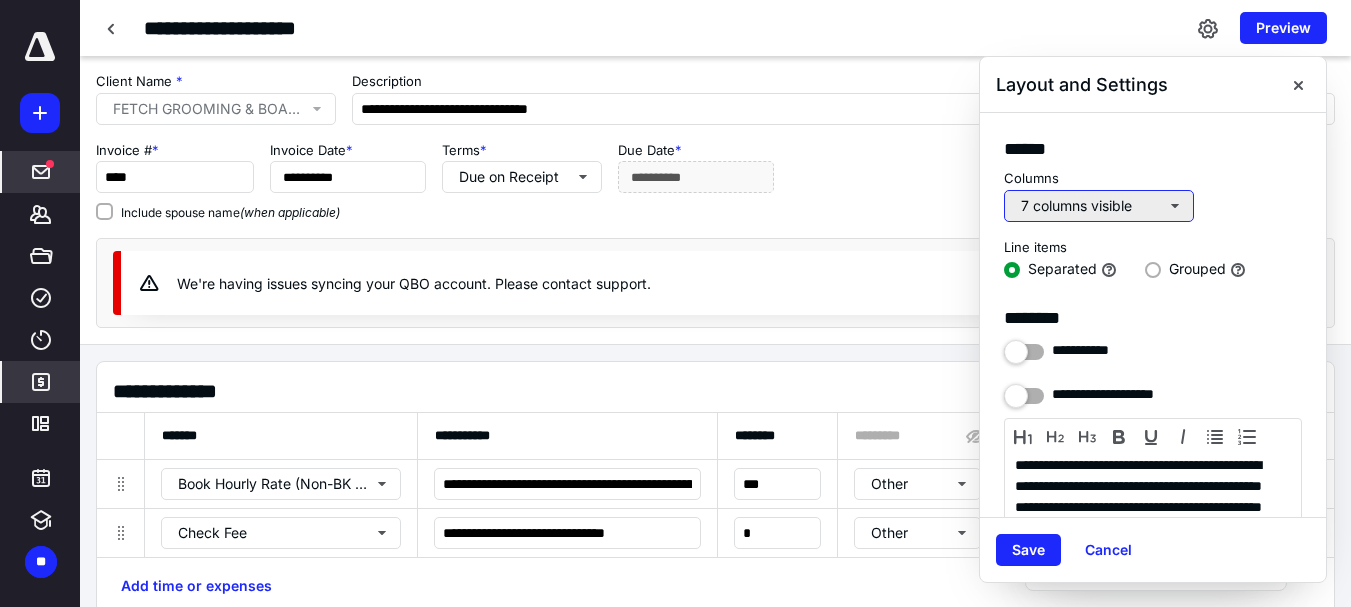 click on "7 columns visible" at bounding box center (1099, 206) 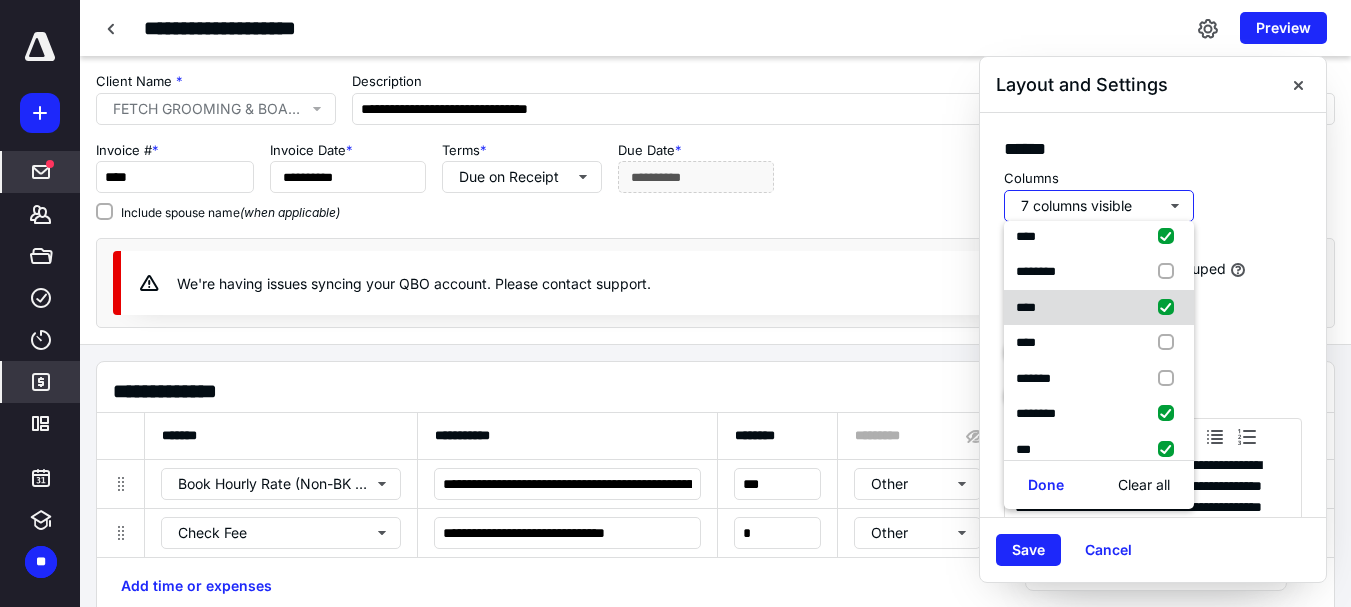 scroll, scrollTop: 132, scrollLeft: 0, axis: vertical 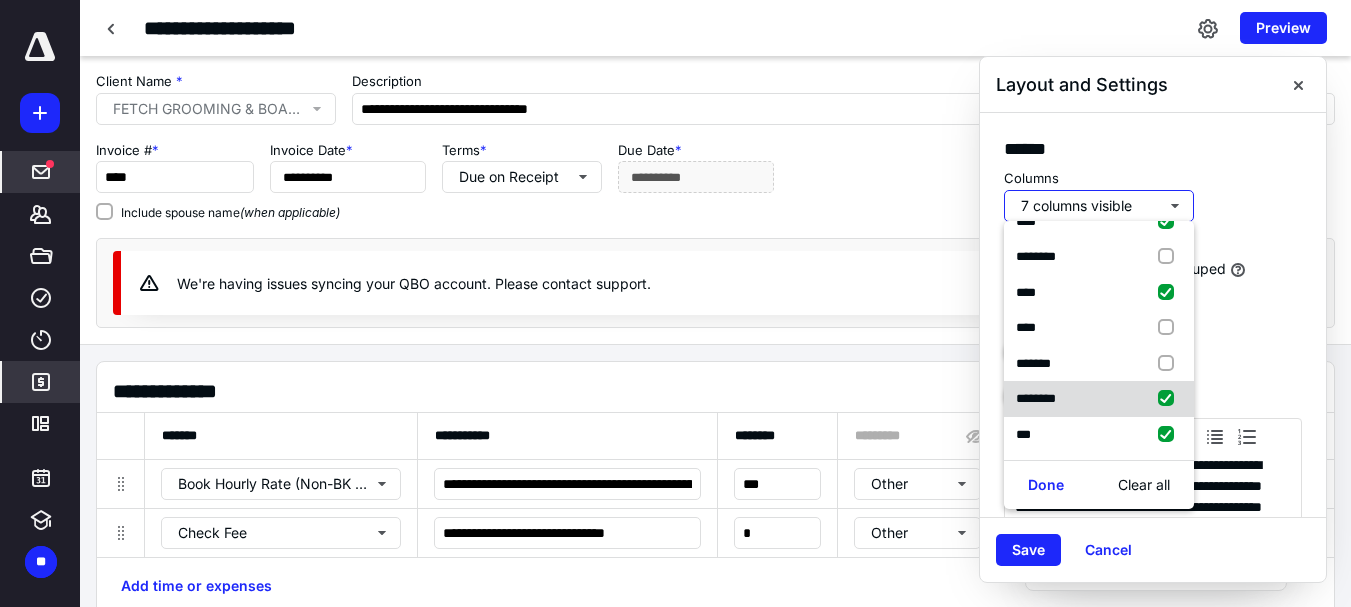 click at bounding box center [1170, 399] 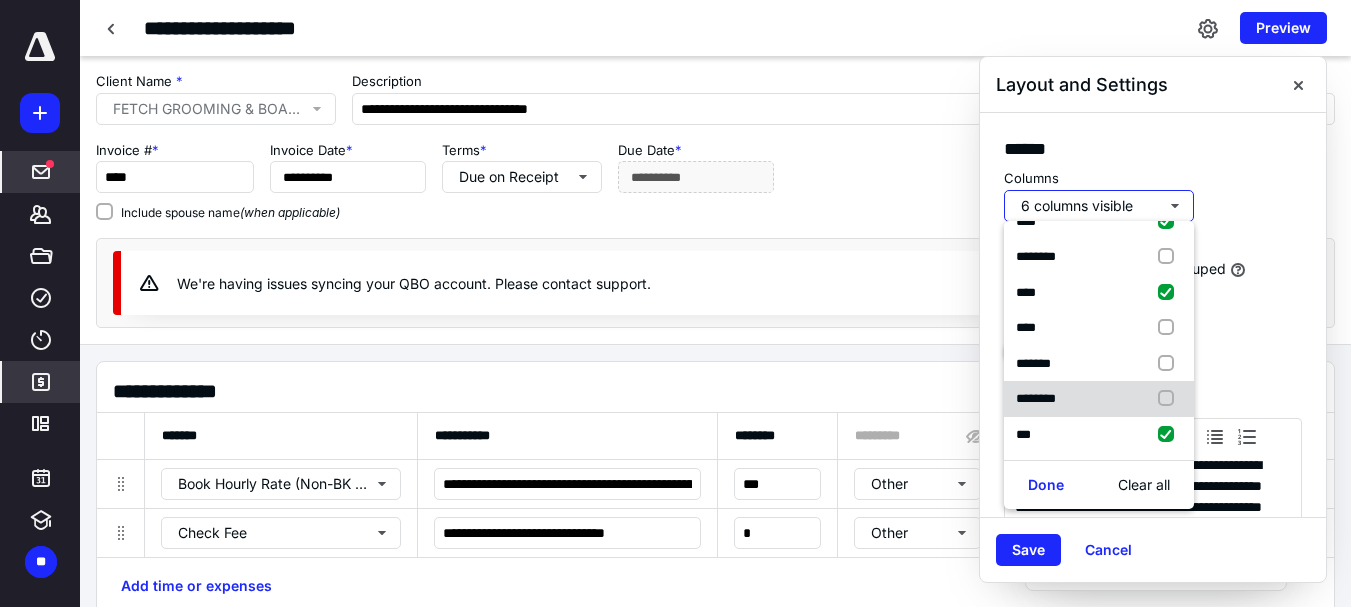 click at bounding box center [1170, 399] 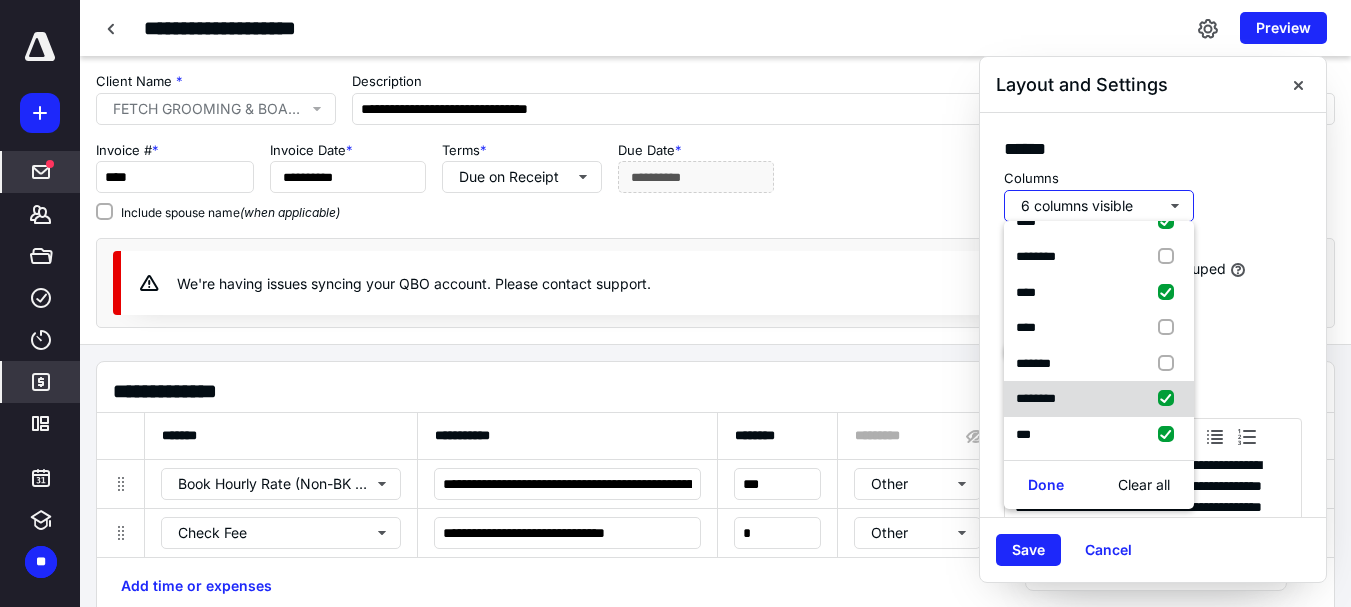 checkbox on "true" 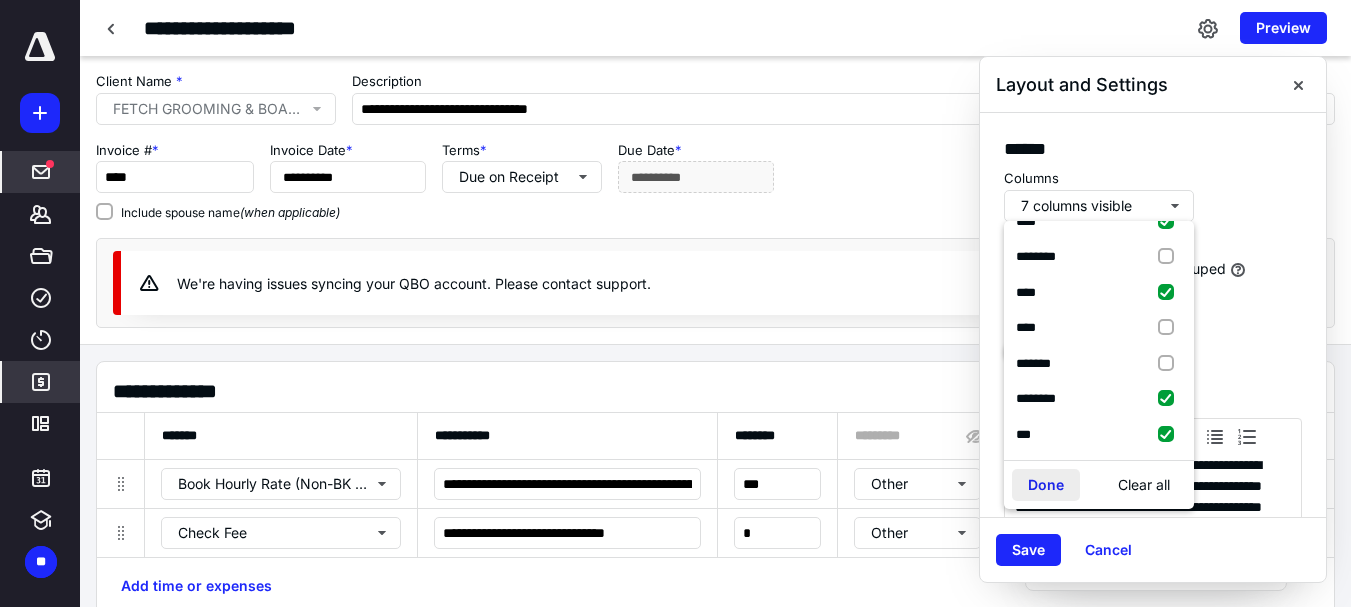 click on "Done" at bounding box center (1046, 485) 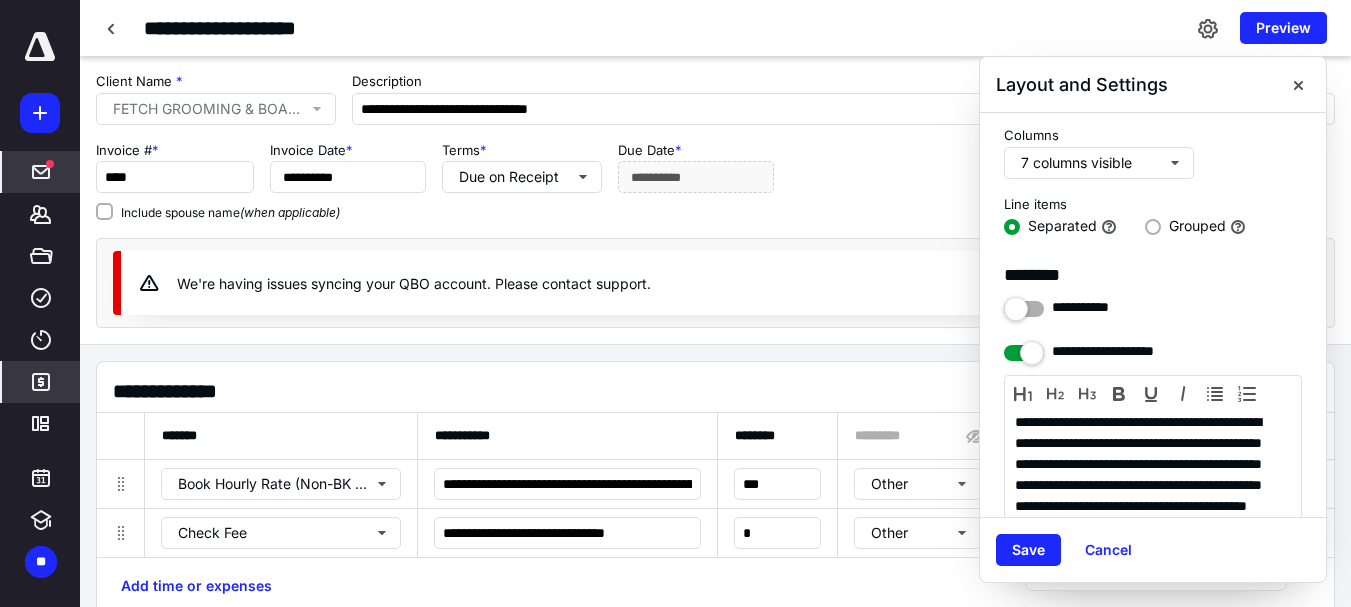 scroll, scrollTop: 67, scrollLeft: 0, axis: vertical 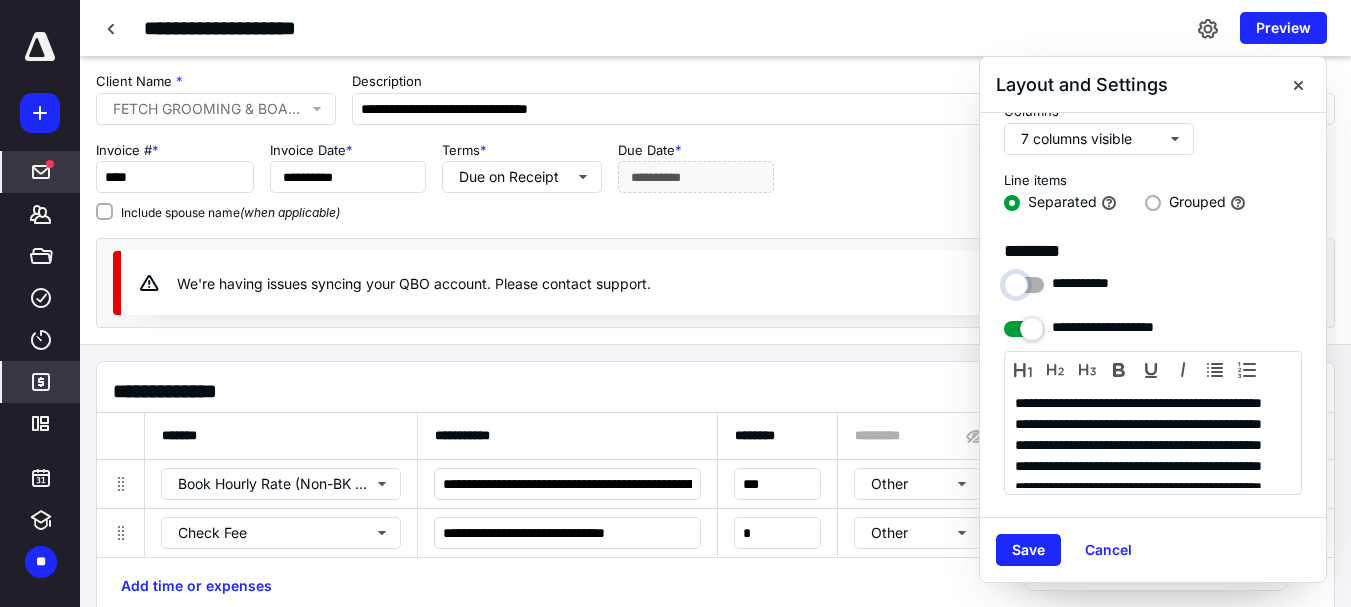 click at bounding box center [1024, 280] 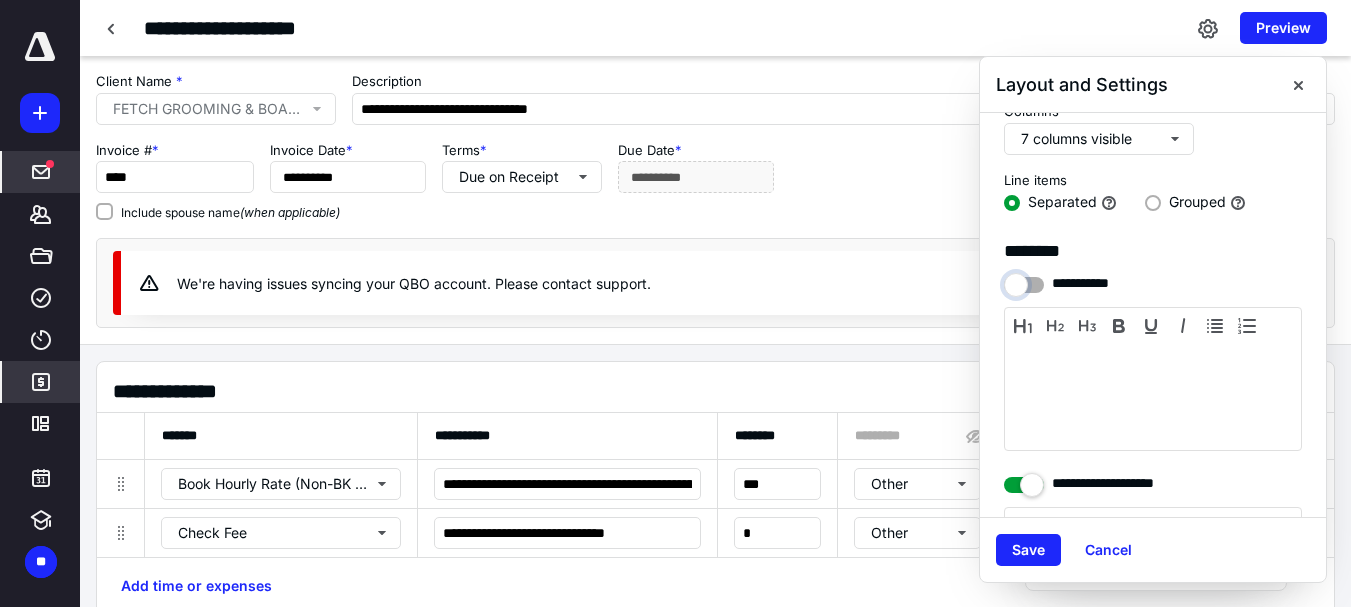 click at bounding box center (1024, 280) 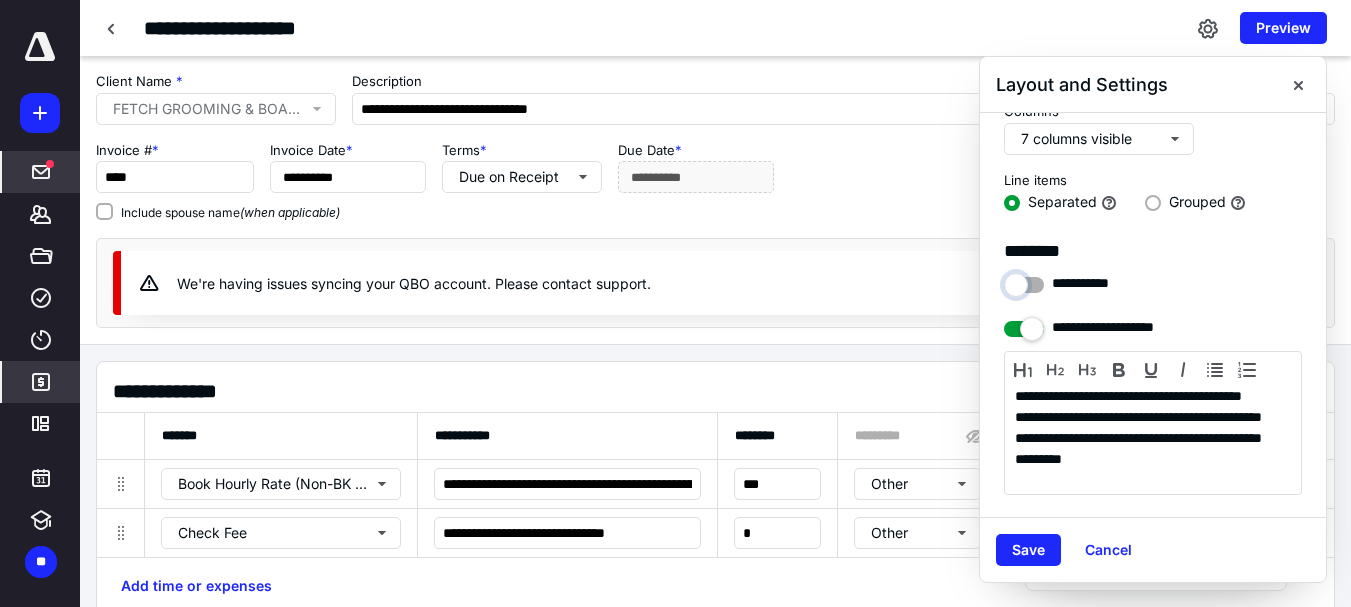 scroll, scrollTop: 300, scrollLeft: 0, axis: vertical 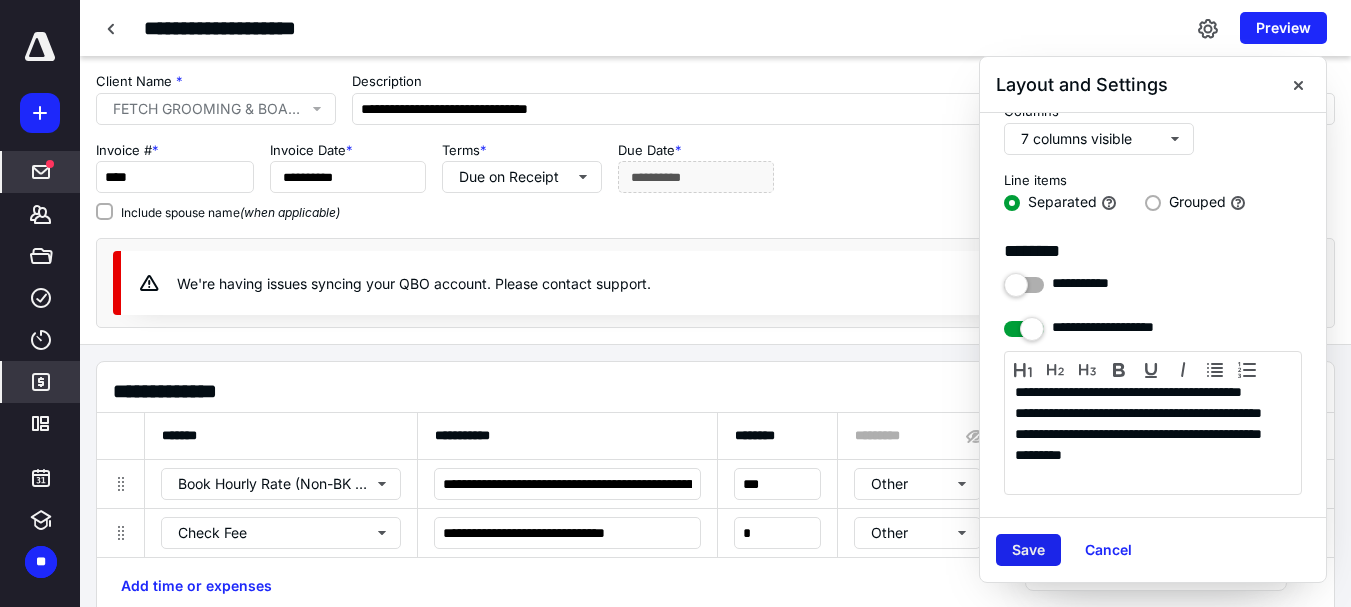 click on "Save" at bounding box center [1028, 550] 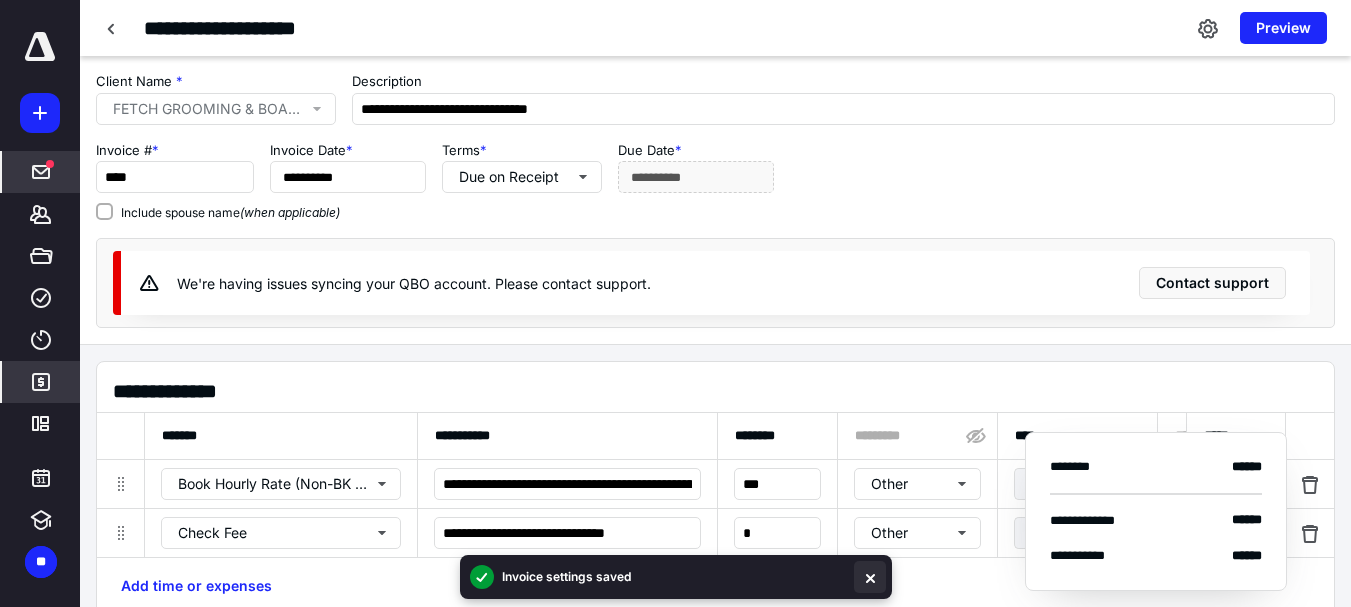 click at bounding box center (870, 577) 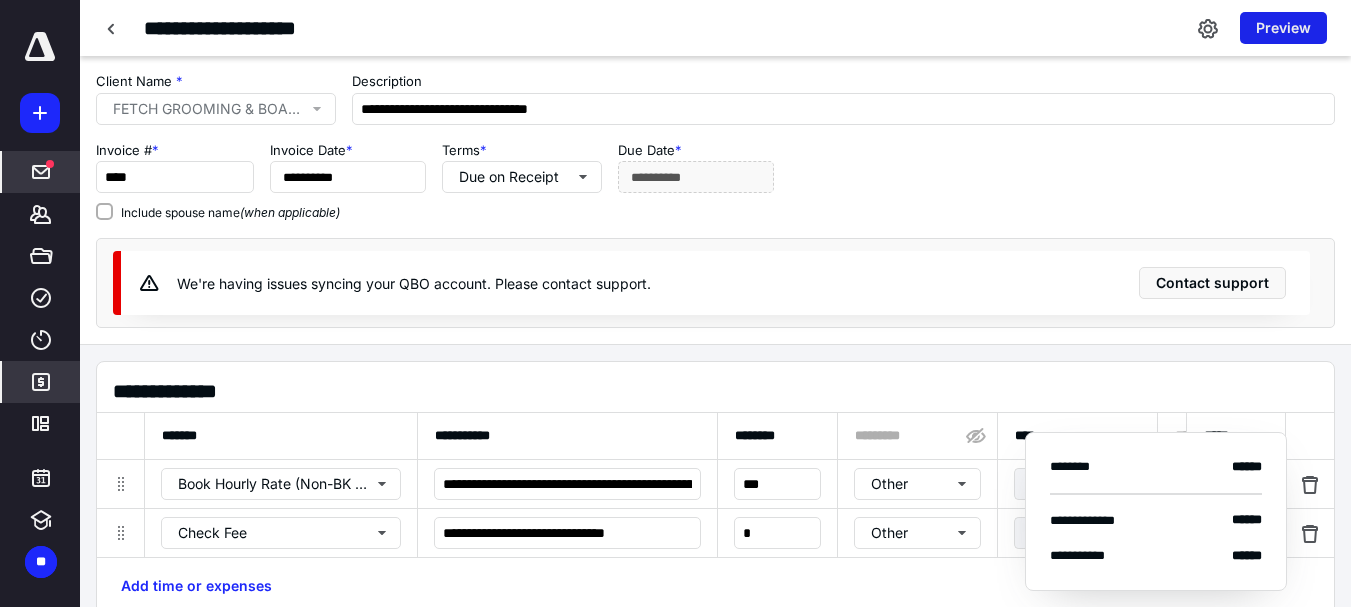 click on "Preview" at bounding box center [1283, 28] 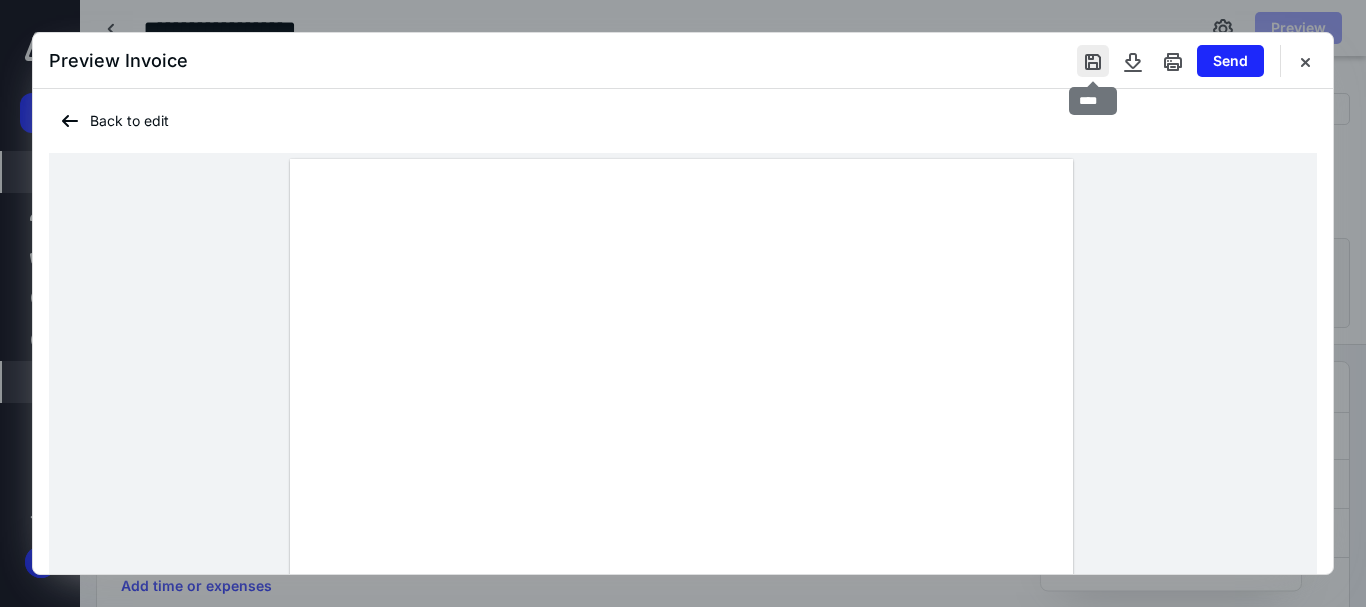 click at bounding box center (1093, 61) 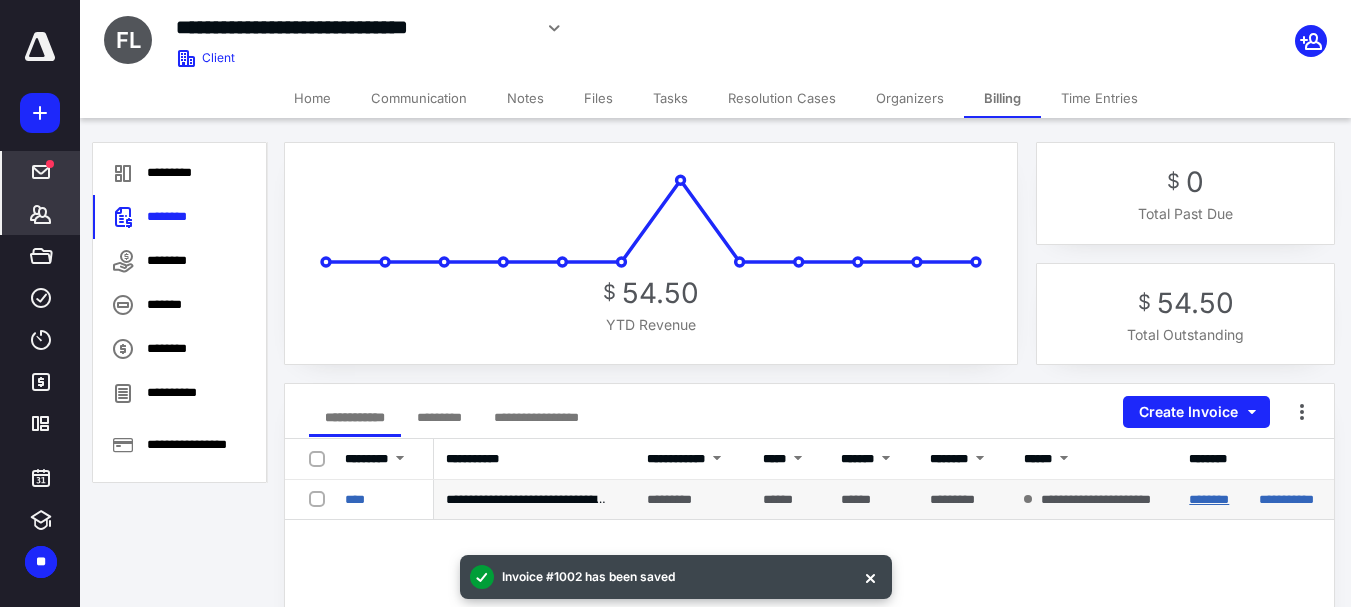click on "********" at bounding box center [1209, 499] 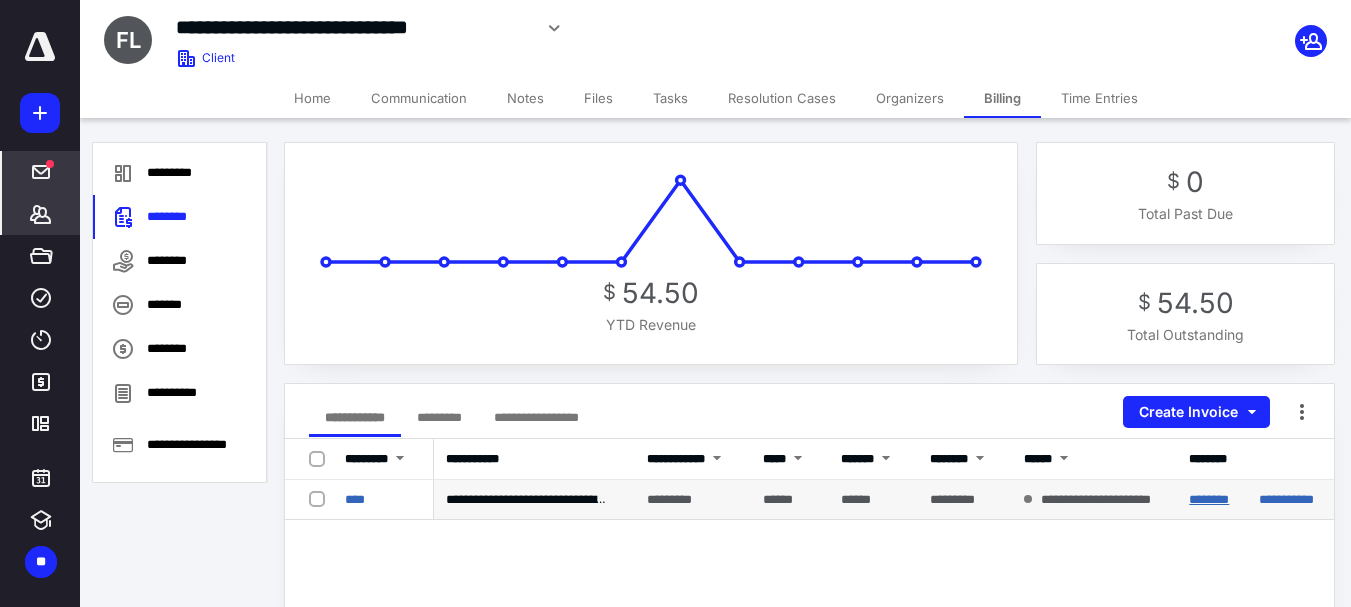 click on "********" at bounding box center (1209, 499) 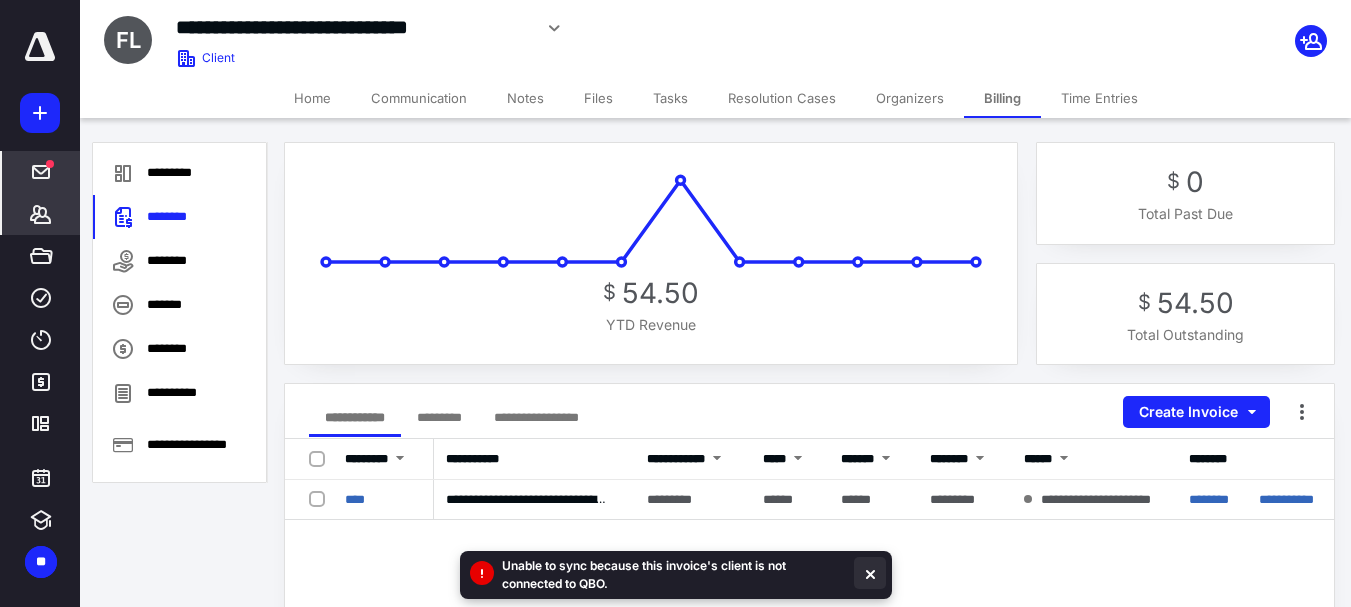 click at bounding box center (870, 573) 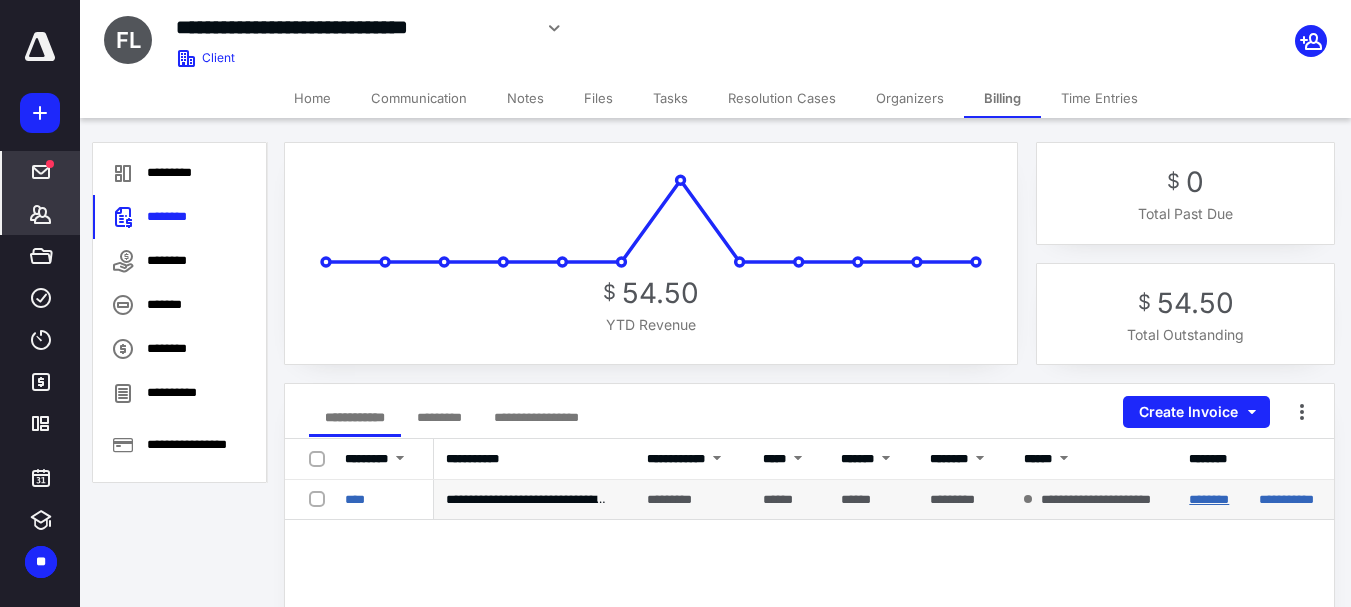 click on "********" at bounding box center (1209, 499) 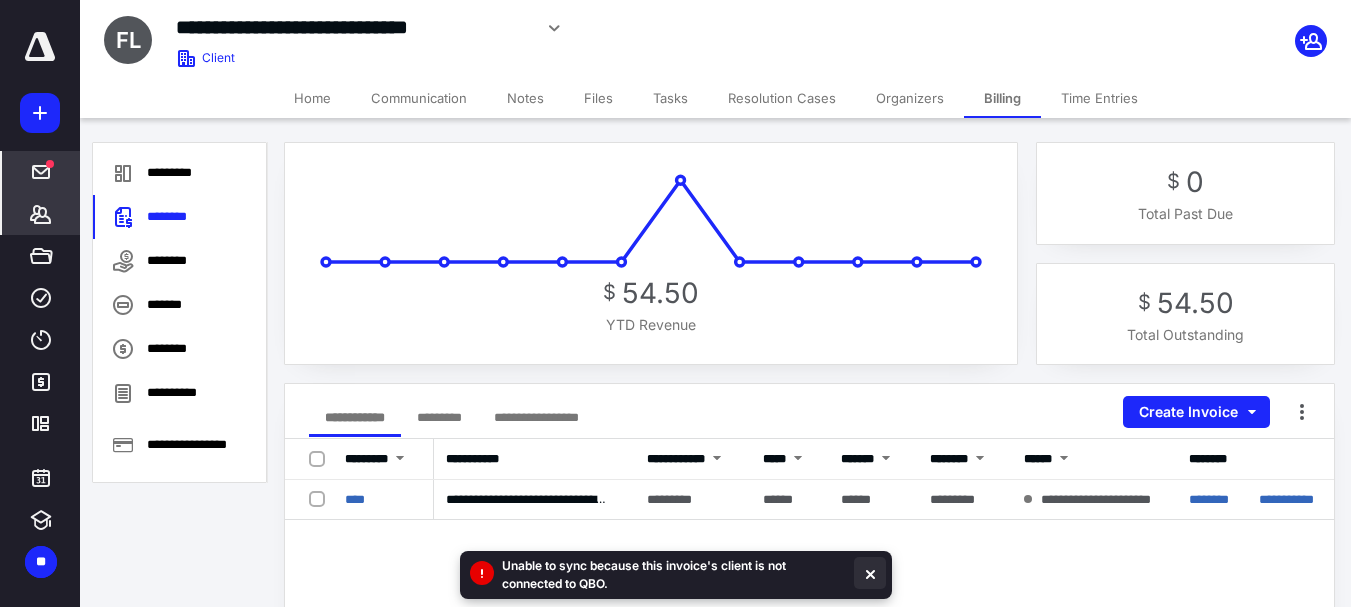 click at bounding box center [870, 573] 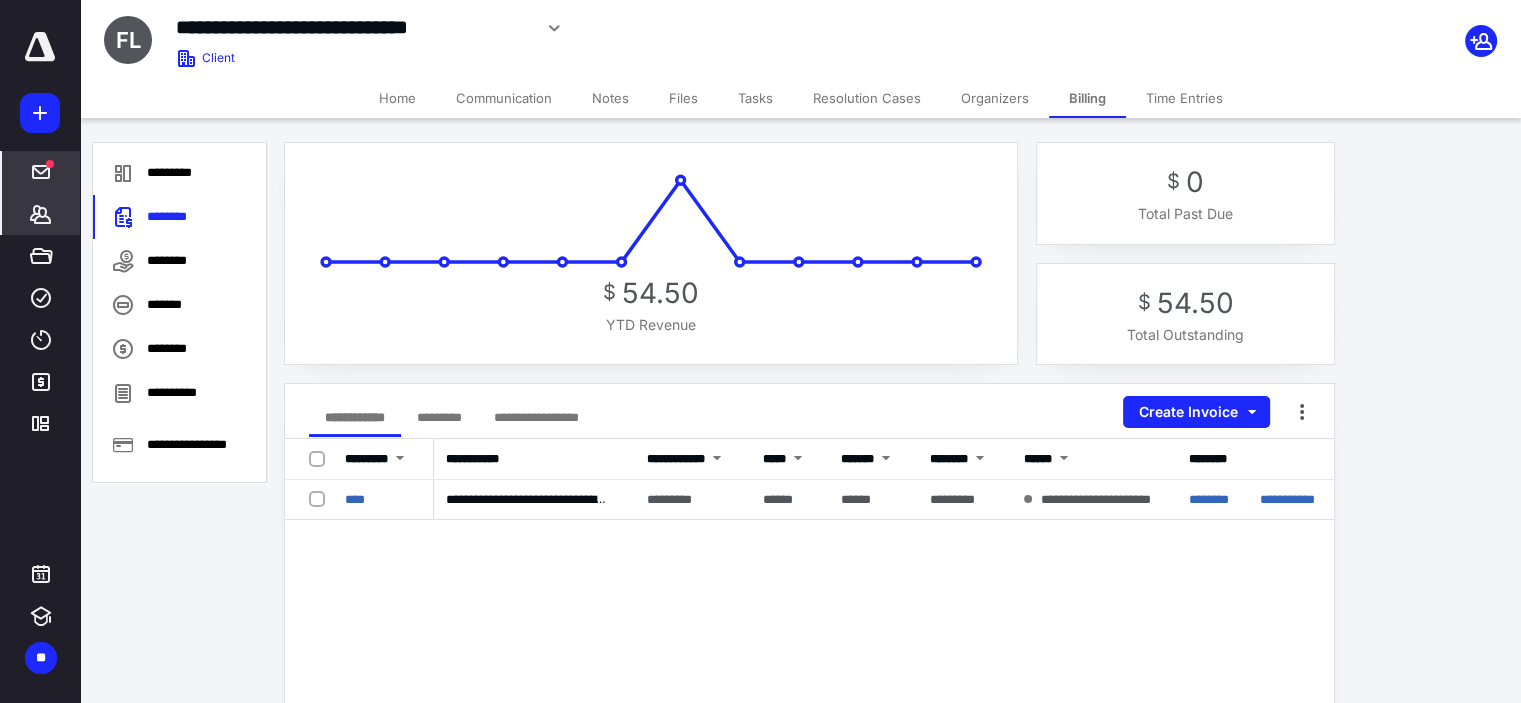 scroll, scrollTop: 4120, scrollLeft: 0, axis: vertical 